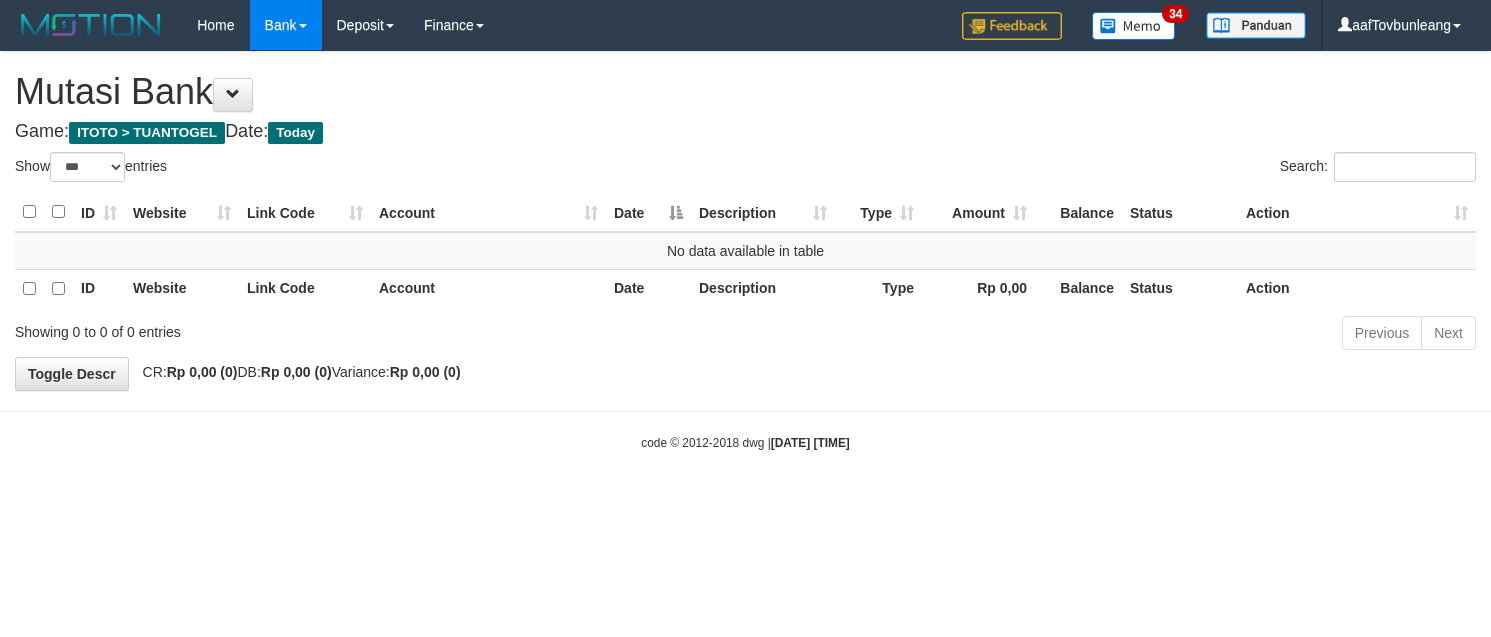 select on "***" 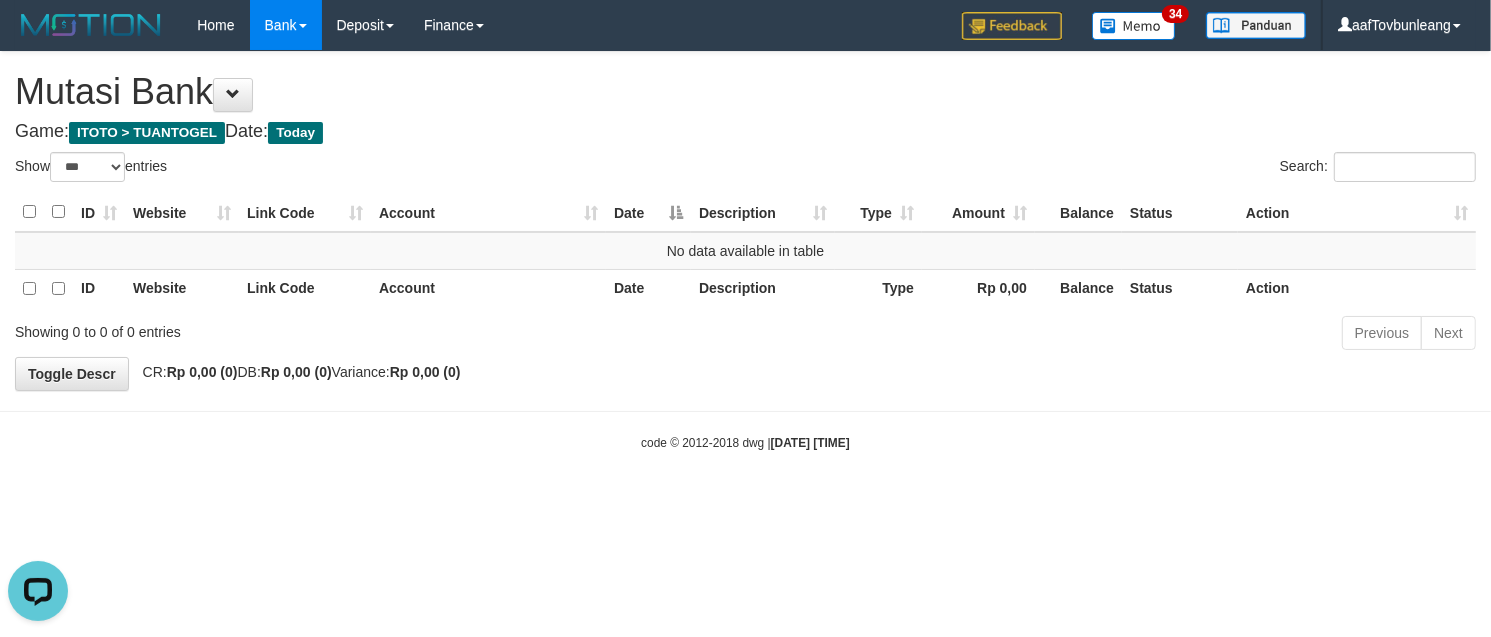 scroll, scrollTop: 0, scrollLeft: 0, axis: both 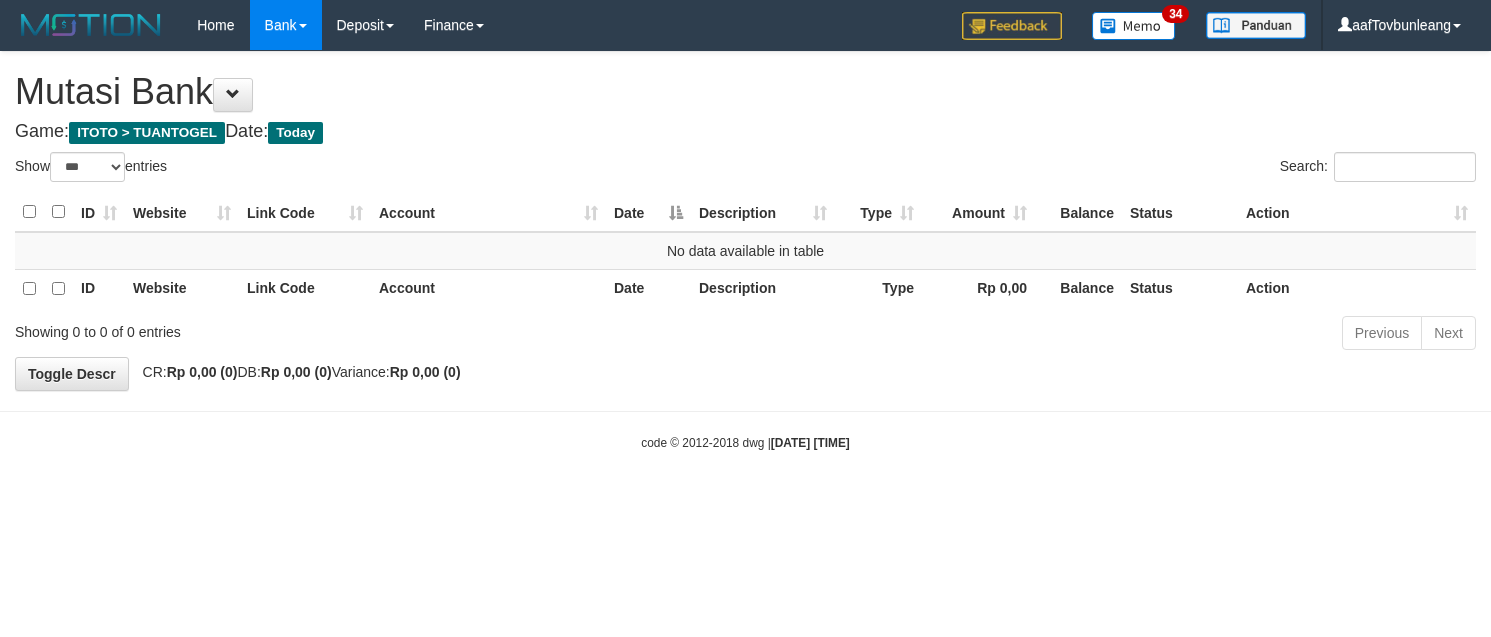 select on "***" 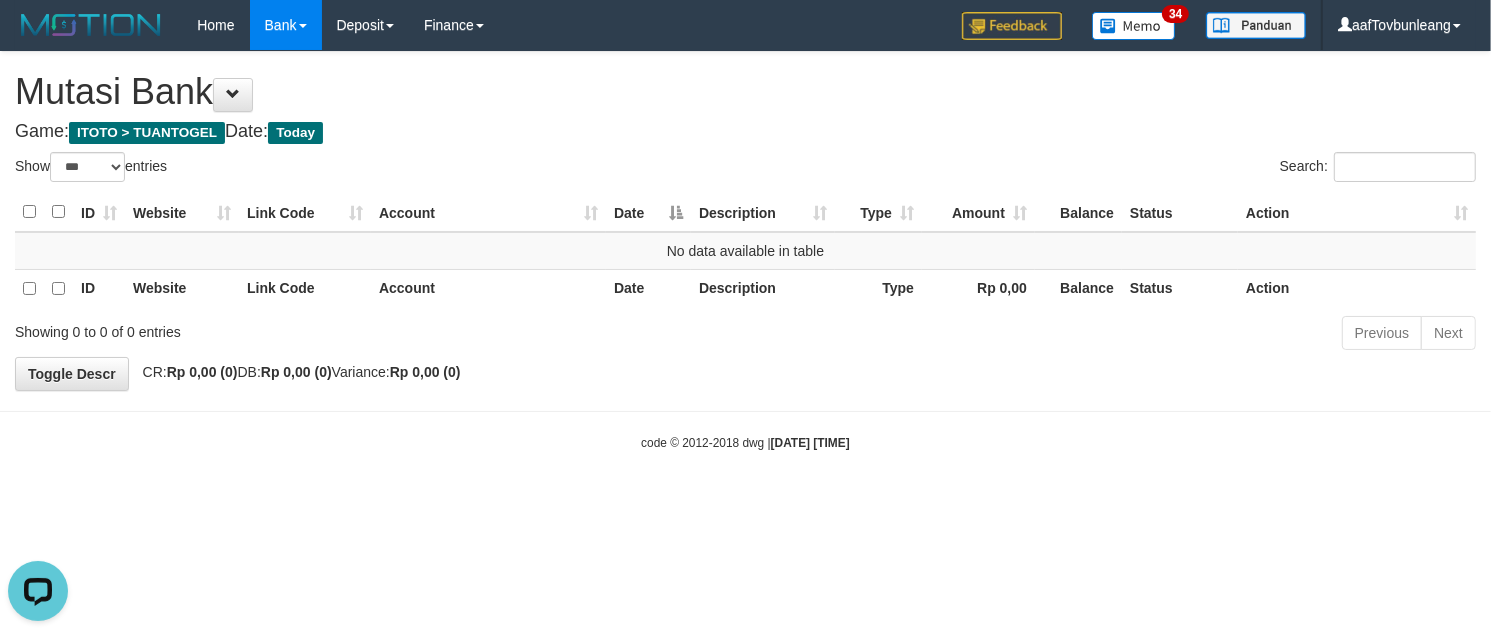 scroll, scrollTop: 0, scrollLeft: 0, axis: both 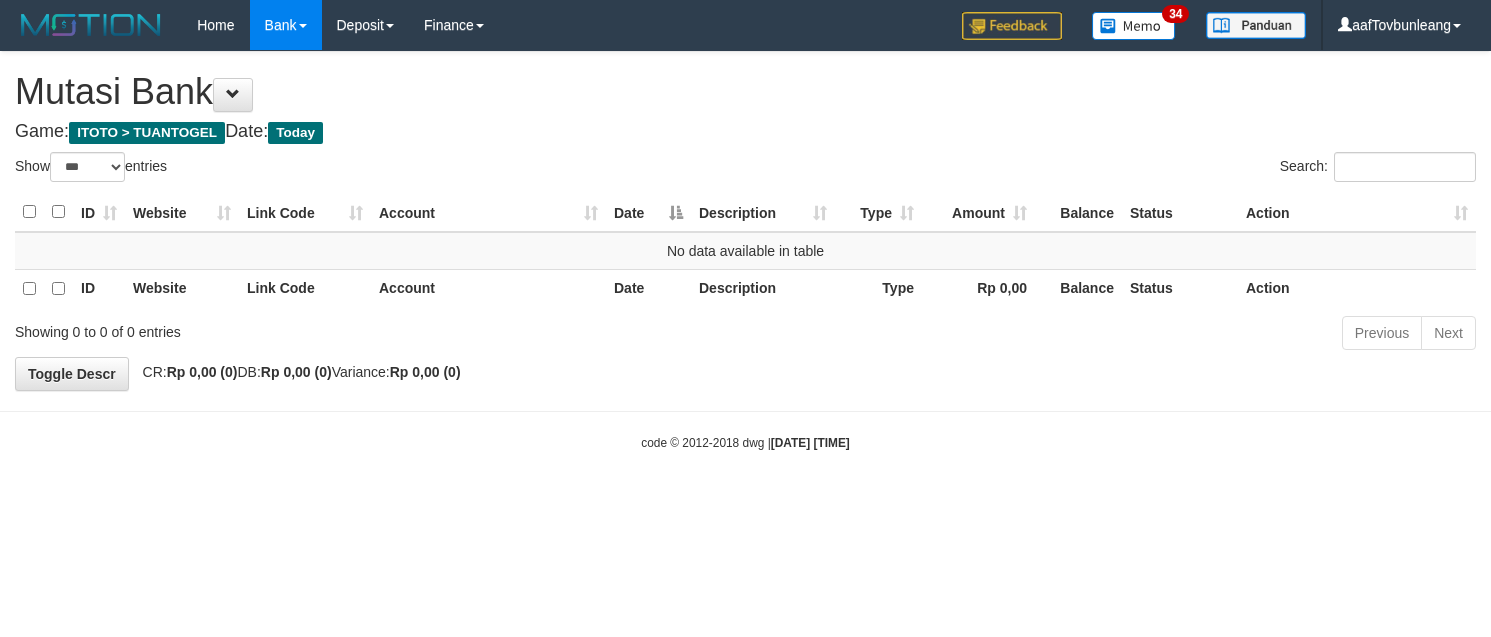 select on "***" 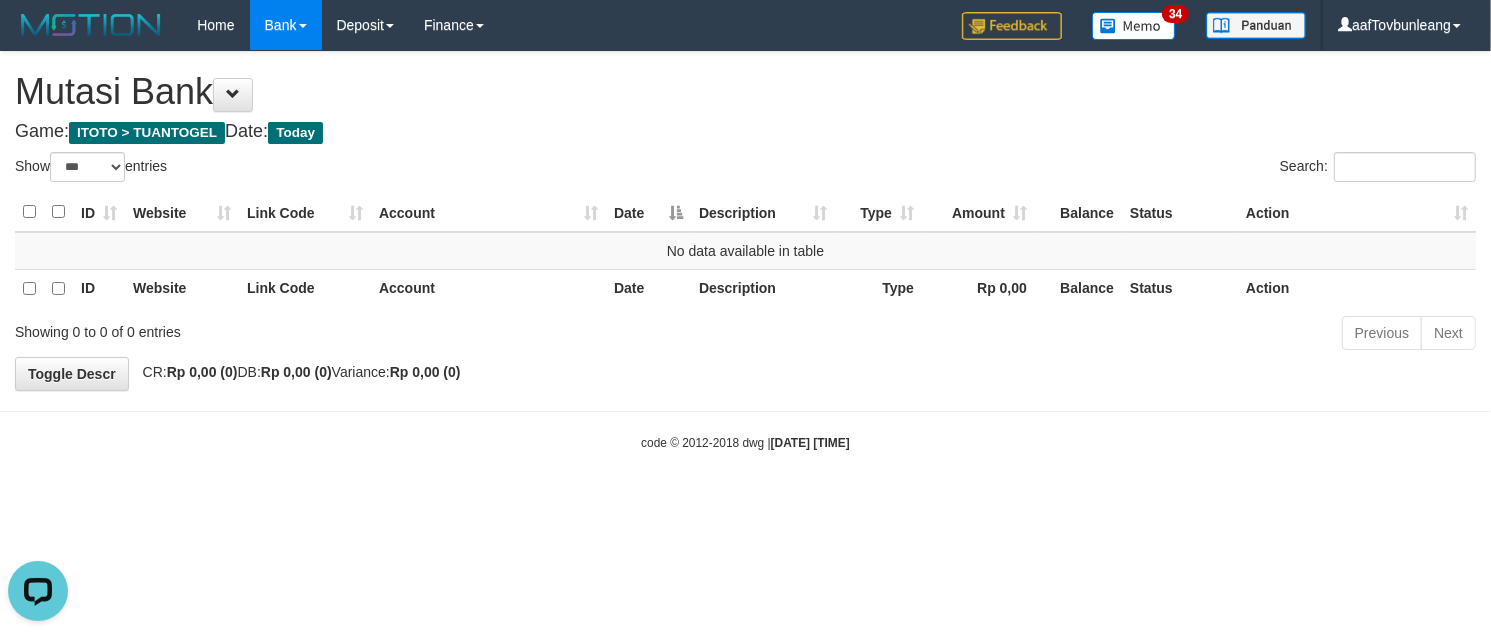 scroll, scrollTop: 0, scrollLeft: 0, axis: both 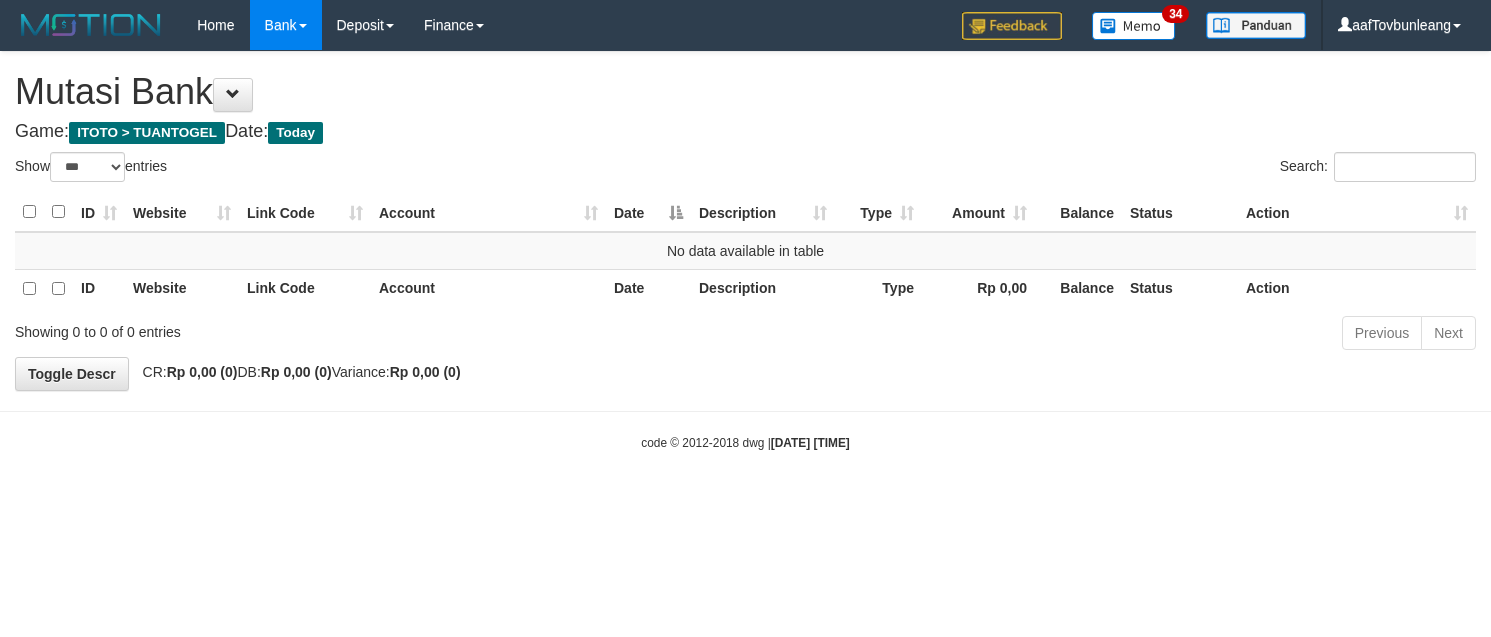 select on "***" 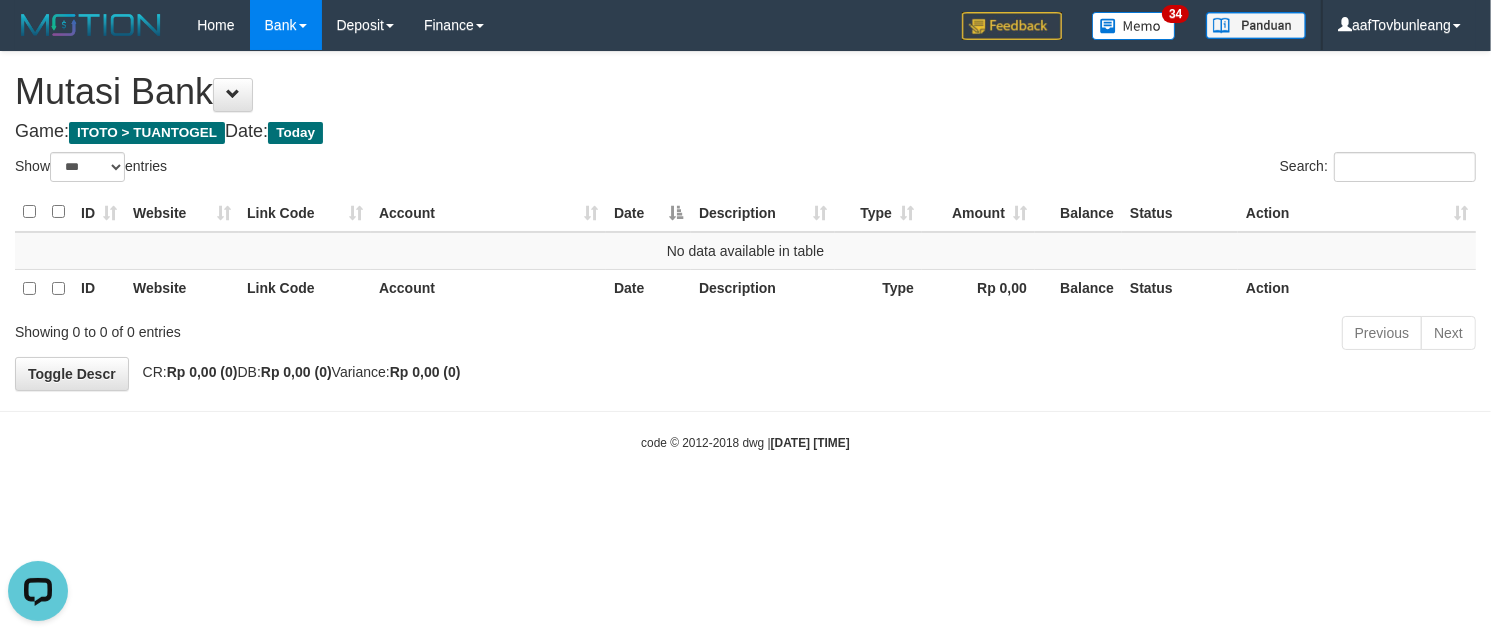 scroll, scrollTop: 0, scrollLeft: 0, axis: both 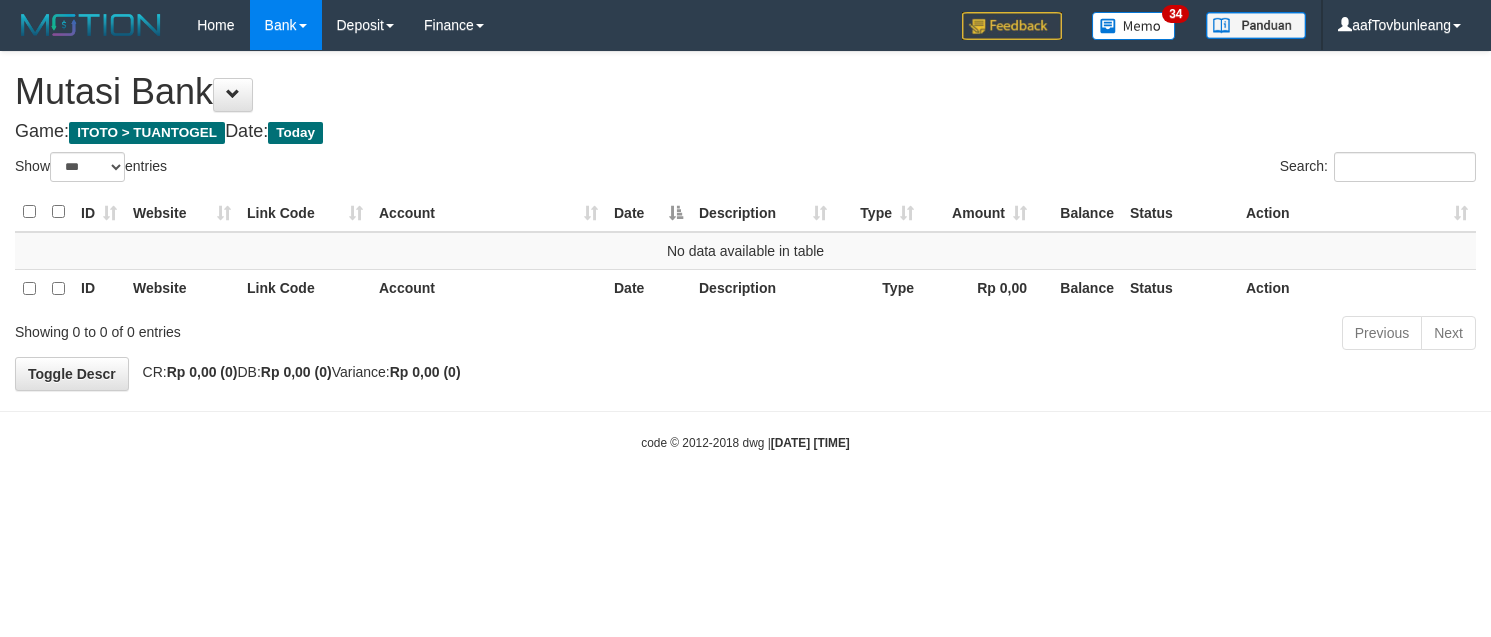 select on "***" 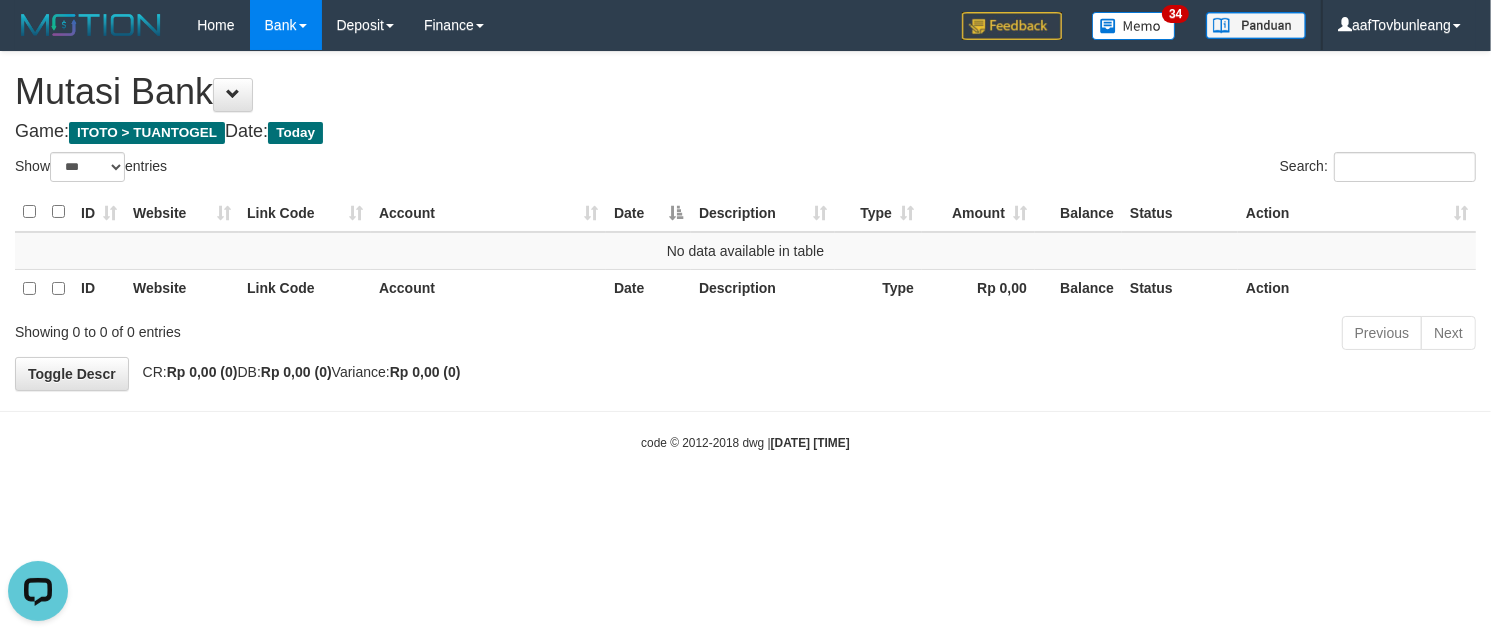 scroll, scrollTop: 0, scrollLeft: 0, axis: both 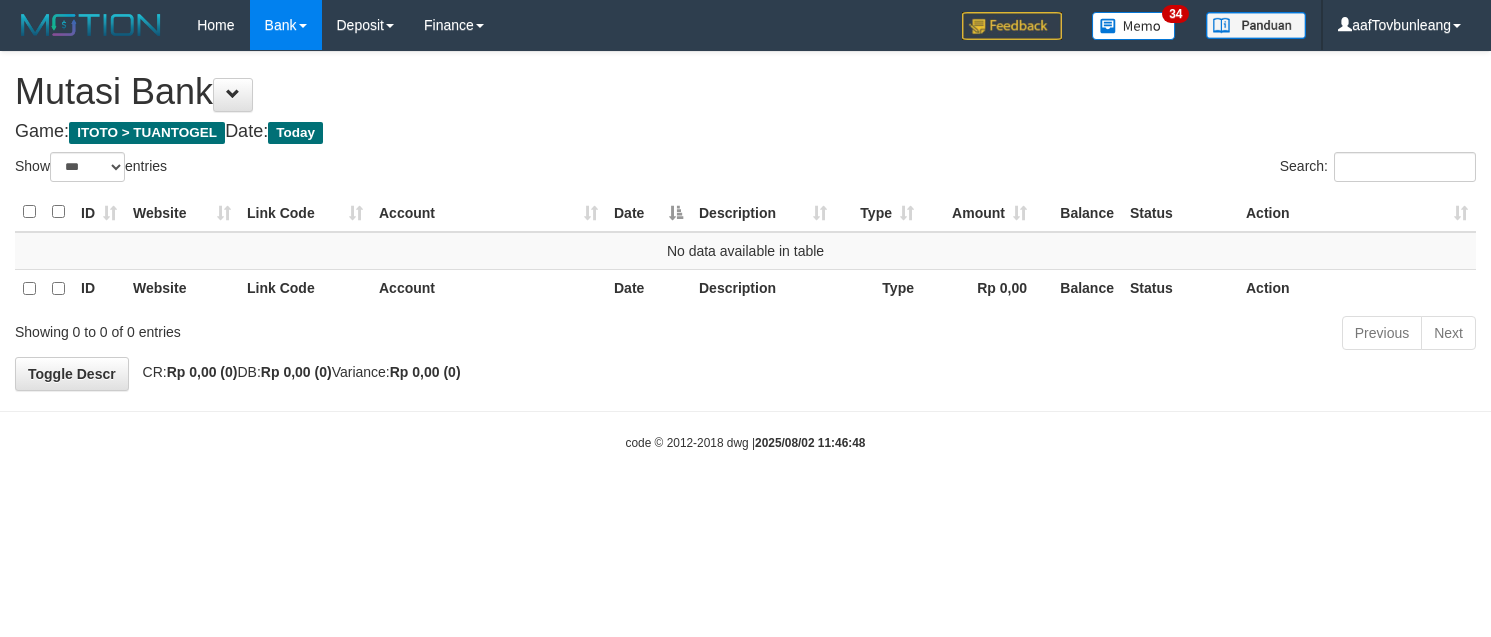 select on "***" 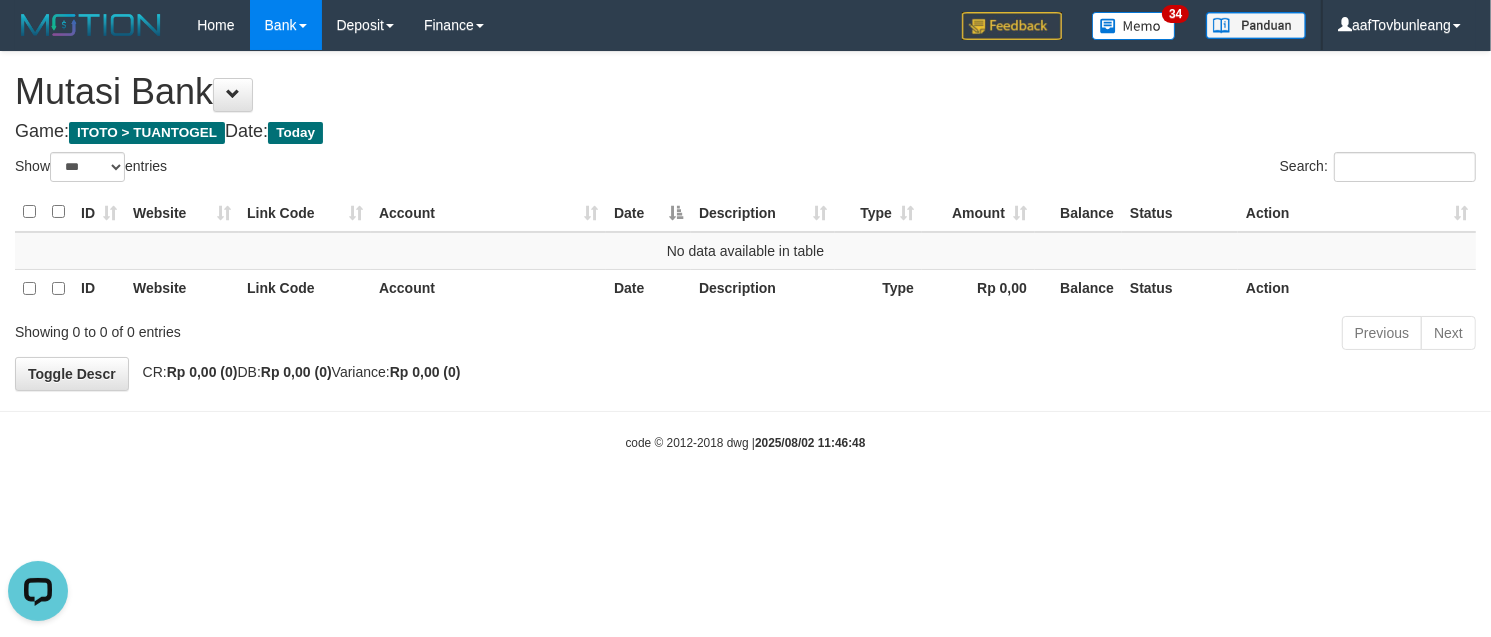 scroll, scrollTop: 0, scrollLeft: 0, axis: both 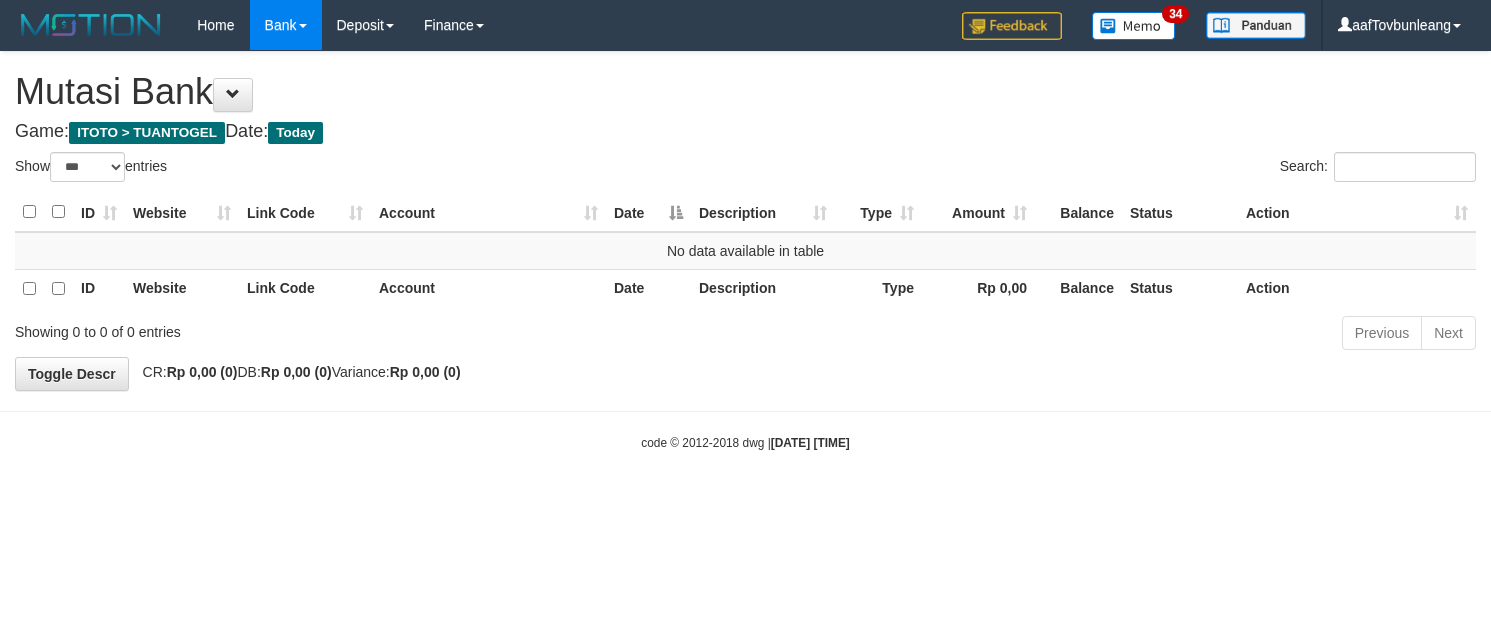 select on "***" 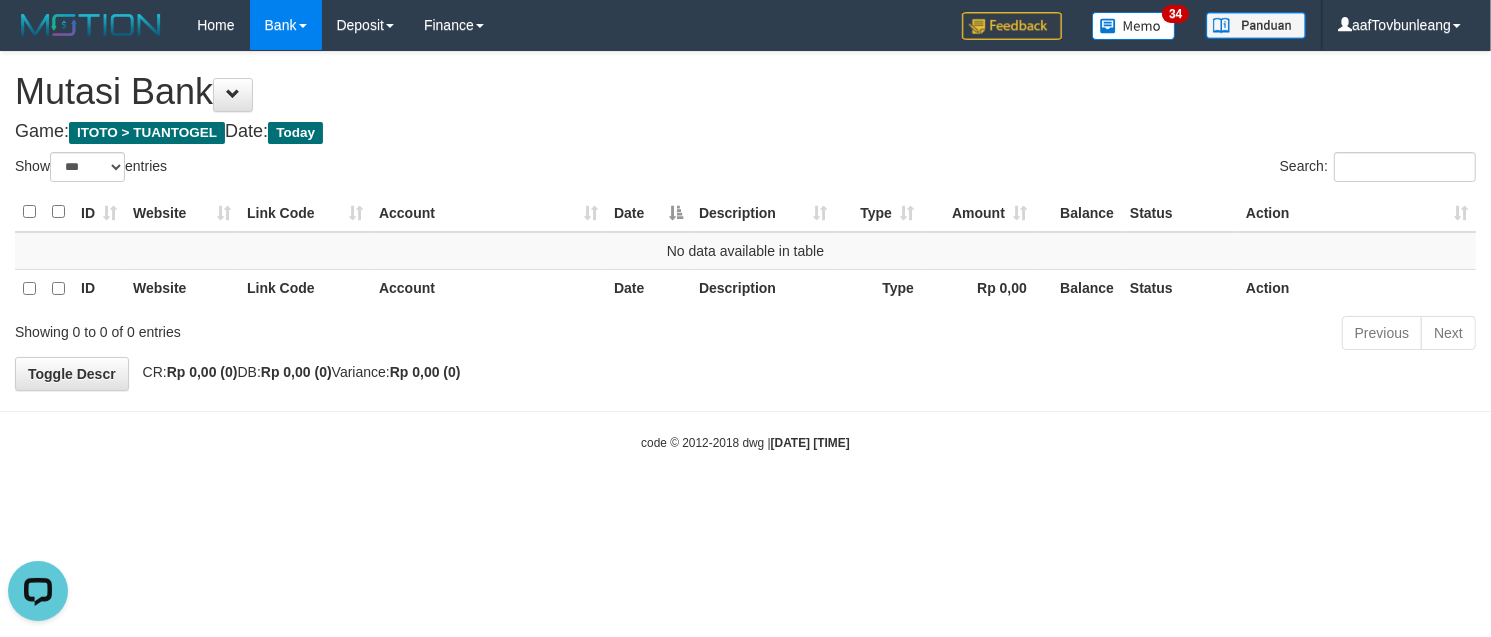 scroll, scrollTop: 0, scrollLeft: 0, axis: both 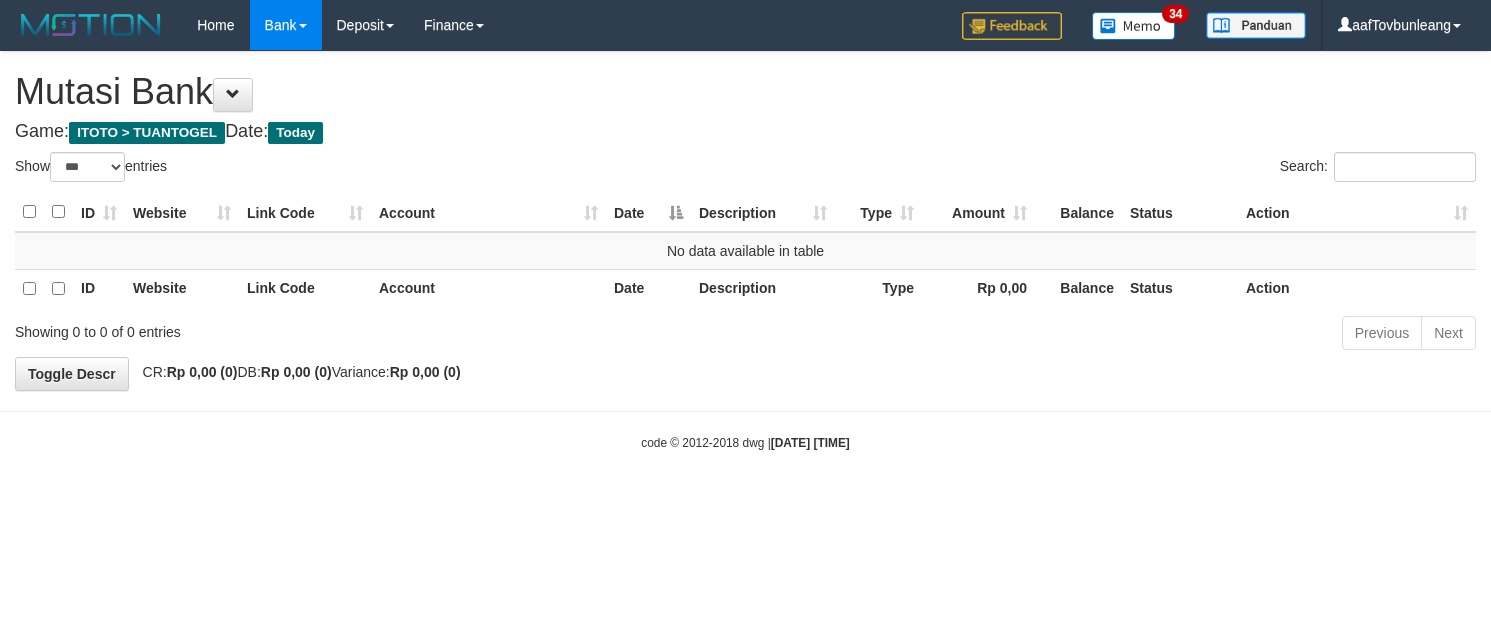 select on "***" 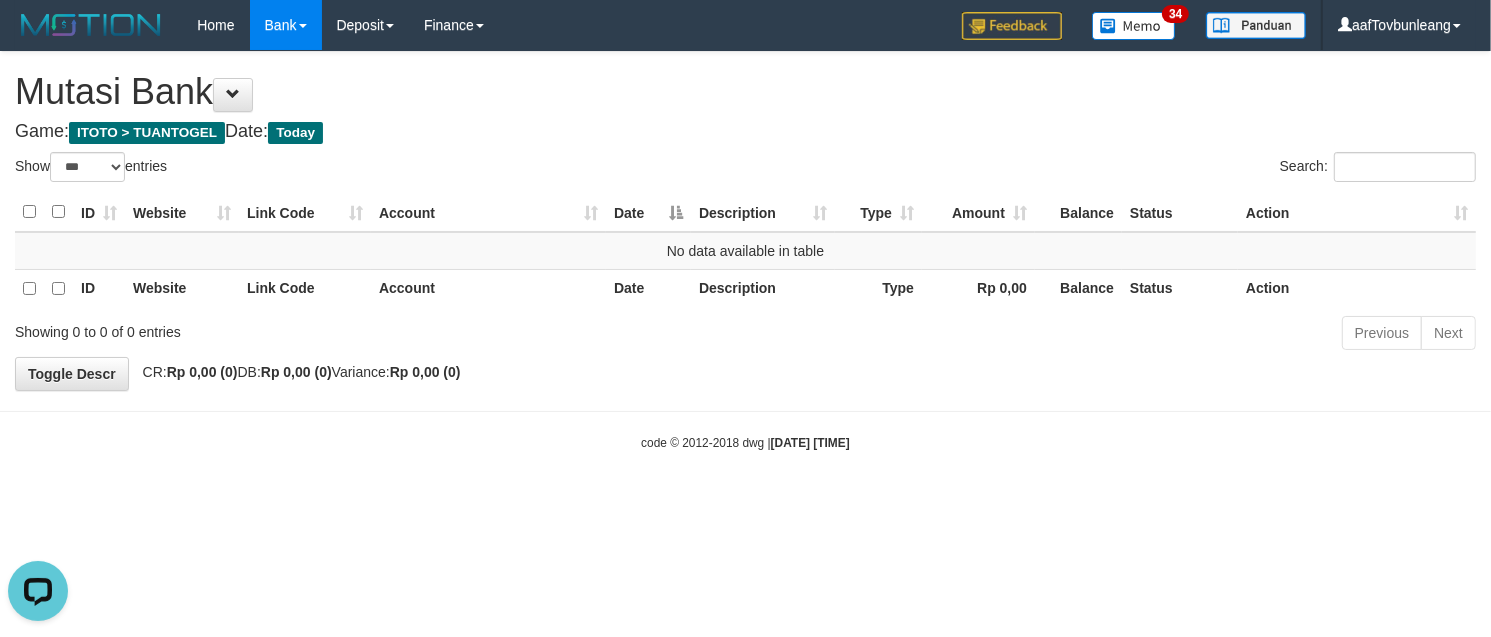 scroll, scrollTop: 0, scrollLeft: 0, axis: both 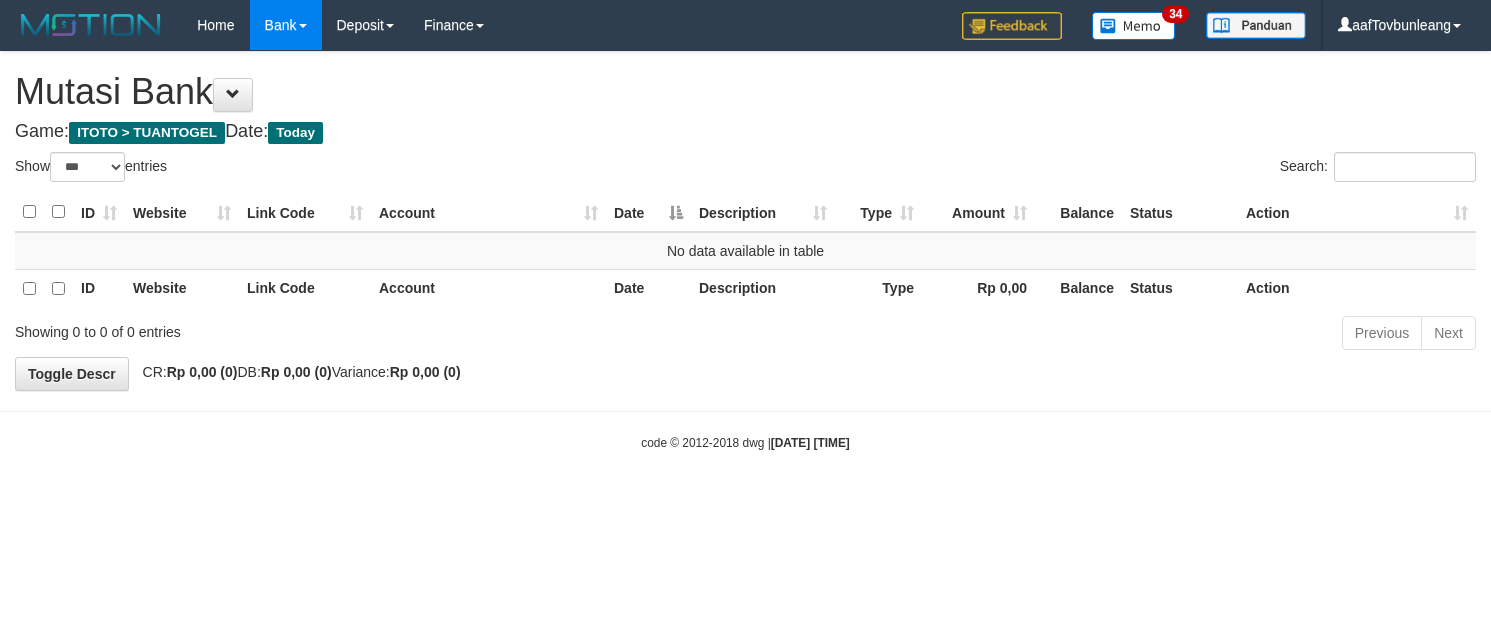 select on "***" 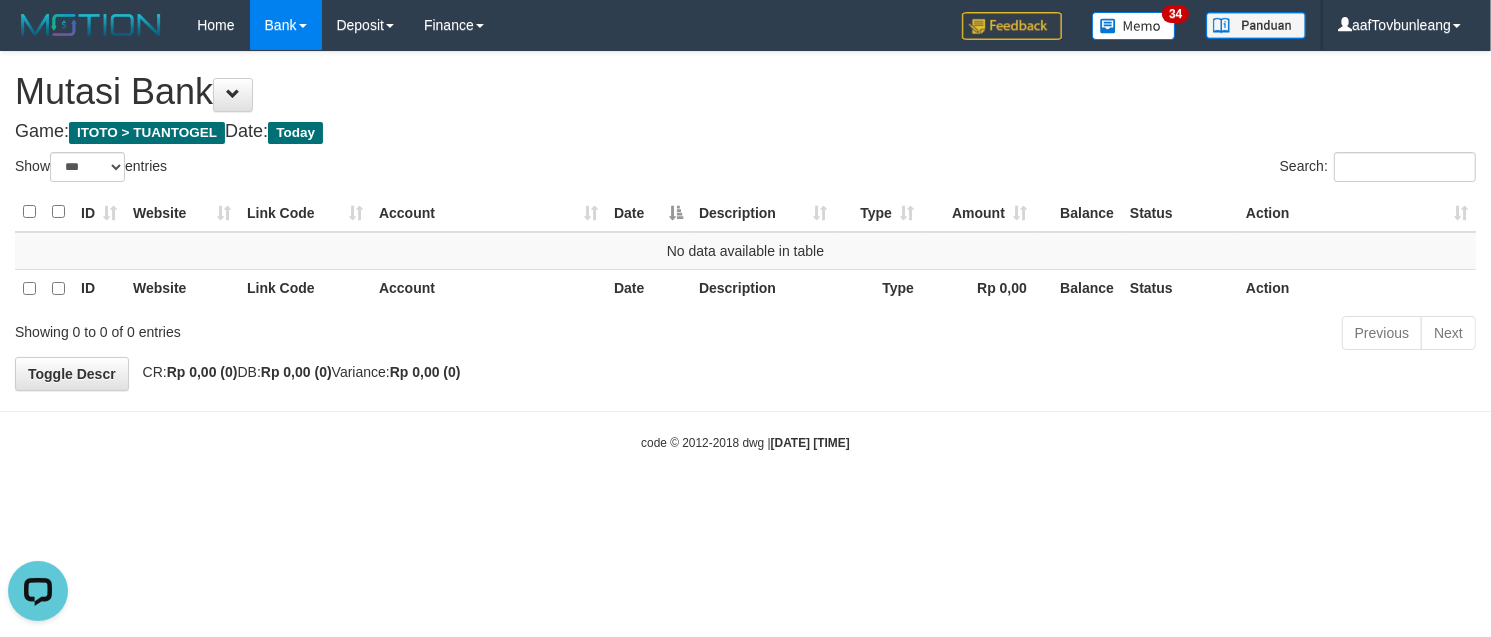 scroll, scrollTop: 0, scrollLeft: 0, axis: both 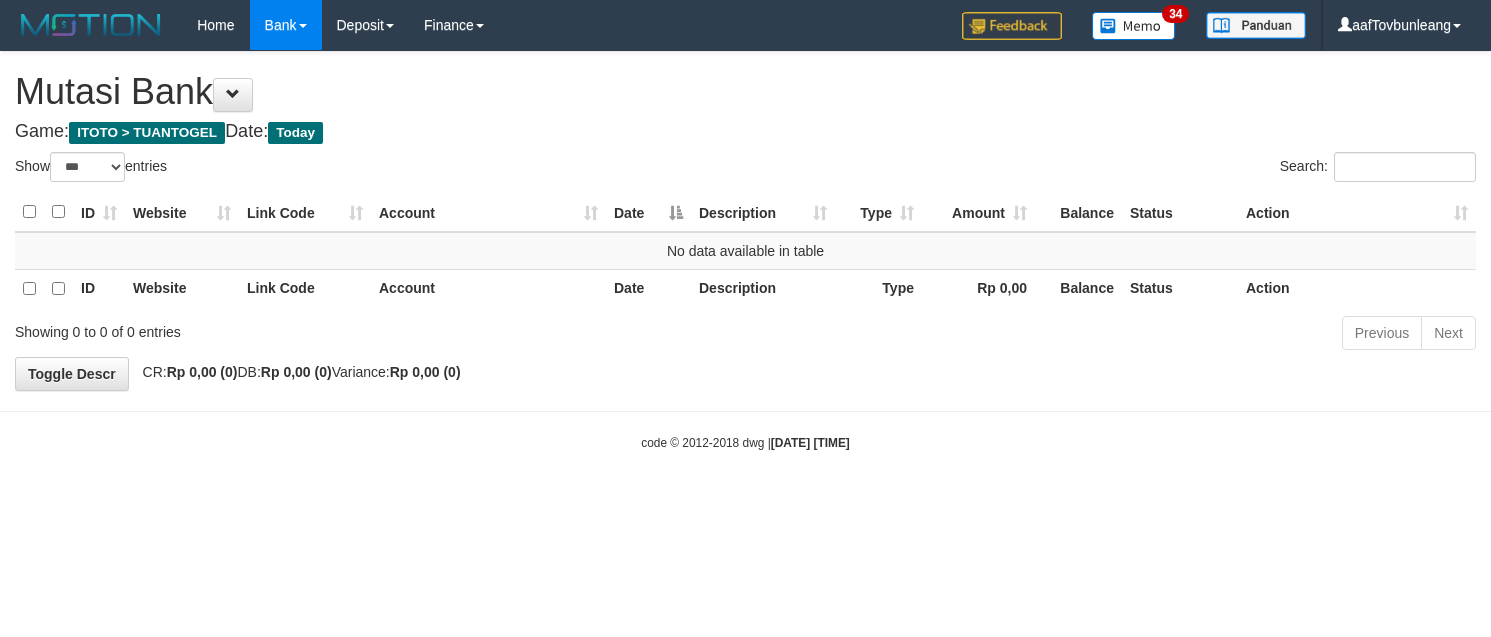 select on "***" 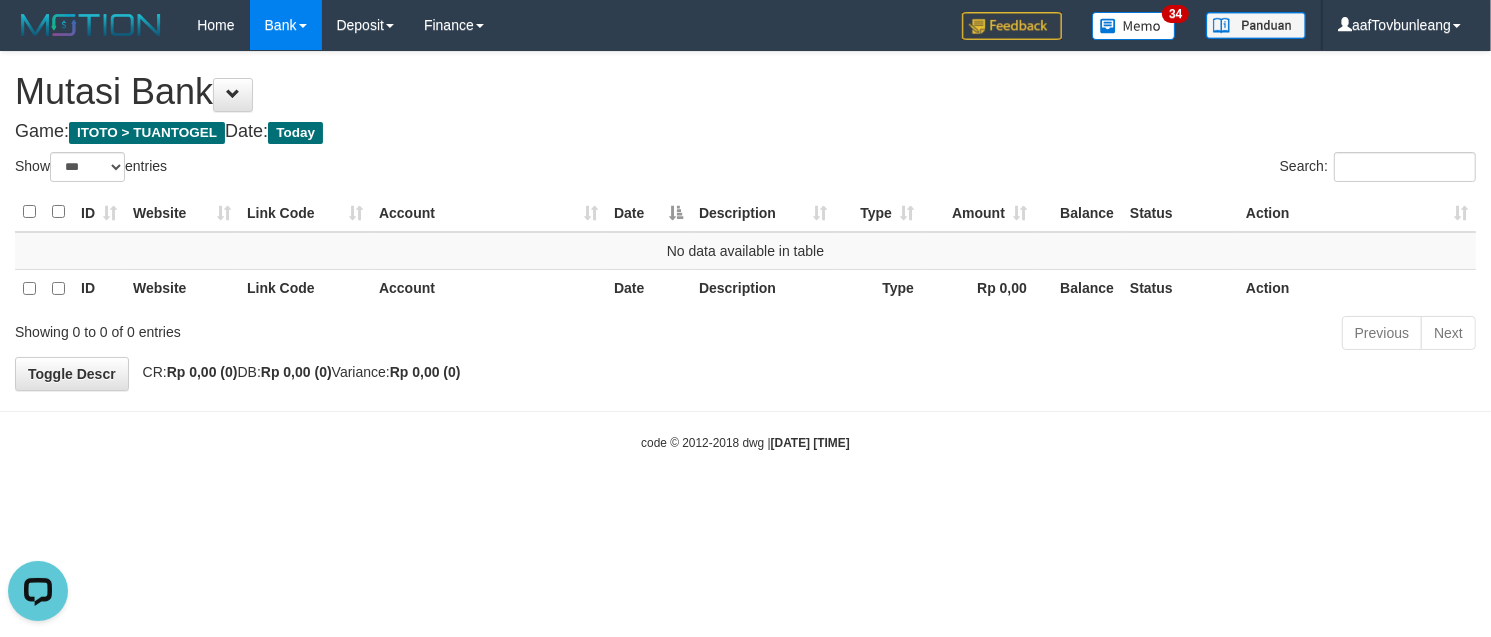 scroll, scrollTop: 0, scrollLeft: 0, axis: both 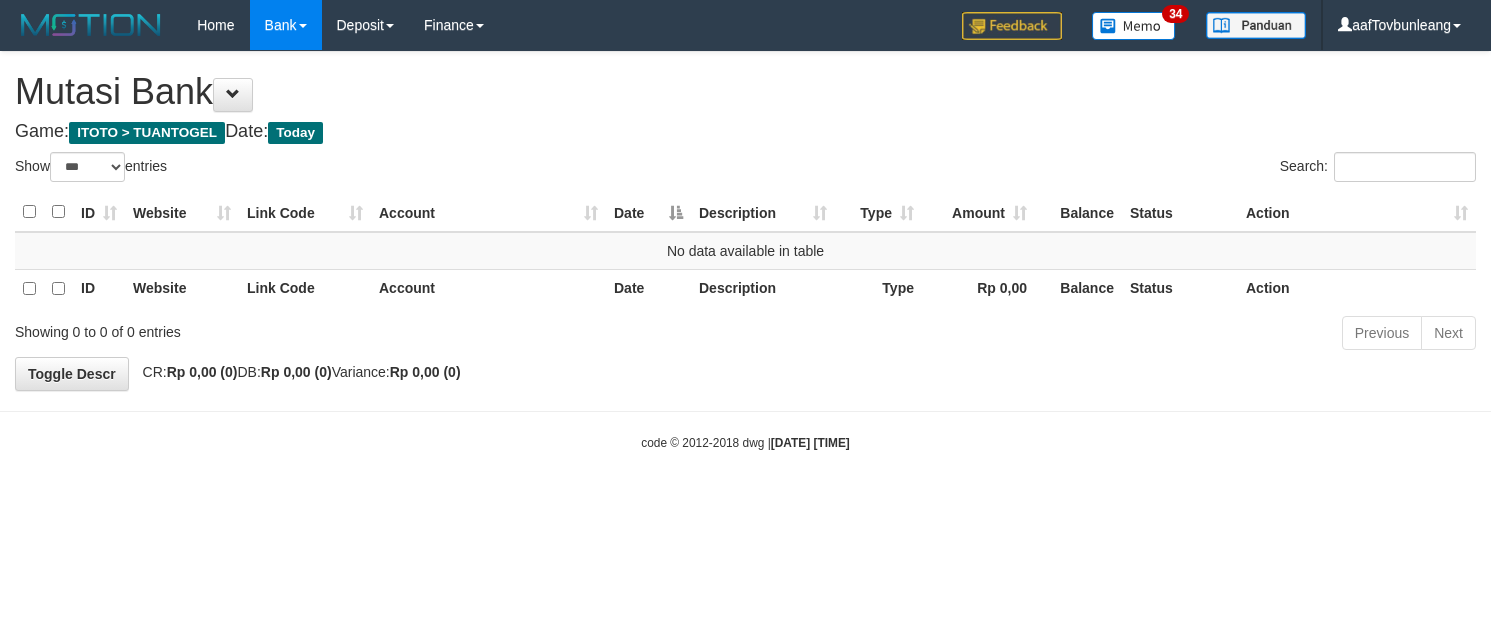 select on "***" 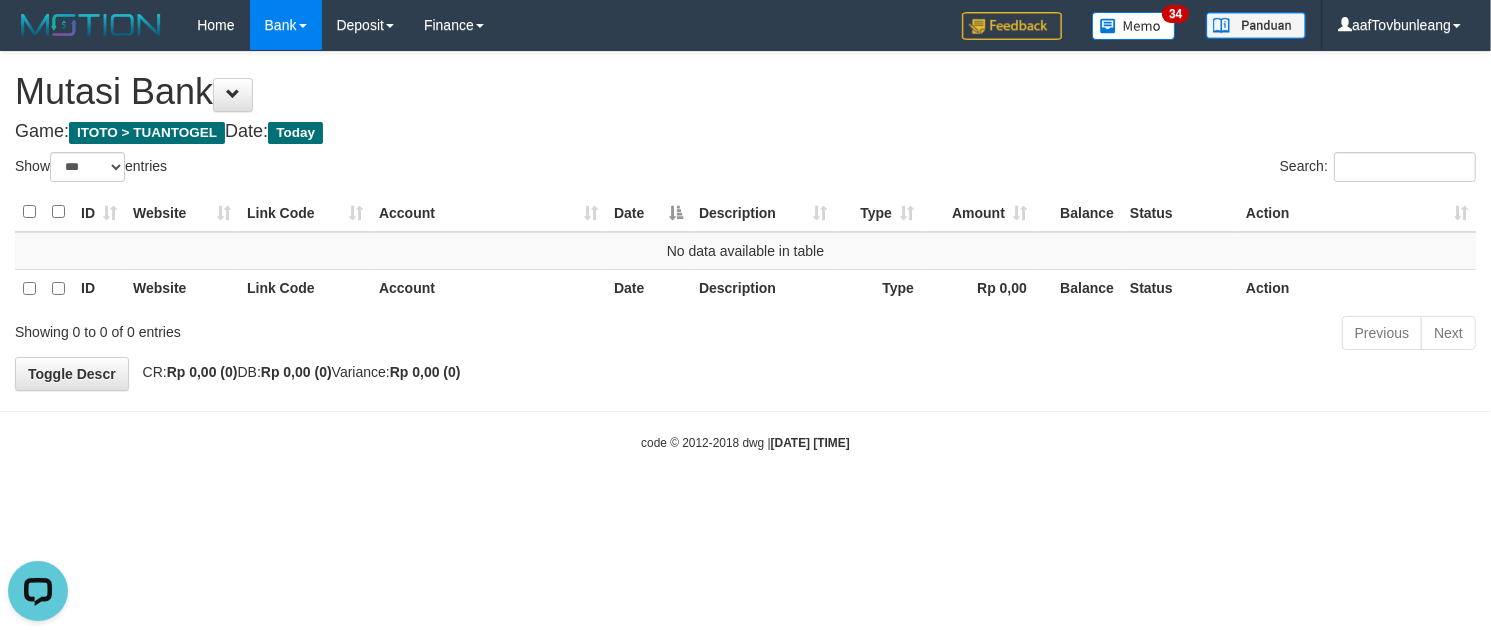 scroll, scrollTop: 0, scrollLeft: 0, axis: both 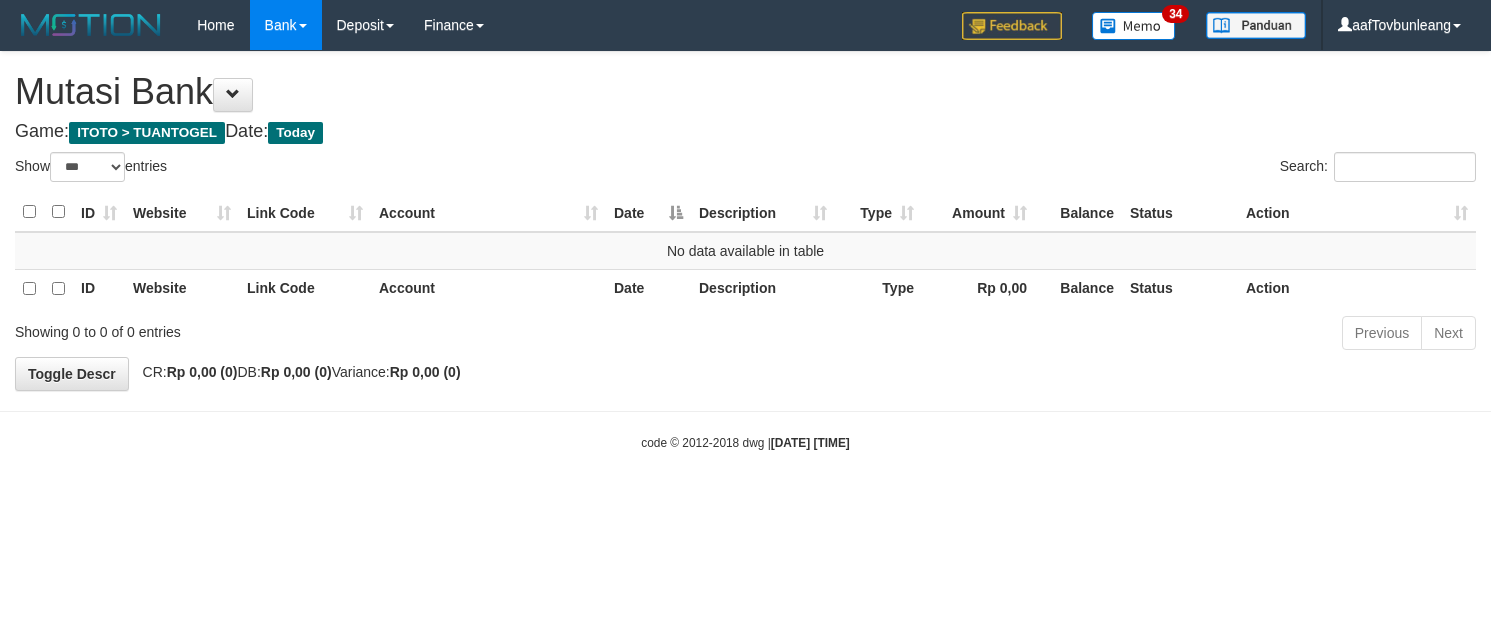 select on "***" 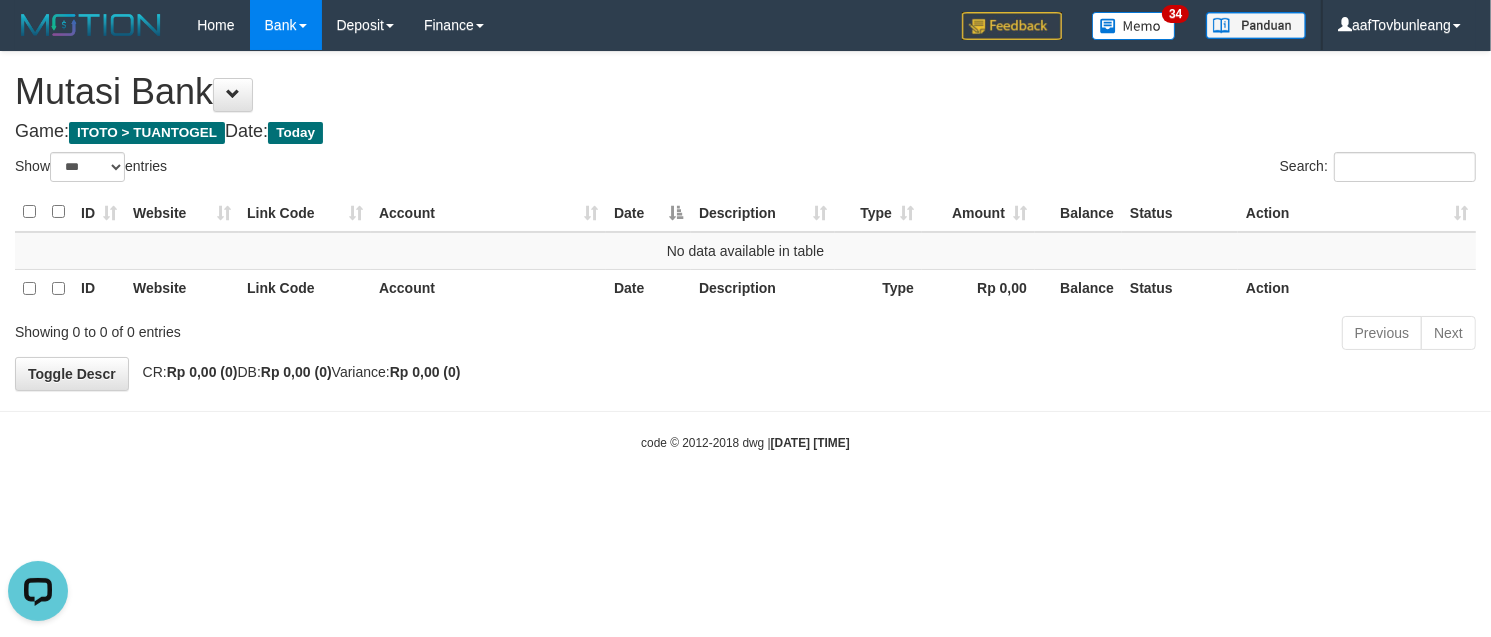 scroll, scrollTop: 0, scrollLeft: 0, axis: both 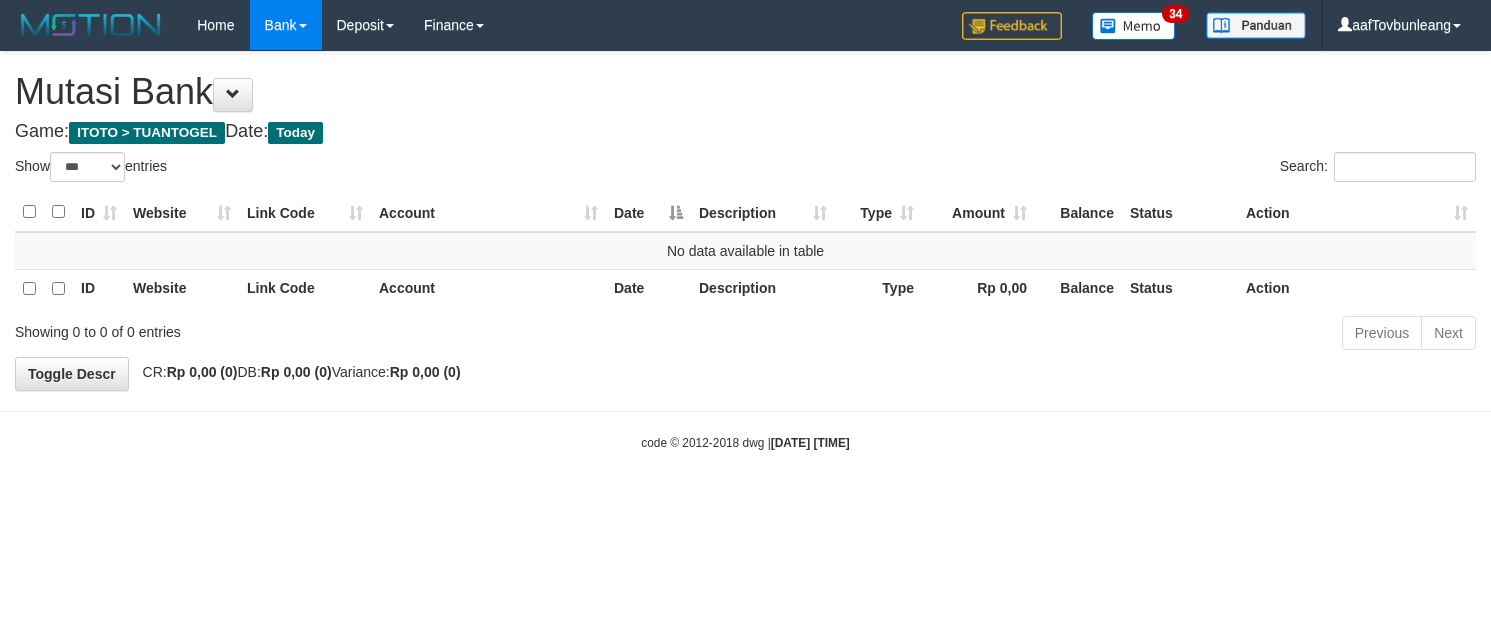 select on "***" 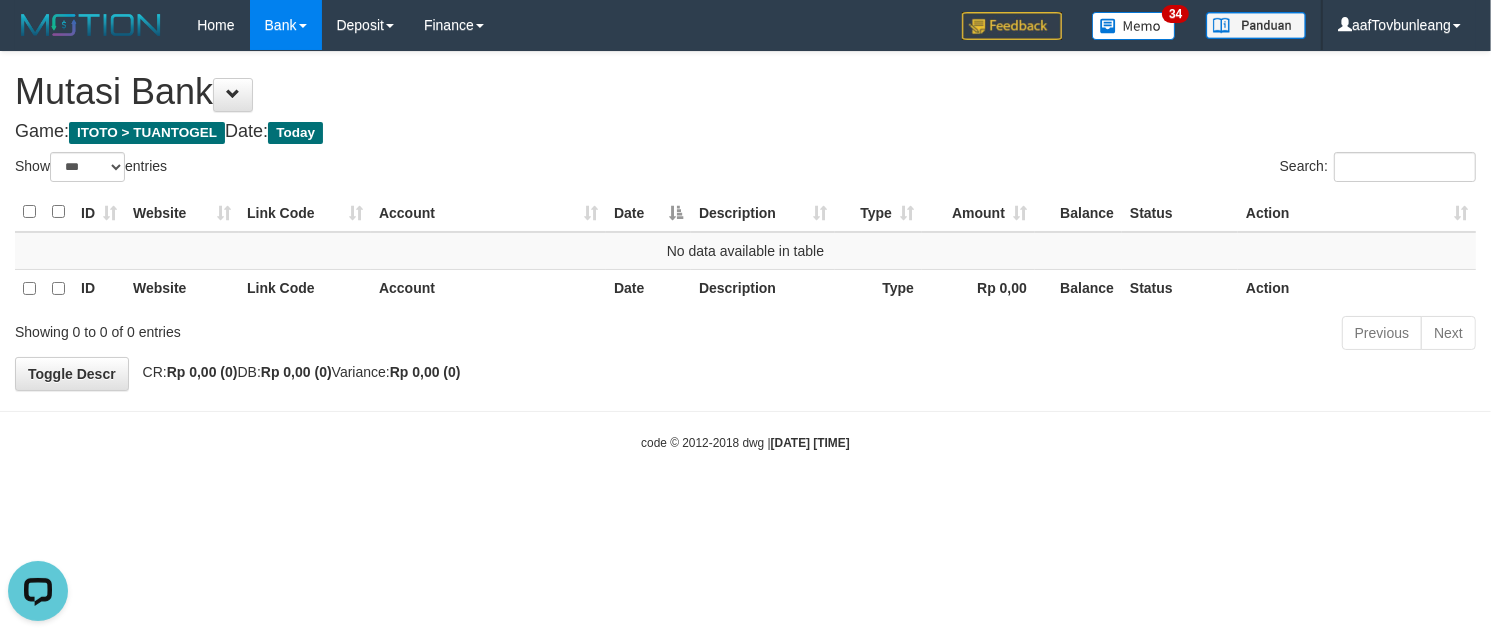 scroll, scrollTop: 0, scrollLeft: 0, axis: both 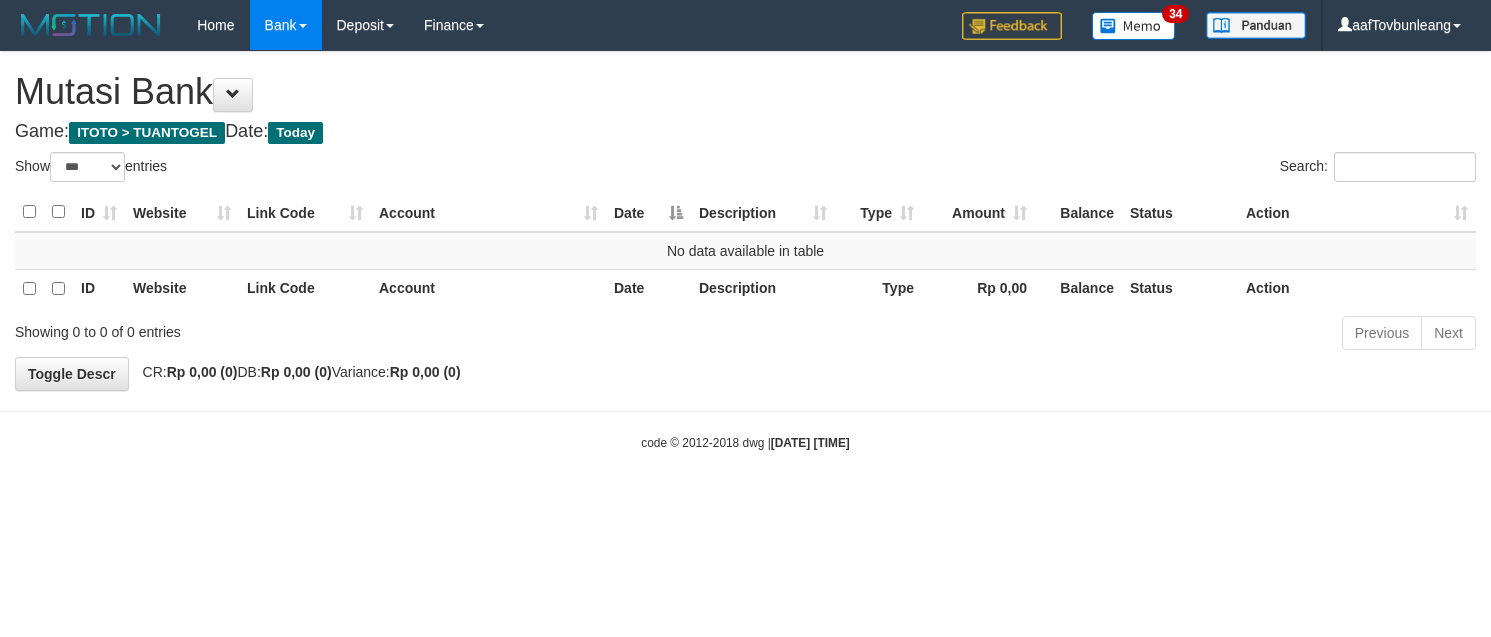 select on "***" 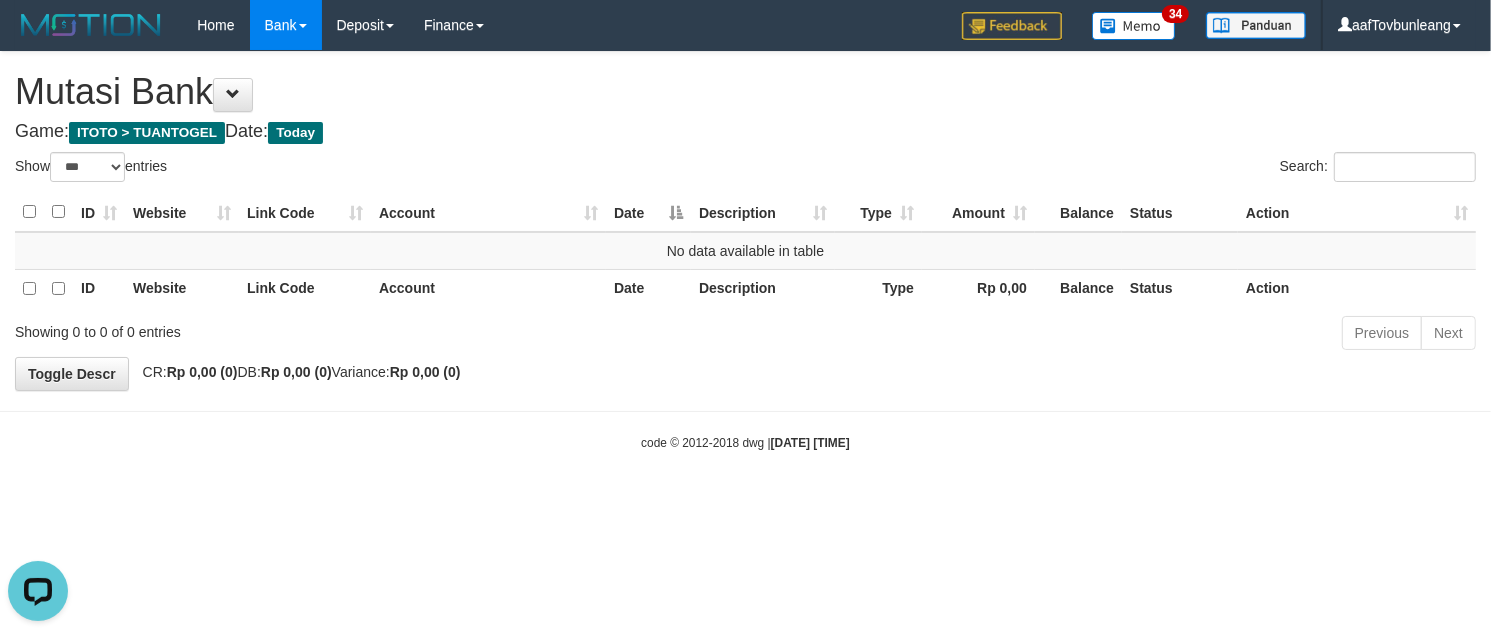 scroll, scrollTop: 0, scrollLeft: 0, axis: both 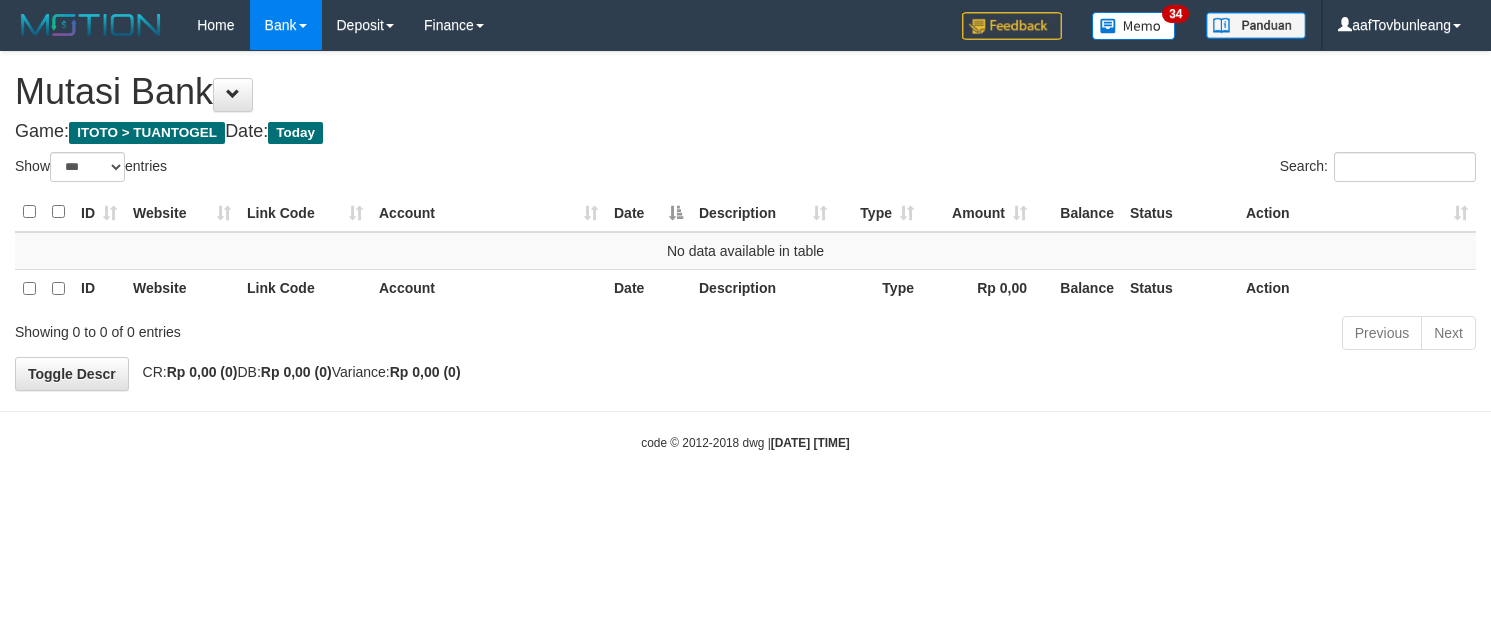 select on "***" 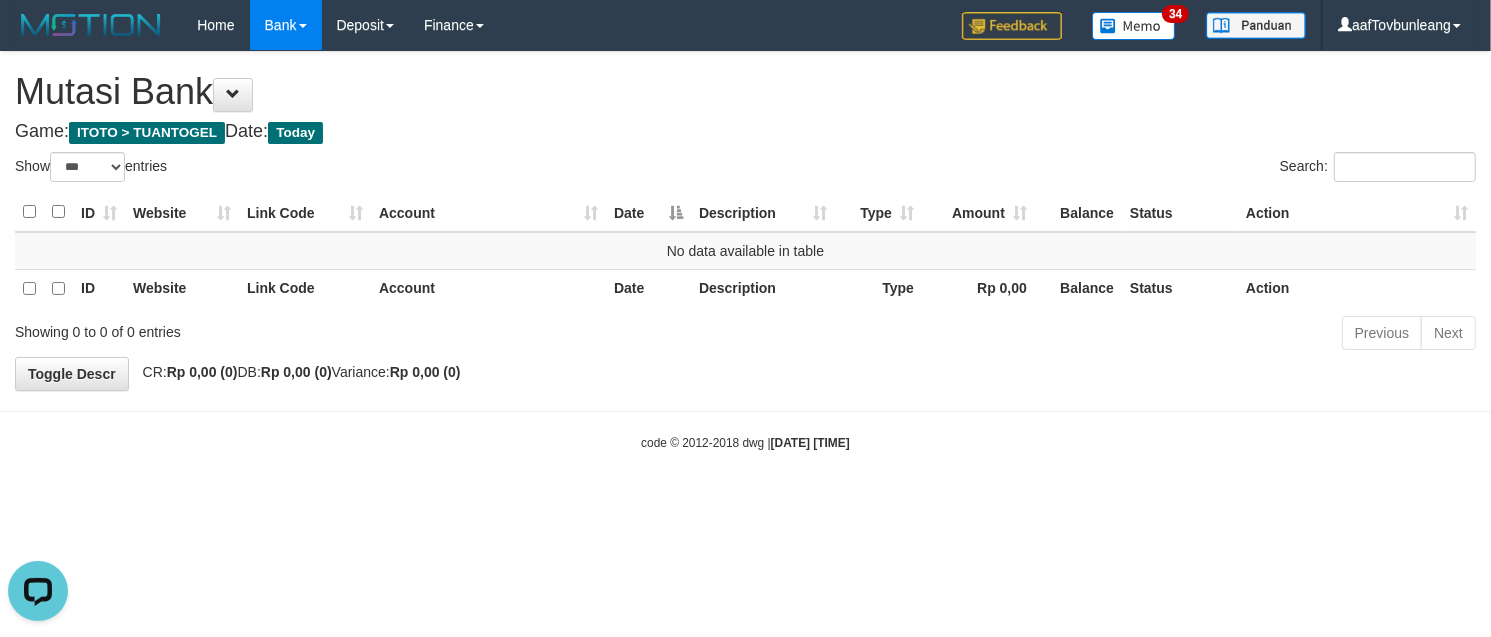 scroll, scrollTop: 0, scrollLeft: 0, axis: both 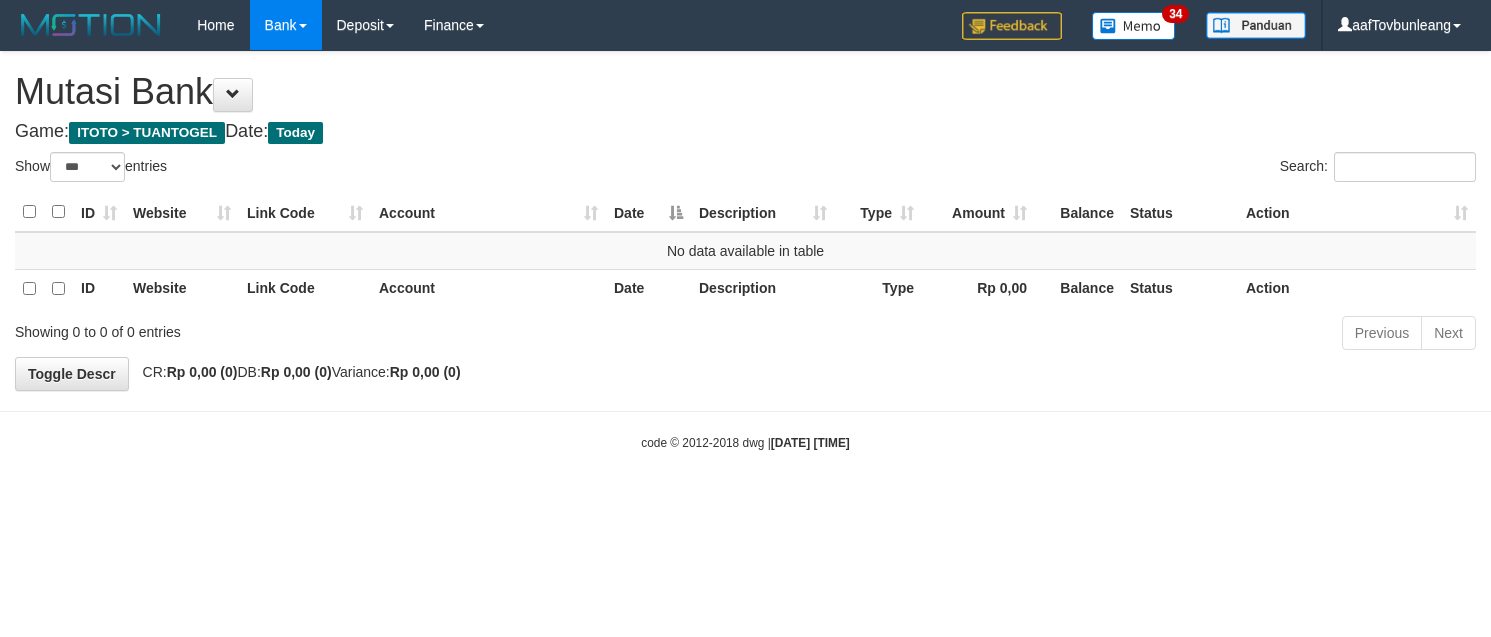 select on "***" 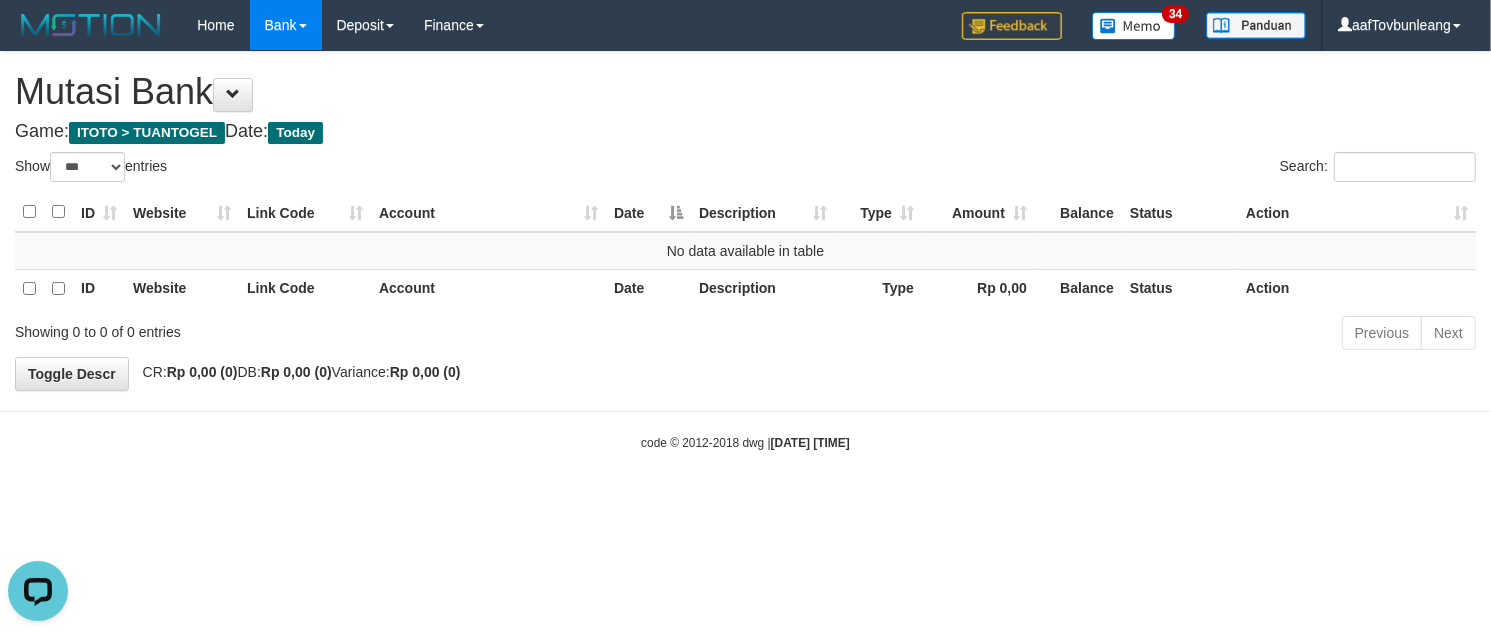 scroll, scrollTop: 0, scrollLeft: 0, axis: both 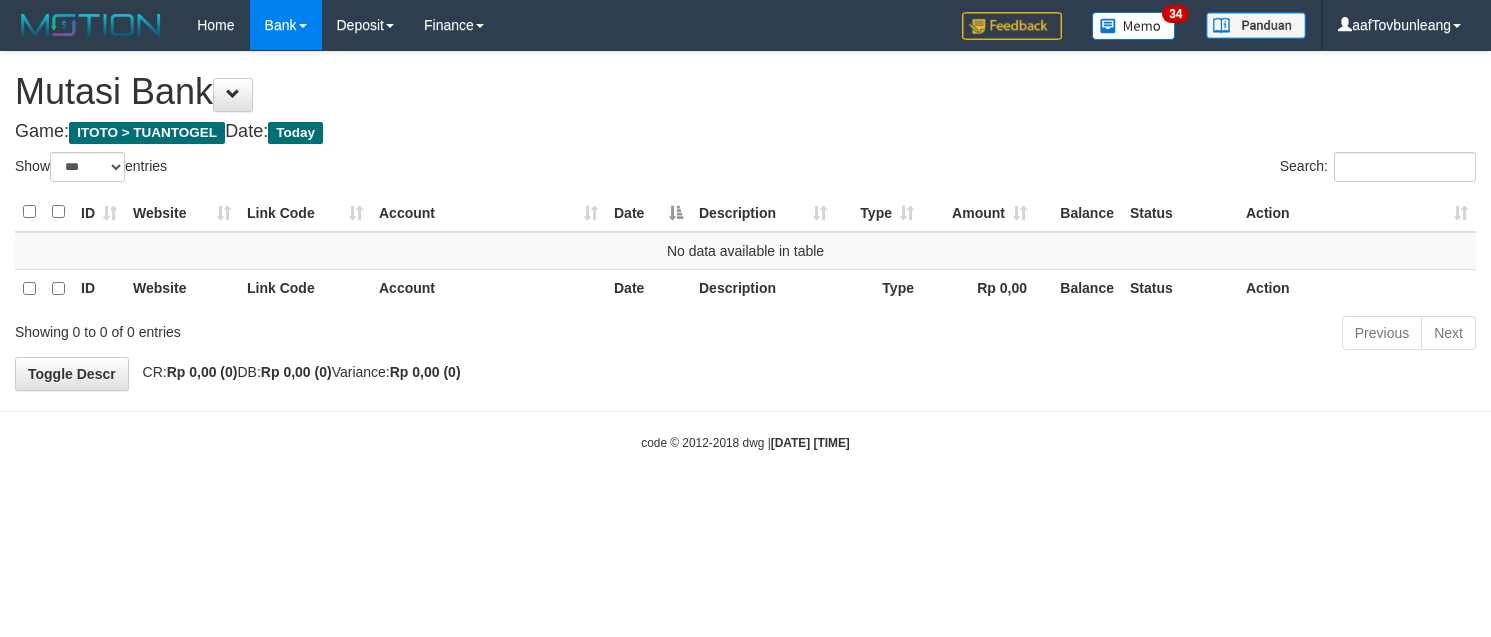 select on "***" 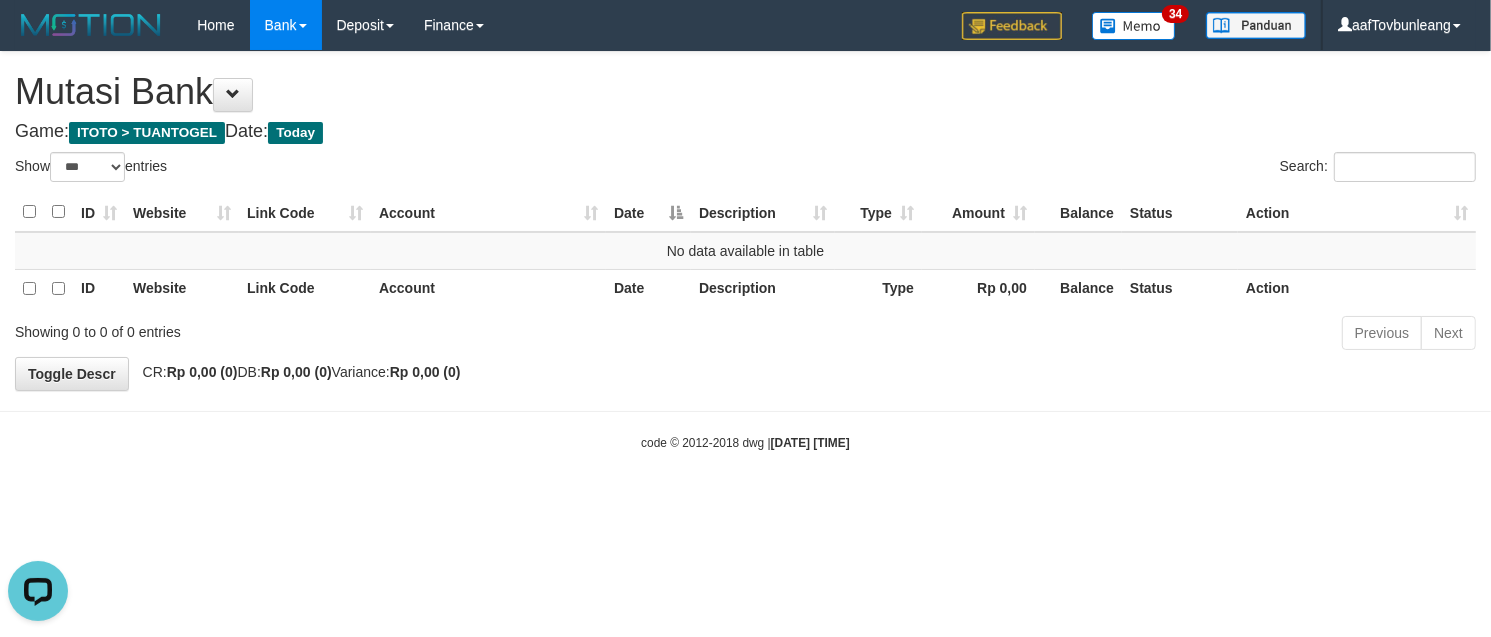scroll, scrollTop: 0, scrollLeft: 0, axis: both 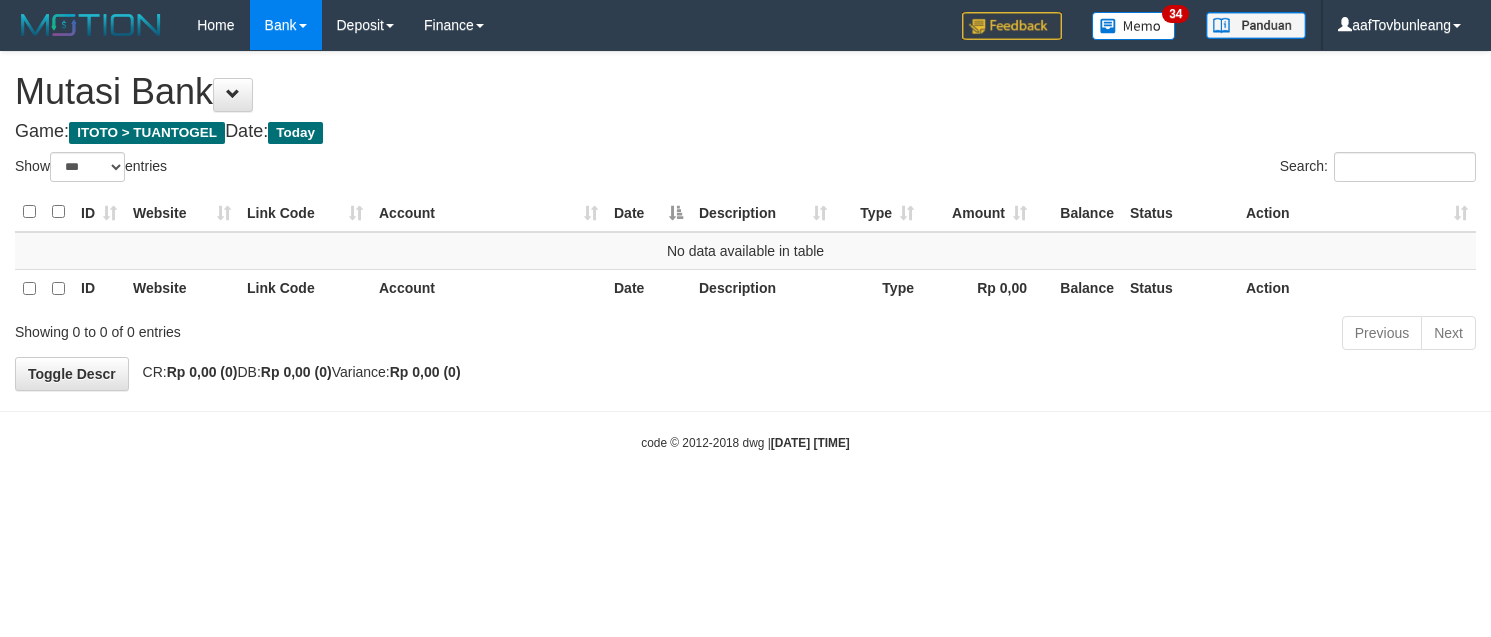 select on "***" 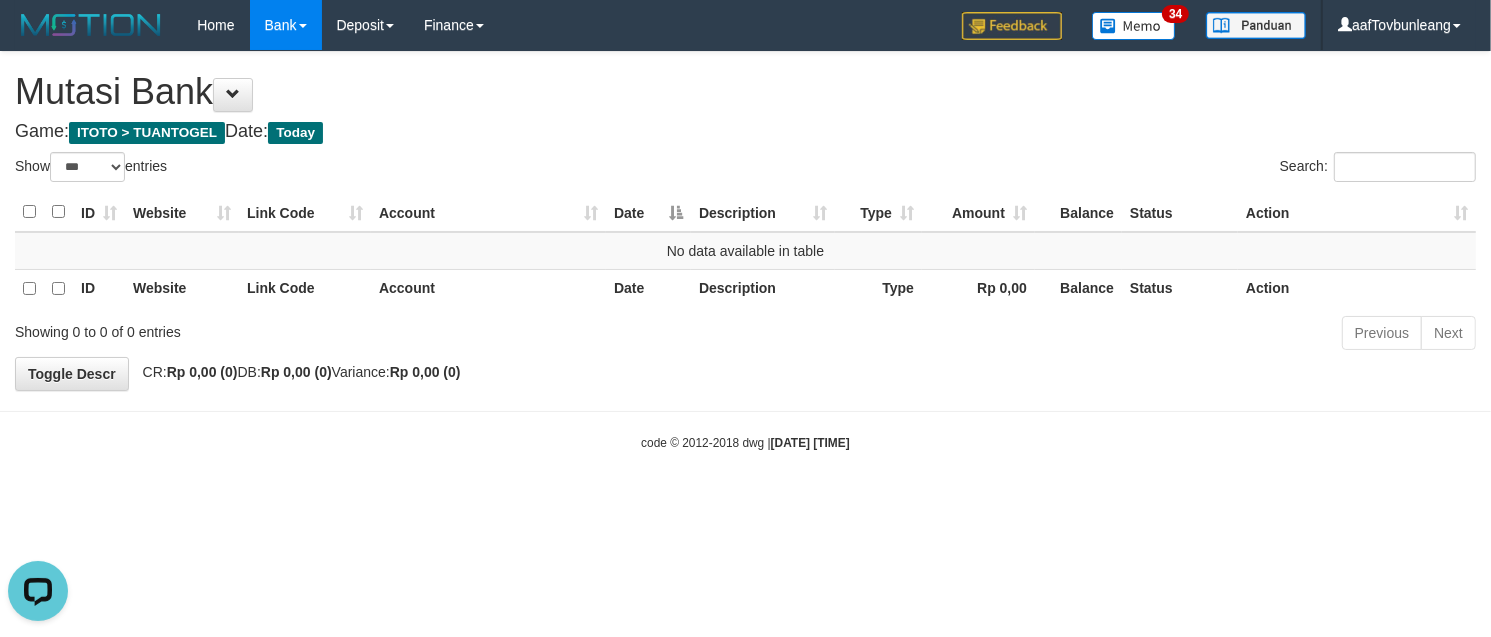 scroll, scrollTop: 0, scrollLeft: 0, axis: both 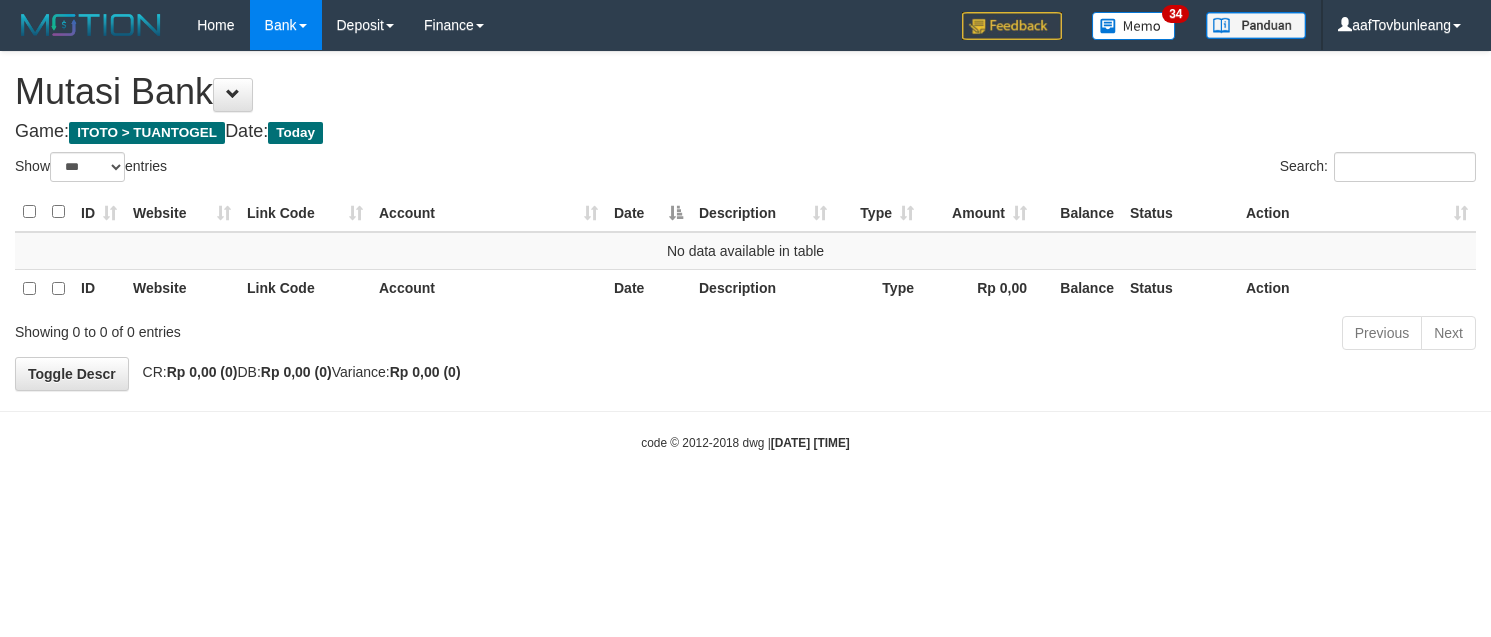 select on "***" 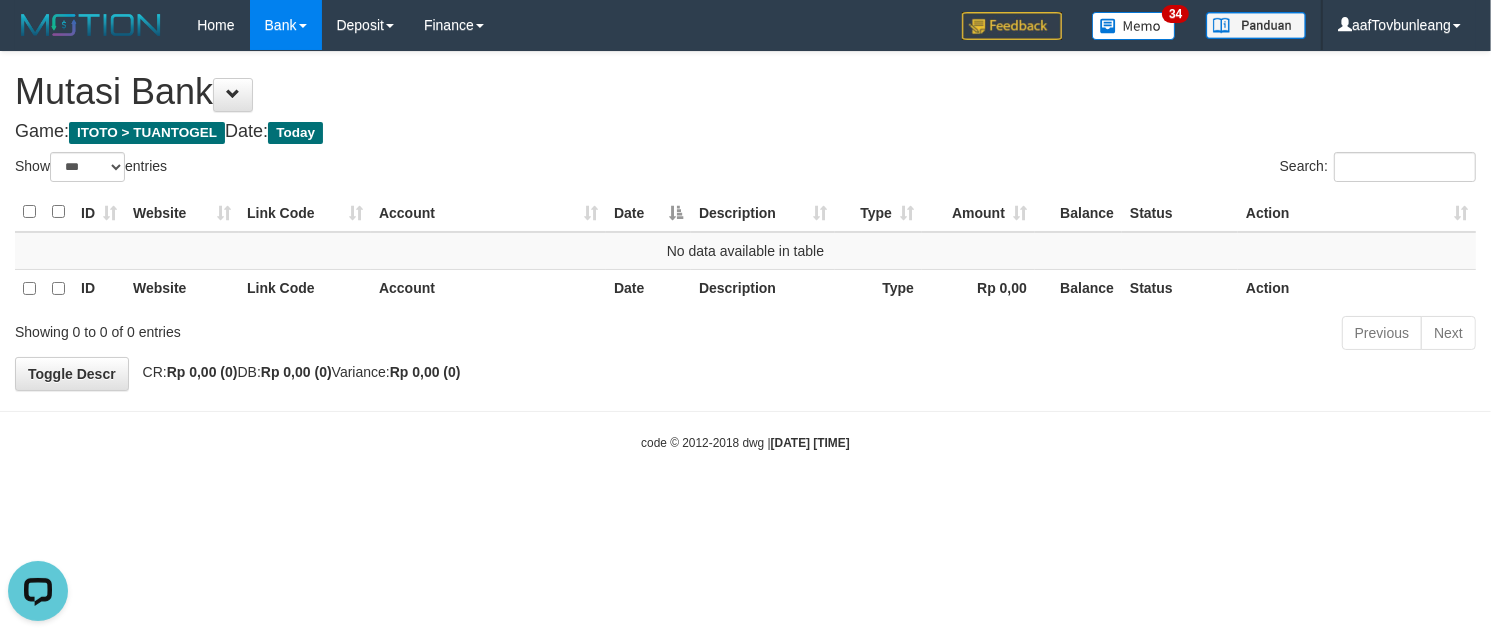 scroll, scrollTop: 0, scrollLeft: 0, axis: both 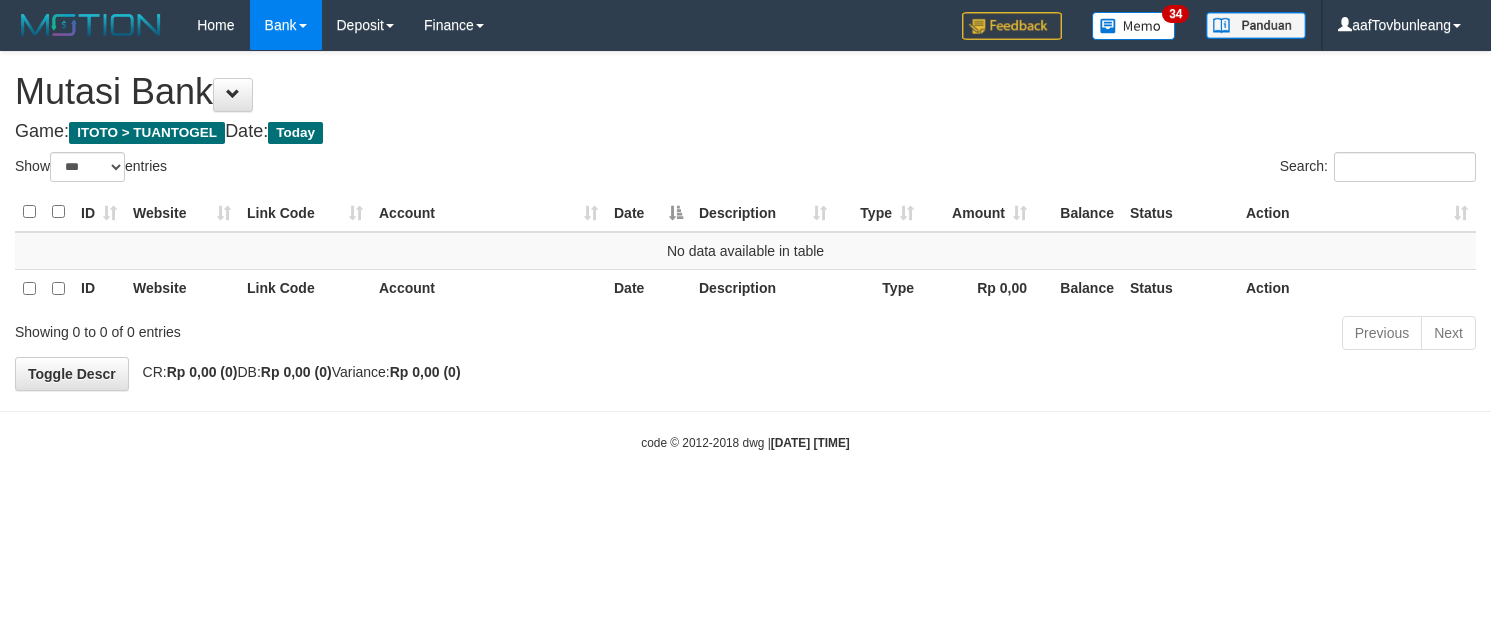 select on "***" 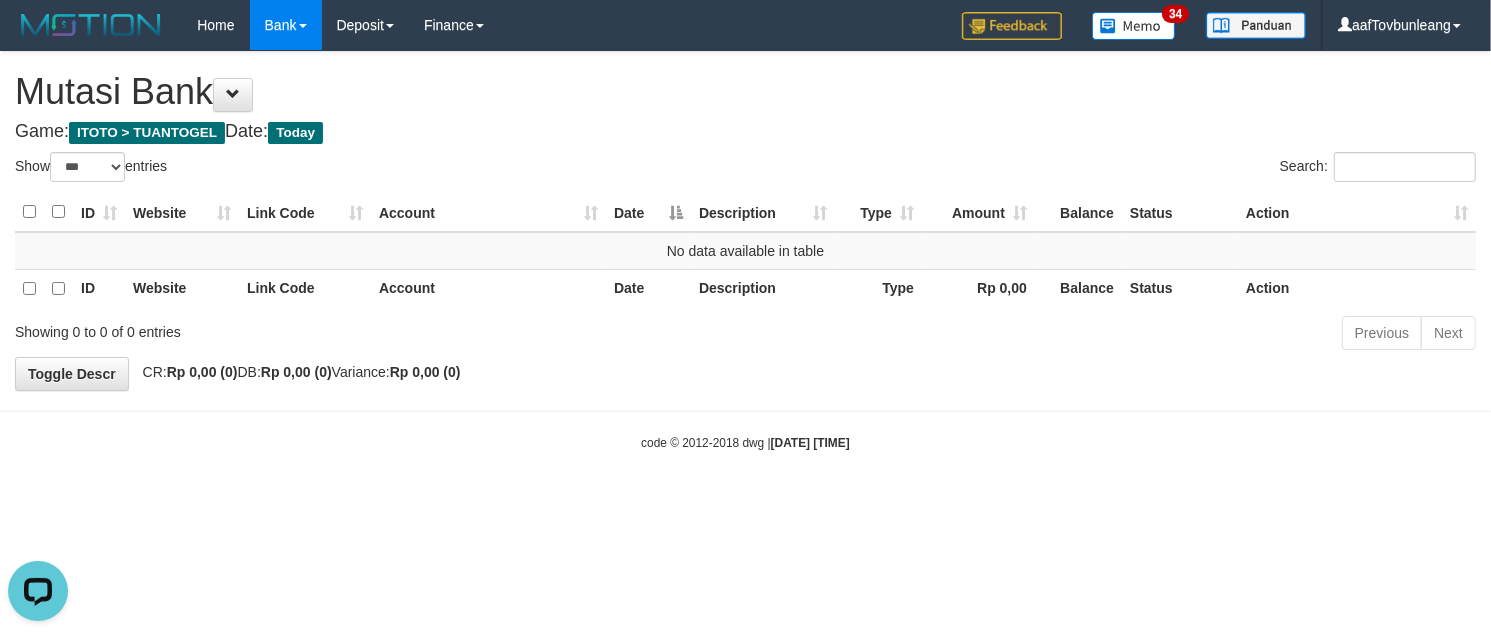 scroll, scrollTop: 0, scrollLeft: 0, axis: both 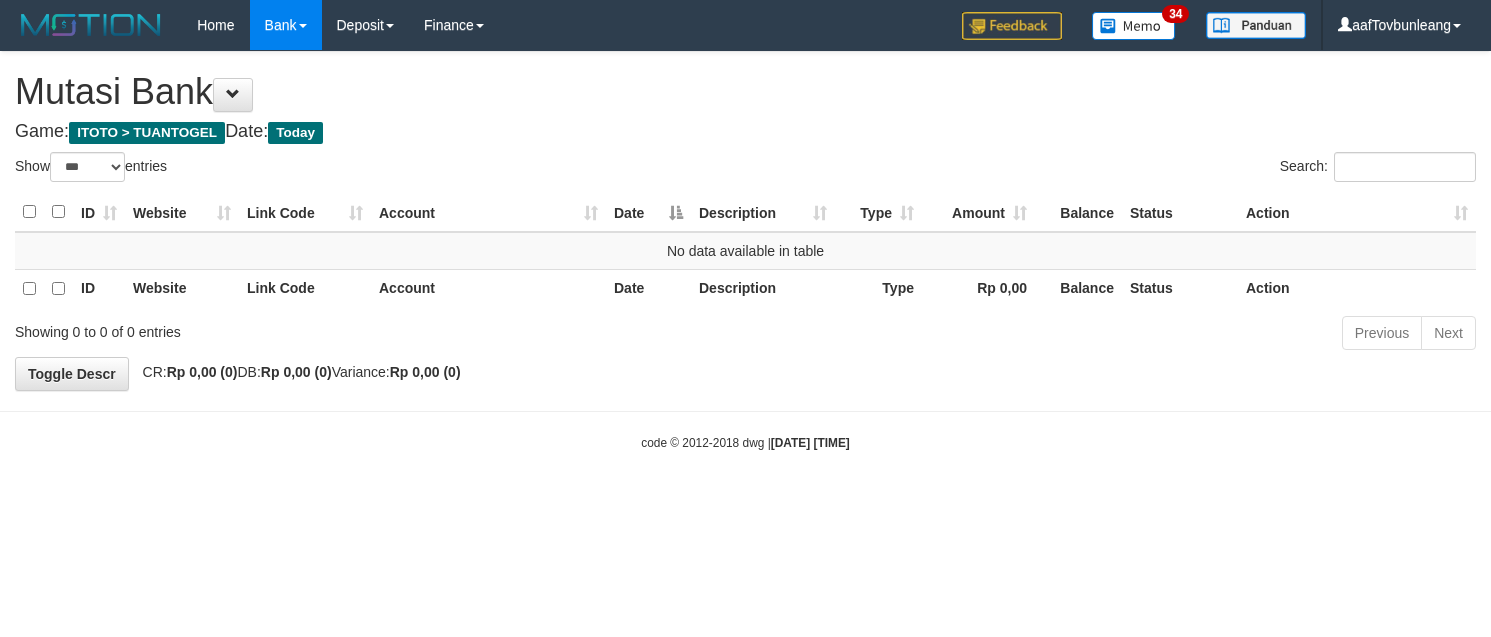 select on "***" 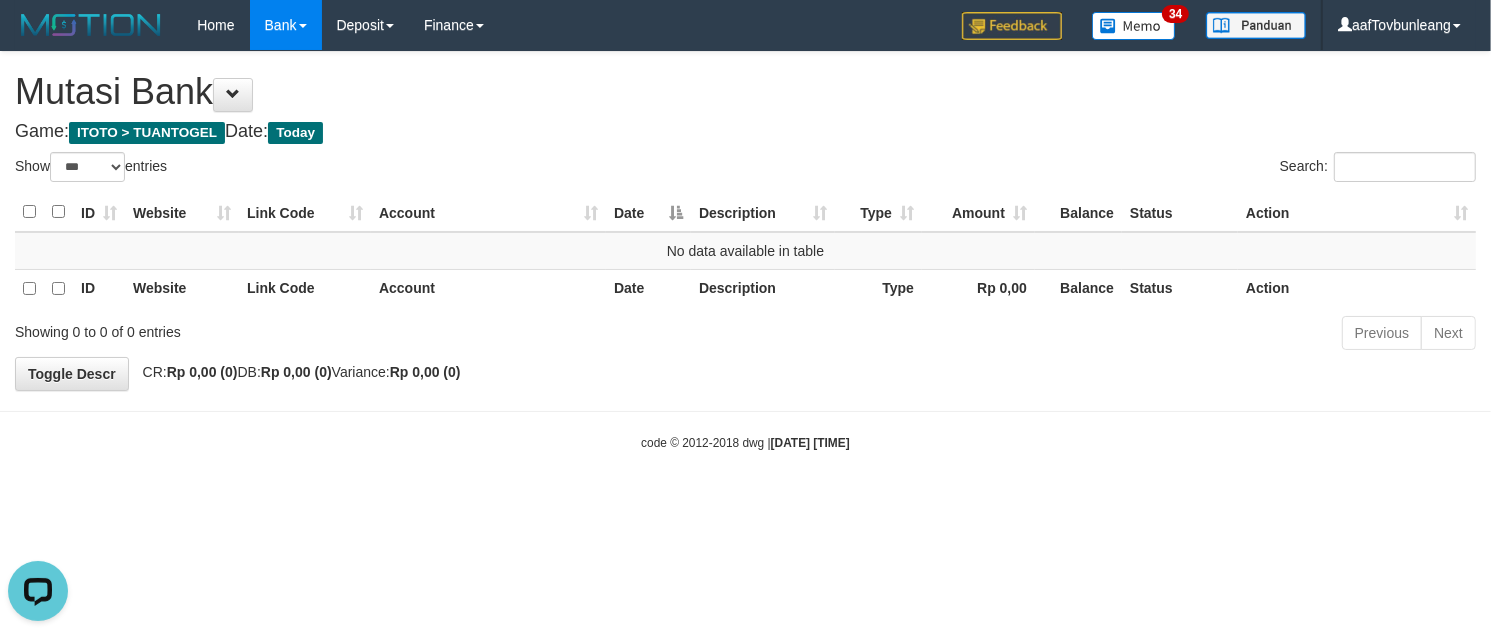 scroll, scrollTop: 0, scrollLeft: 0, axis: both 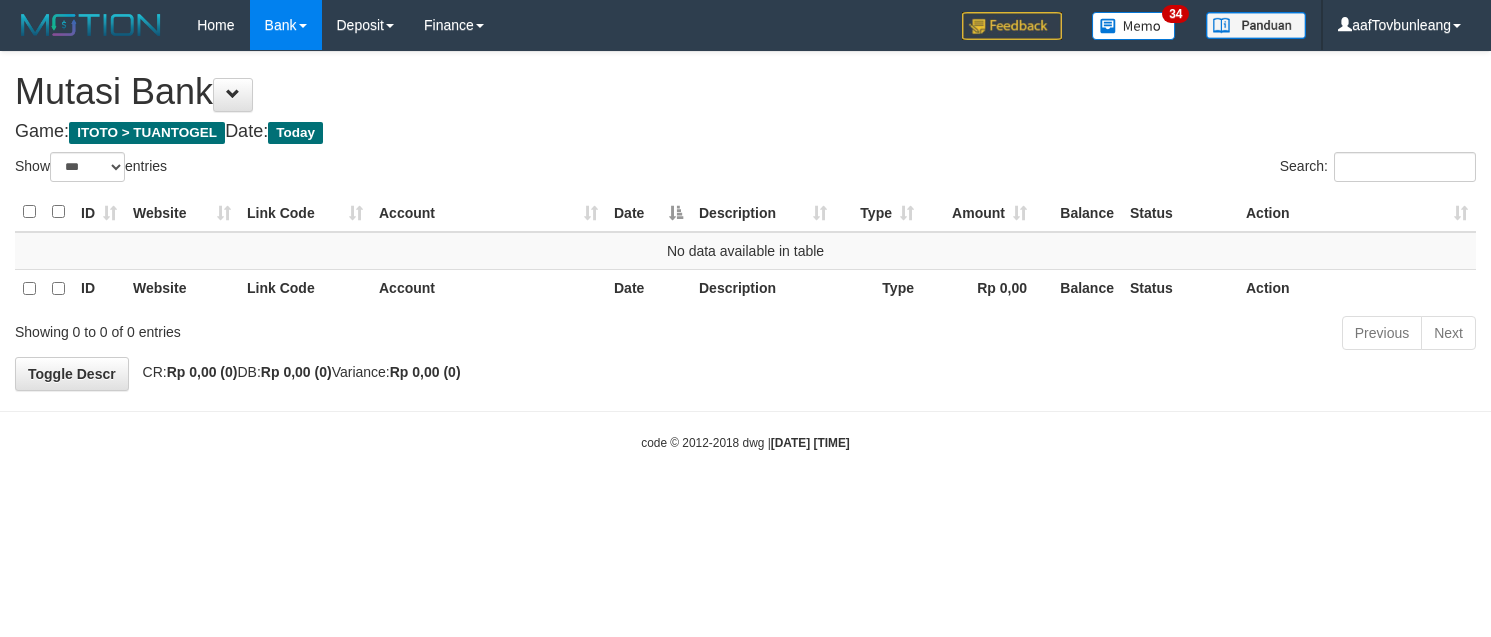 select on "***" 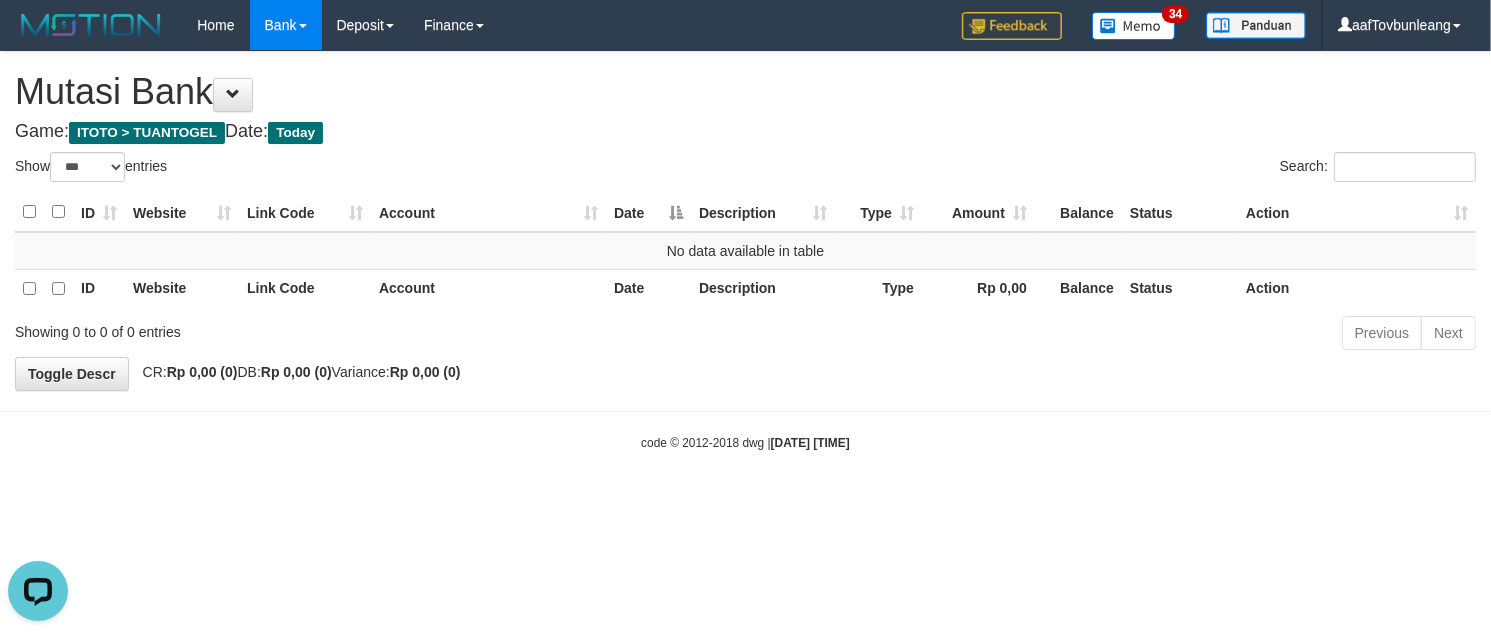 scroll, scrollTop: 0, scrollLeft: 0, axis: both 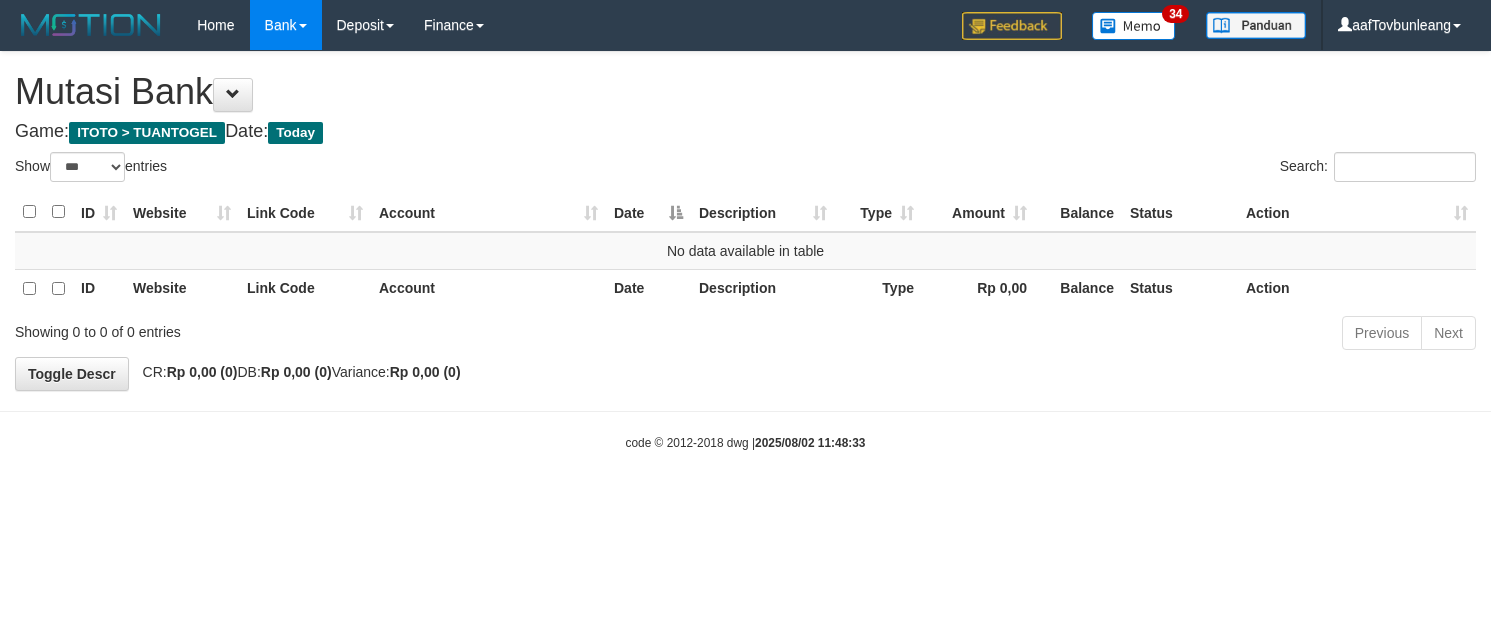 select on "***" 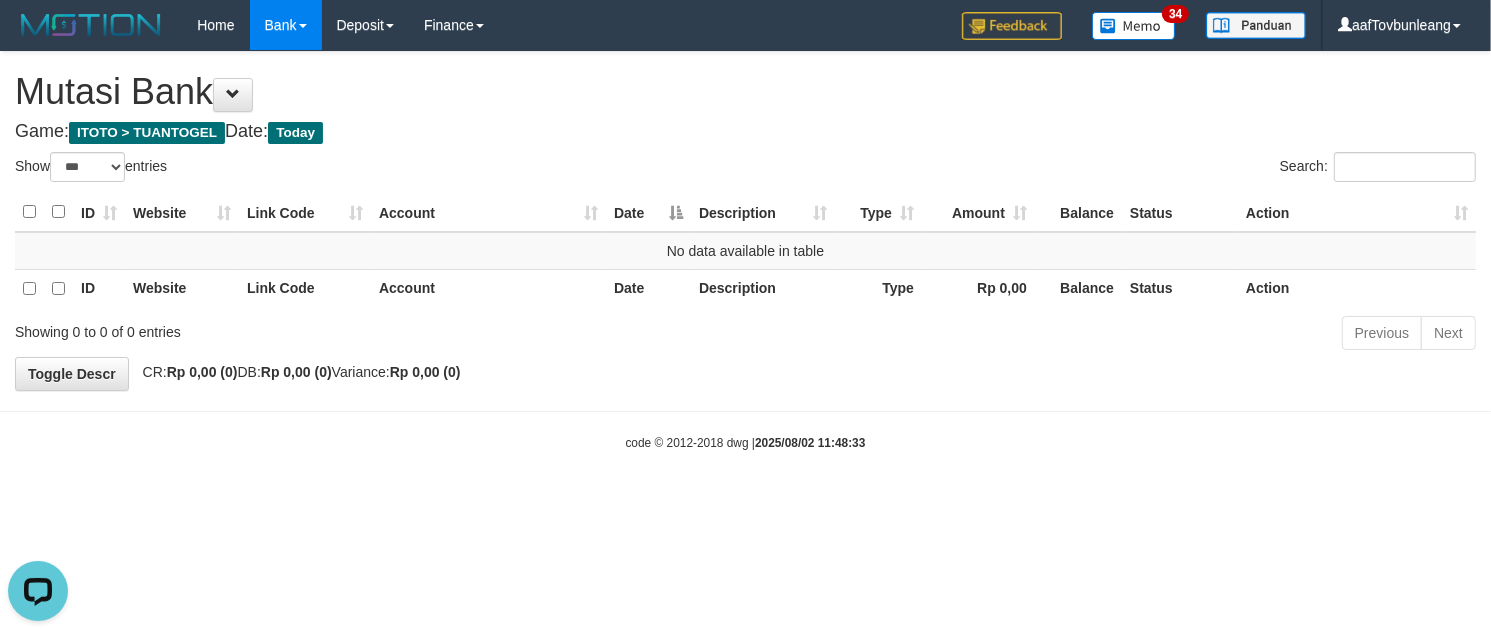scroll, scrollTop: 0, scrollLeft: 0, axis: both 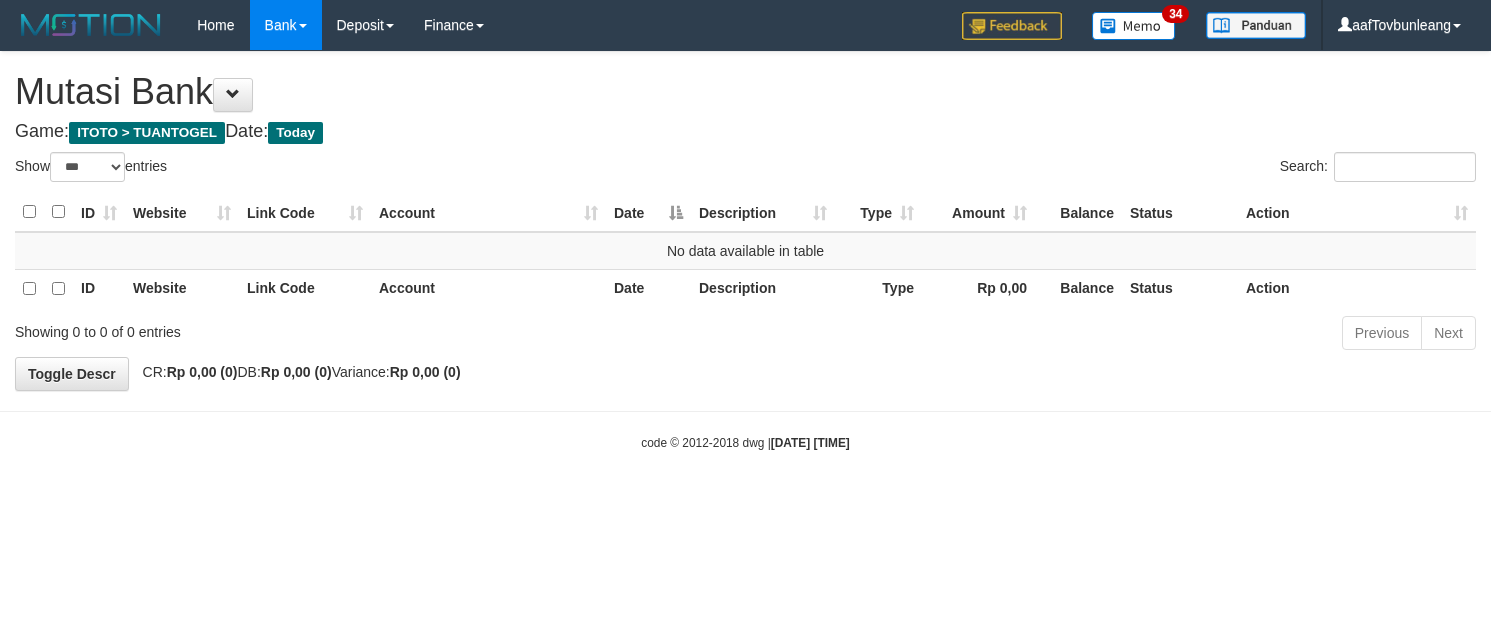 select on "***" 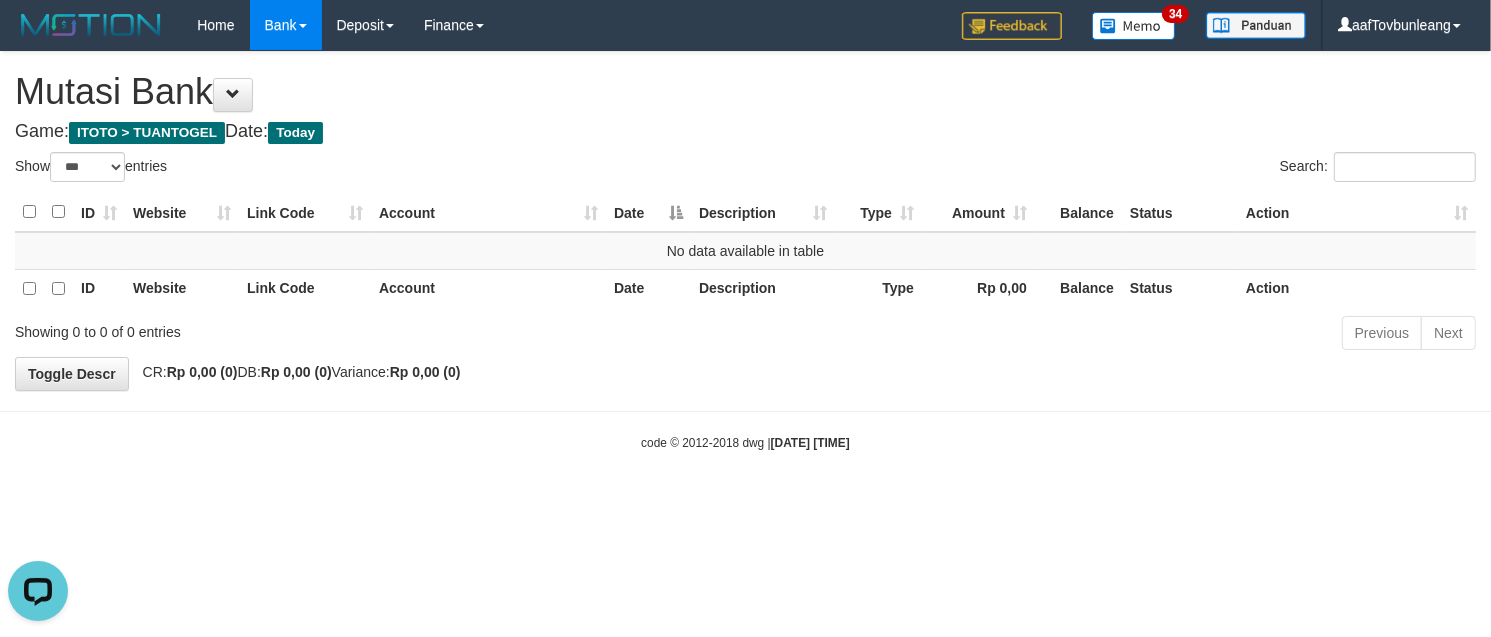 scroll, scrollTop: 0, scrollLeft: 0, axis: both 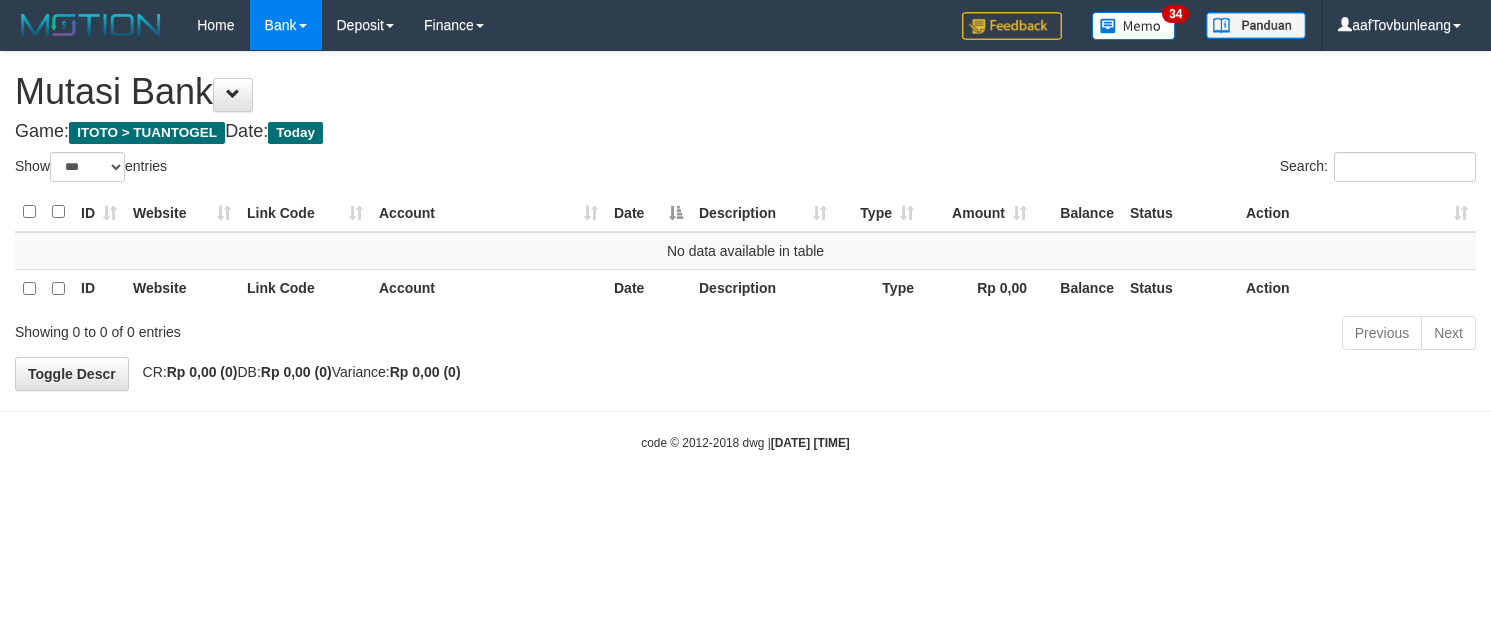 select on "***" 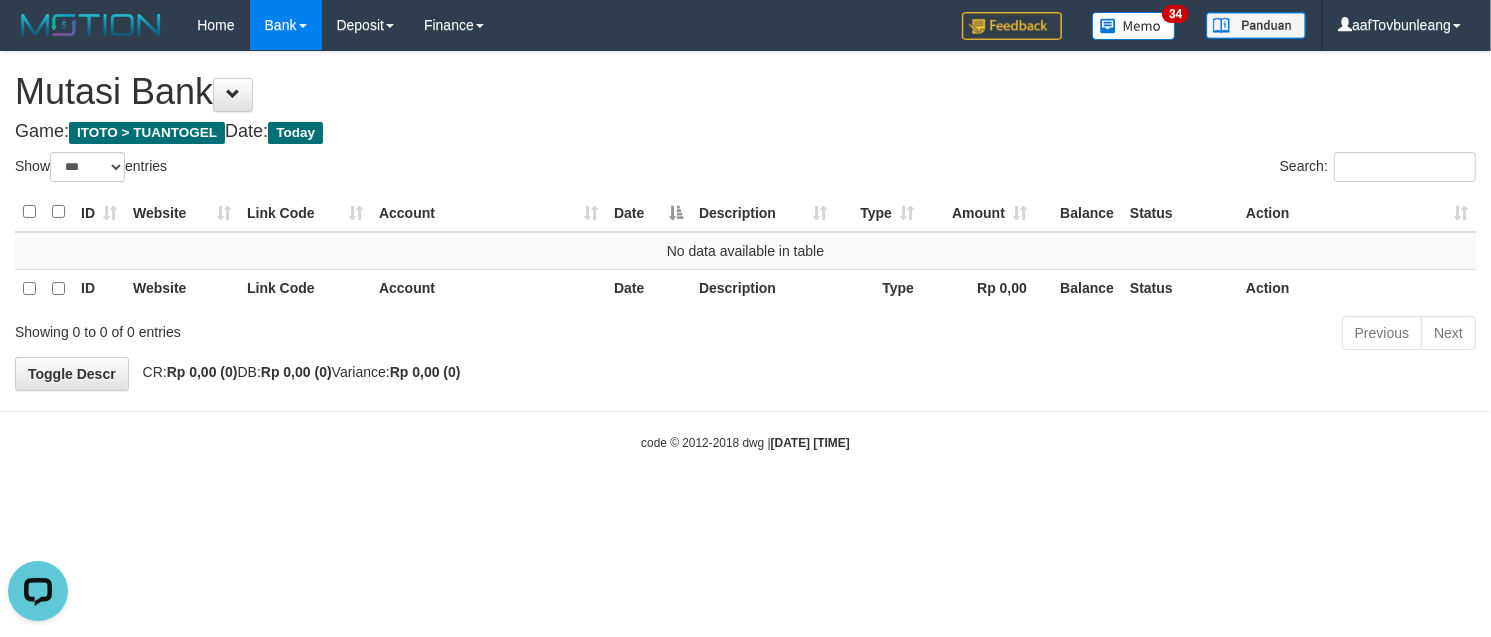 scroll, scrollTop: 0, scrollLeft: 0, axis: both 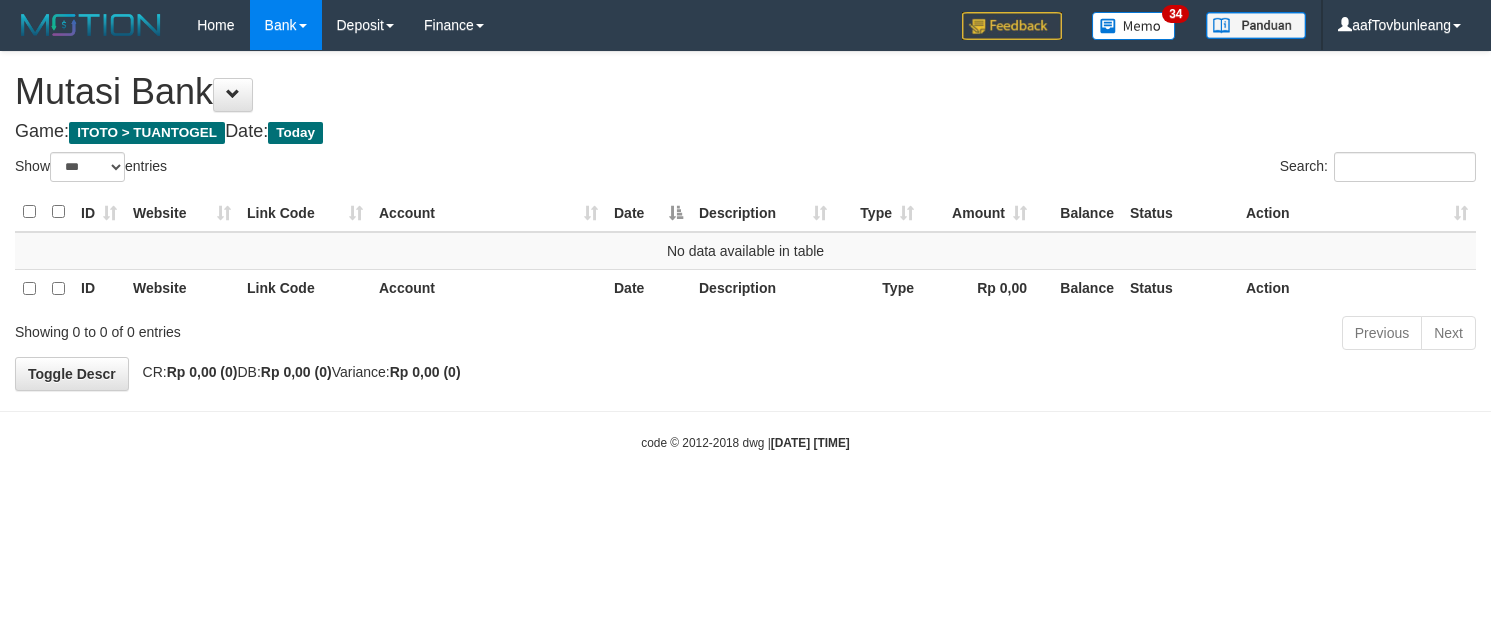 select on "***" 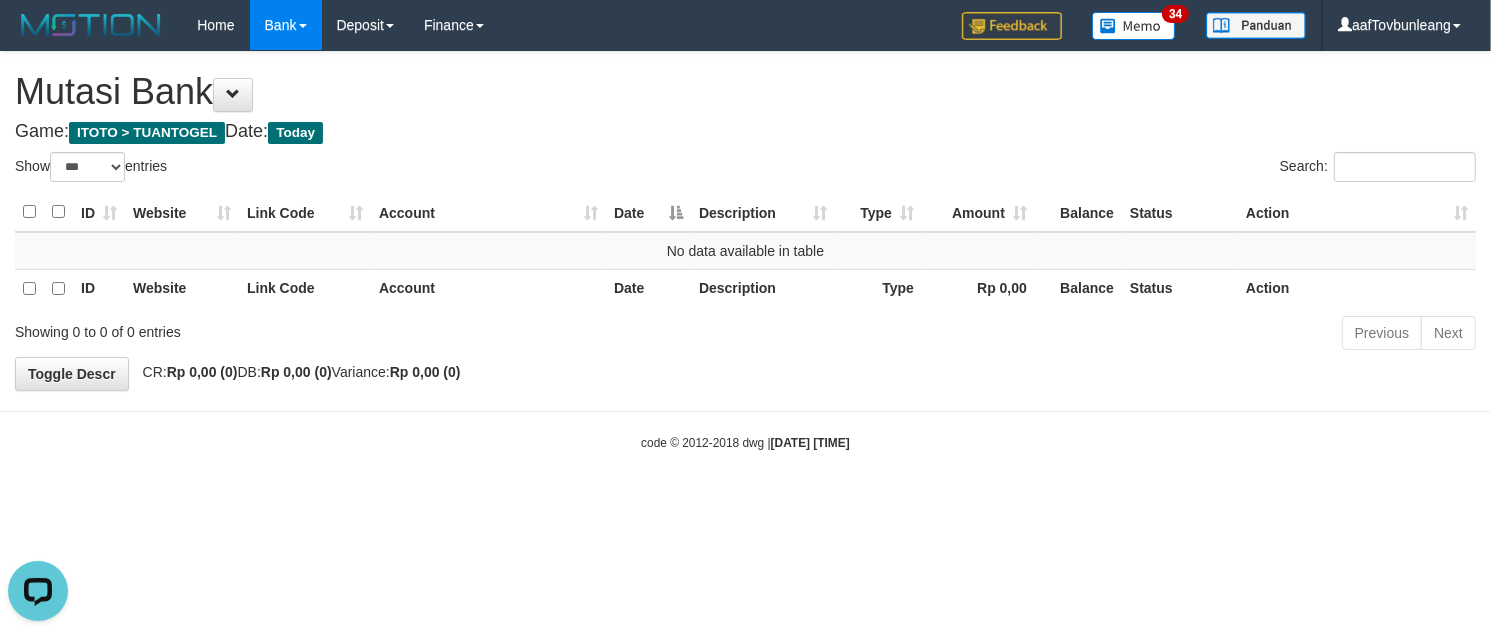 scroll, scrollTop: 0, scrollLeft: 0, axis: both 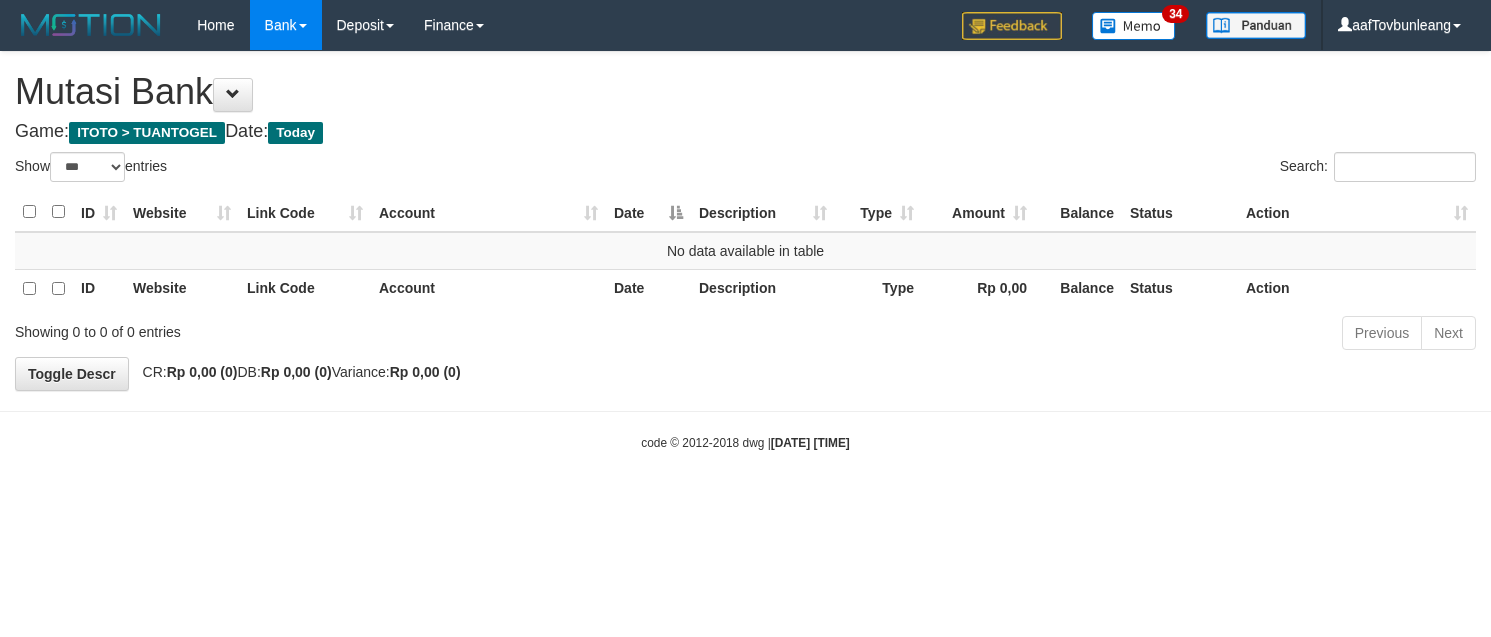 select on "***" 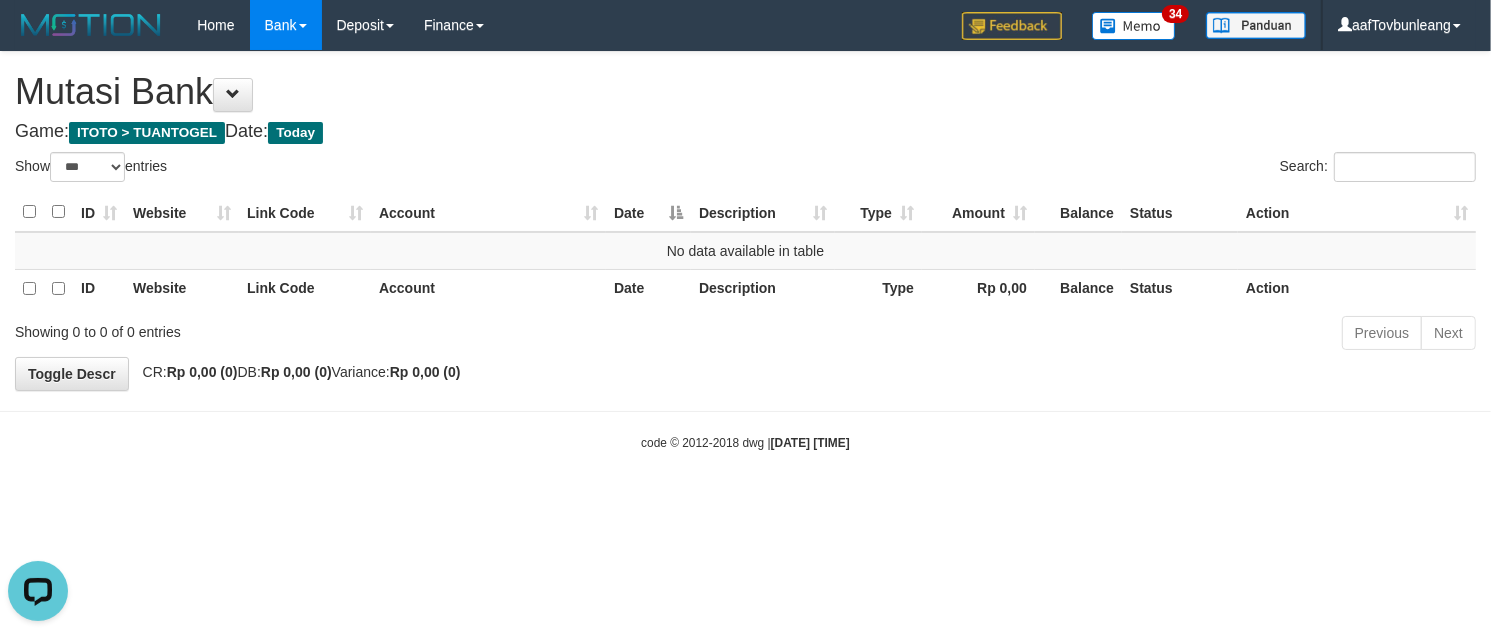 scroll, scrollTop: 0, scrollLeft: 0, axis: both 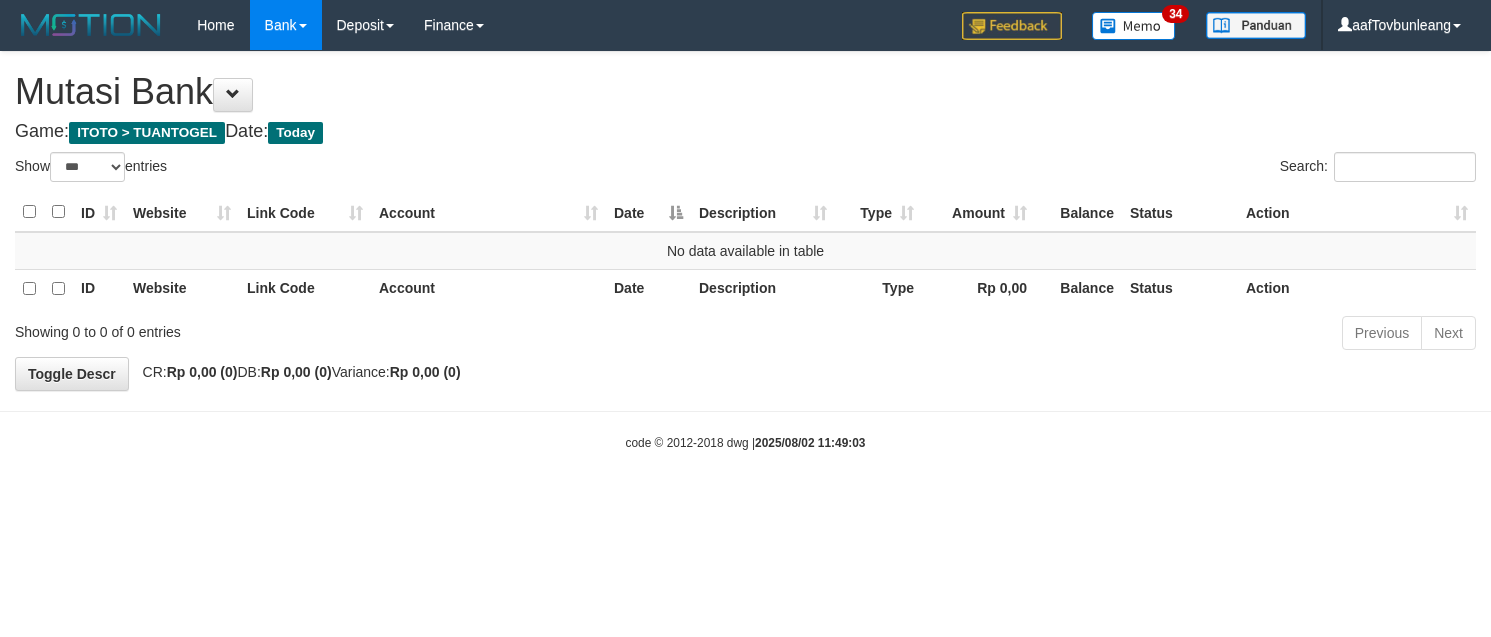 select on "***" 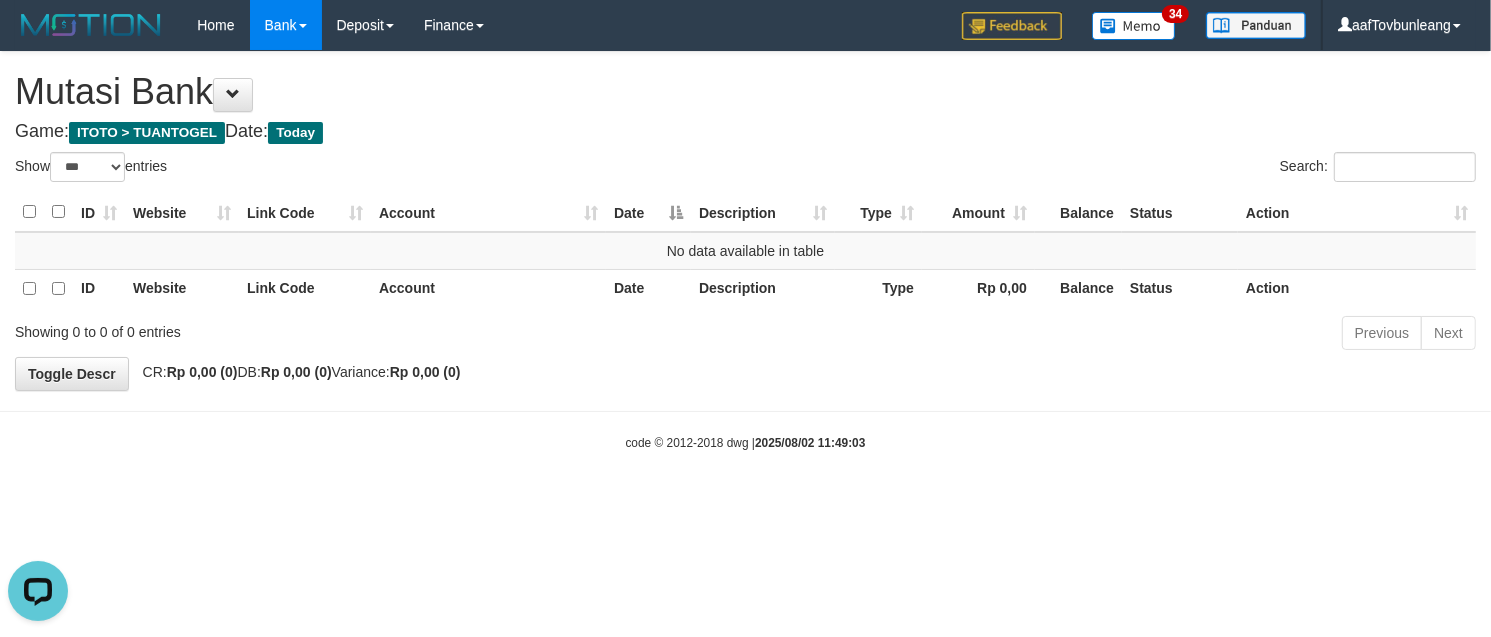 scroll, scrollTop: 0, scrollLeft: 0, axis: both 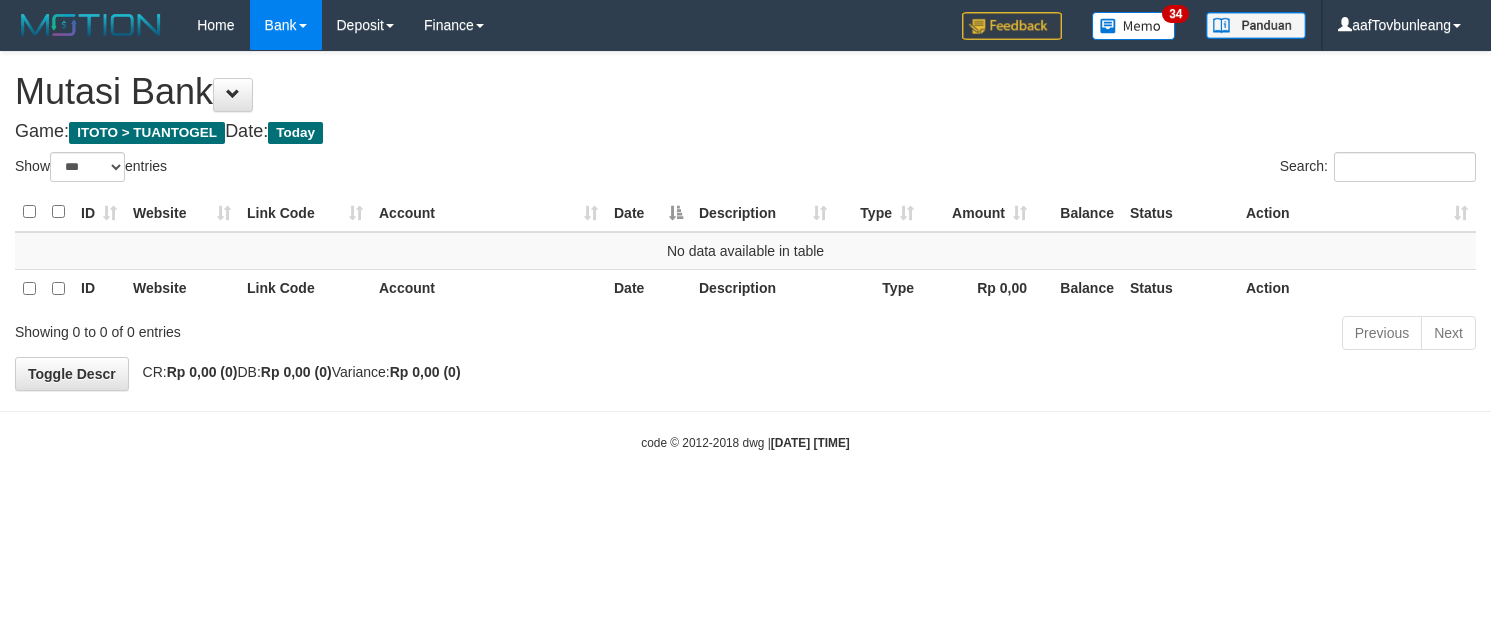 select on "***" 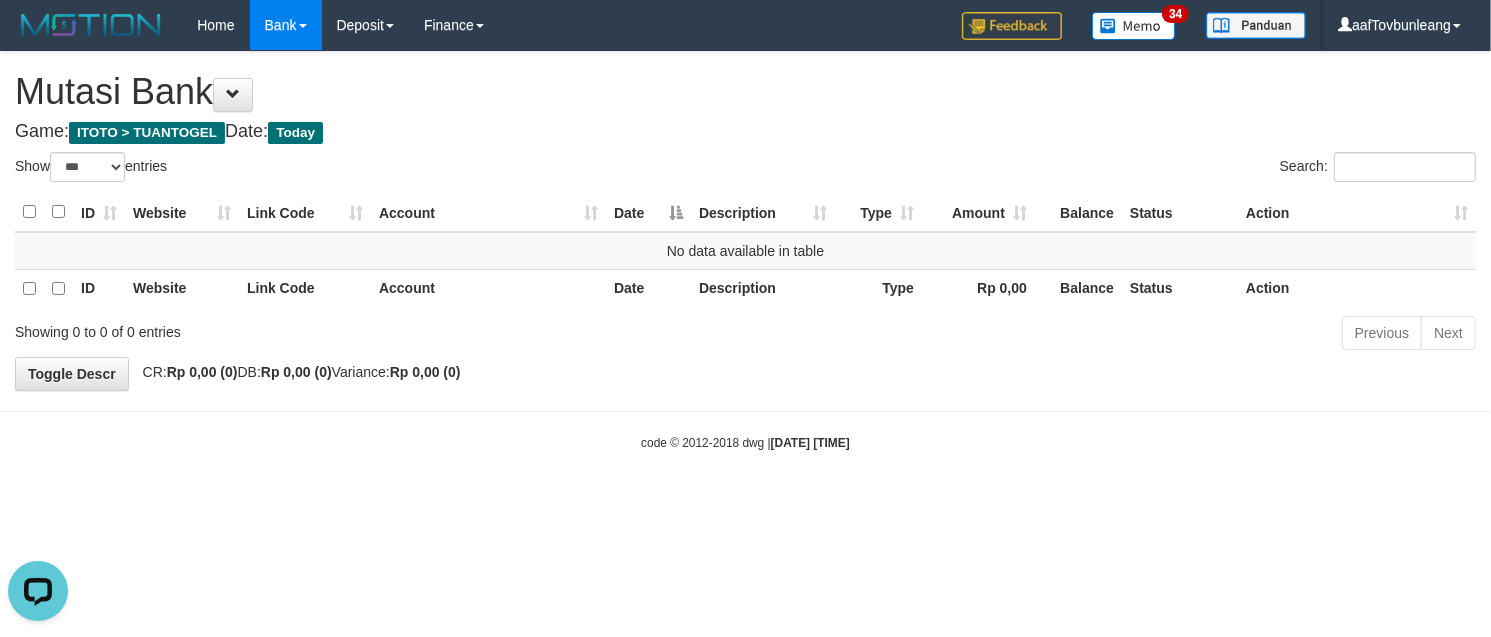 scroll, scrollTop: 0, scrollLeft: 0, axis: both 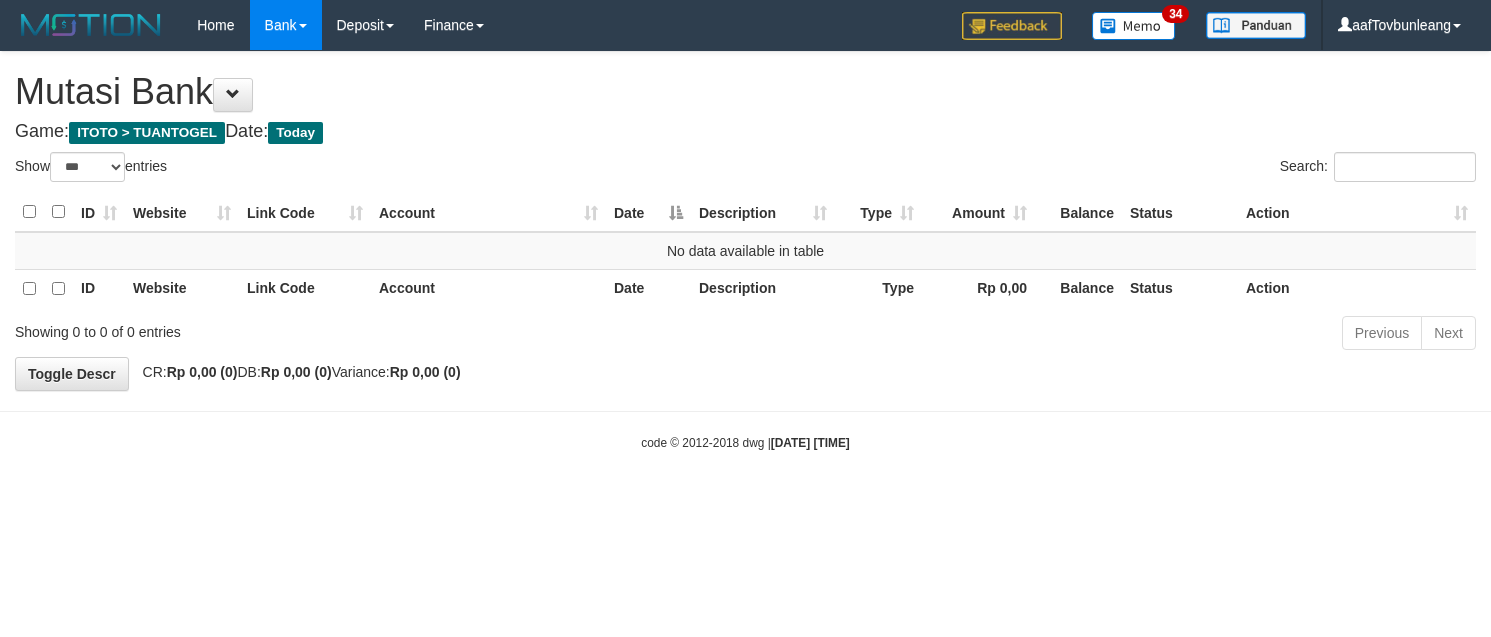 select on "***" 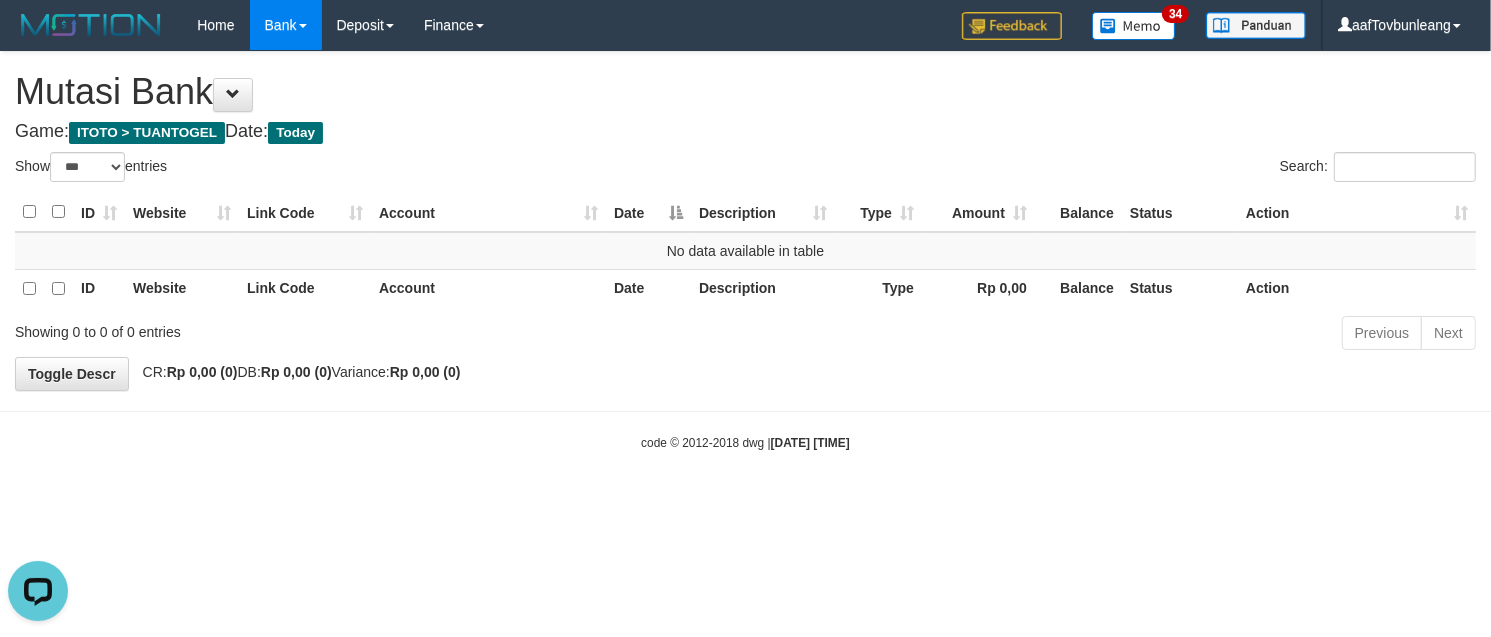 scroll, scrollTop: 0, scrollLeft: 0, axis: both 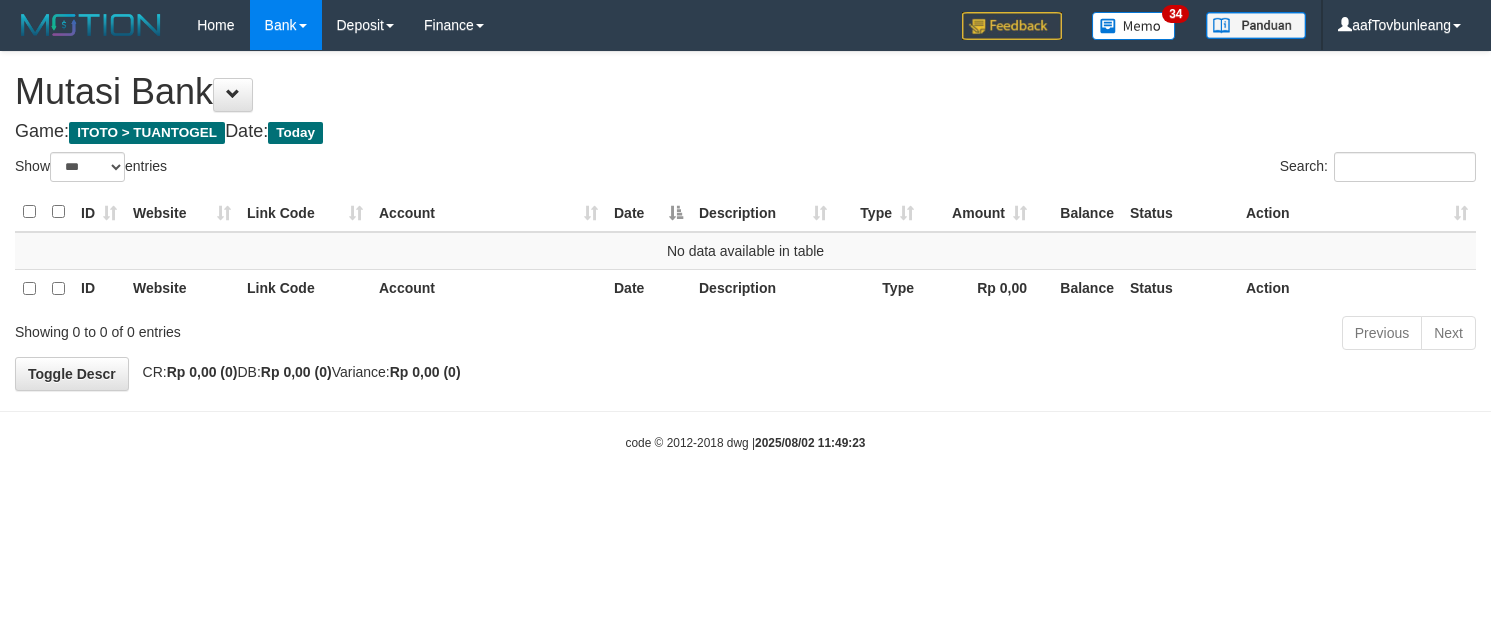 select on "***" 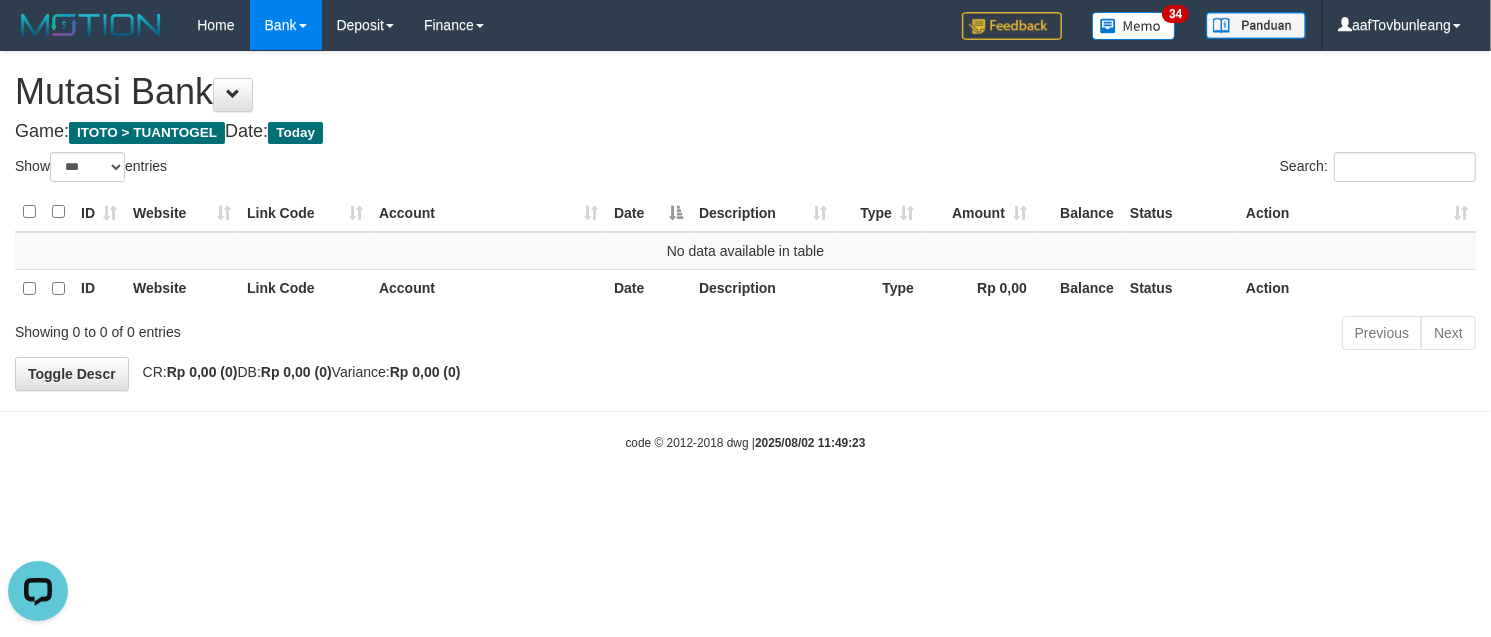 scroll, scrollTop: 0, scrollLeft: 0, axis: both 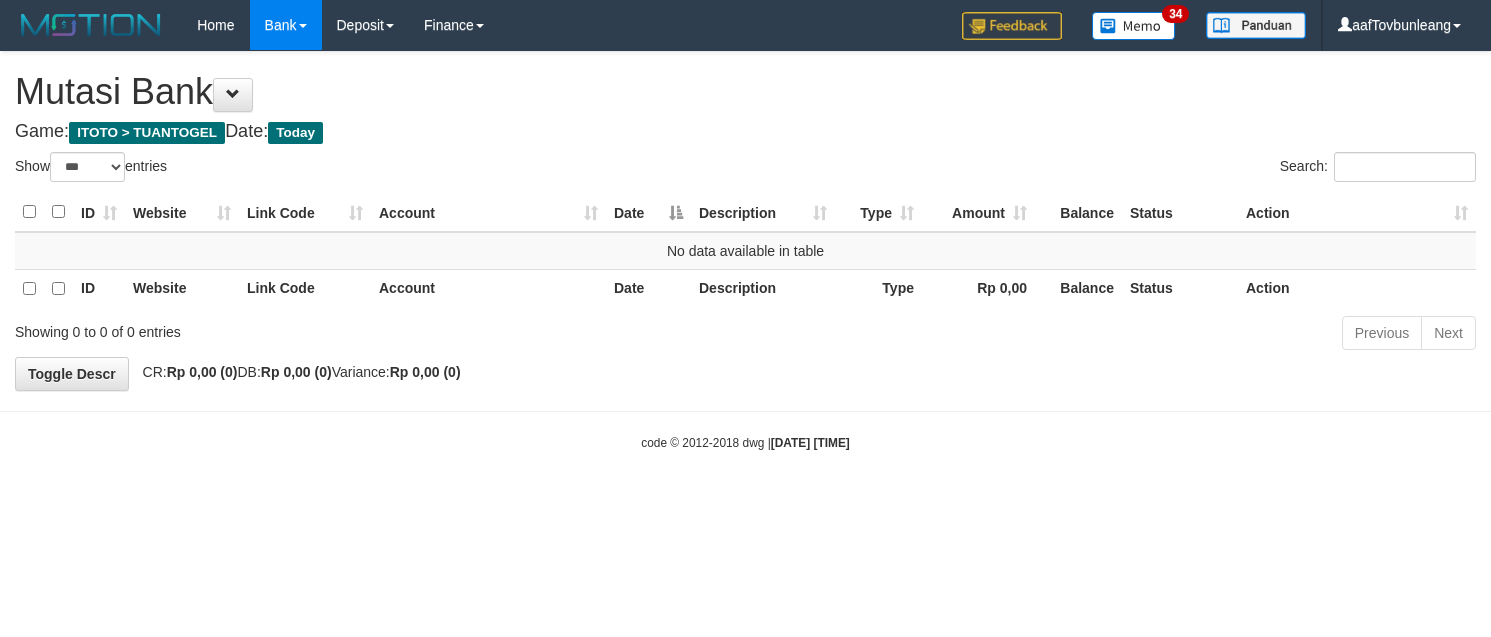 select on "***" 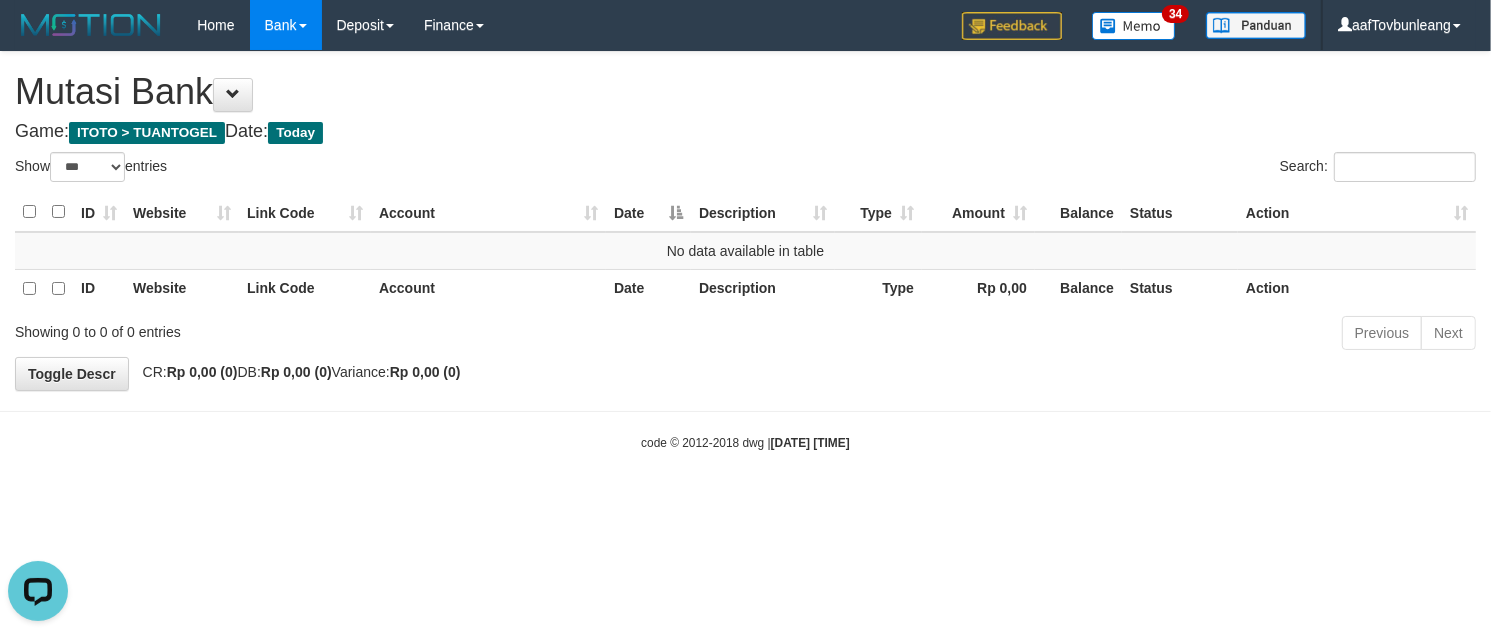 scroll, scrollTop: 0, scrollLeft: 0, axis: both 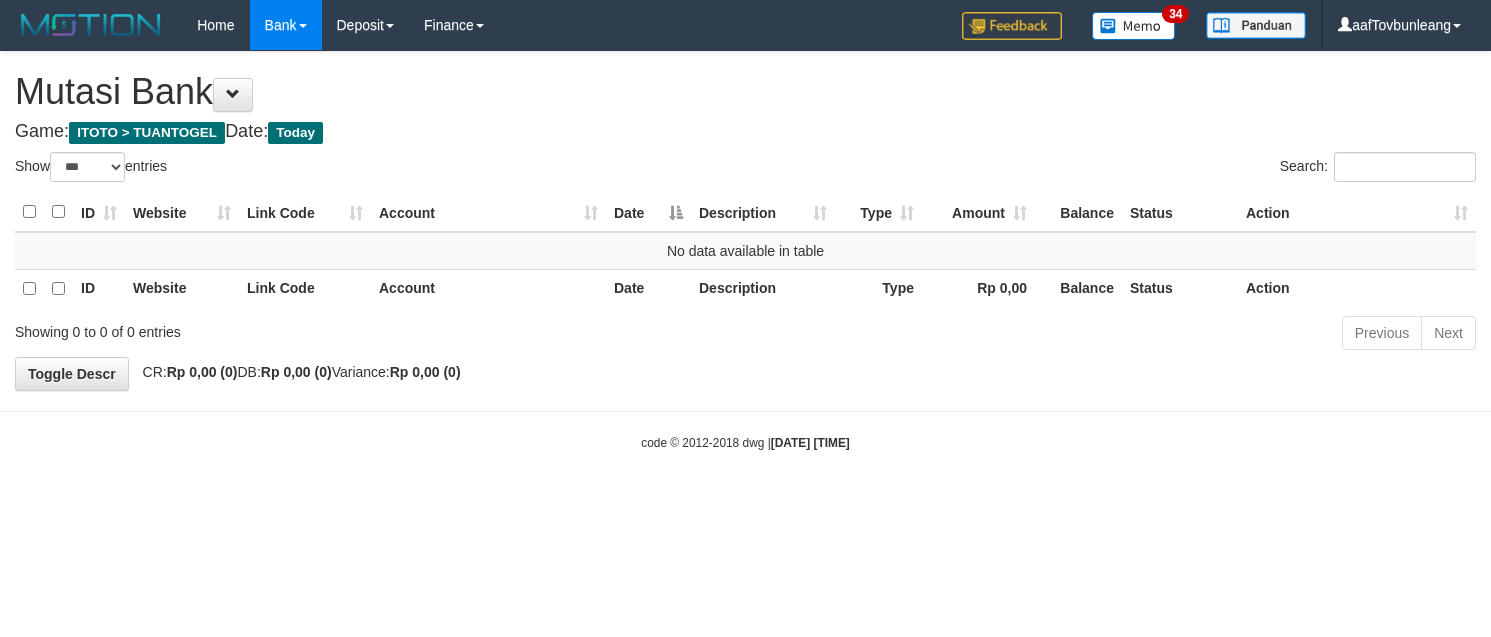 select on "***" 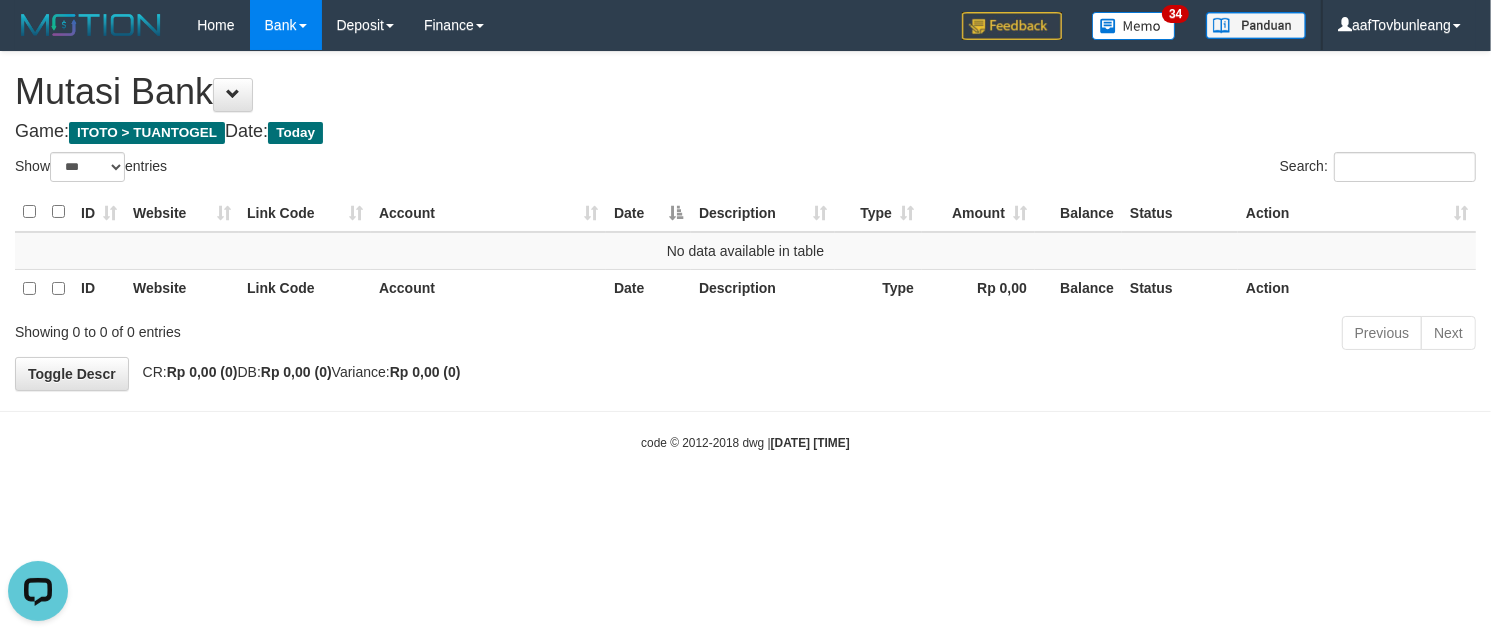 scroll, scrollTop: 0, scrollLeft: 0, axis: both 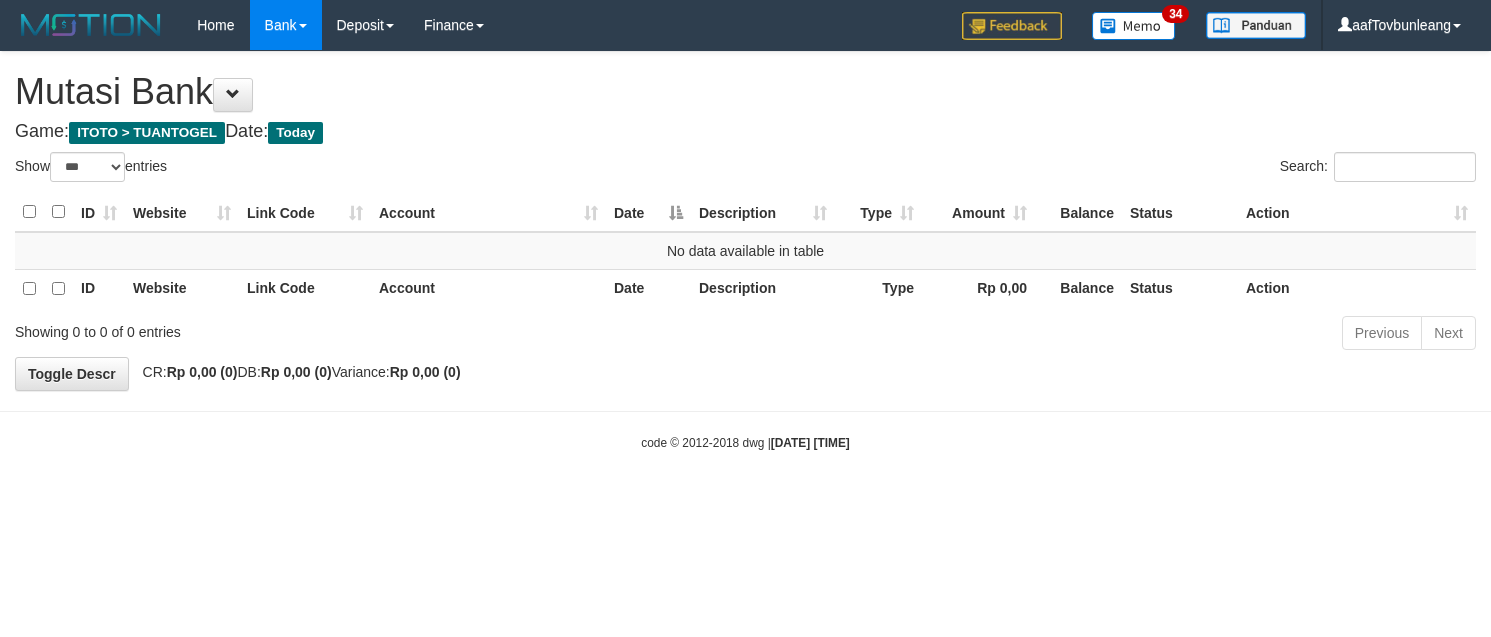 select on "***" 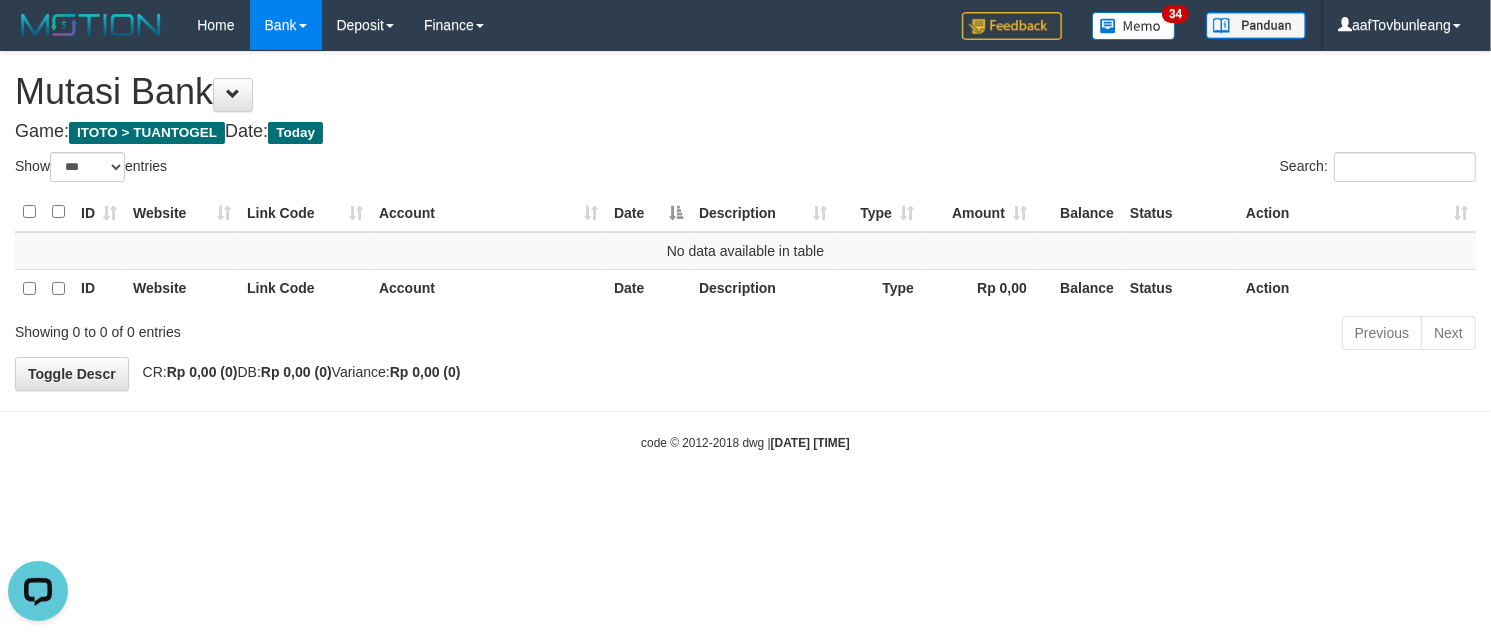 scroll, scrollTop: 0, scrollLeft: 0, axis: both 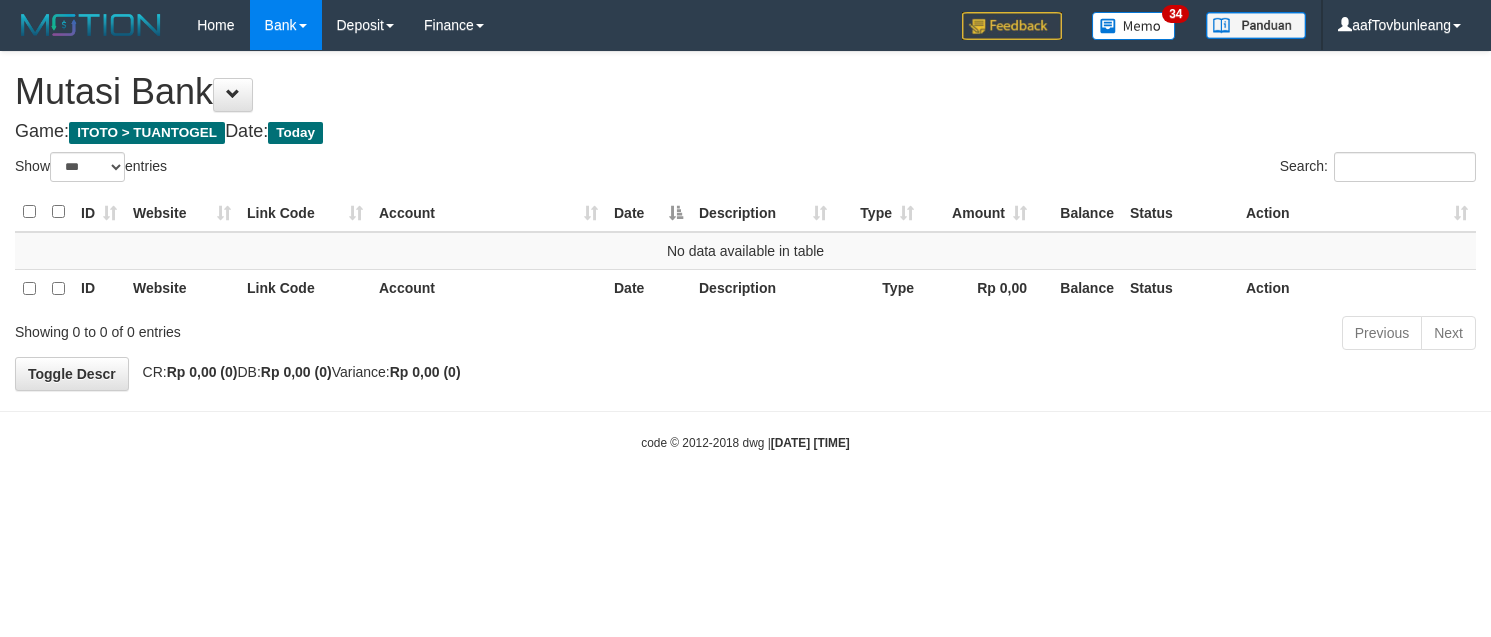 select on "***" 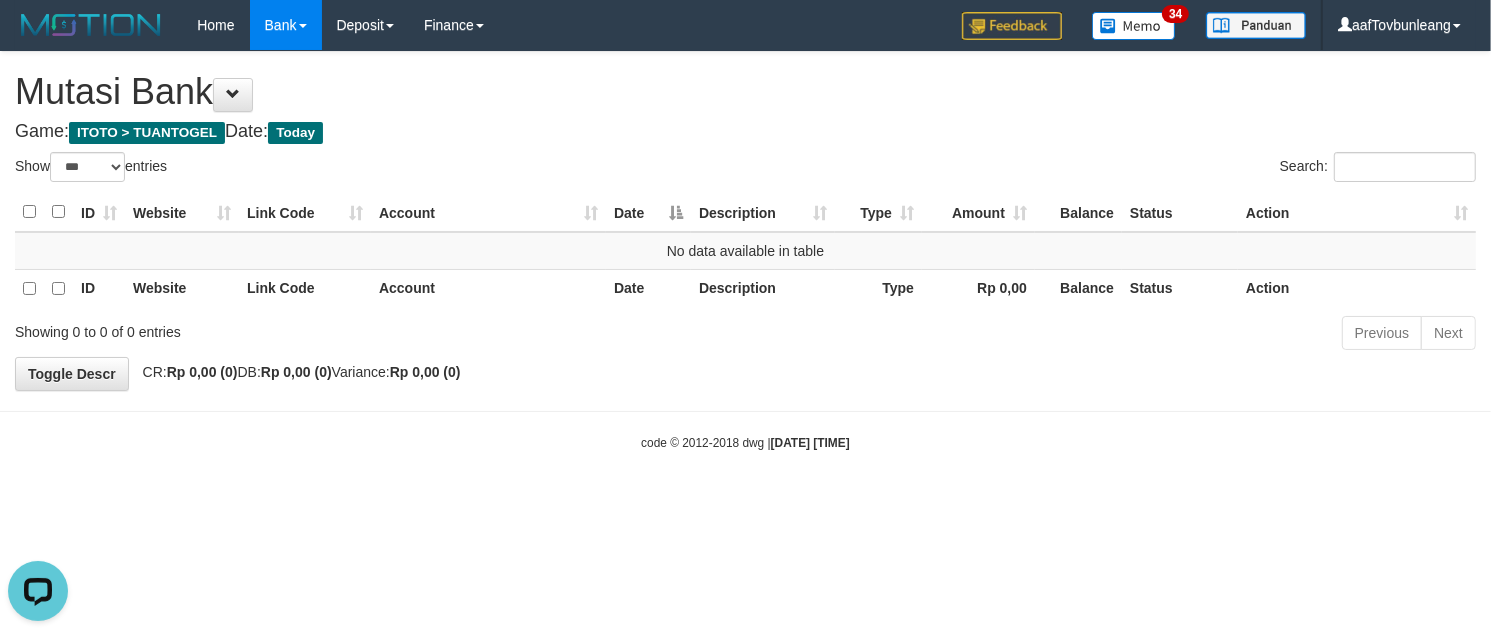 scroll, scrollTop: 0, scrollLeft: 0, axis: both 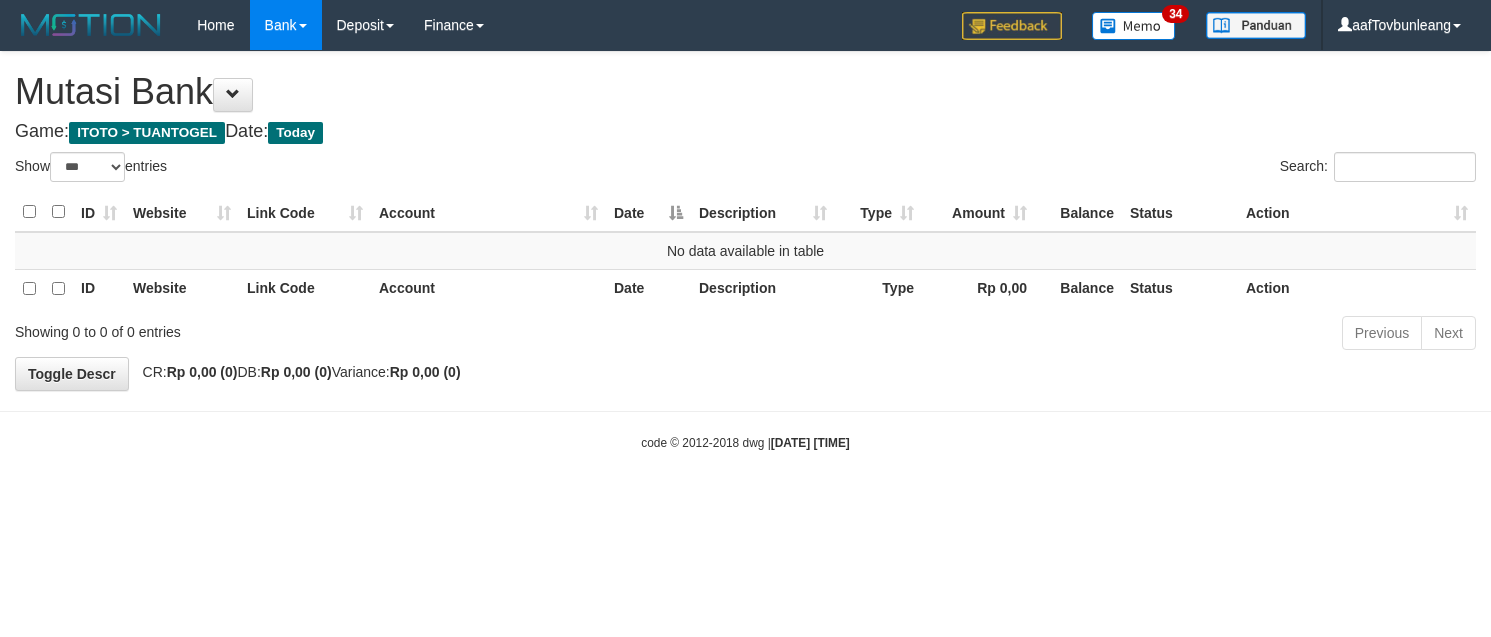 select on "***" 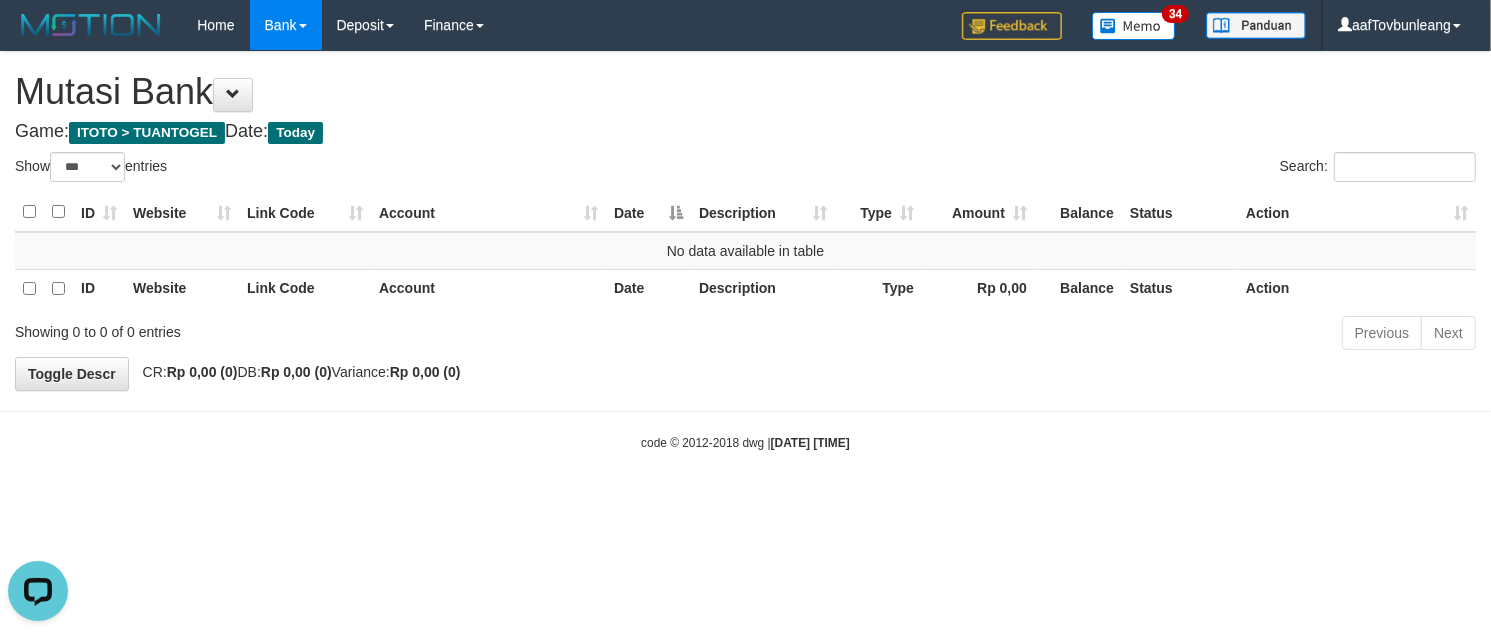 scroll, scrollTop: 0, scrollLeft: 0, axis: both 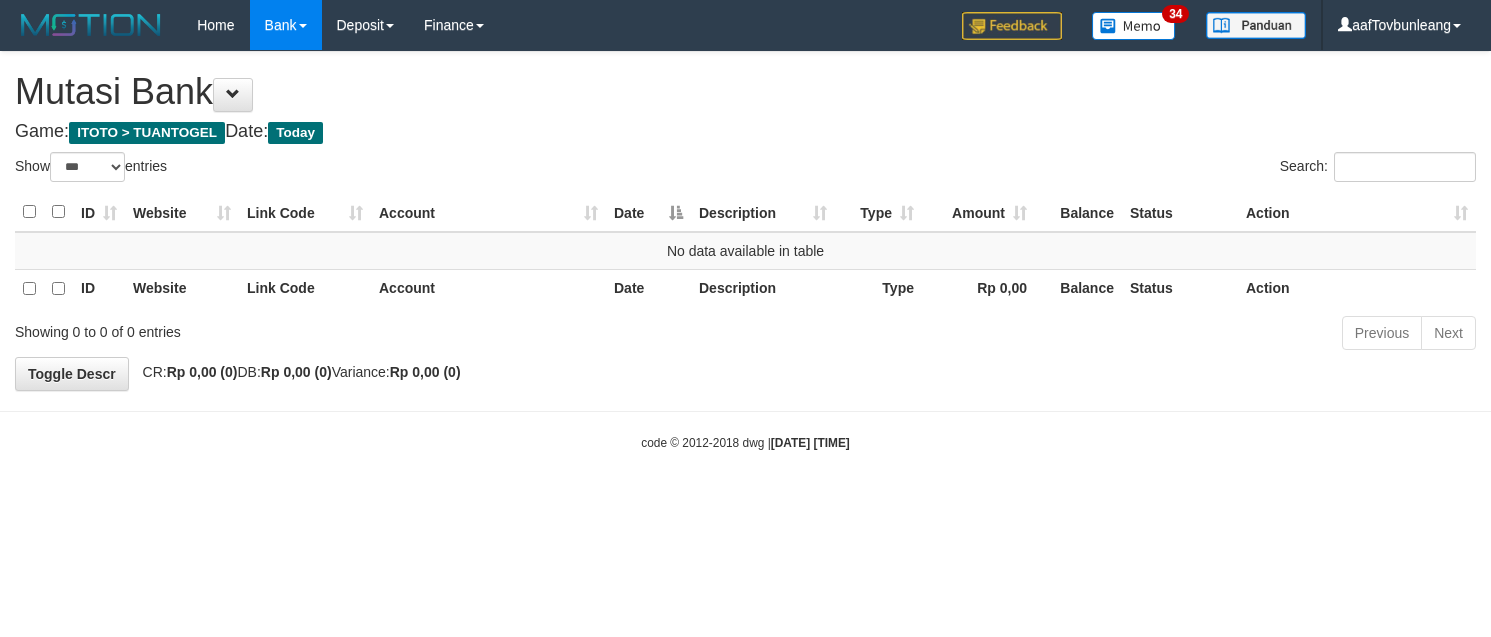 select on "***" 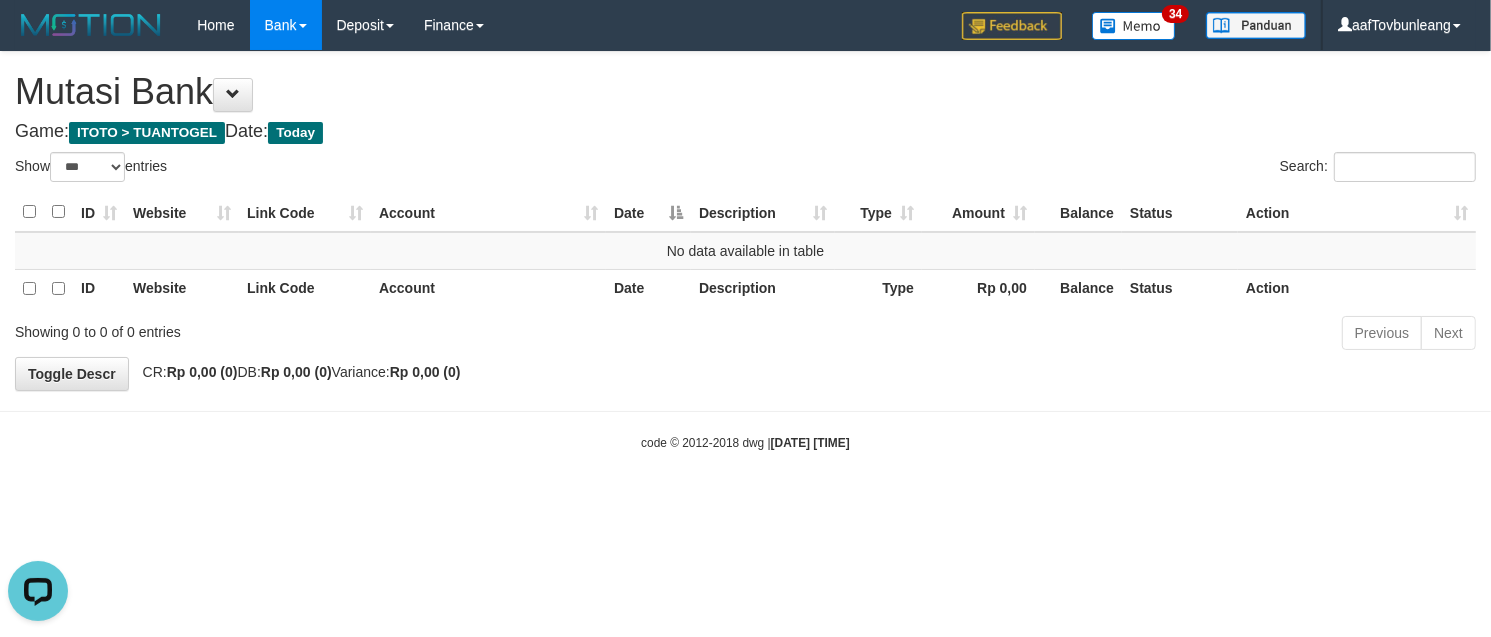 scroll, scrollTop: 0, scrollLeft: 0, axis: both 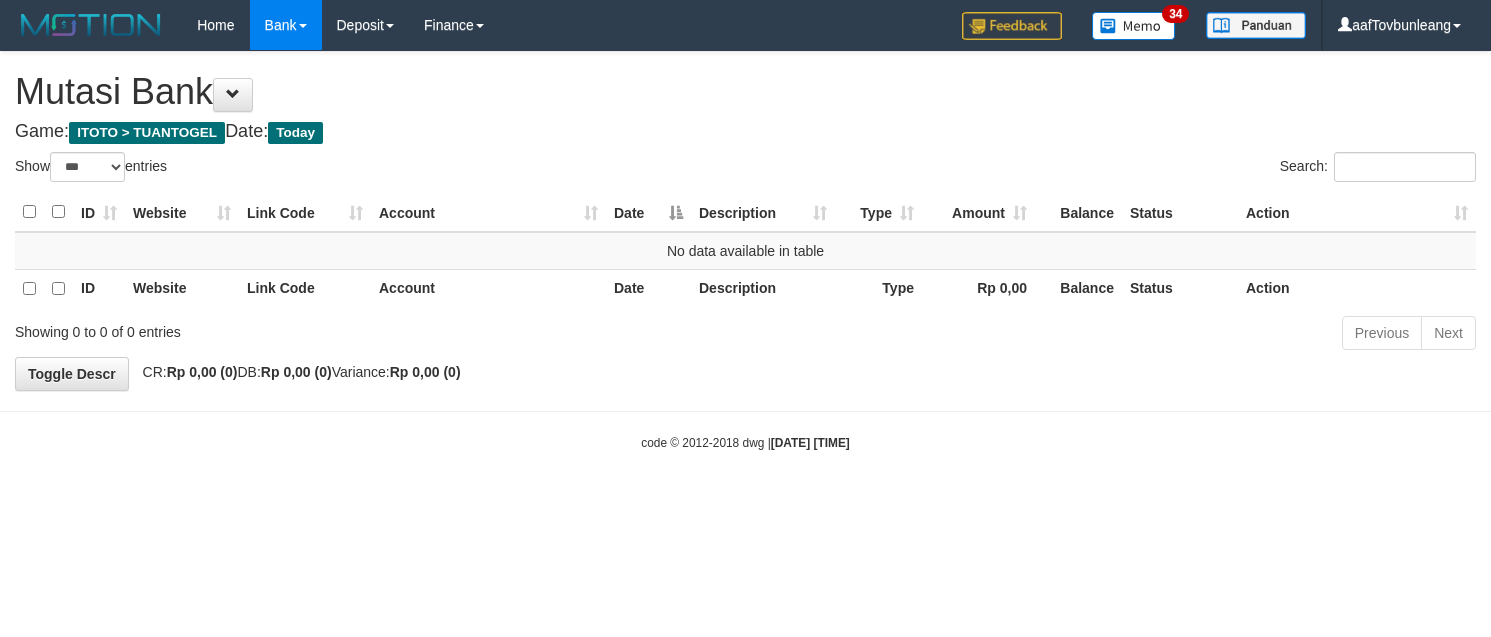 select on "***" 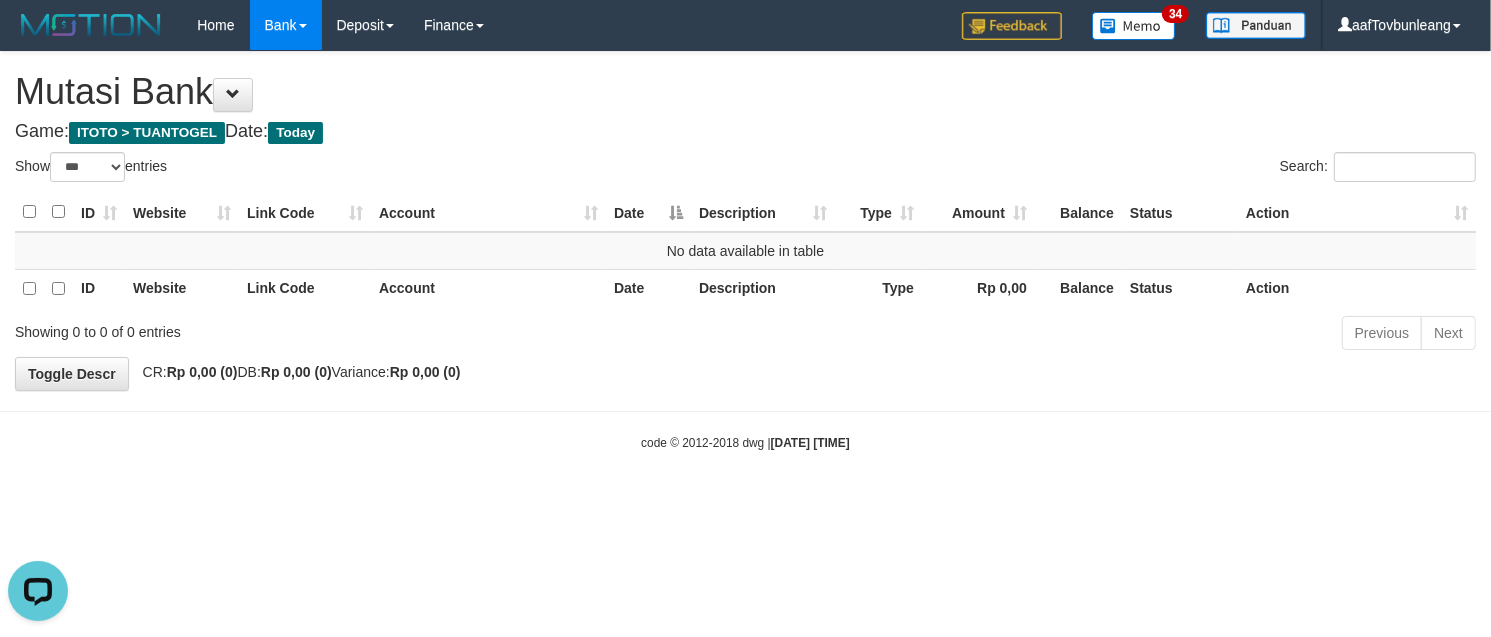 scroll, scrollTop: 0, scrollLeft: 0, axis: both 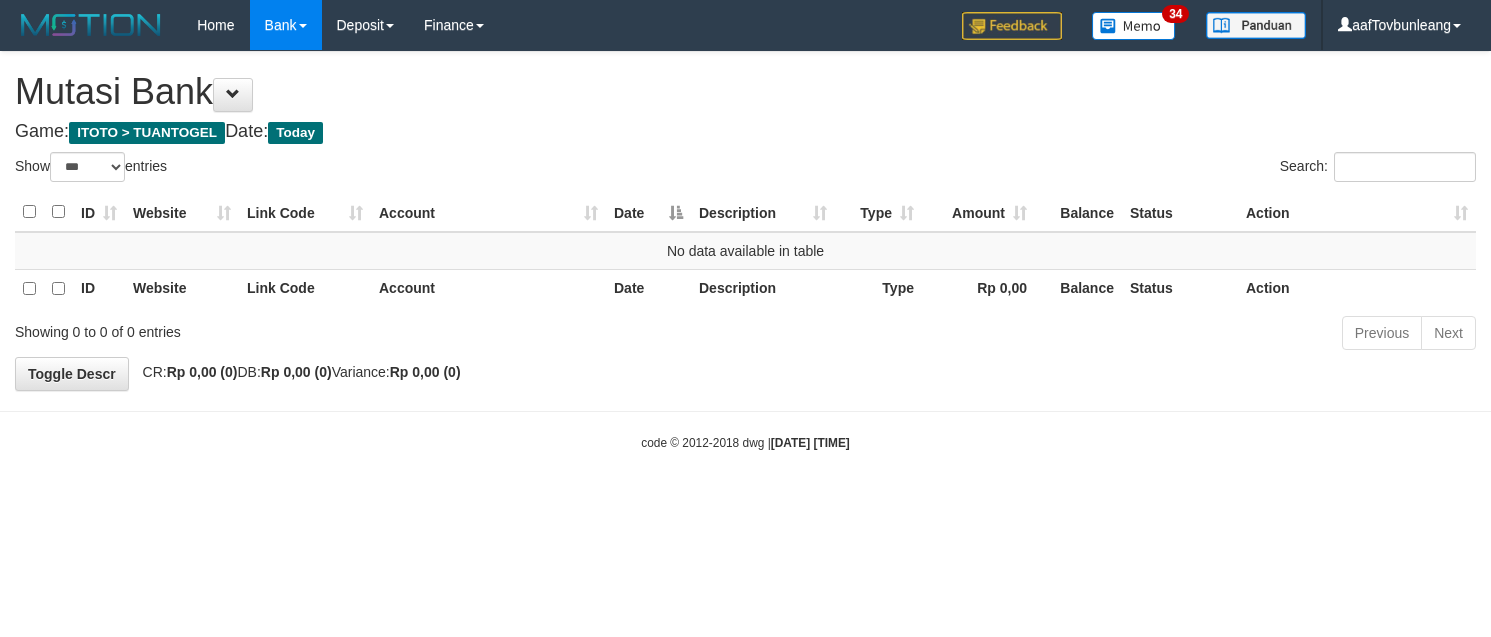 select on "***" 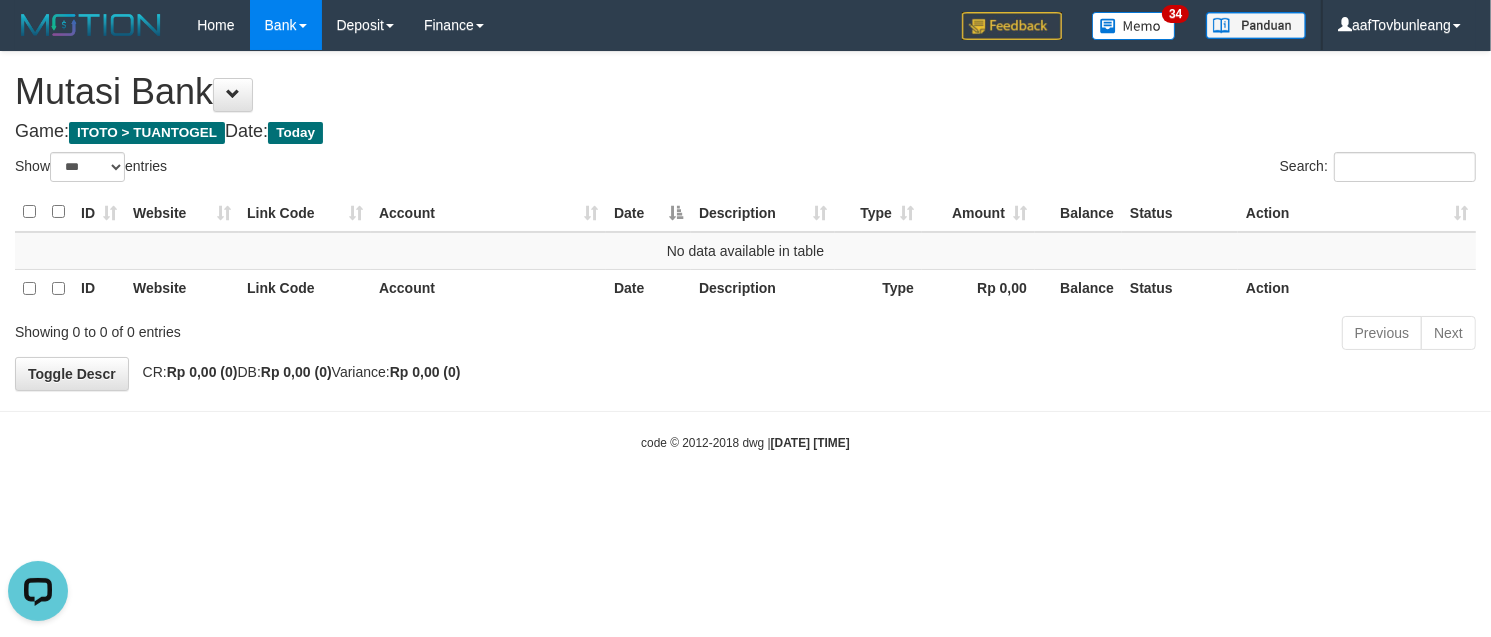 scroll, scrollTop: 0, scrollLeft: 0, axis: both 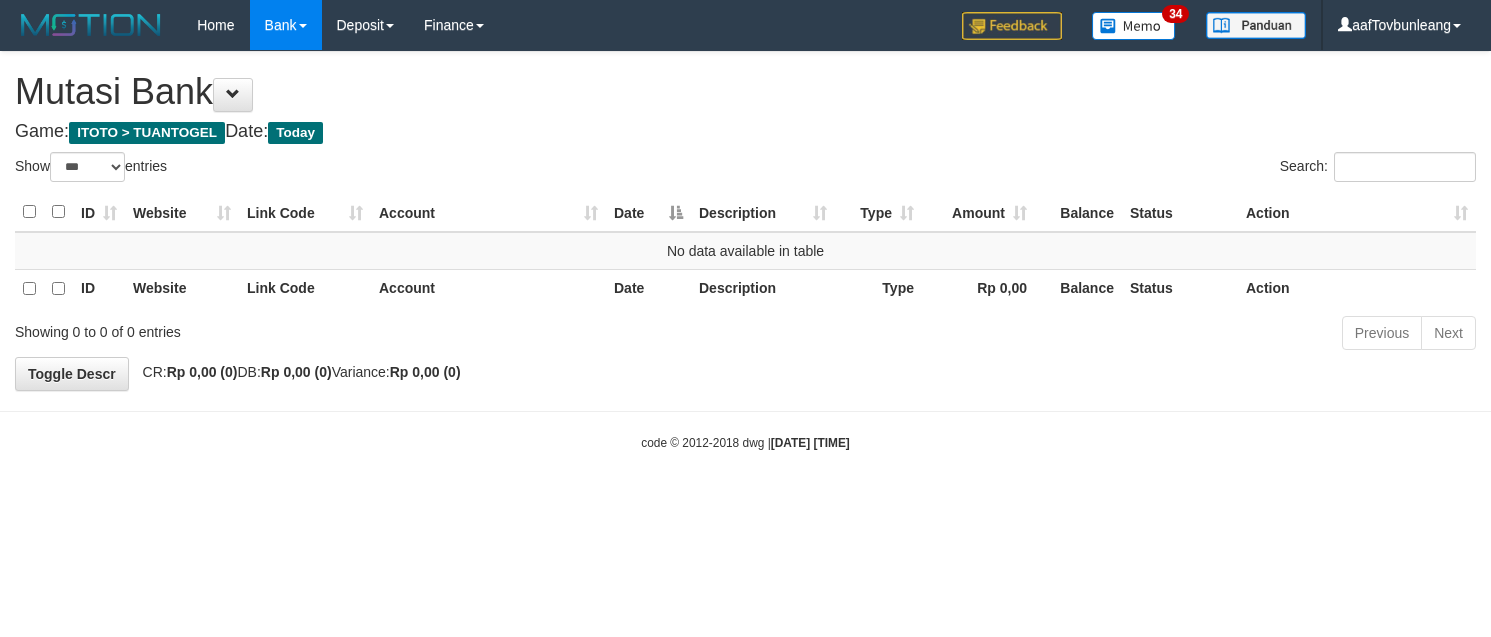 select on "***" 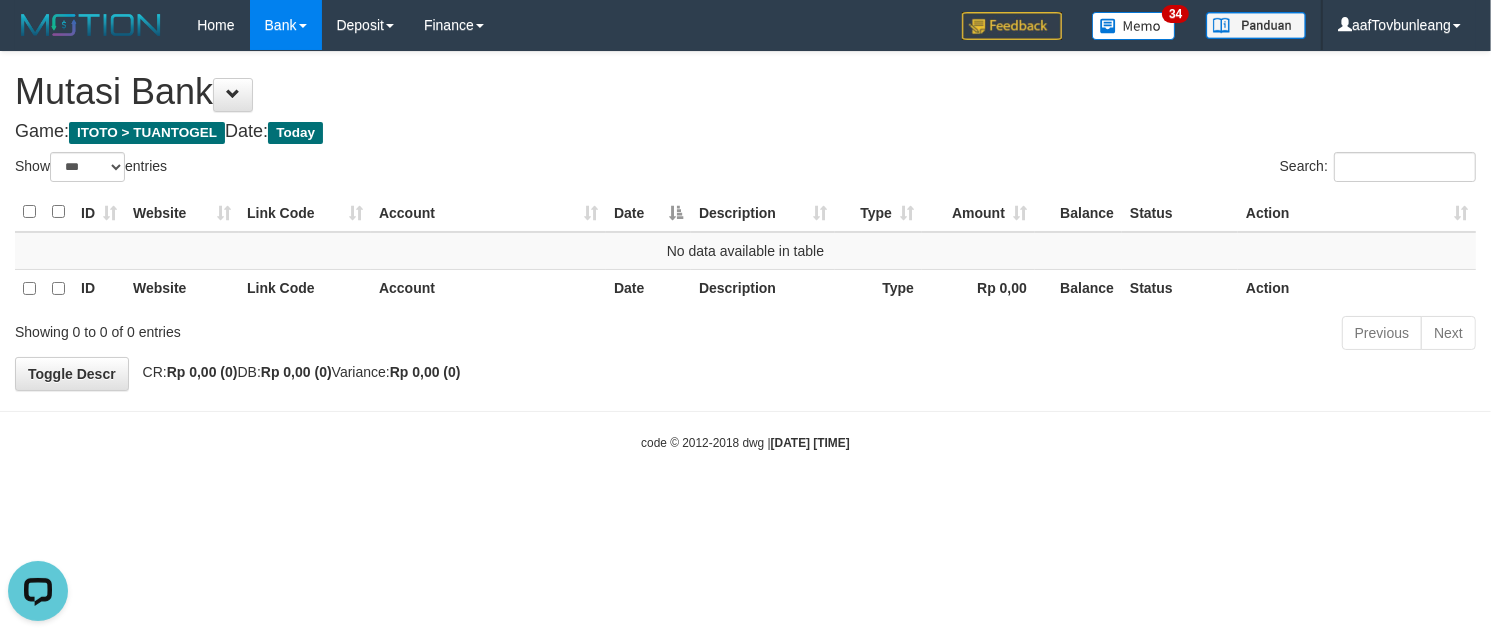 scroll, scrollTop: 0, scrollLeft: 0, axis: both 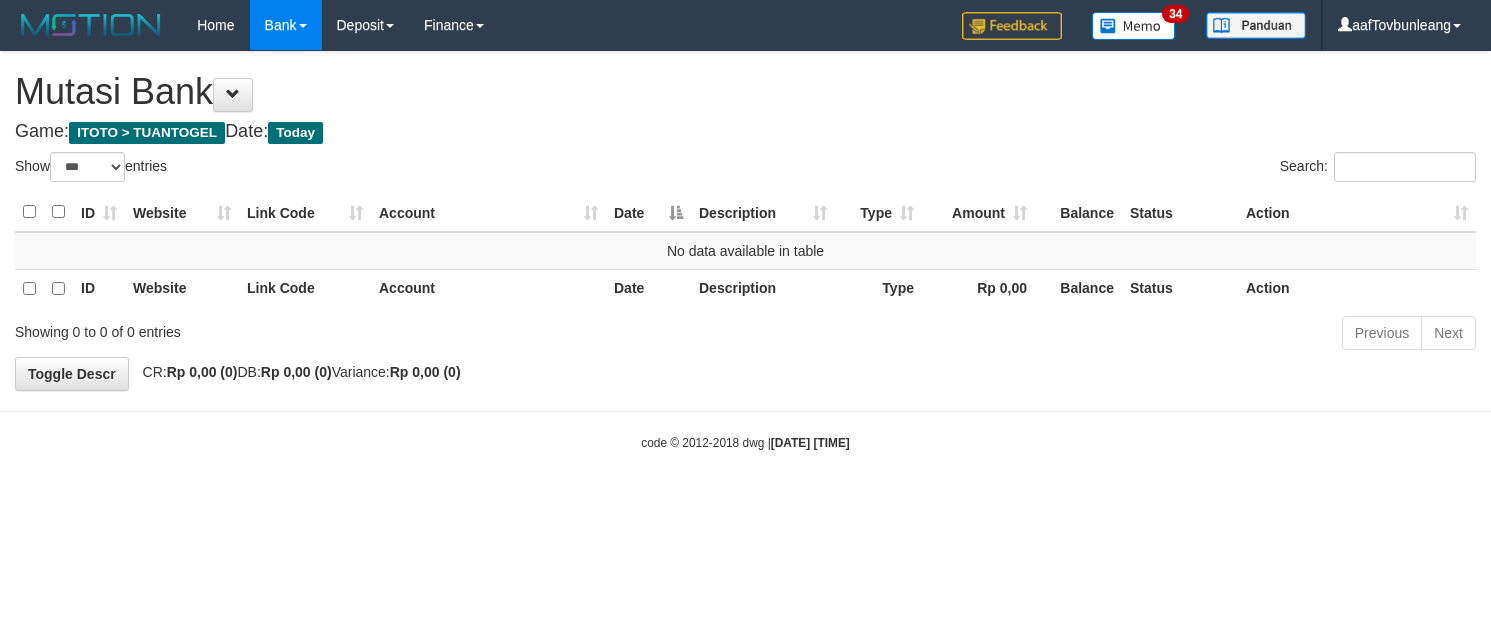 select on "***" 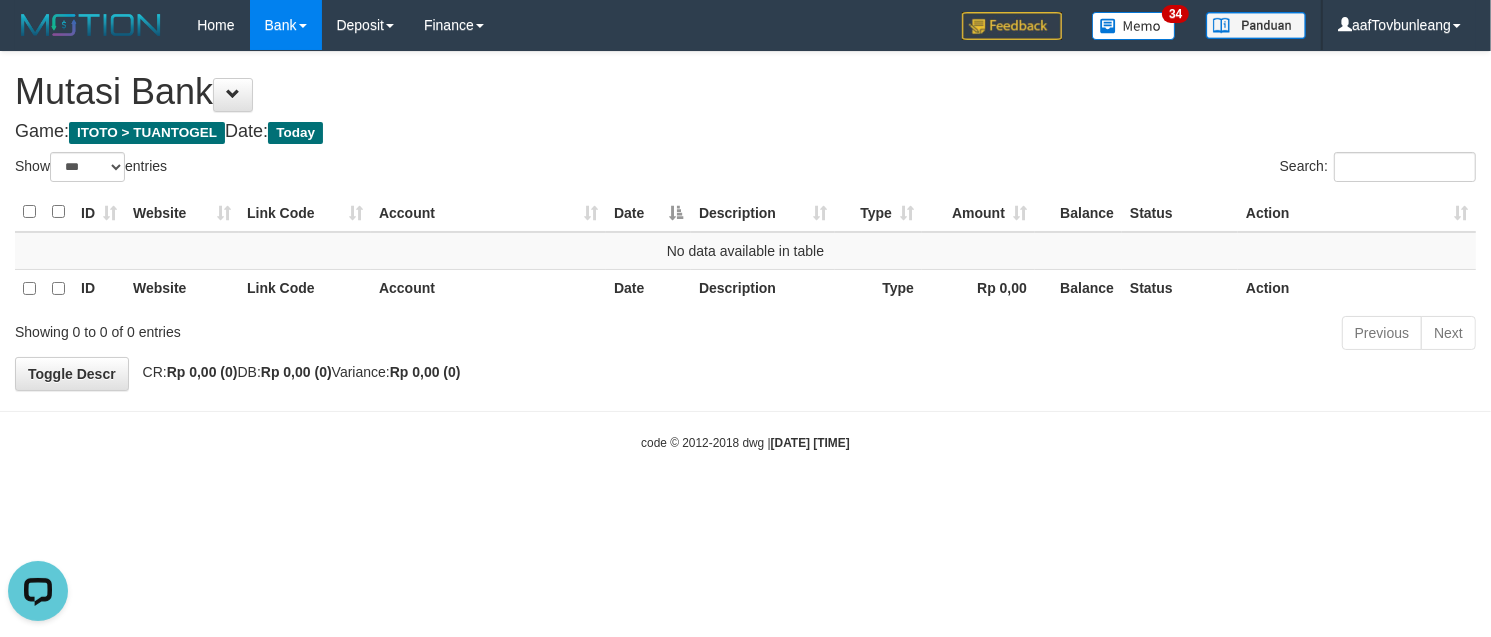scroll, scrollTop: 0, scrollLeft: 0, axis: both 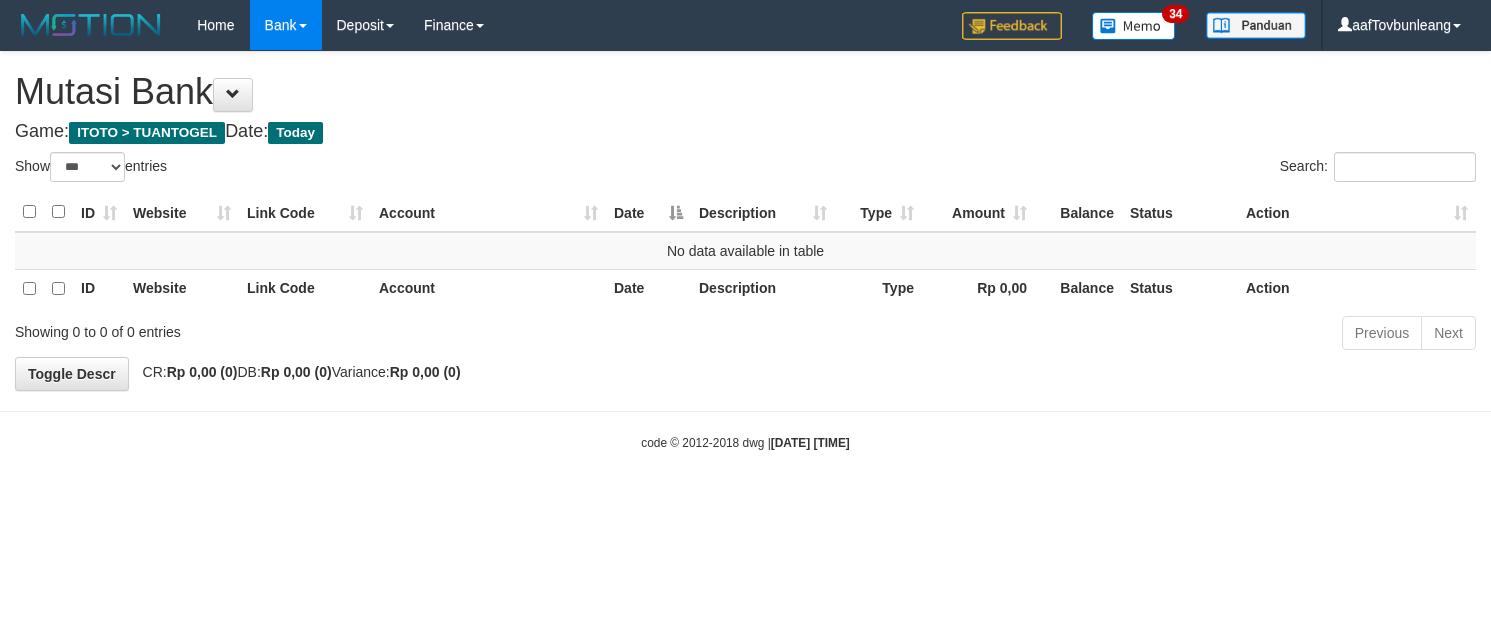 select on "***" 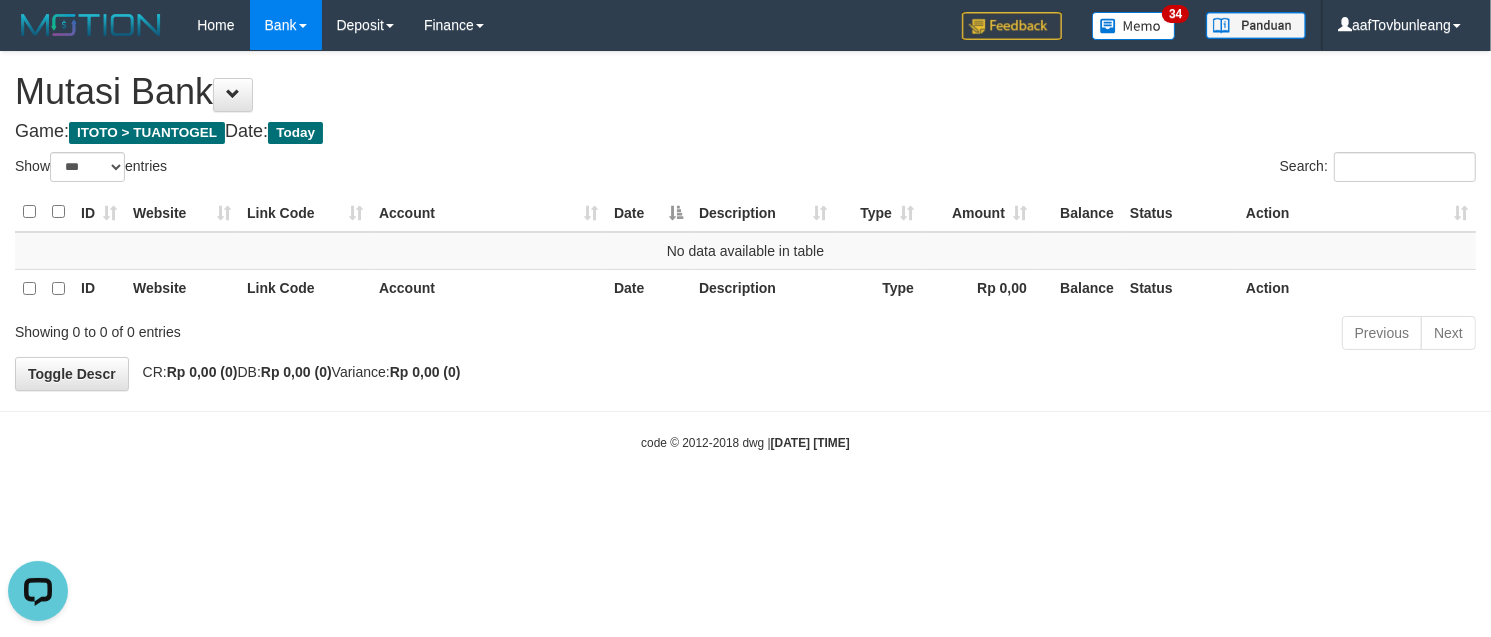scroll, scrollTop: 0, scrollLeft: 0, axis: both 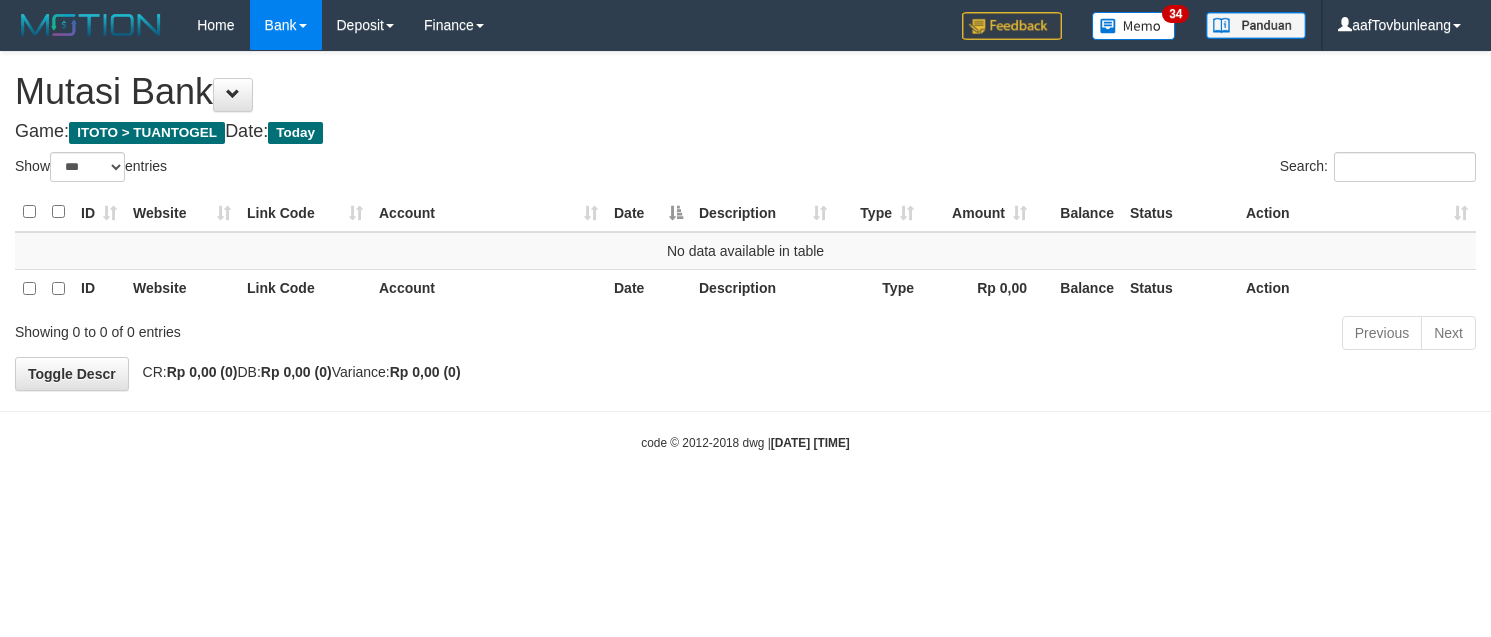 select on "***" 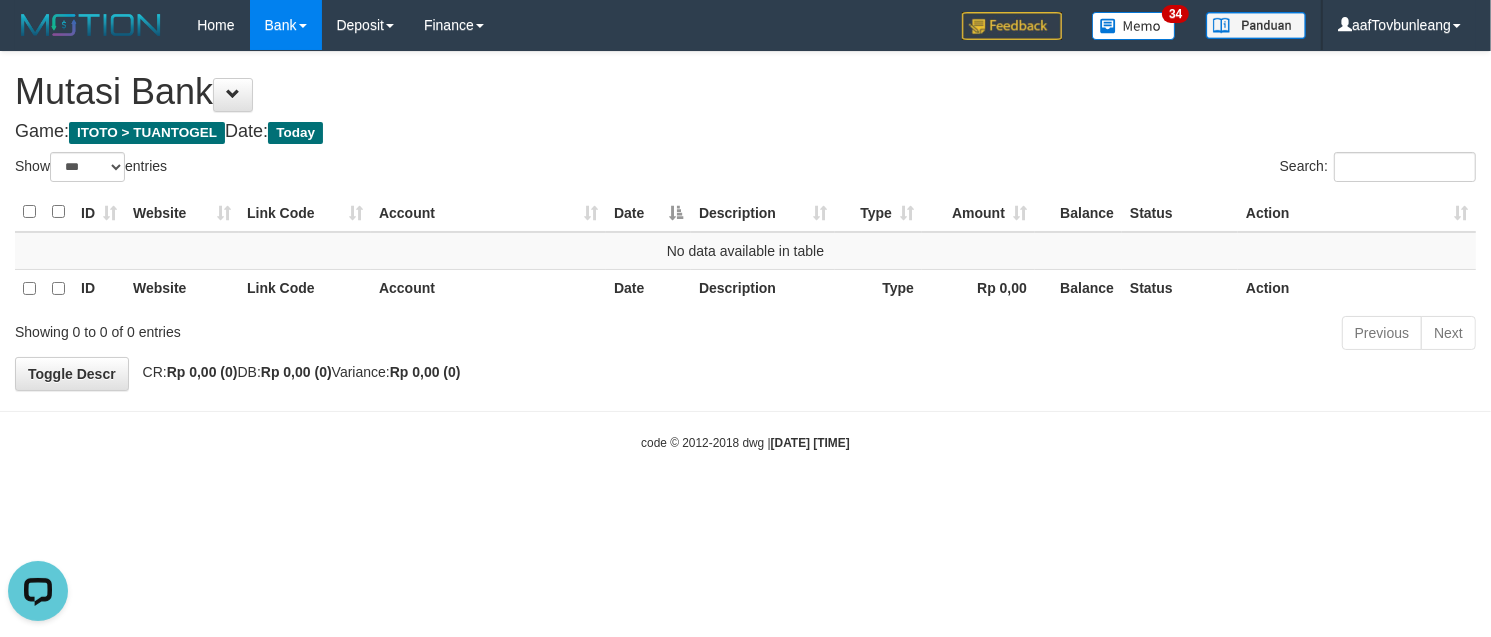 scroll, scrollTop: 0, scrollLeft: 0, axis: both 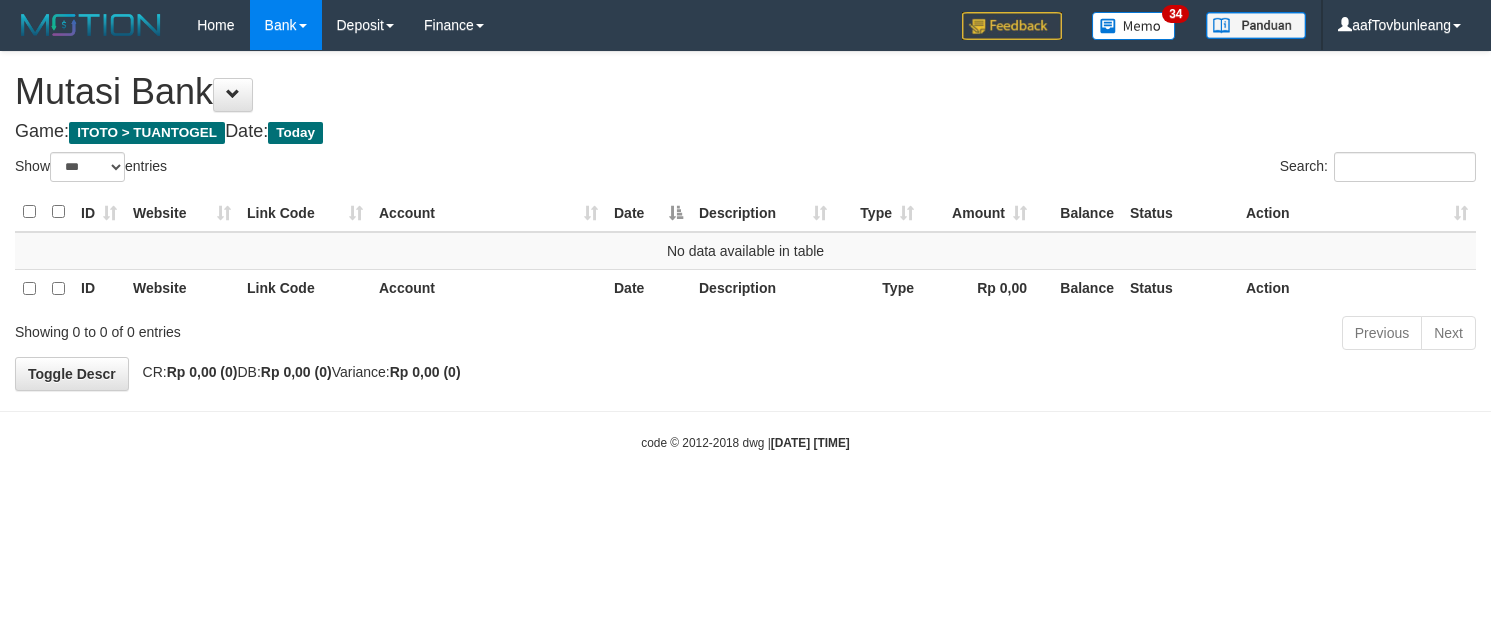 select on "***" 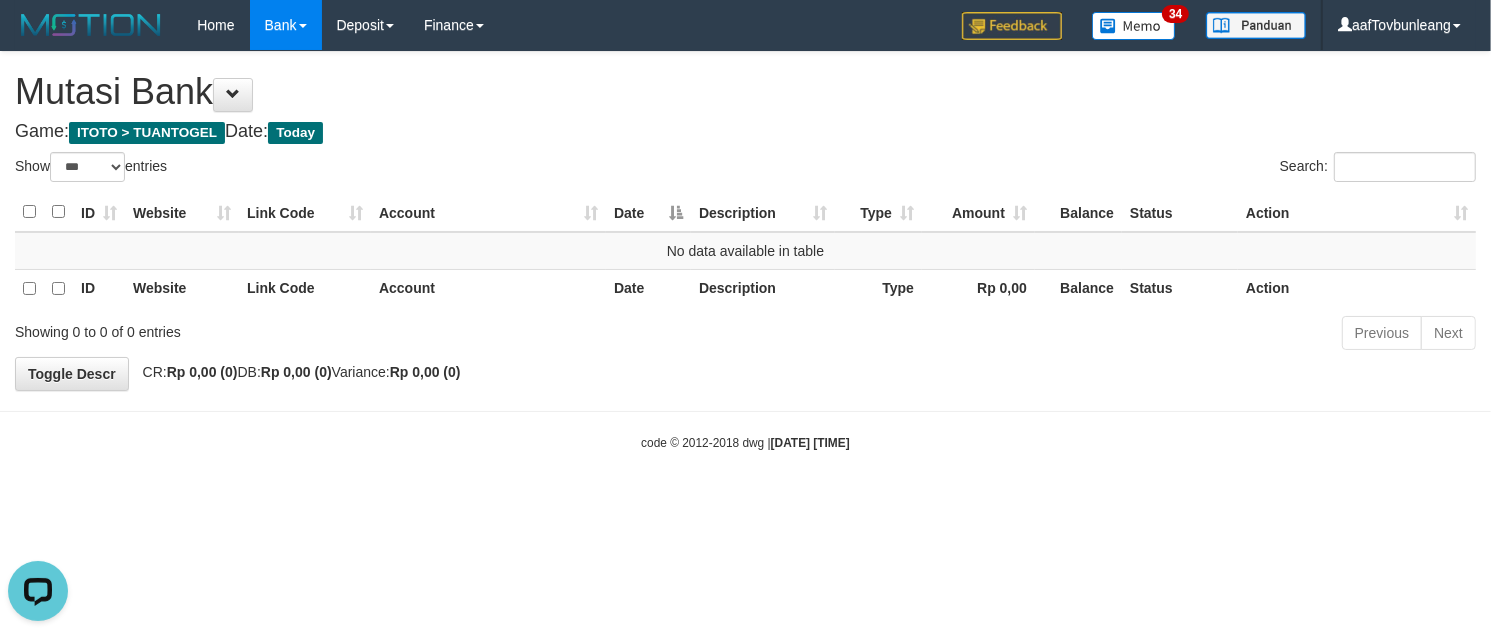 scroll, scrollTop: 0, scrollLeft: 0, axis: both 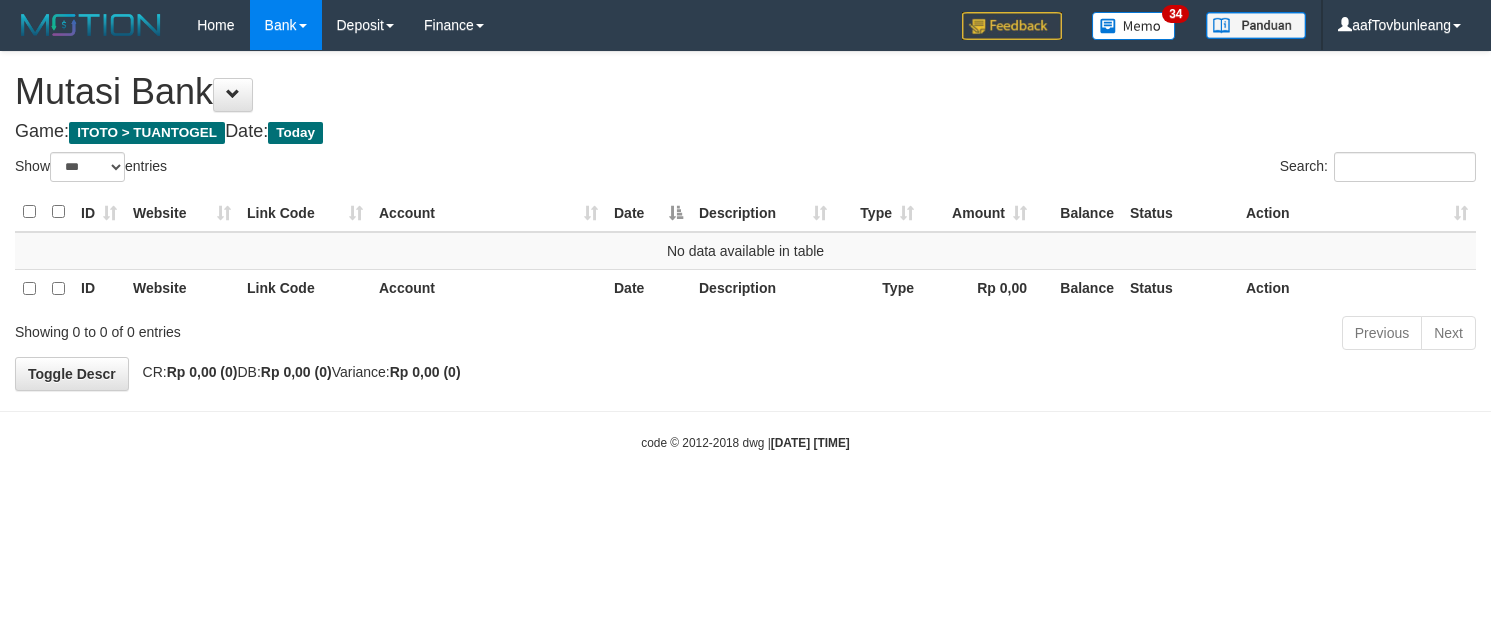 select on "***" 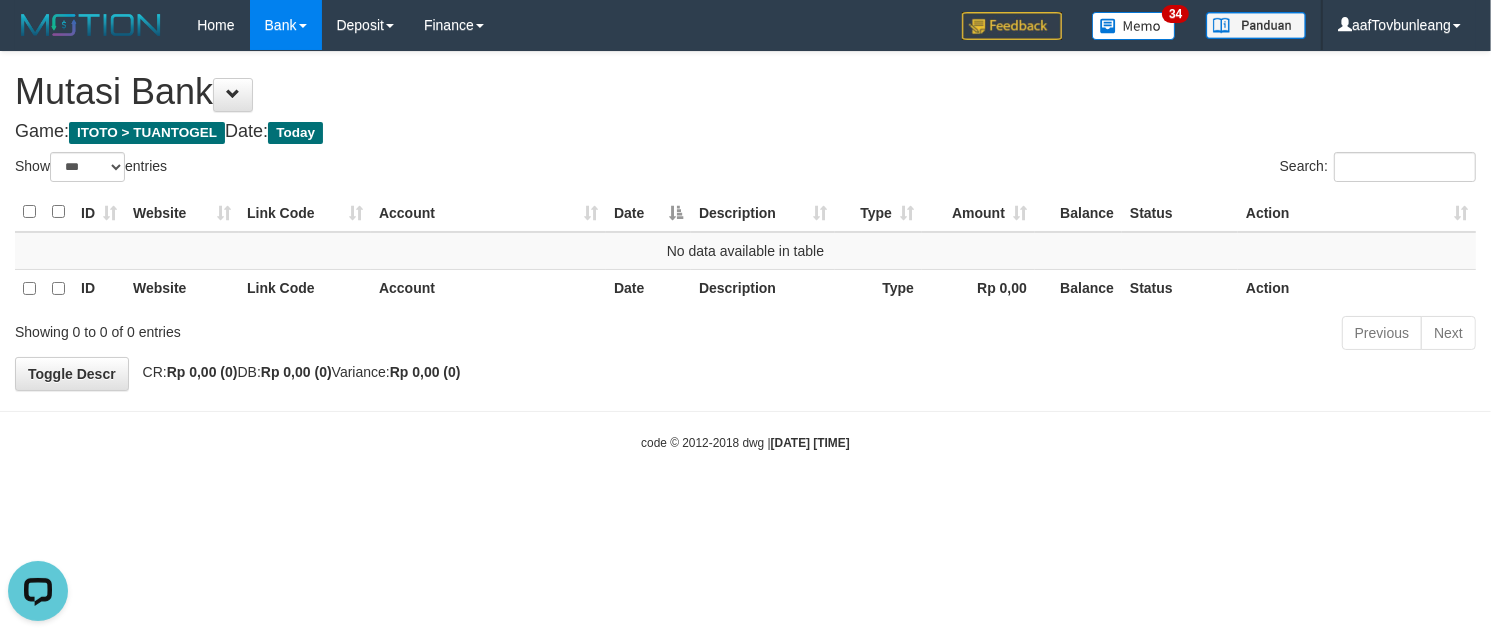 scroll, scrollTop: 0, scrollLeft: 0, axis: both 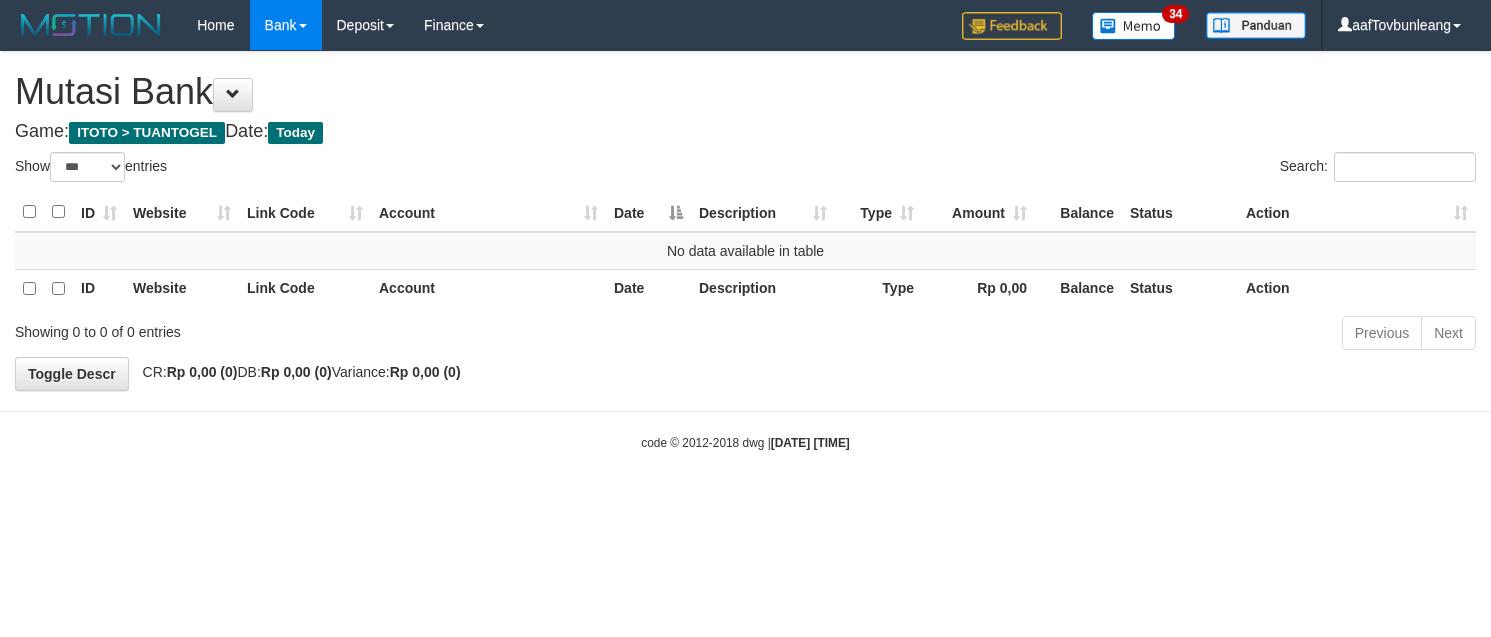 select on "***" 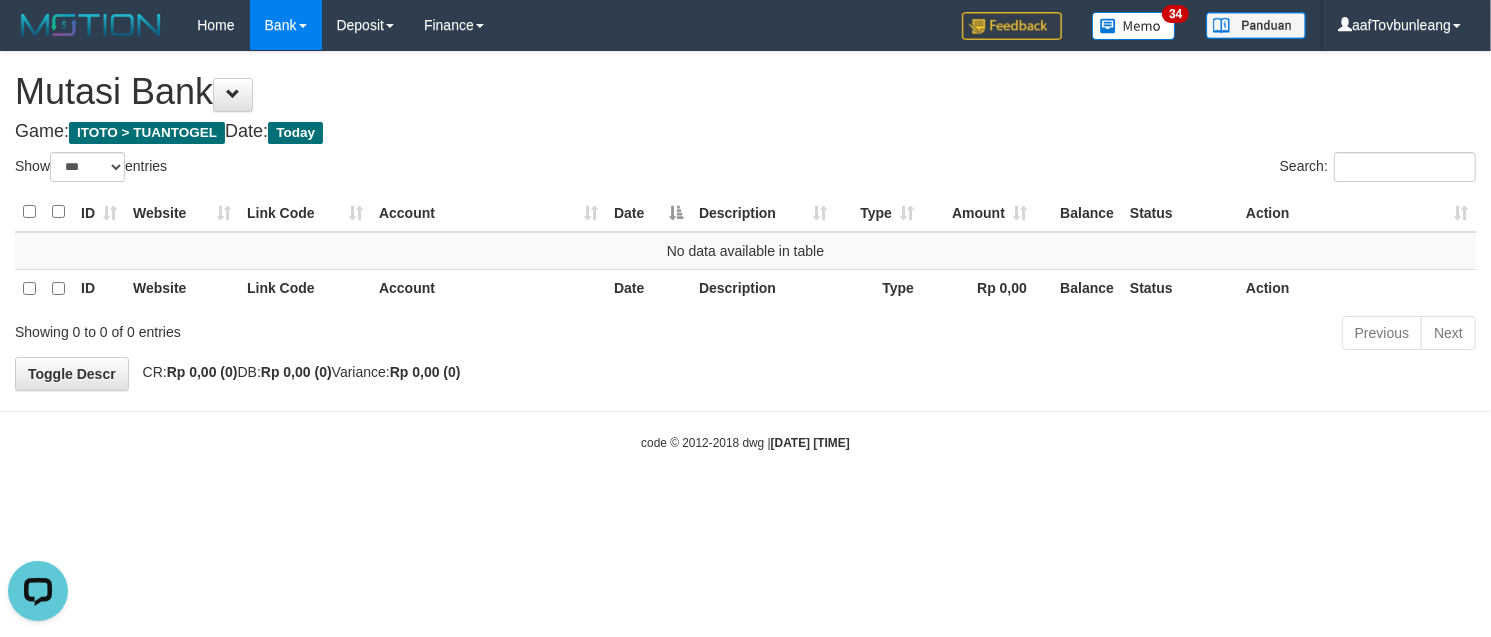scroll, scrollTop: 0, scrollLeft: 0, axis: both 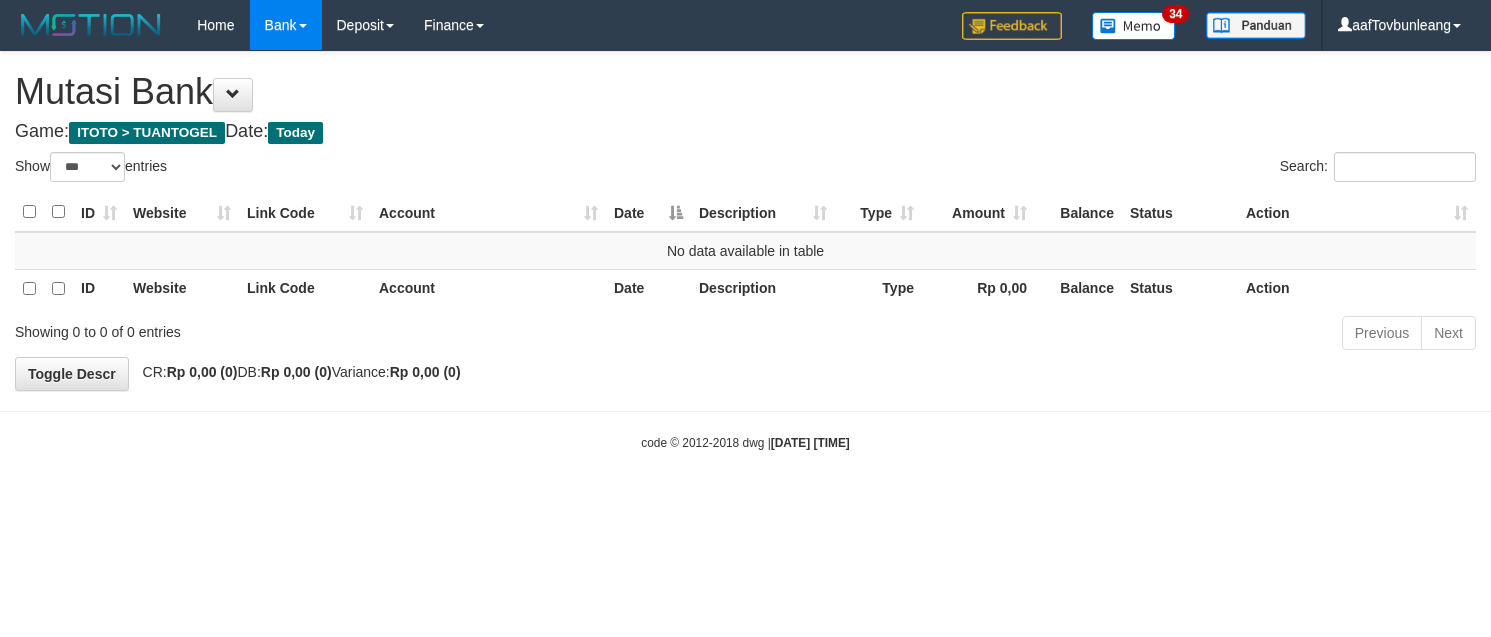 select on "***" 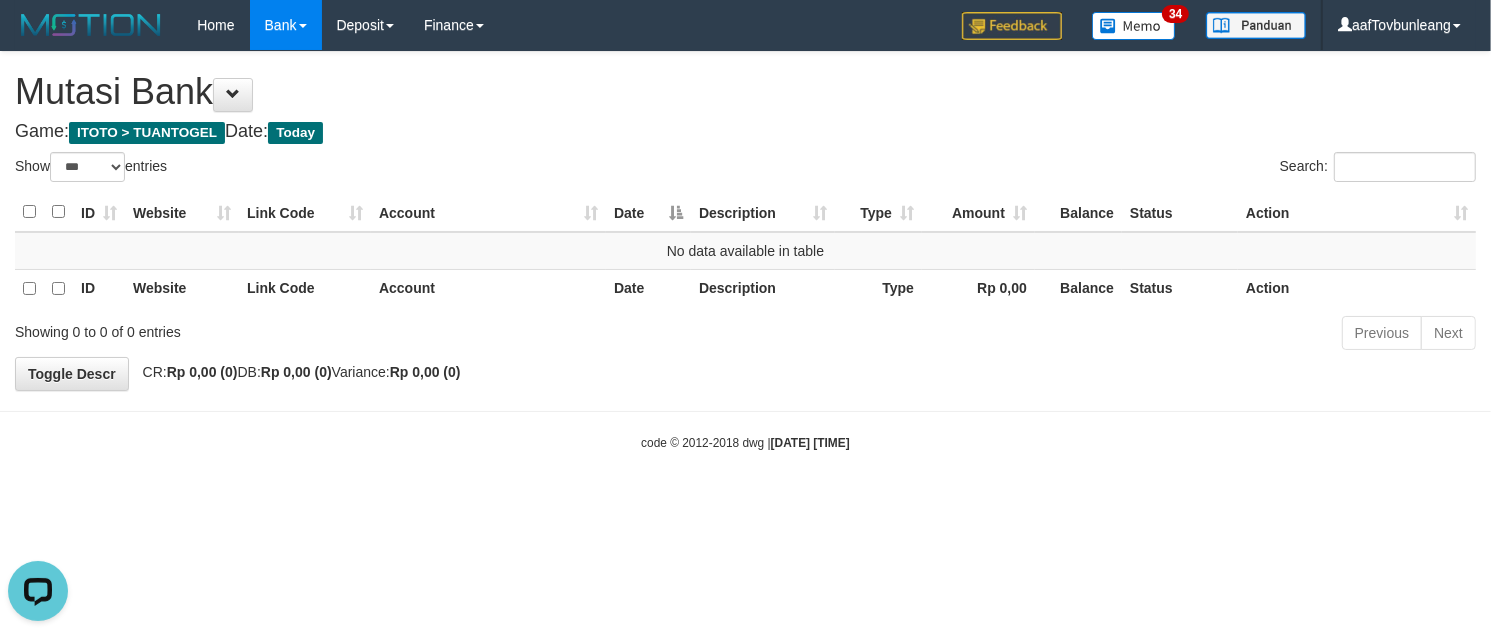 scroll, scrollTop: 0, scrollLeft: 0, axis: both 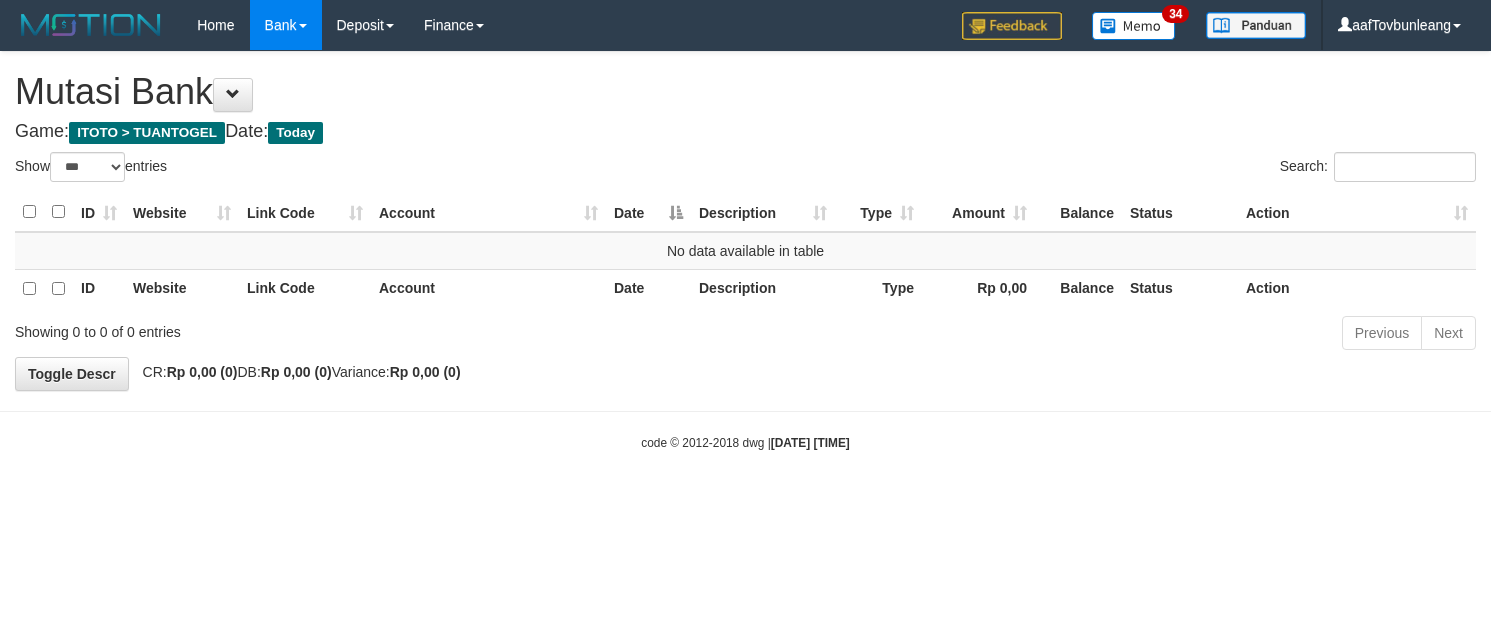 select on "***" 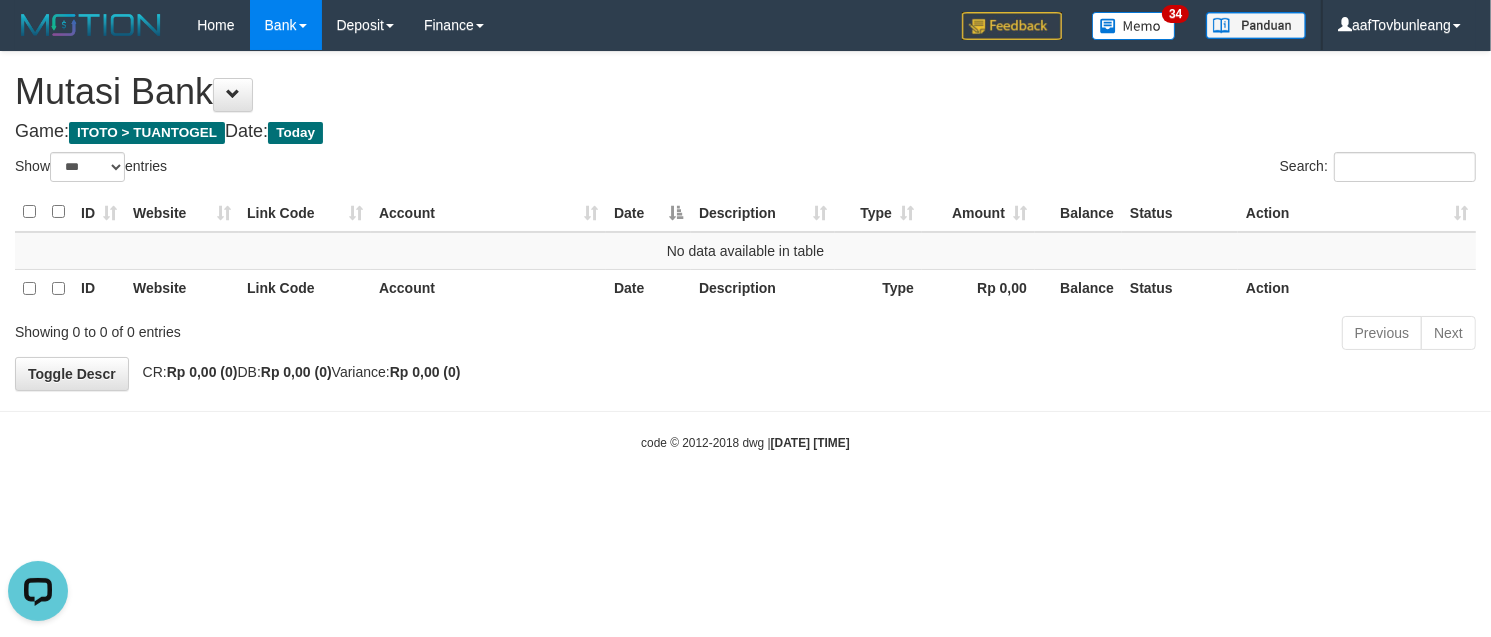scroll, scrollTop: 0, scrollLeft: 0, axis: both 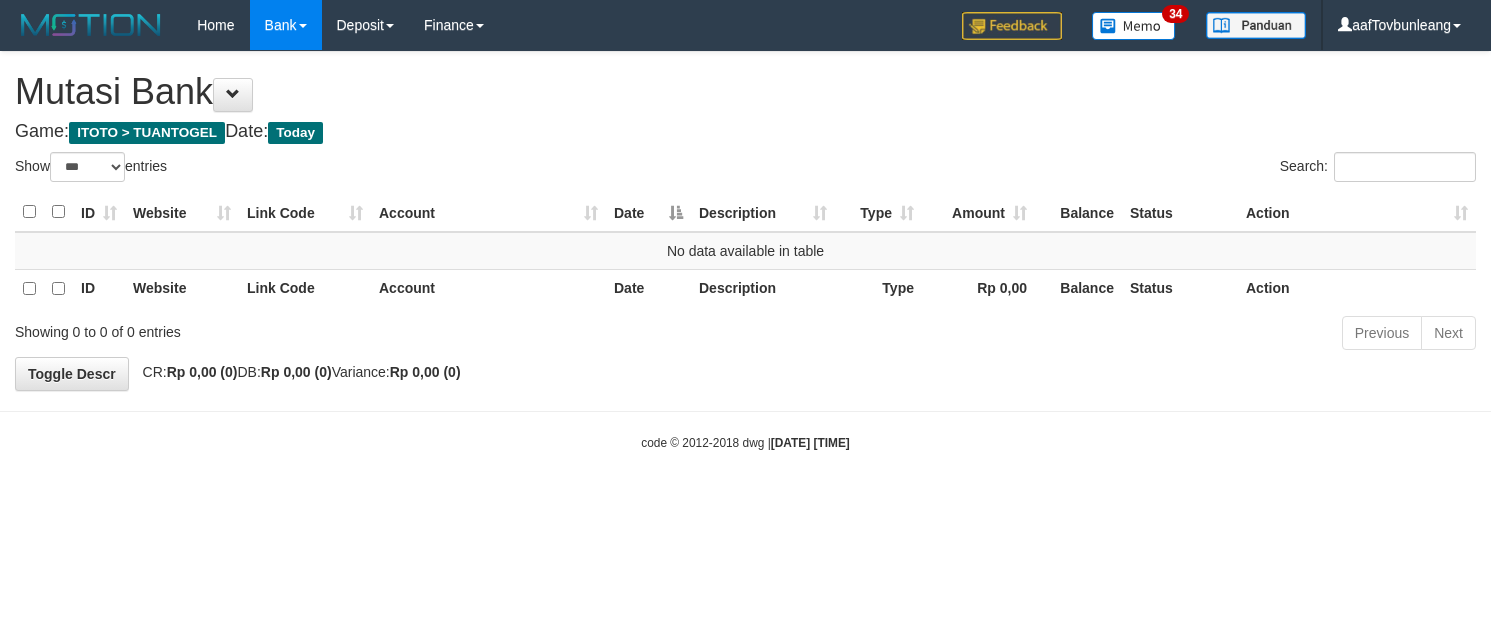 select on "***" 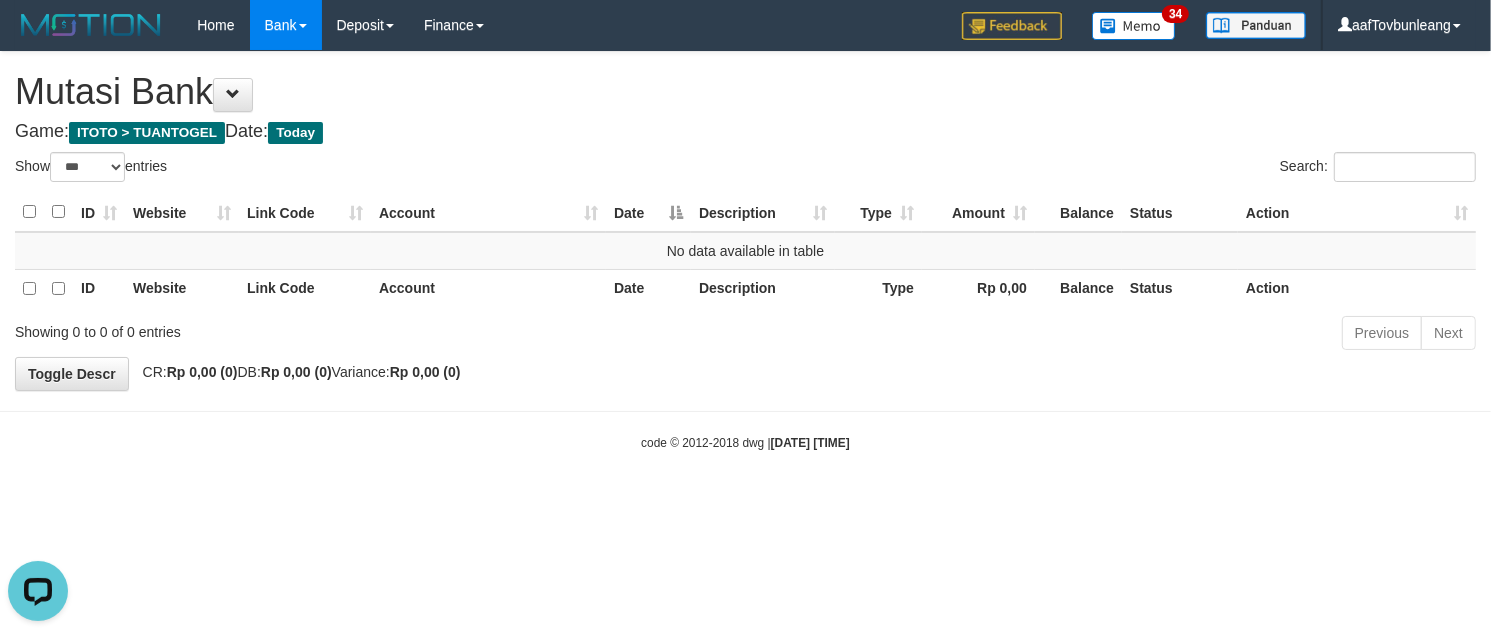 scroll, scrollTop: 0, scrollLeft: 0, axis: both 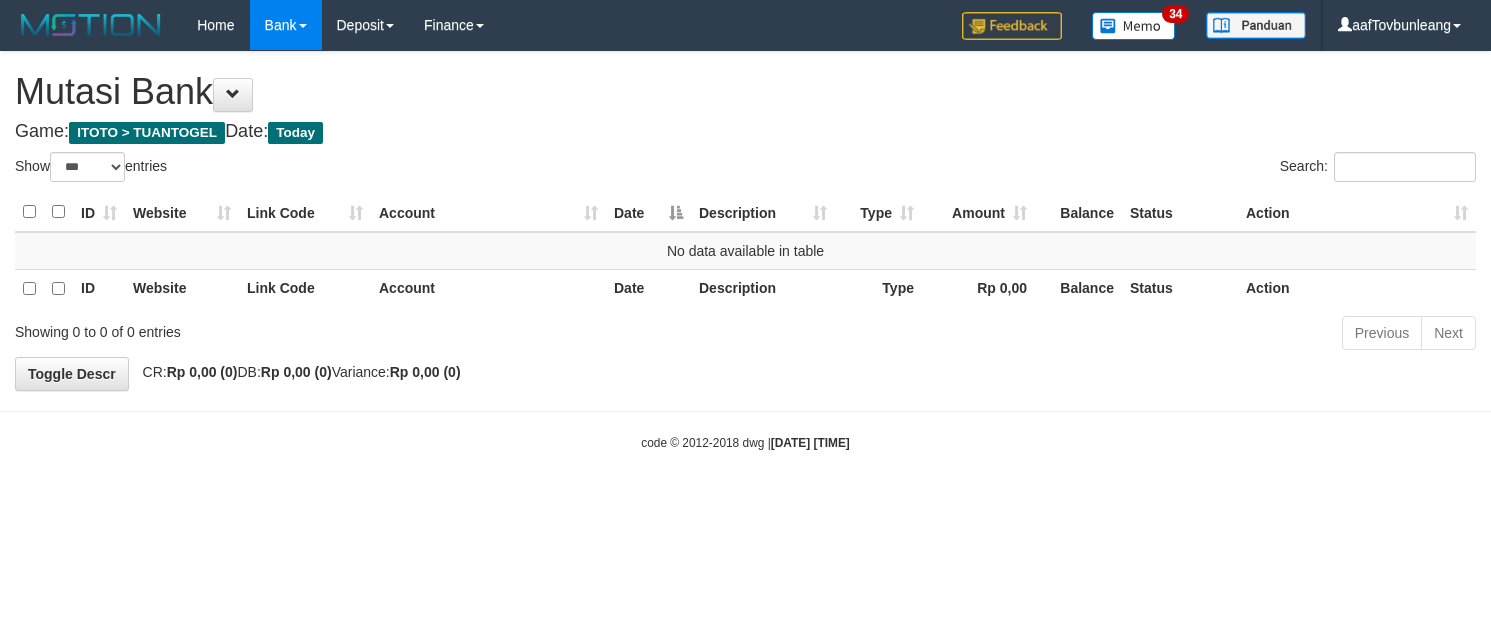 select on "***" 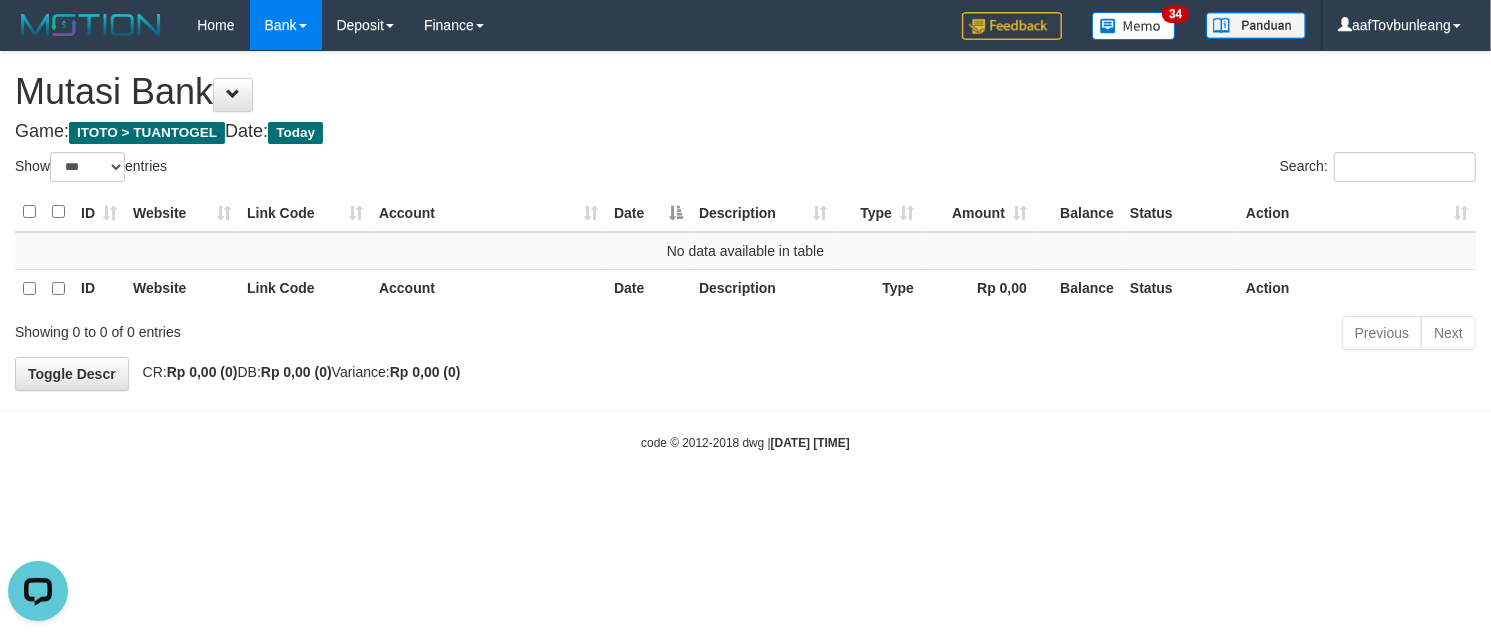 scroll, scrollTop: 0, scrollLeft: 0, axis: both 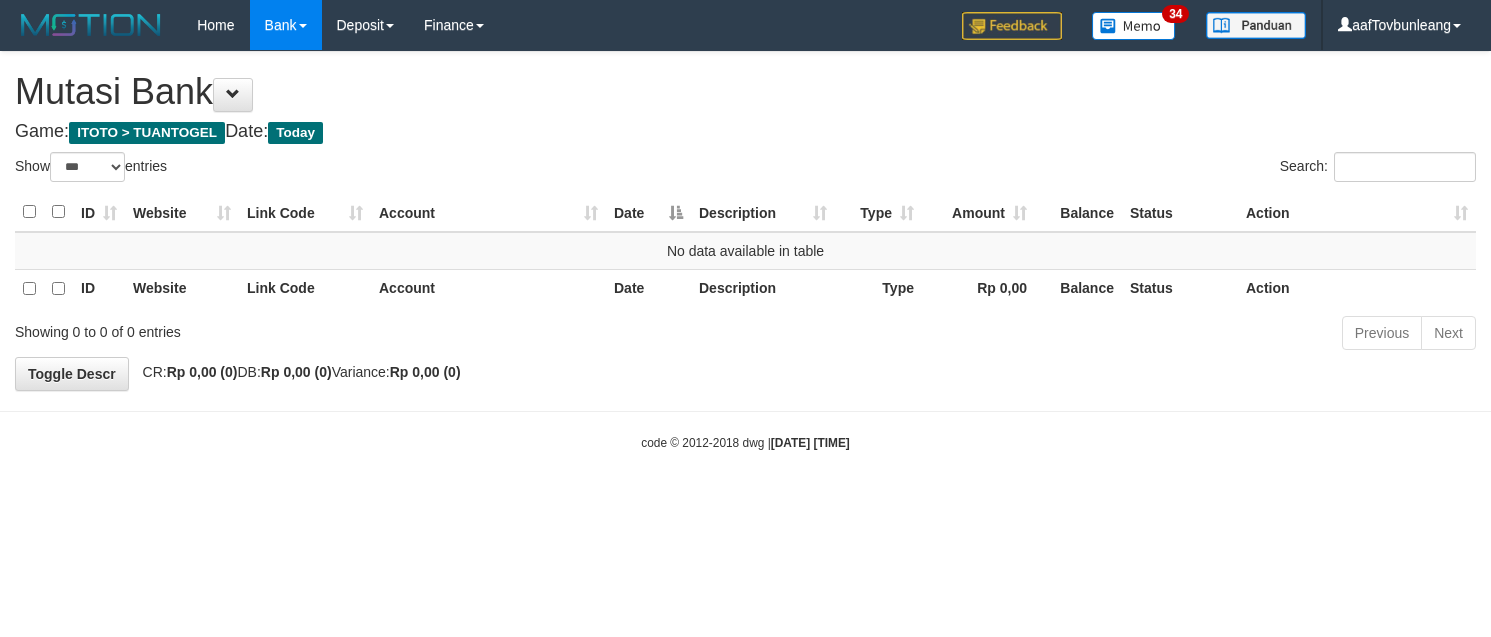 select on "***" 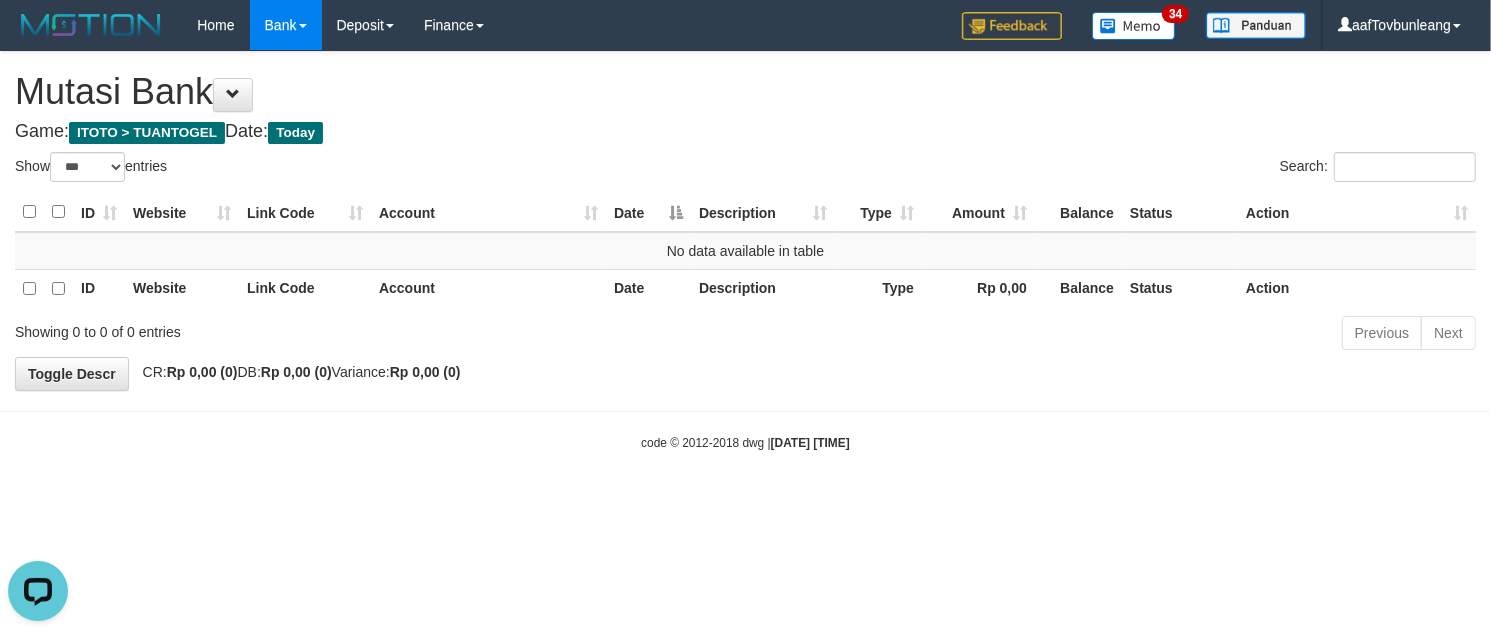 scroll, scrollTop: 0, scrollLeft: 0, axis: both 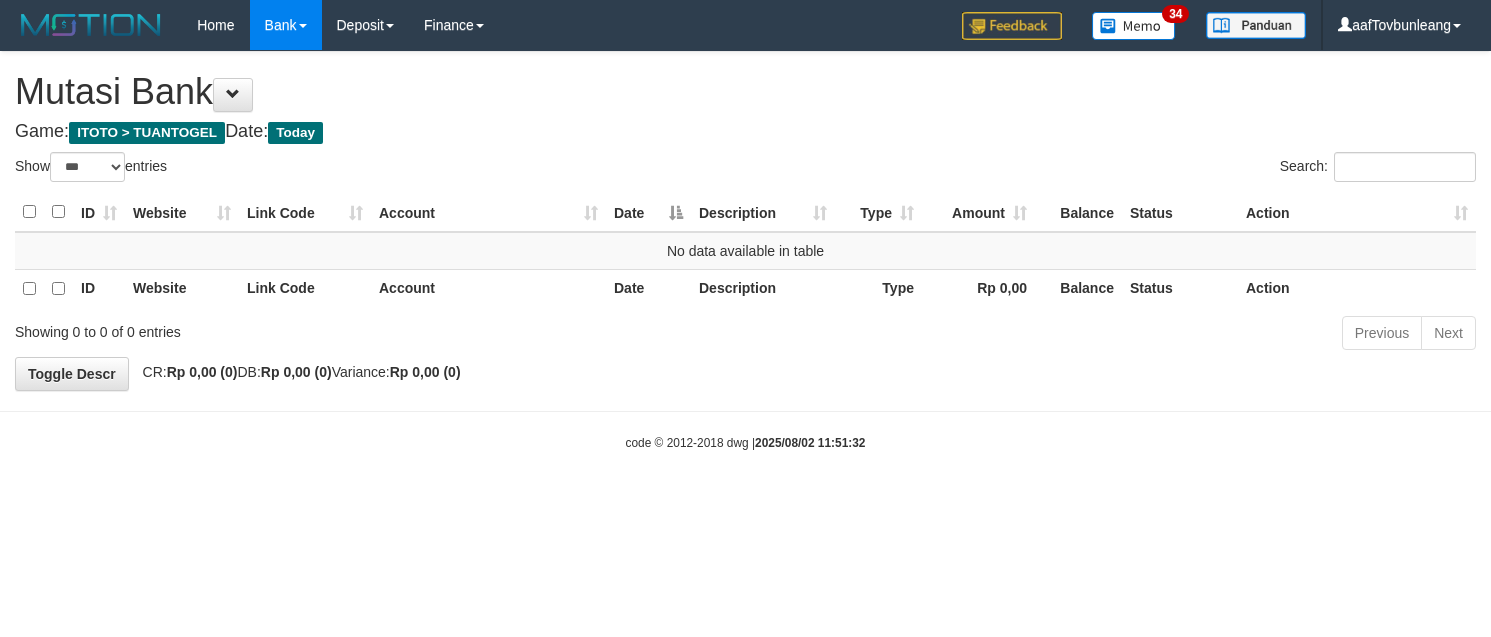 select on "***" 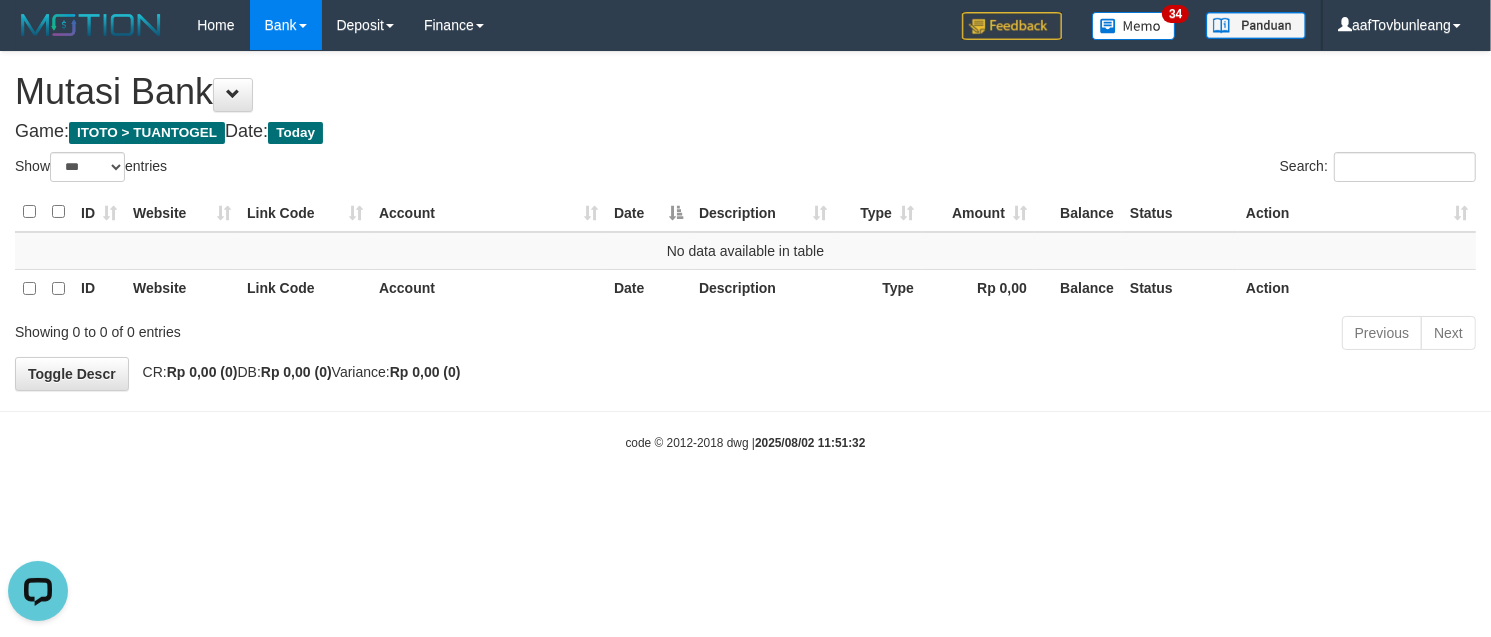 scroll, scrollTop: 0, scrollLeft: 0, axis: both 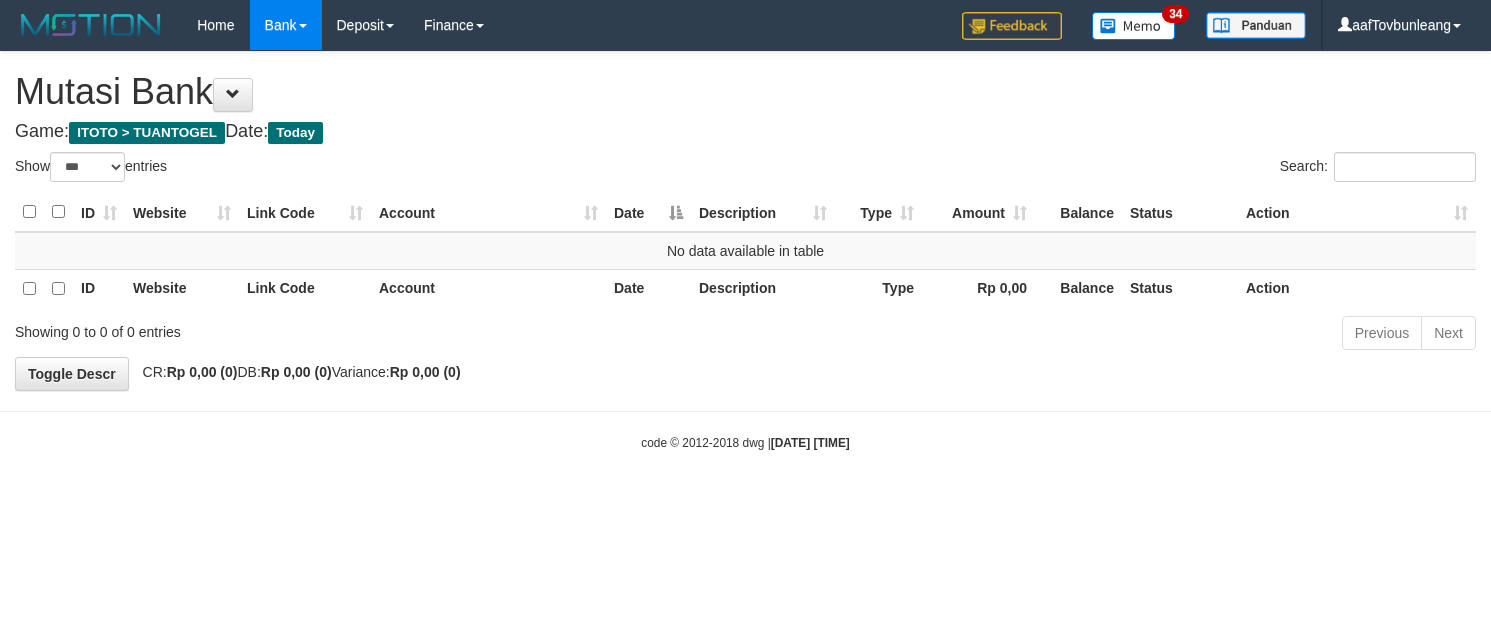 select on "***" 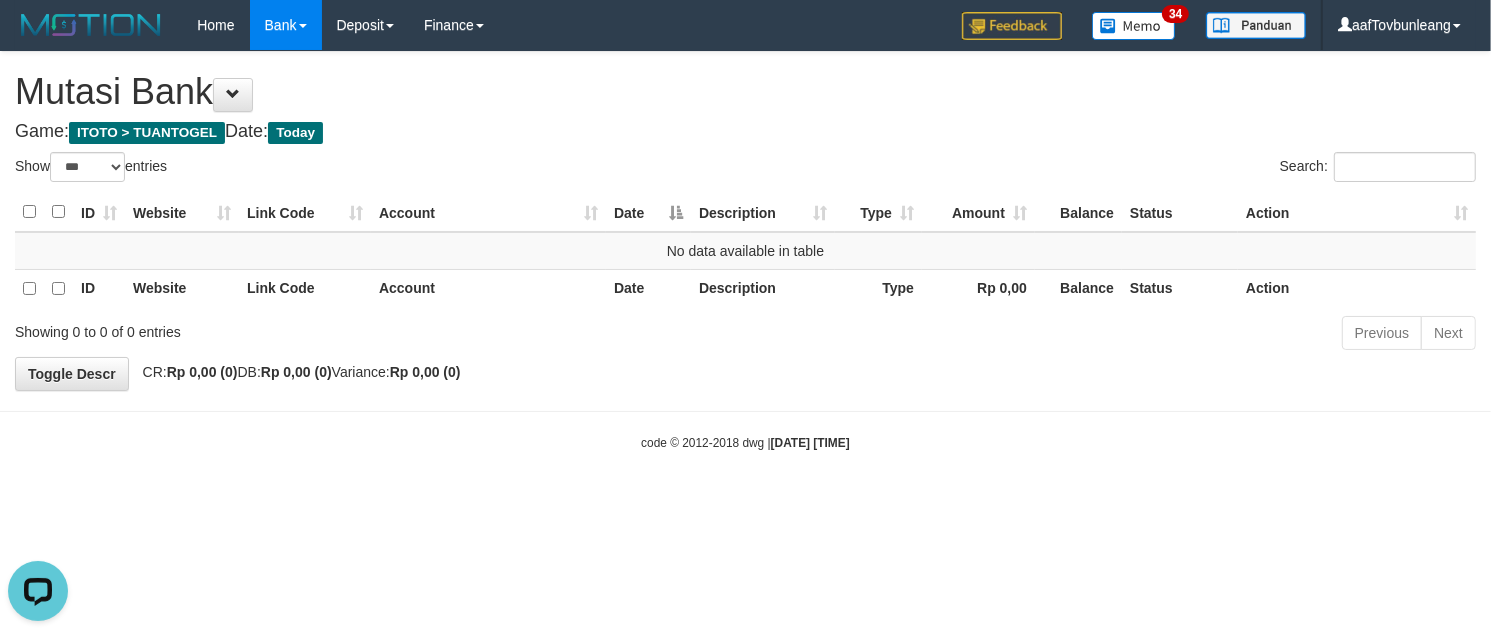 scroll, scrollTop: 0, scrollLeft: 0, axis: both 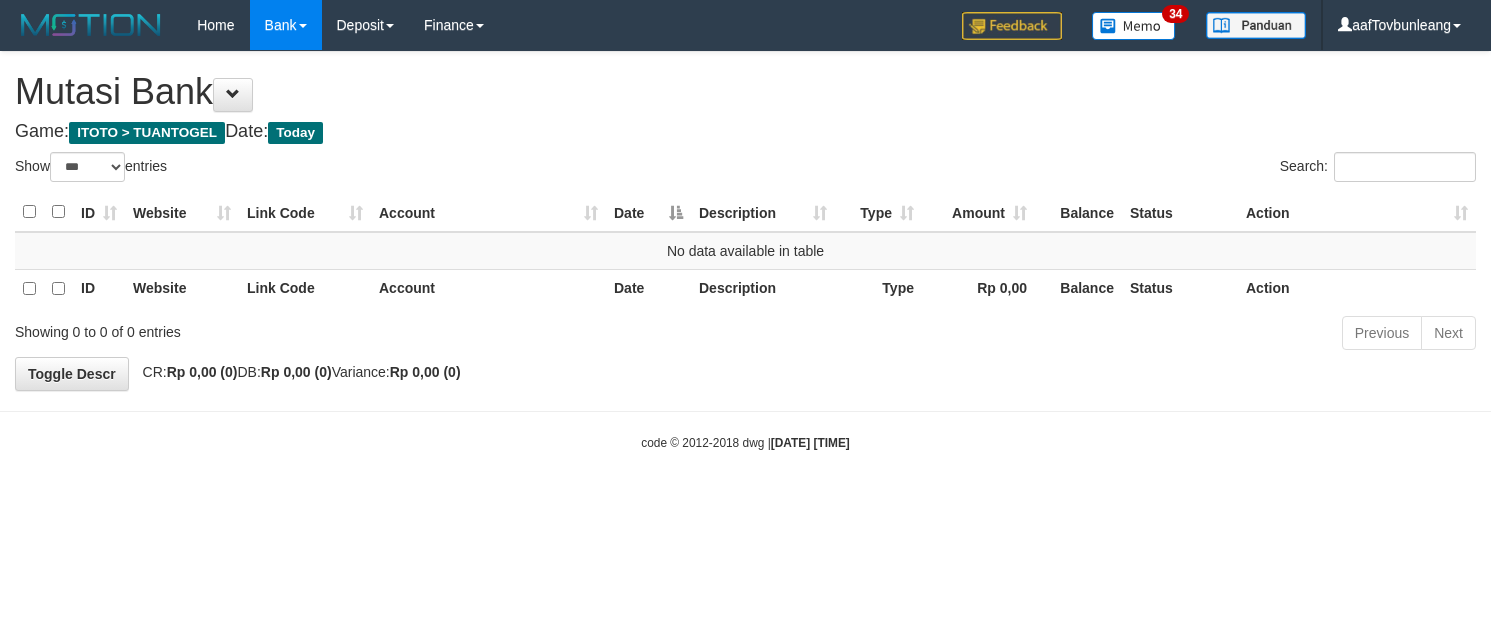 select on "***" 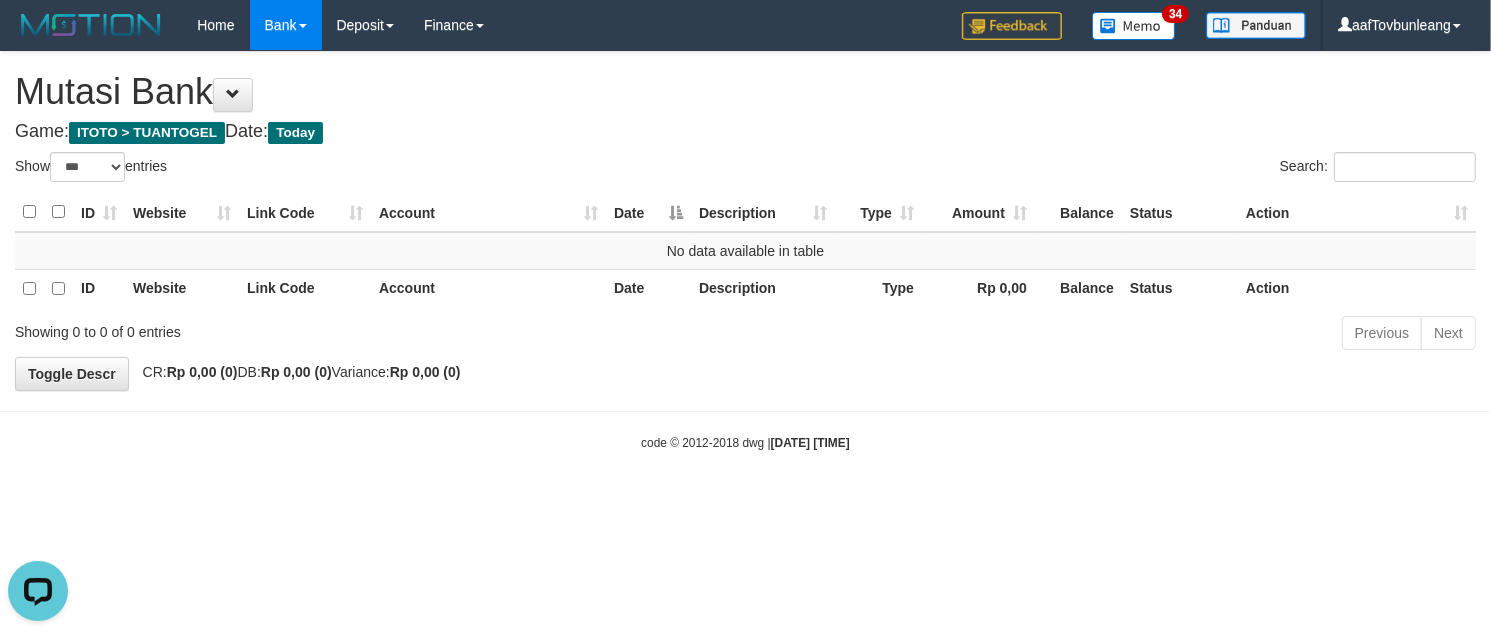 scroll, scrollTop: 0, scrollLeft: 0, axis: both 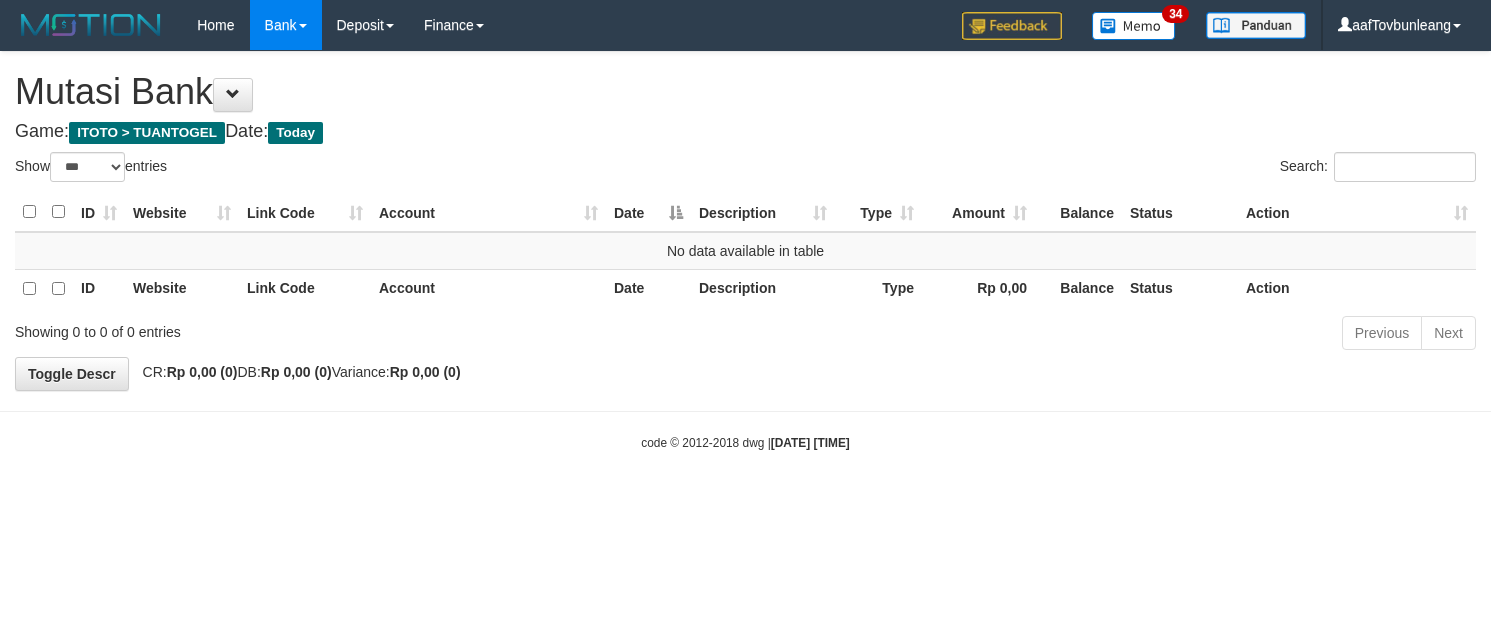 select on "***" 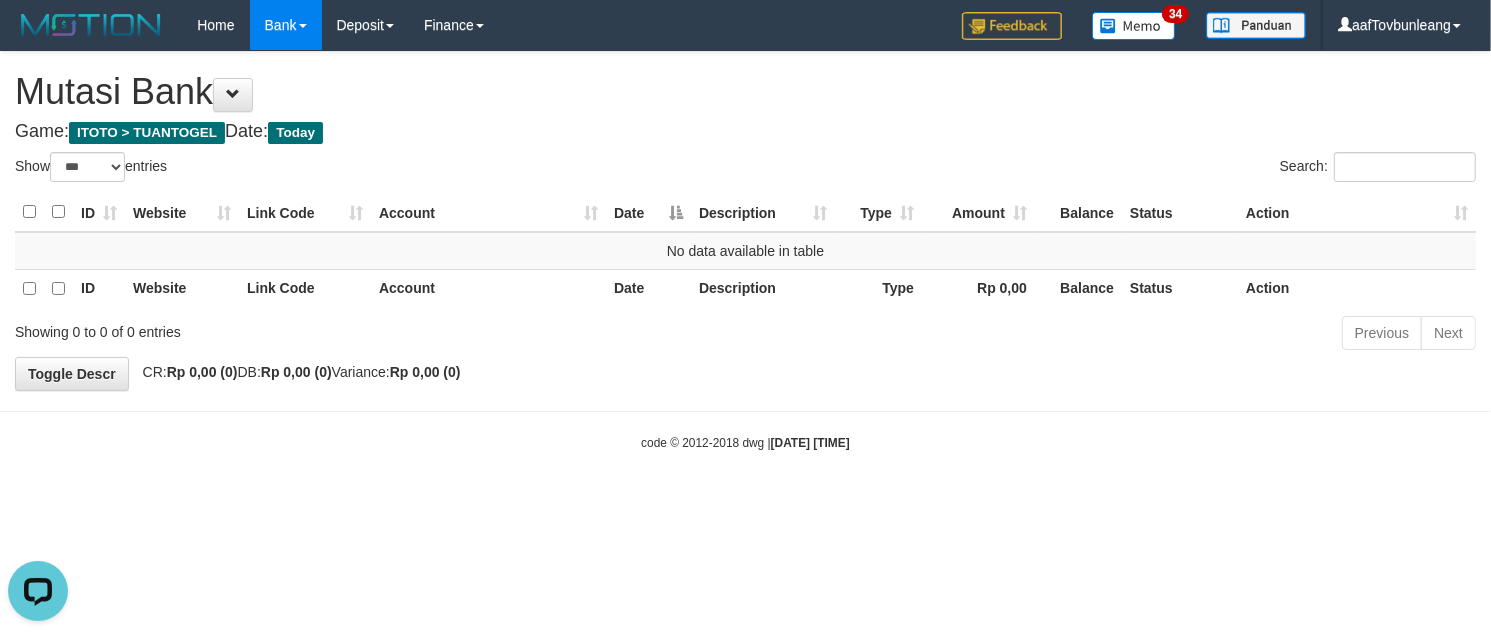 scroll, scrollTop: 0, scrollLeft: 0, axis: both 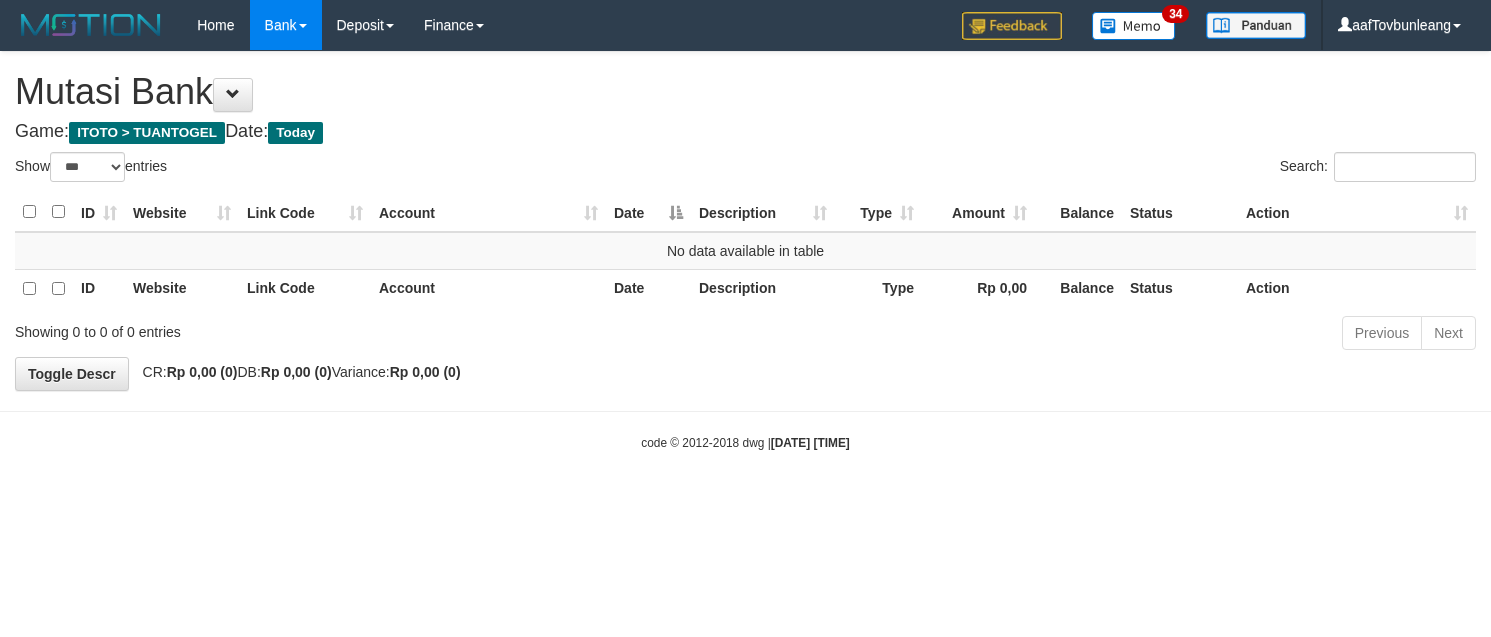 select on "***" 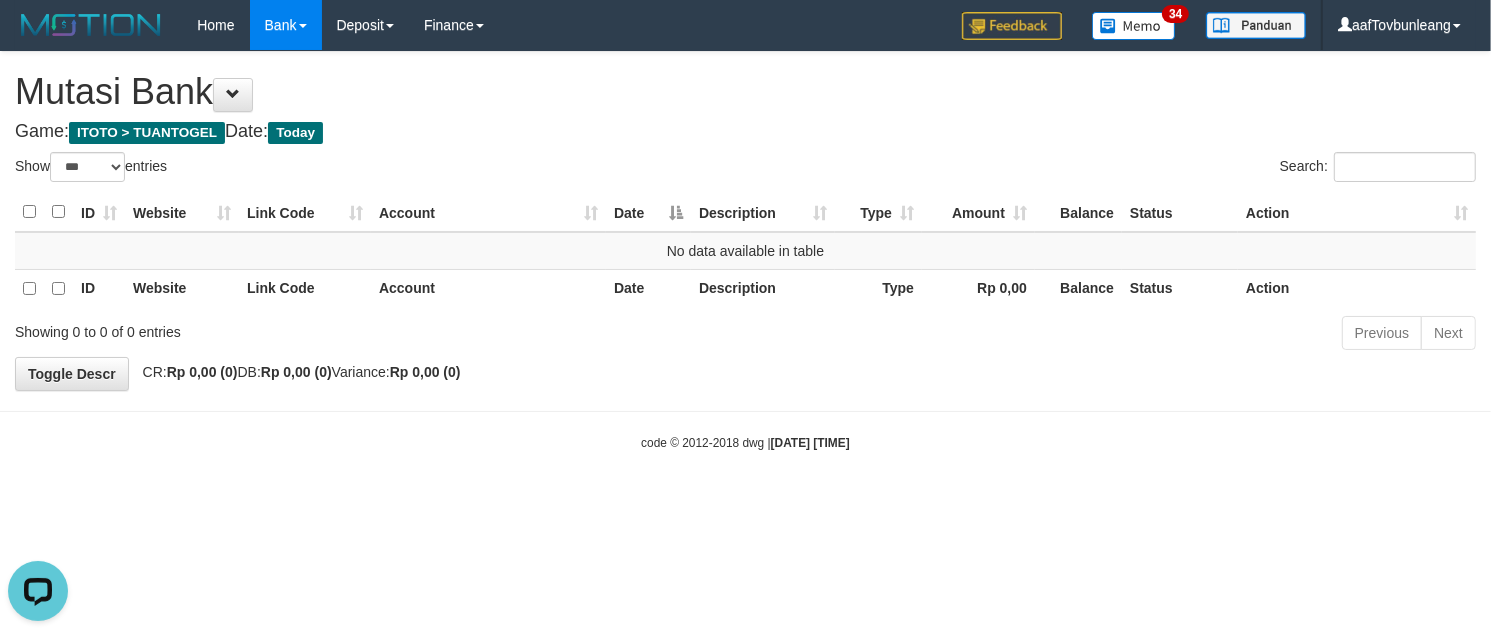 scroll, scrollTop: 0, scrollLeft: 0, axis: both 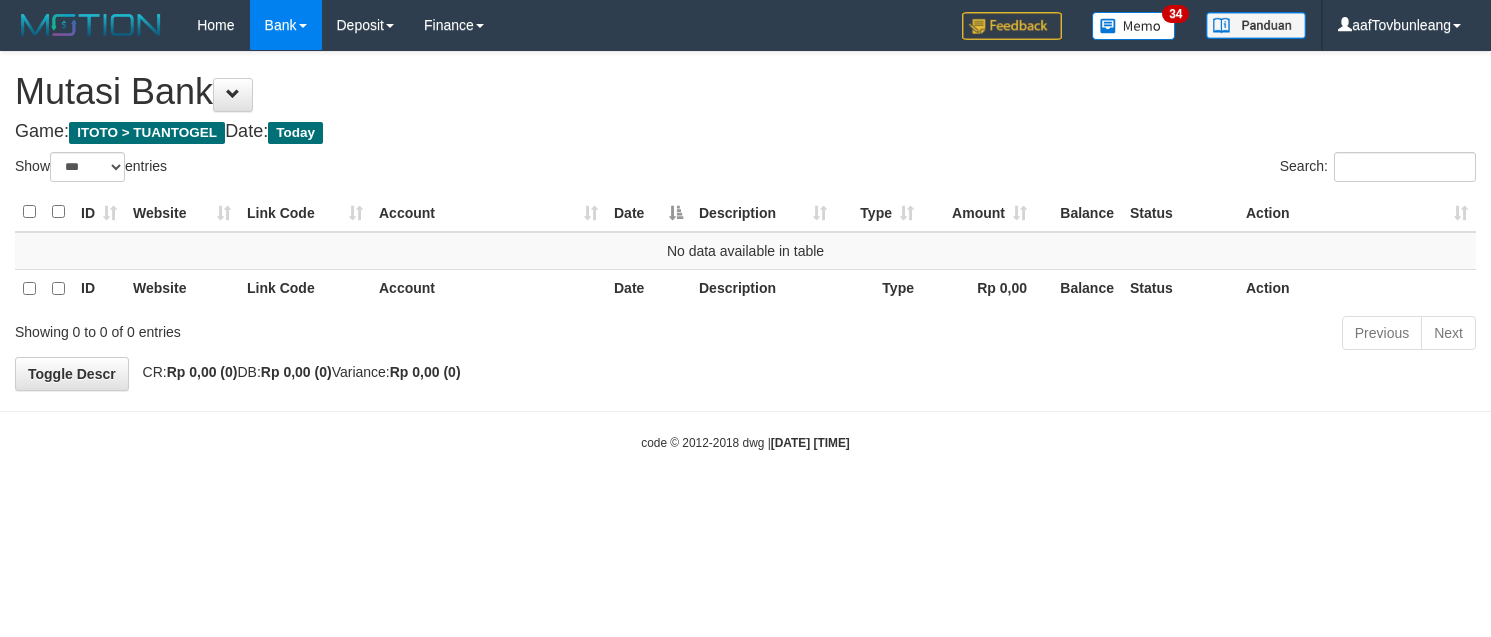 select on "***" 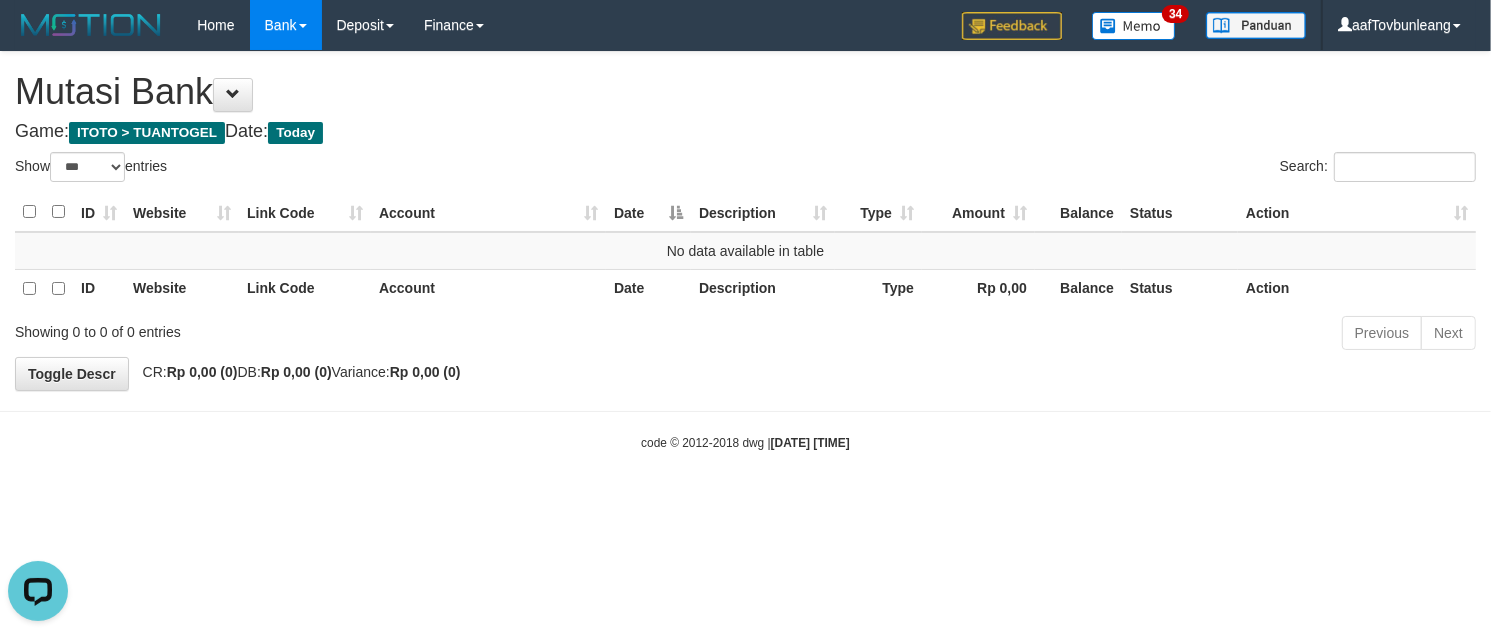 scroll, scrollTop: 0, scrollLeft: 0, axis: both 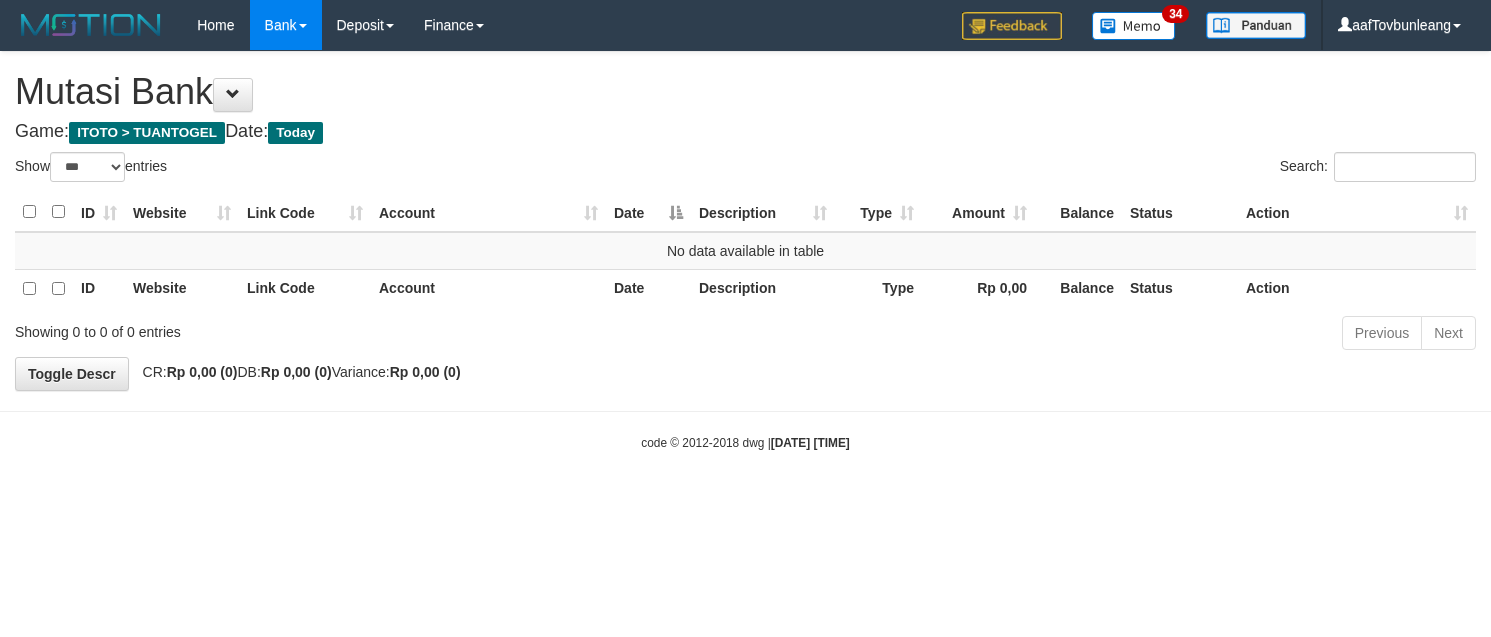 select on "***" 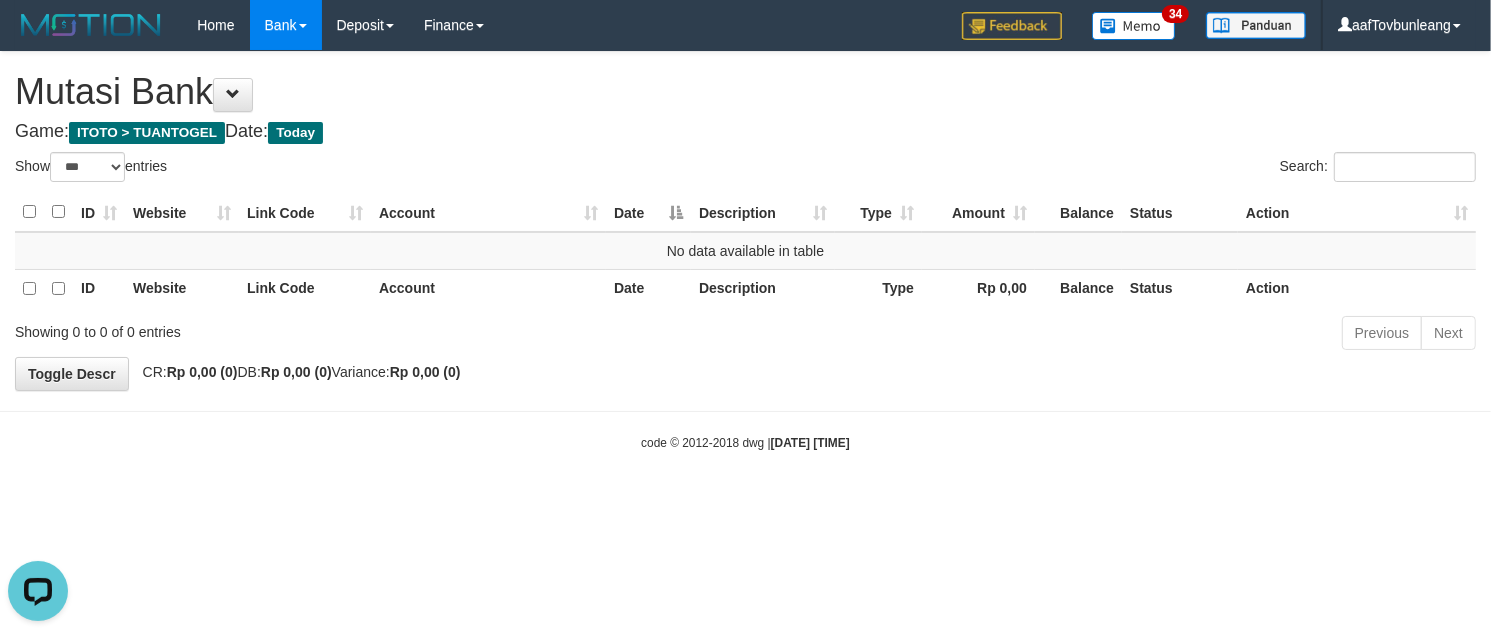 scroll, scrollTop: 0, scrollLeft: 0, axis: both 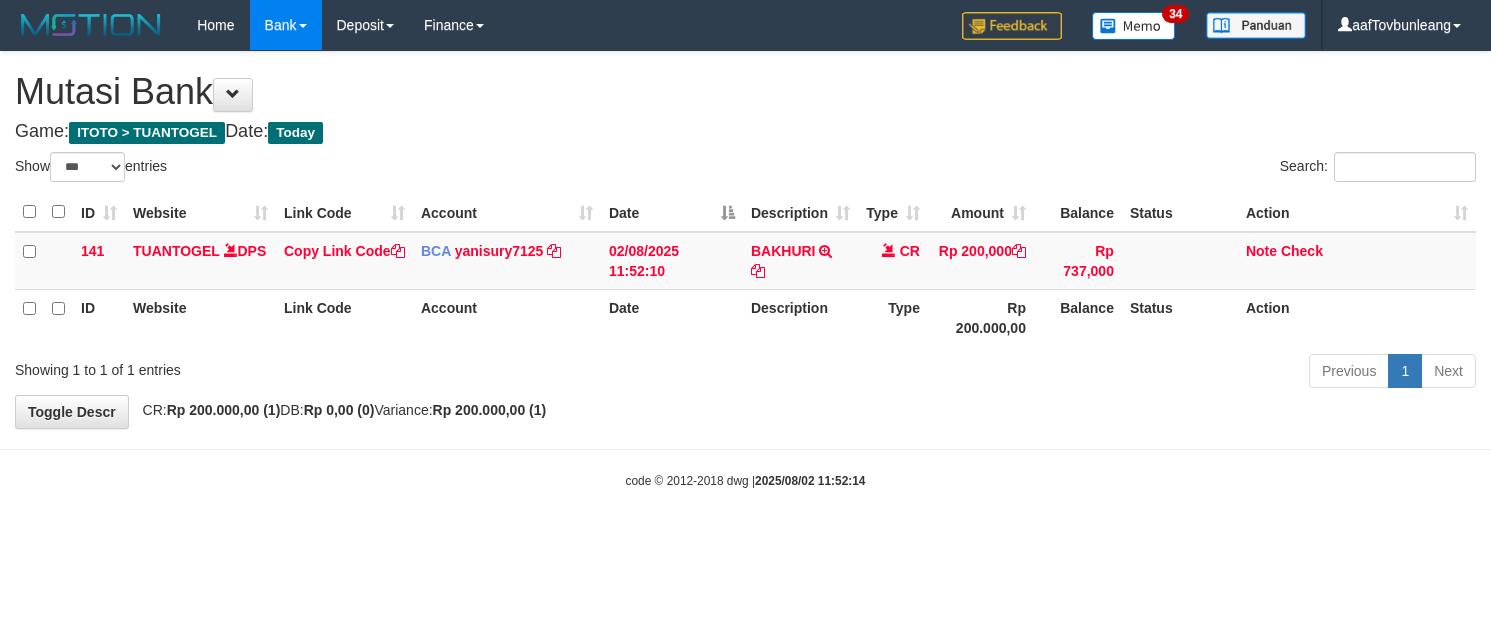 select on "***" 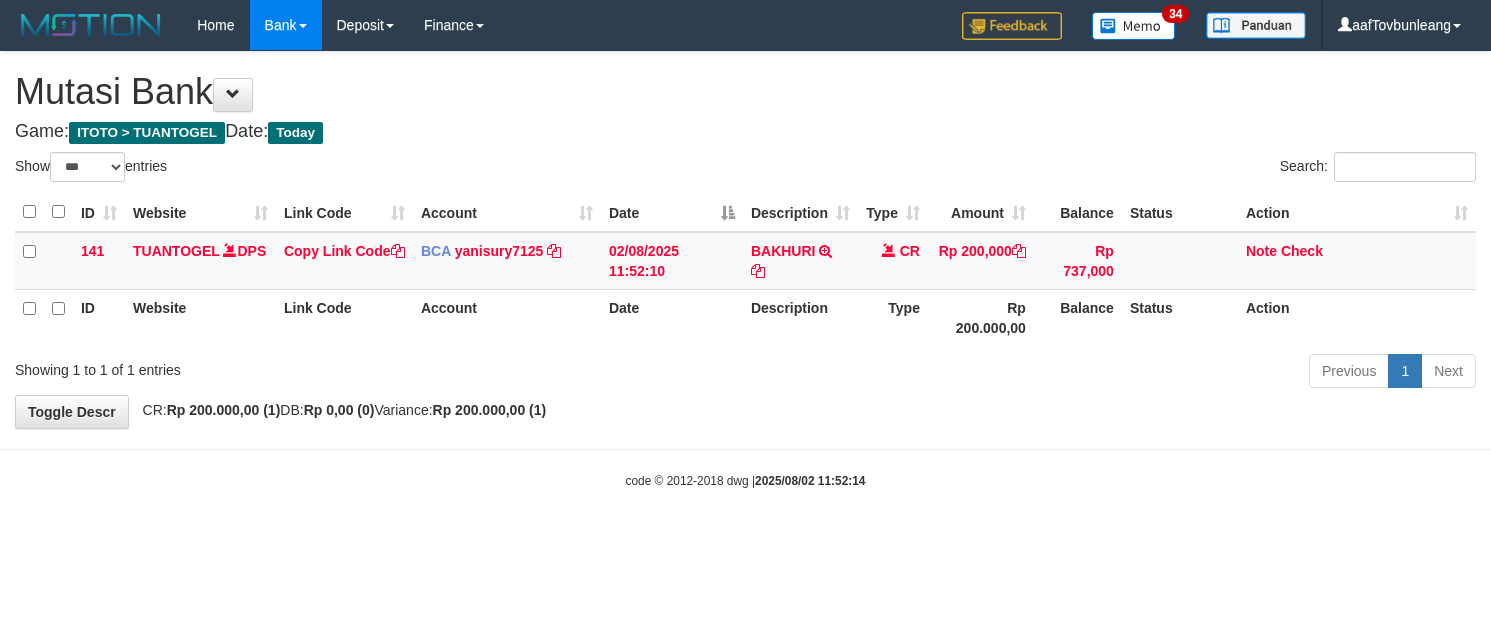 scroll, scrollTop: 0, scrollLeft: 0, axis: both 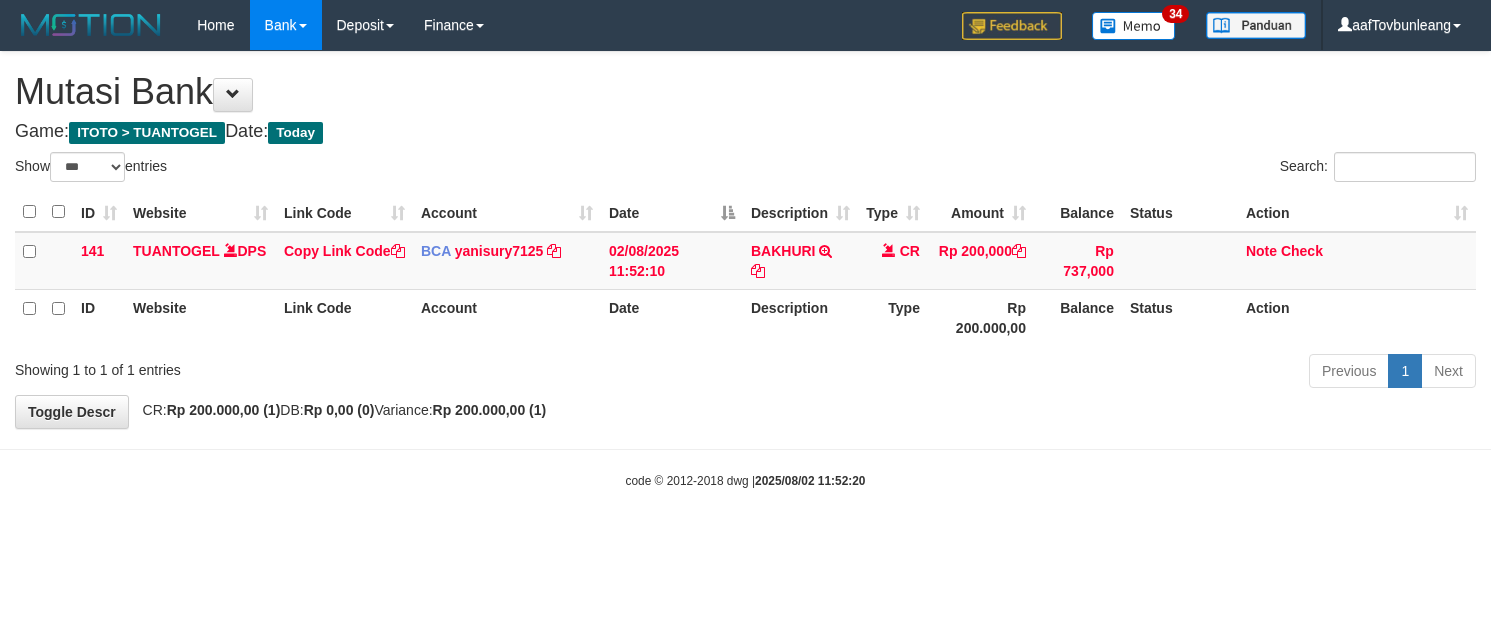 select on "***" 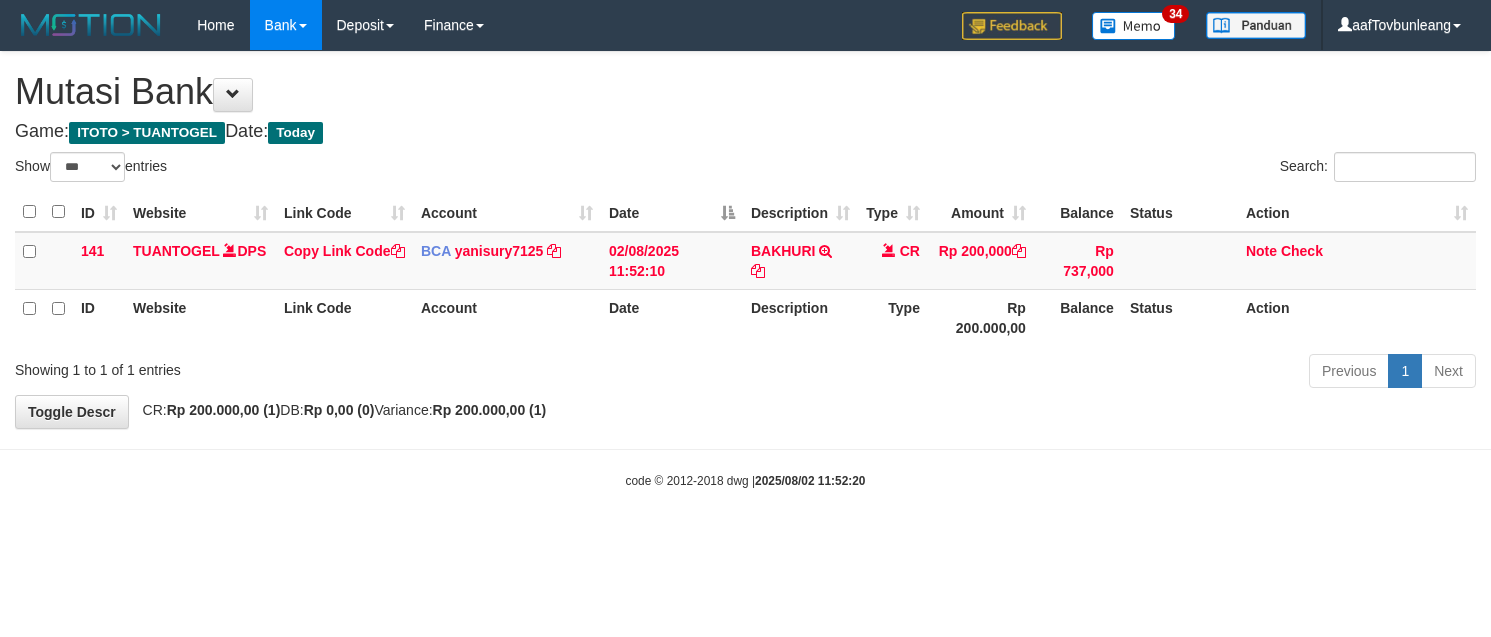 scroll, scrollTop: 0, scrollLeft: 0, axis: both 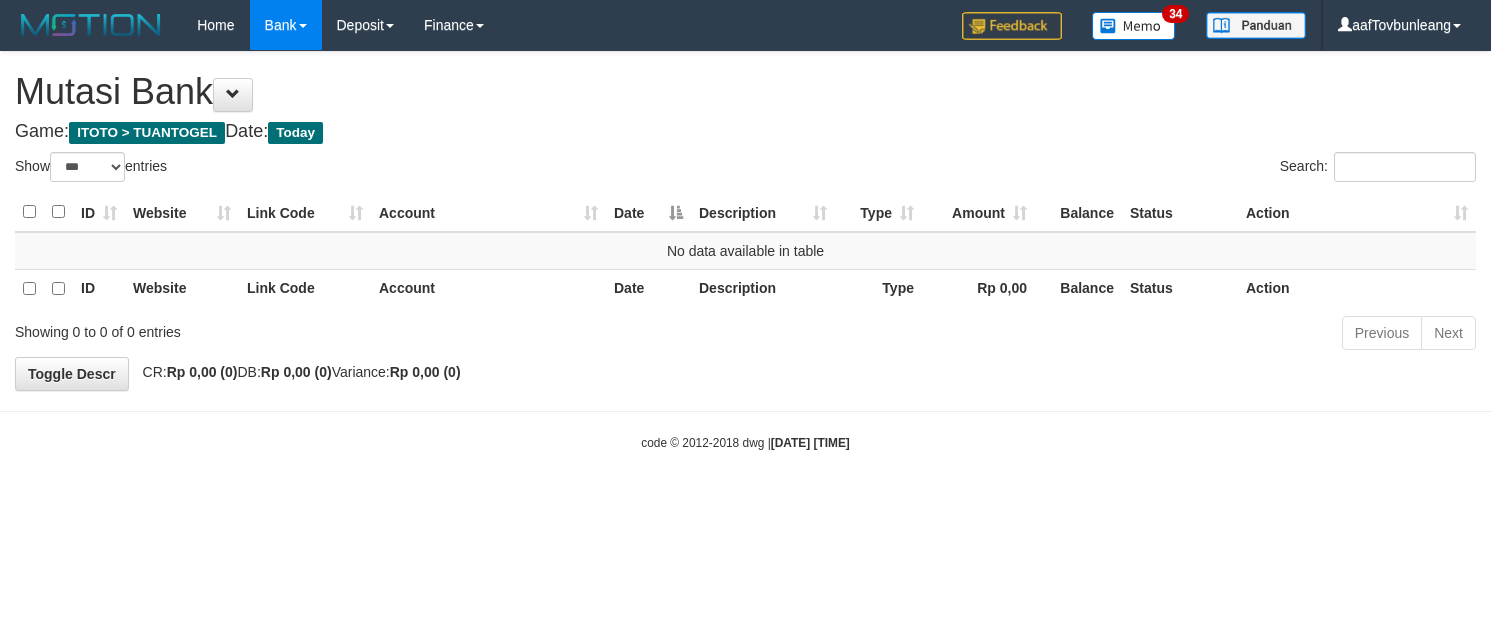 select on "***" 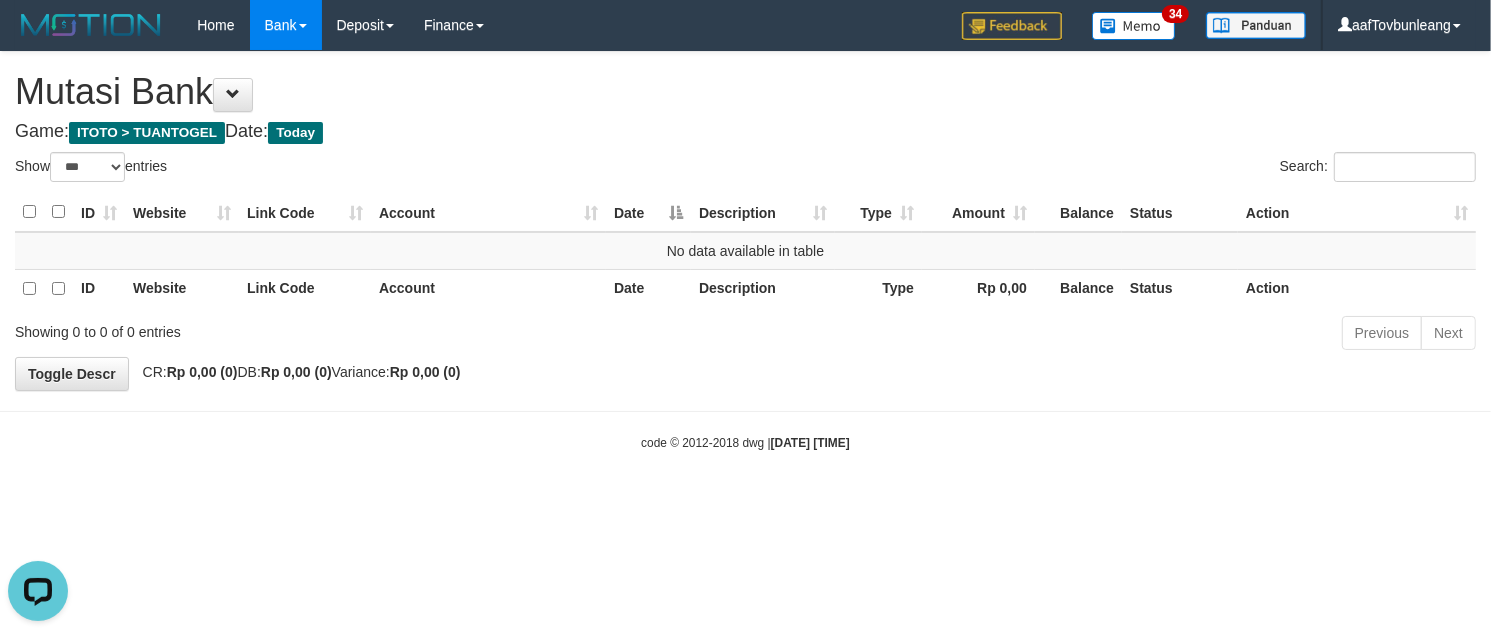 scroll, scrollTop: 0, scrollLeft: 0, axis: both 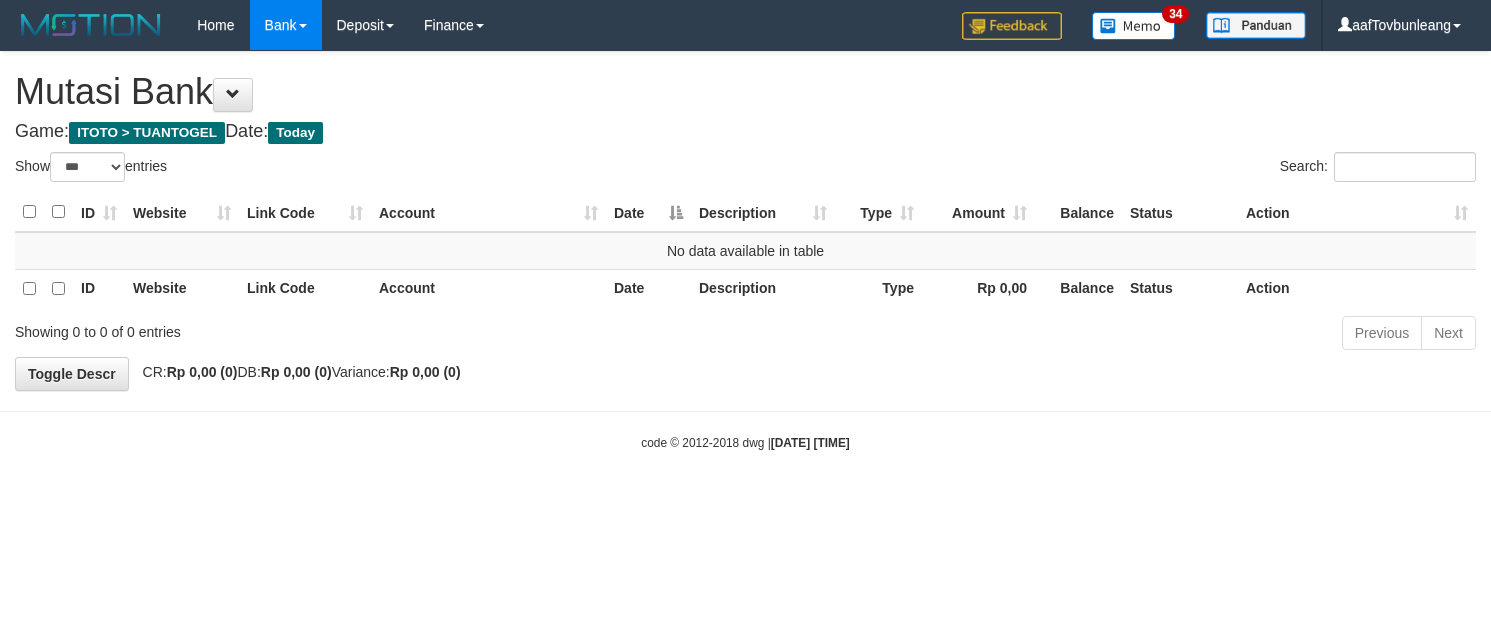 select on "***" 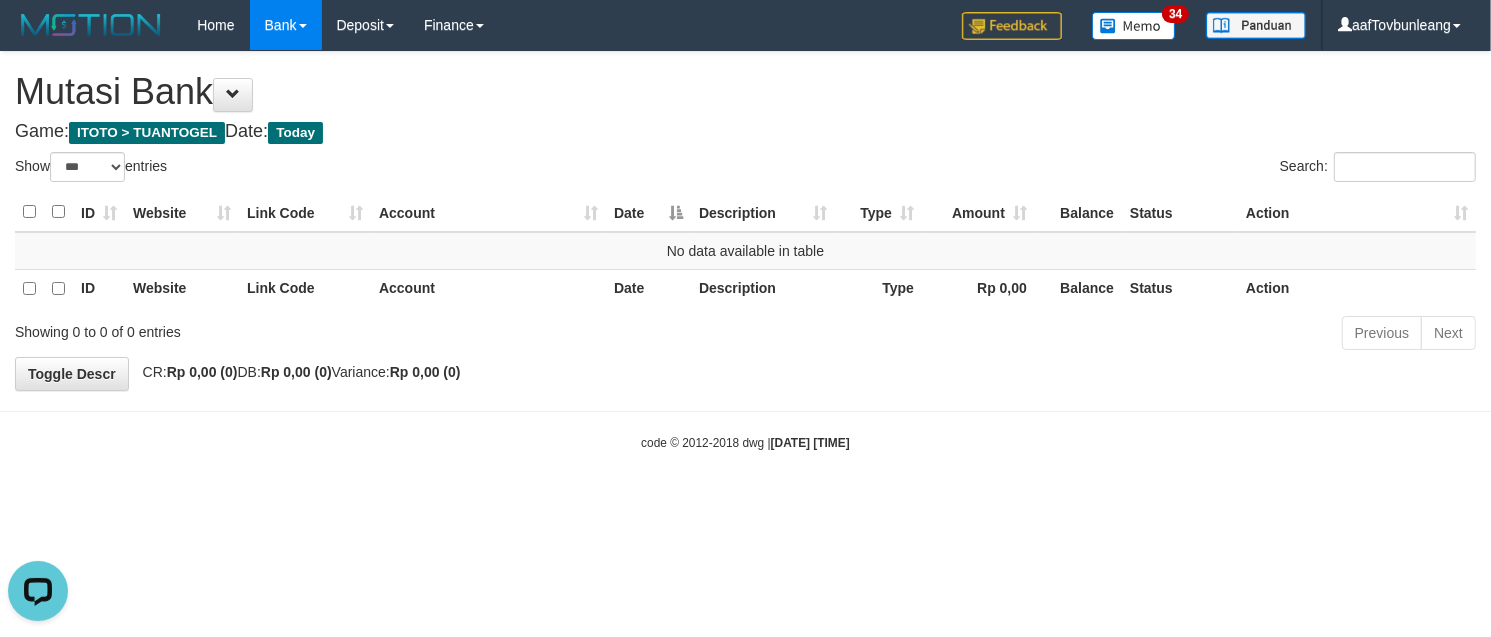 scroll, scrollTop: 0, scrollLeft: 0, axis: both 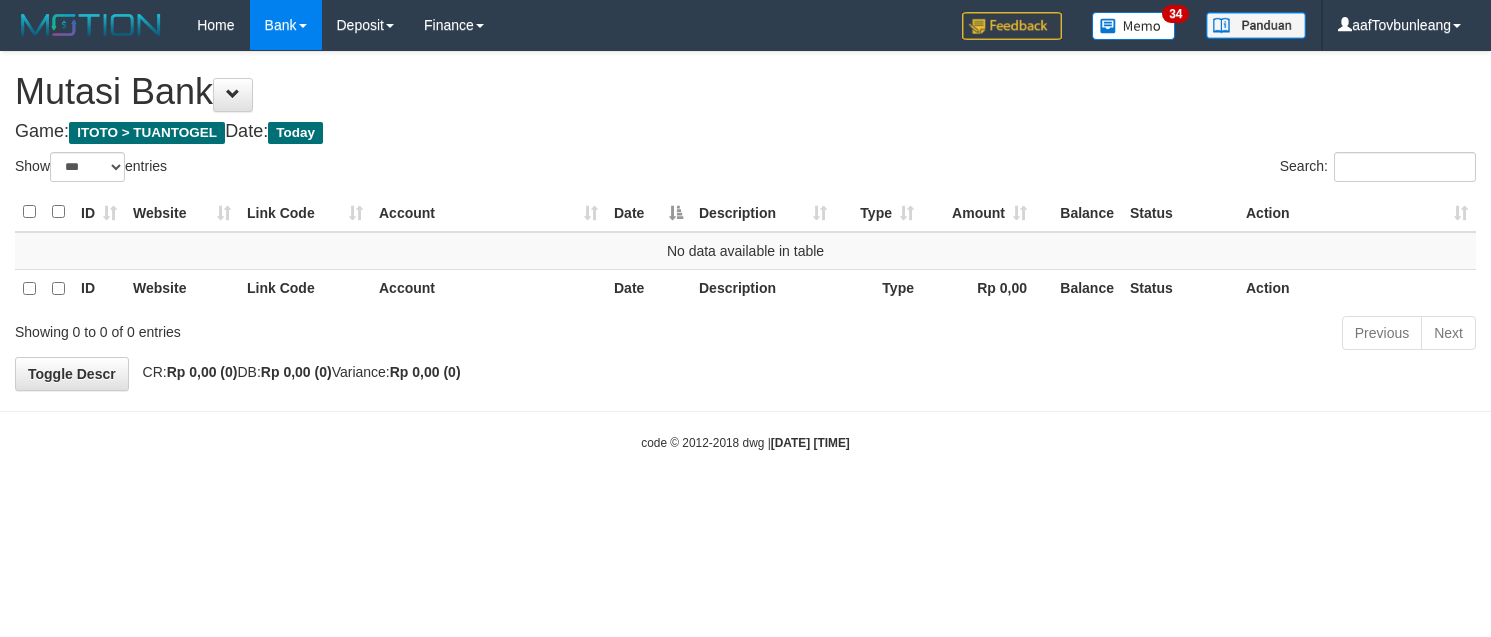 select on "***" 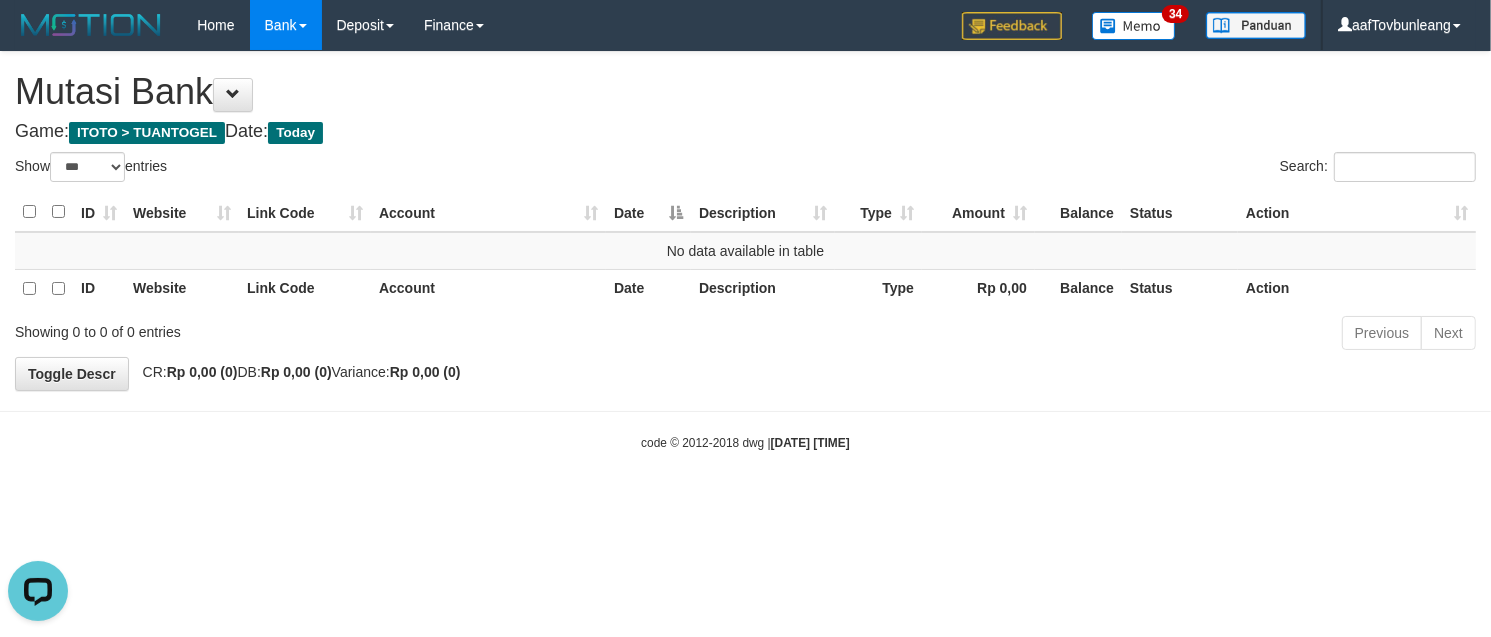 scroll, scrollTop: 0, scrollLeft: 0, axis: both 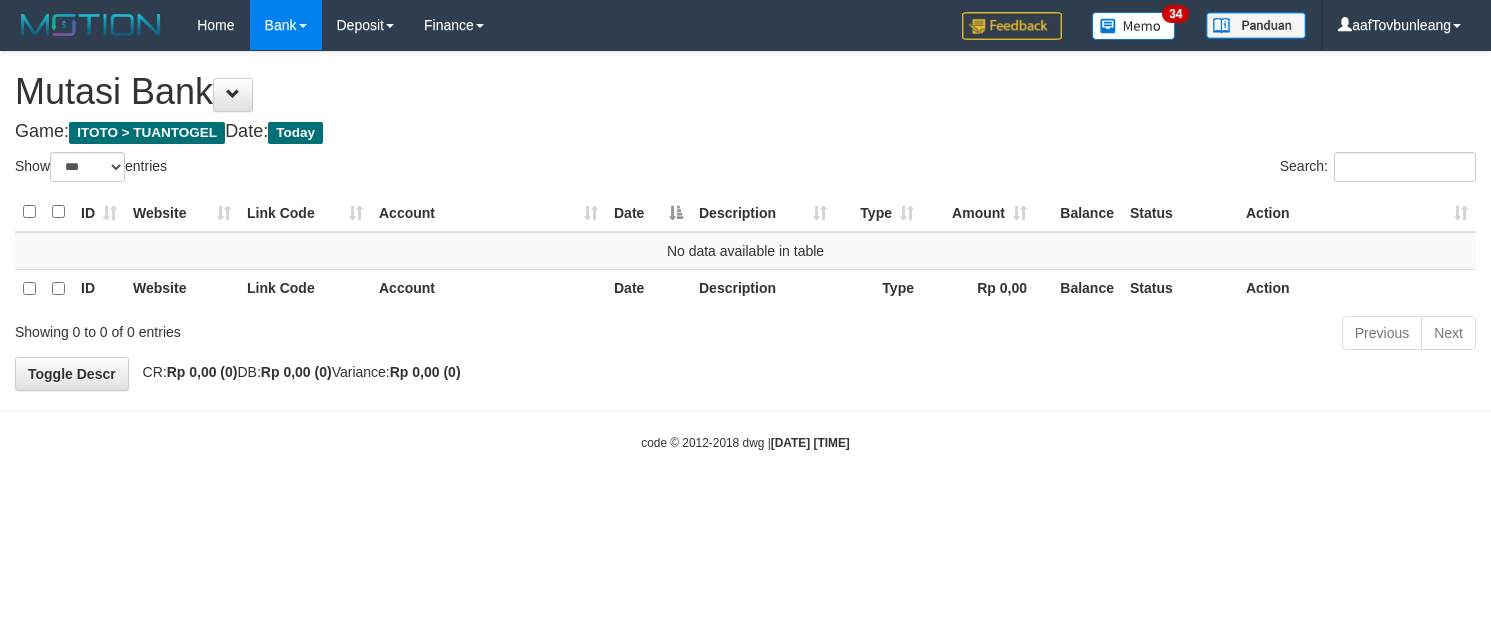 select on "***" 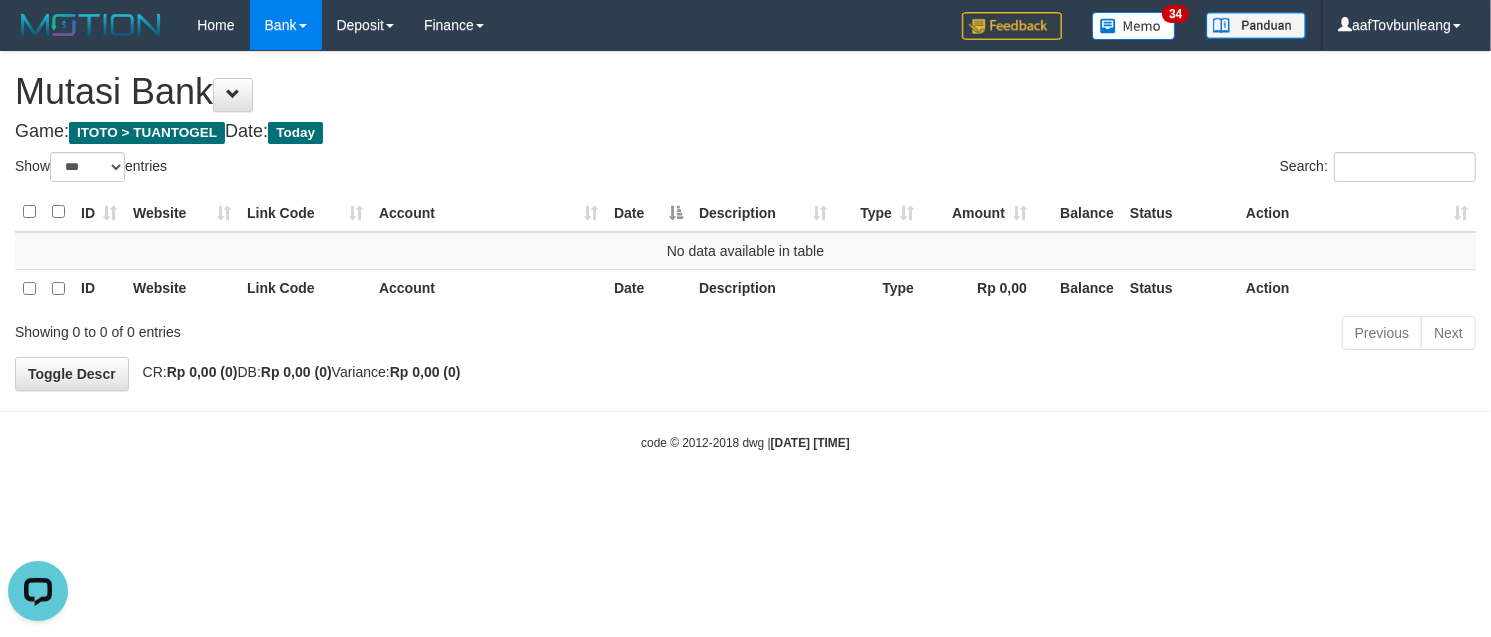 scroll, scrollTop: 0, scrollLeft: 0, axis: both 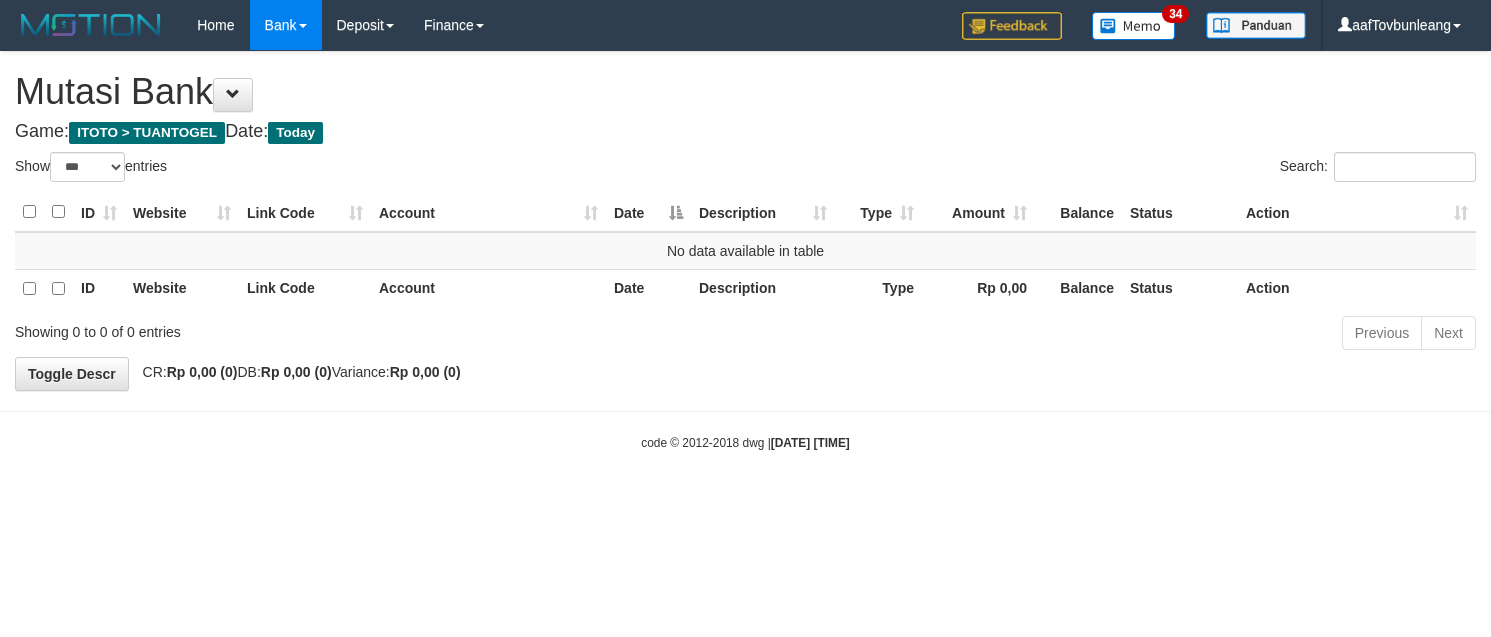 select on "***" 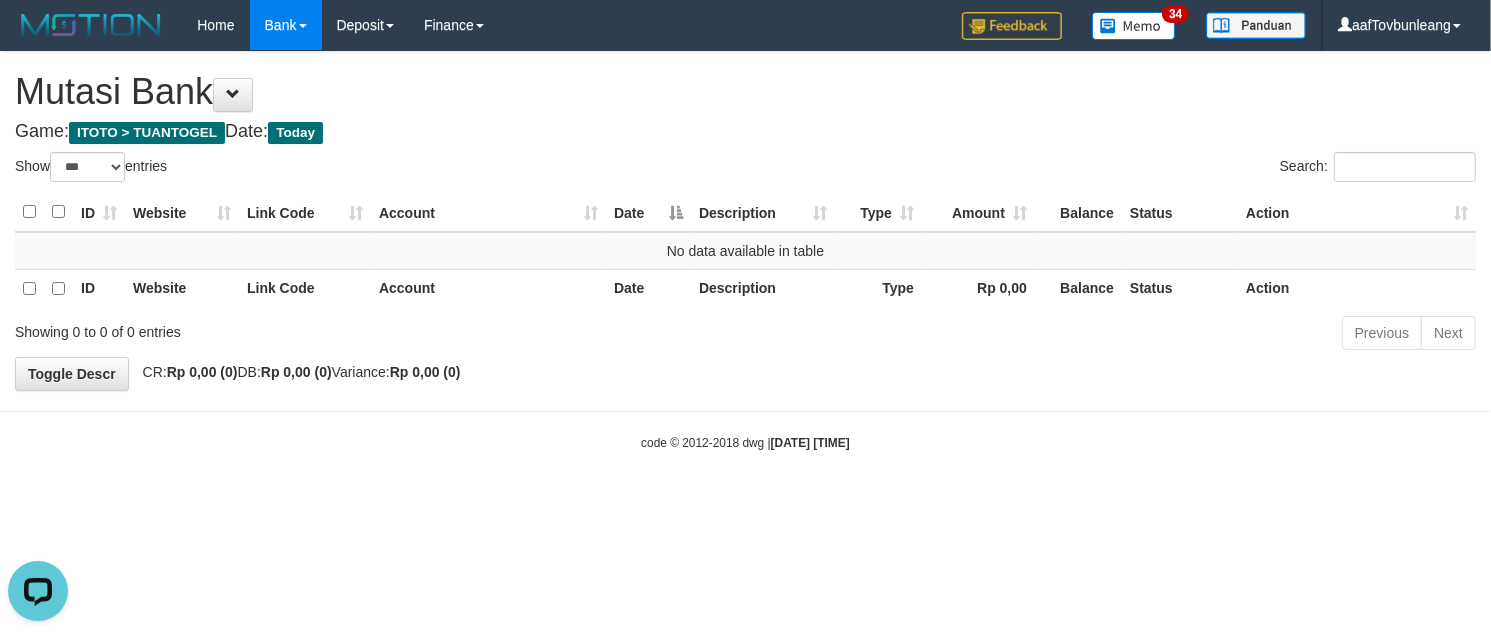 scroll, scrollTop: 0, scrollLeft: 0, axis: both 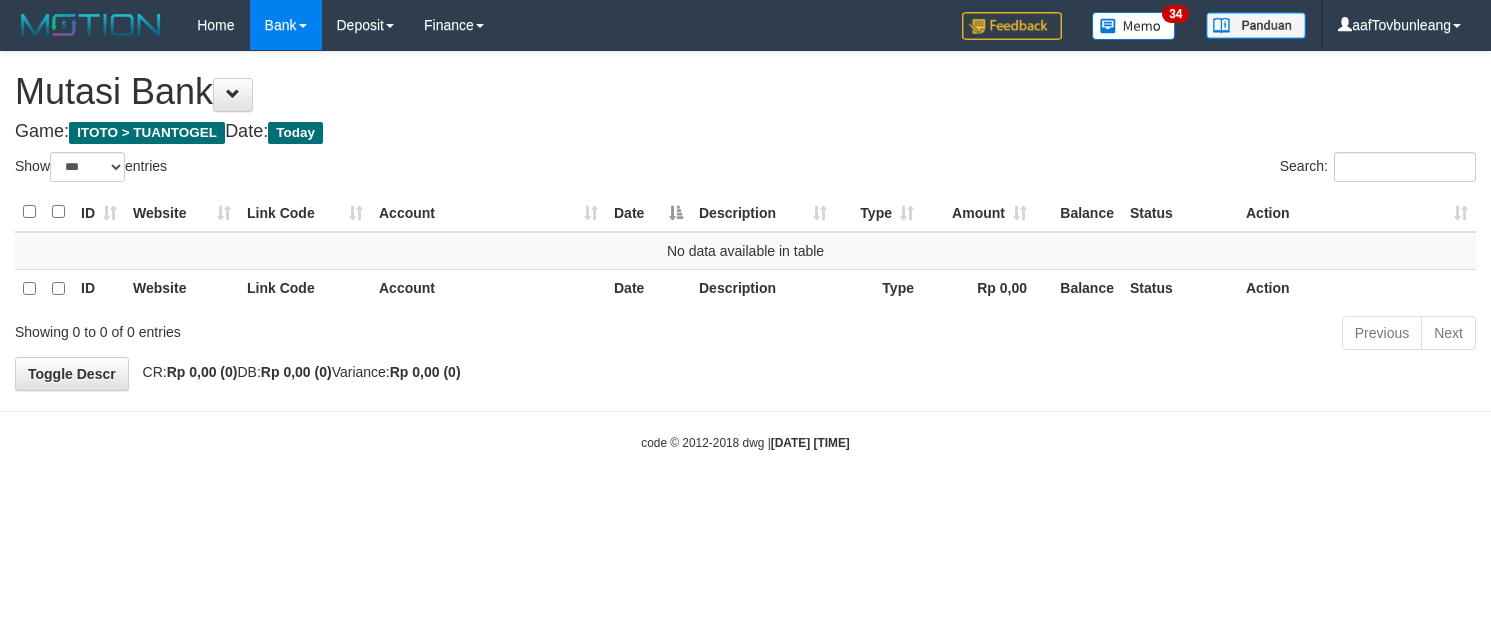 select on "***" 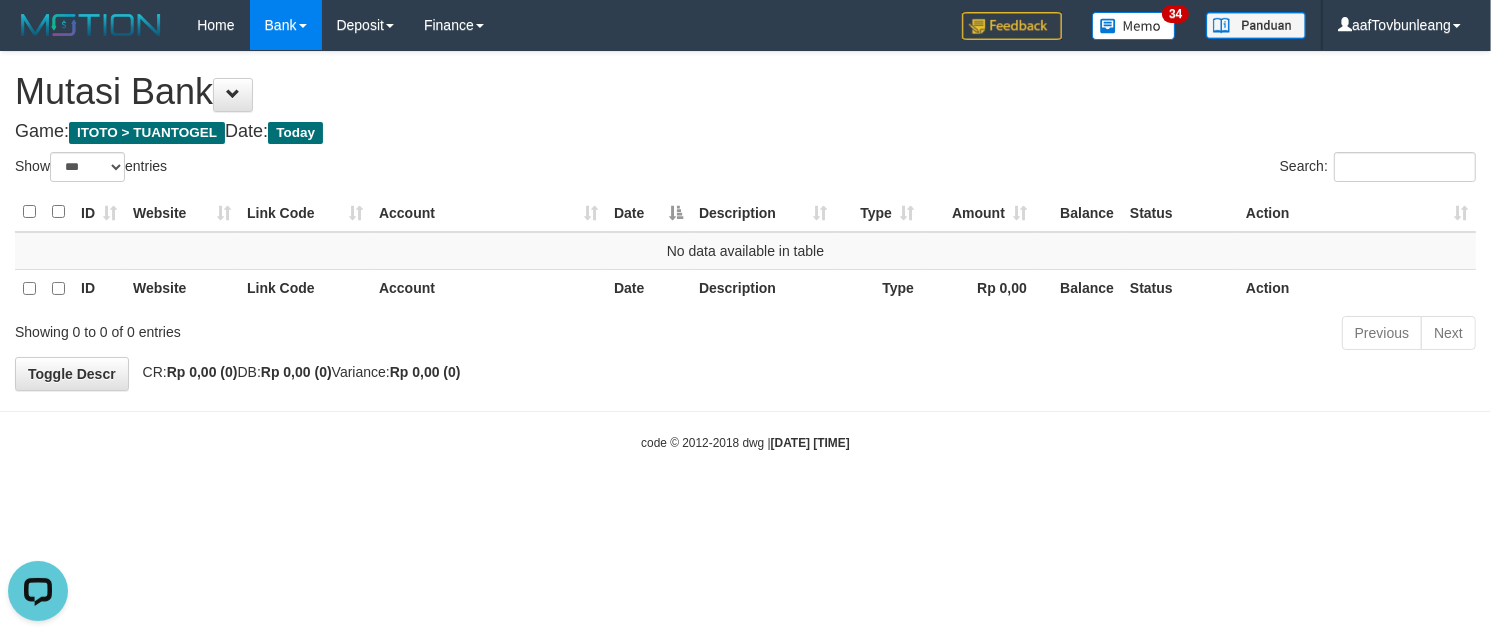 scroll, scrollTop: 0, scrollLeft: 0, axis: both 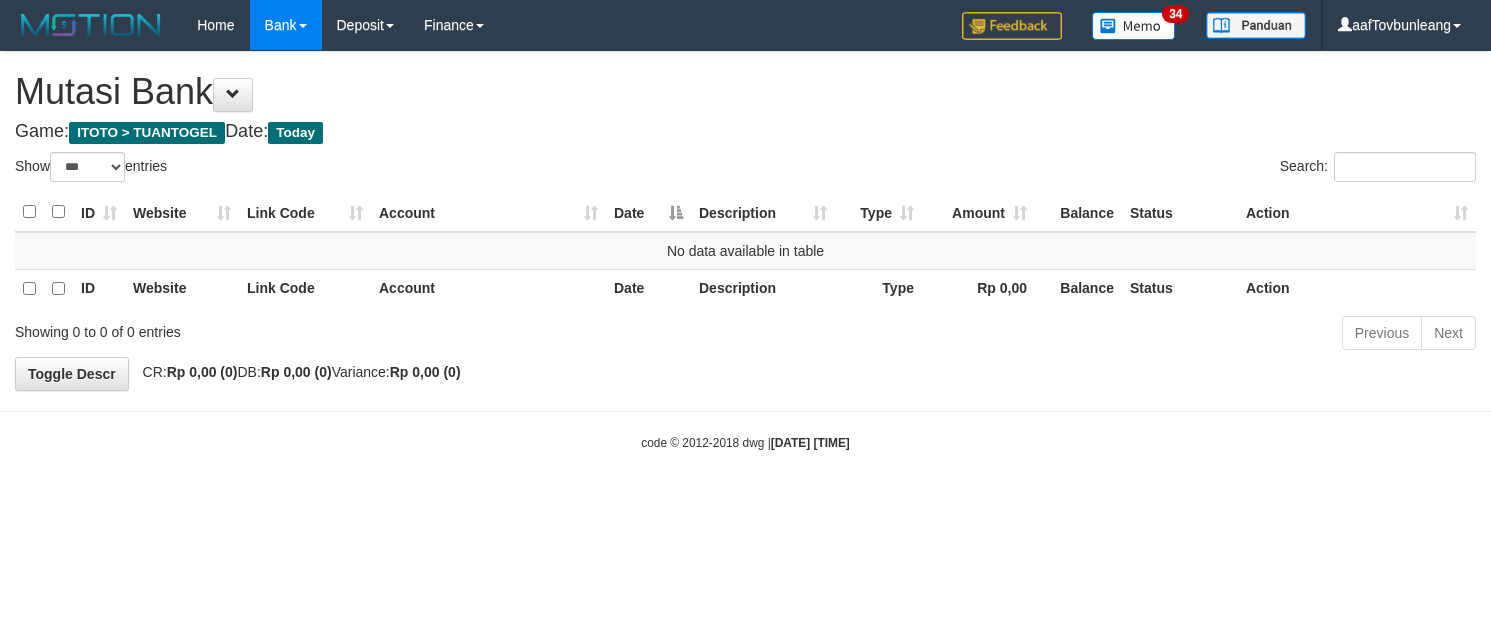 select on "***" 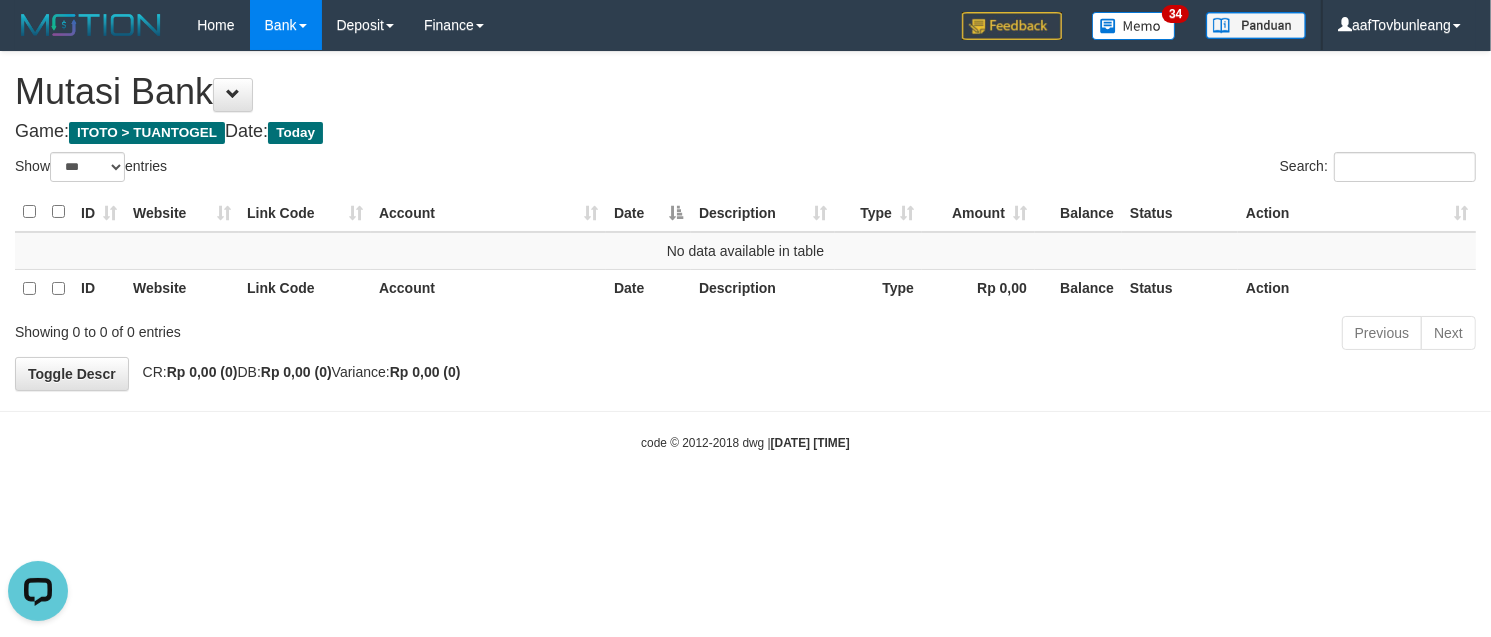 scroll, scrollTop: 0, scrollLeft: 0, axis: both 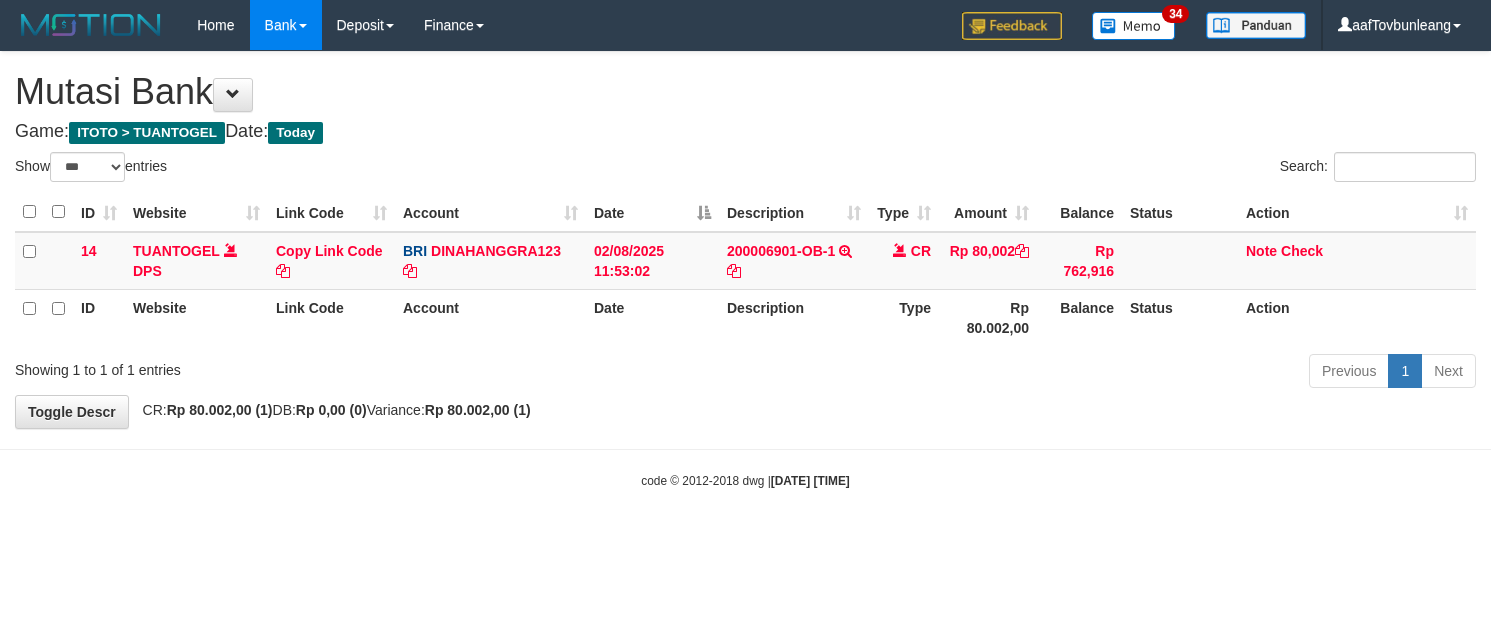 select on "***" 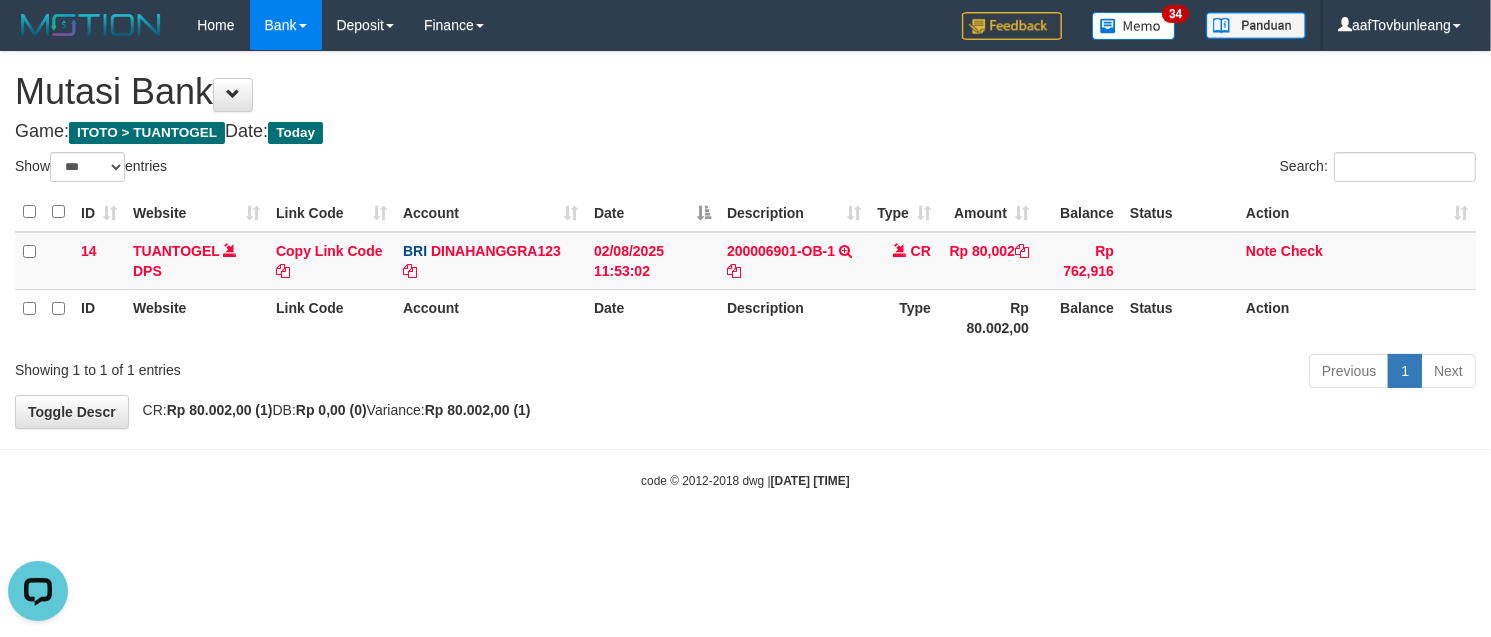 scroll, scrollTop: 0, scrollLeft: 0, axis: both 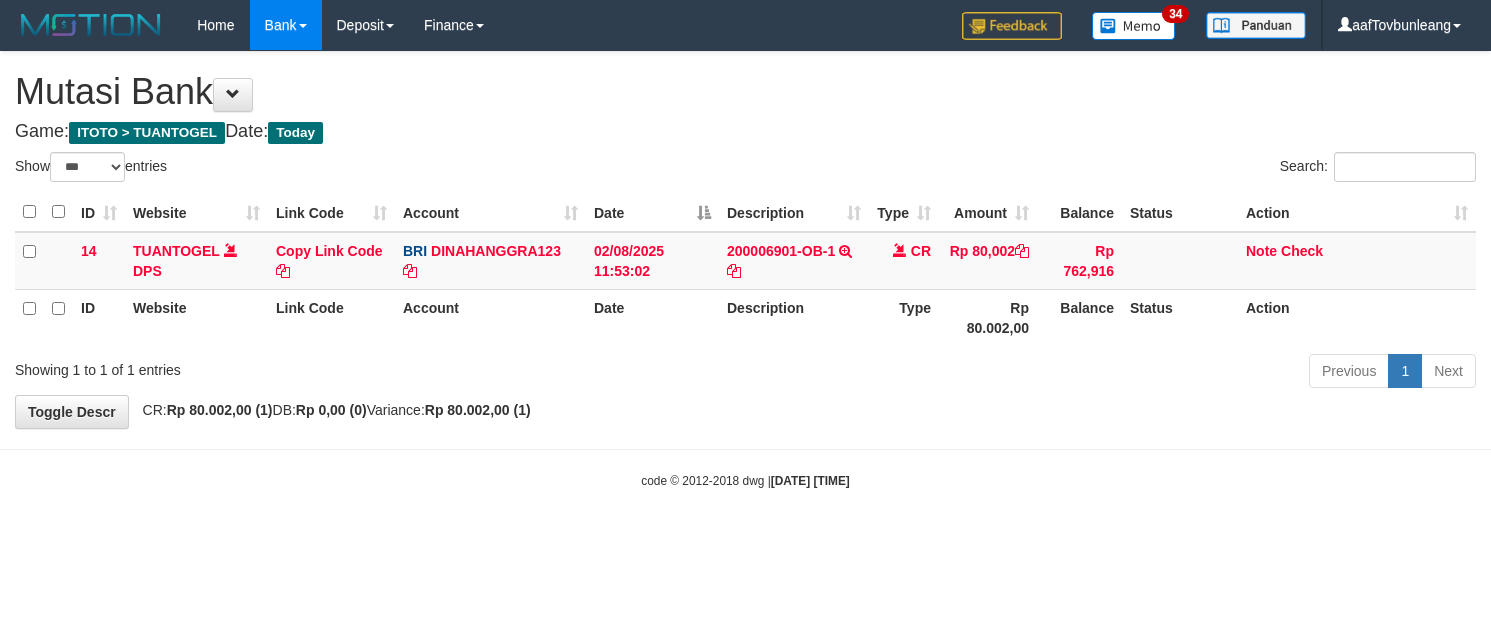 select on "***" 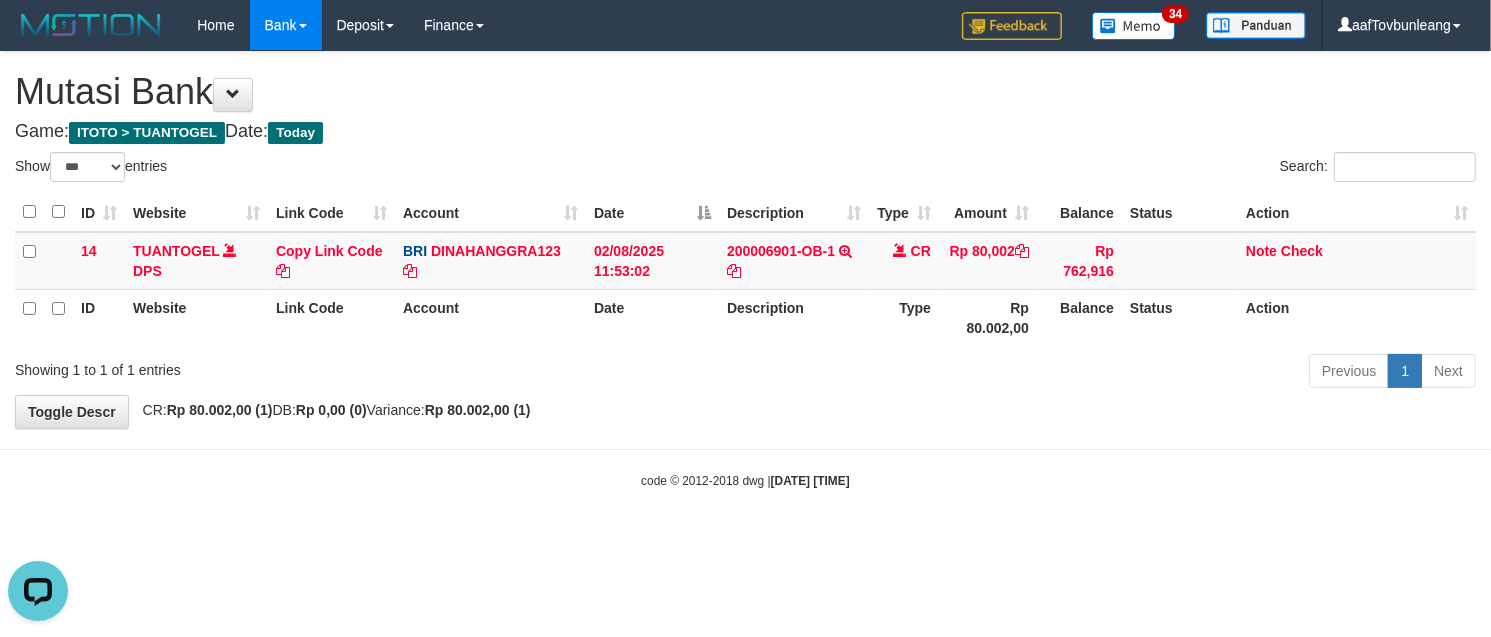 scroll, scrollTop: 0, scrollLeft: 0, axis: both 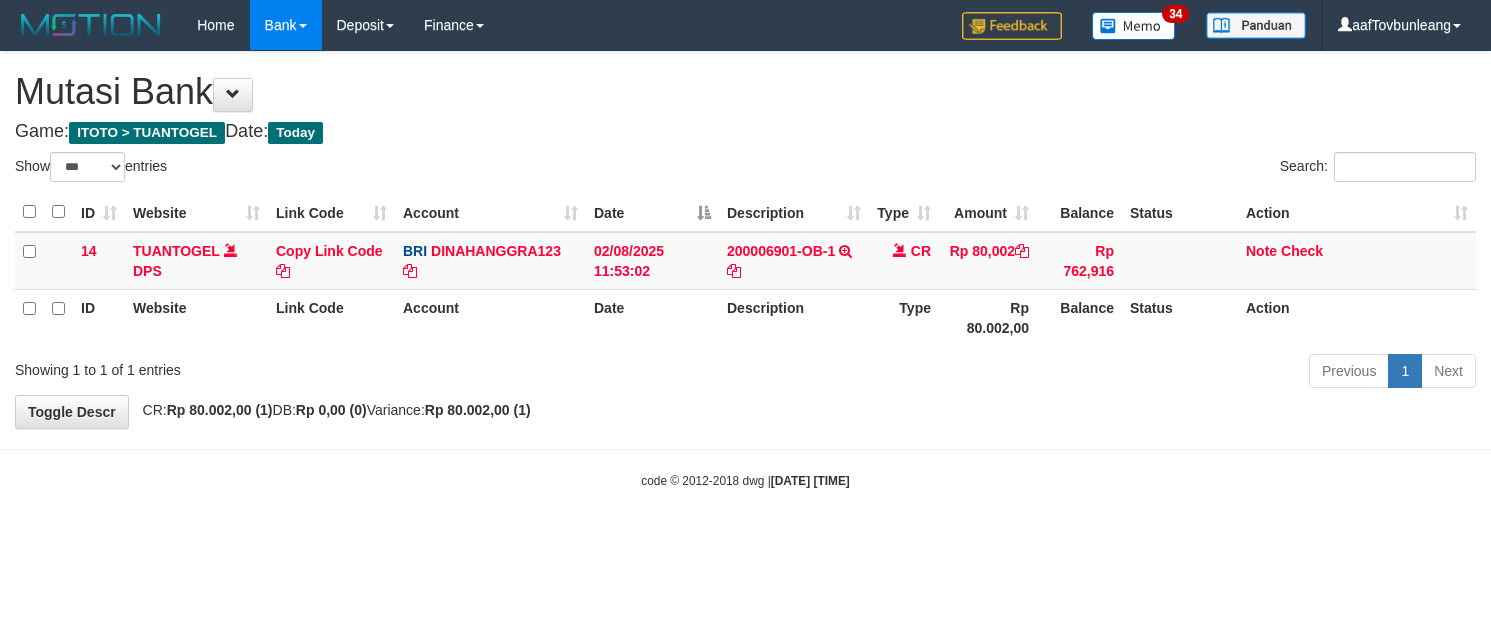 select on "***" 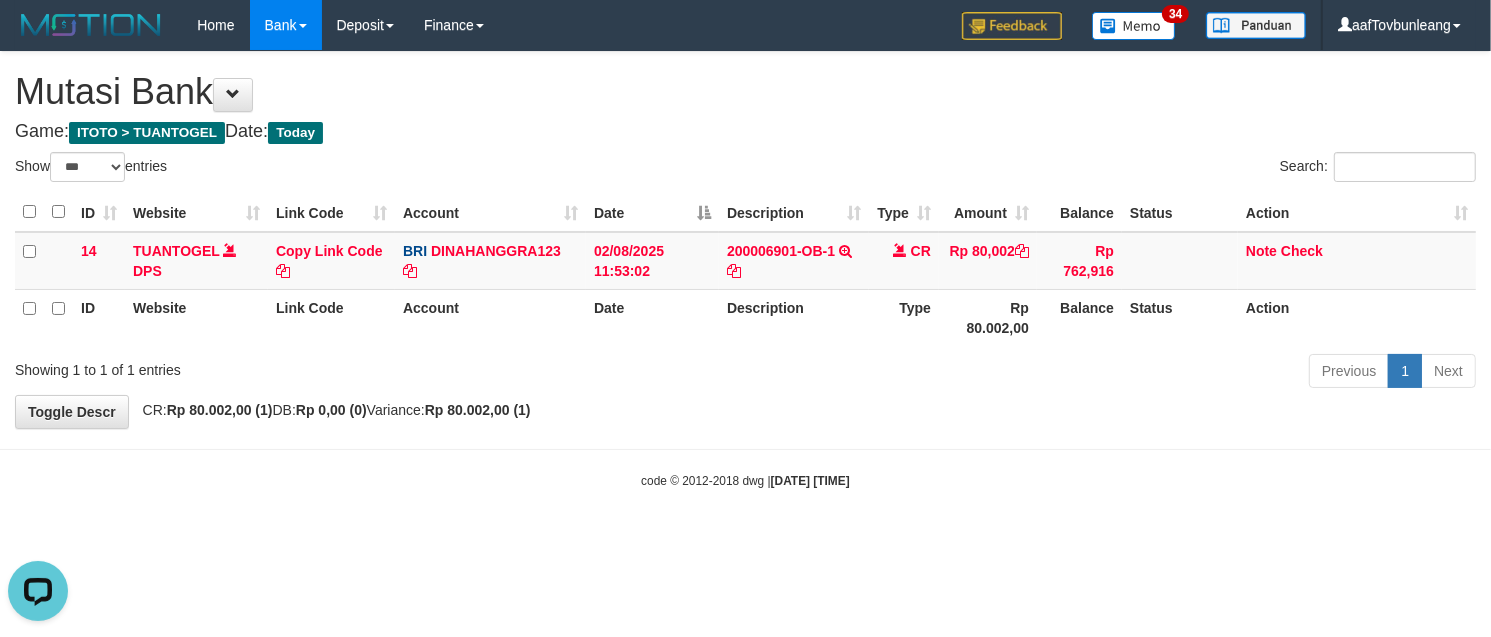 scroll, scrollTop: 0, scrollLeft: 0, axis: both 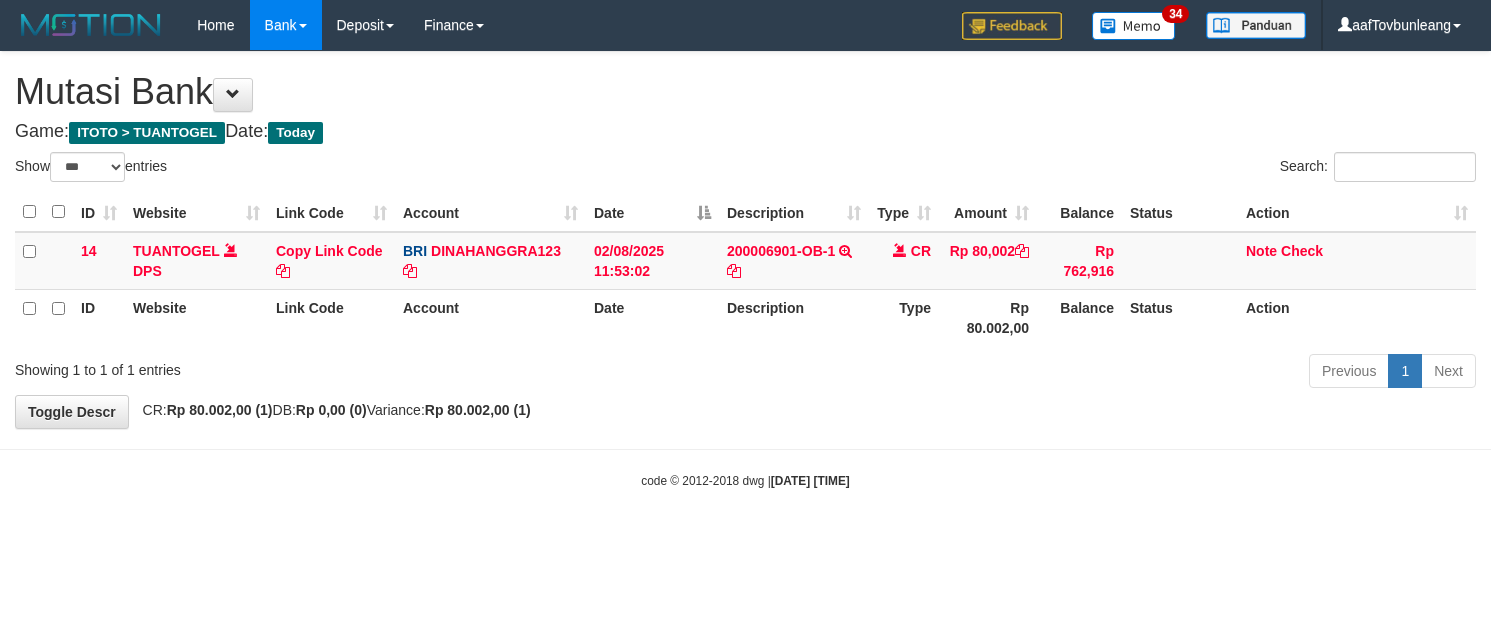 select on "***" 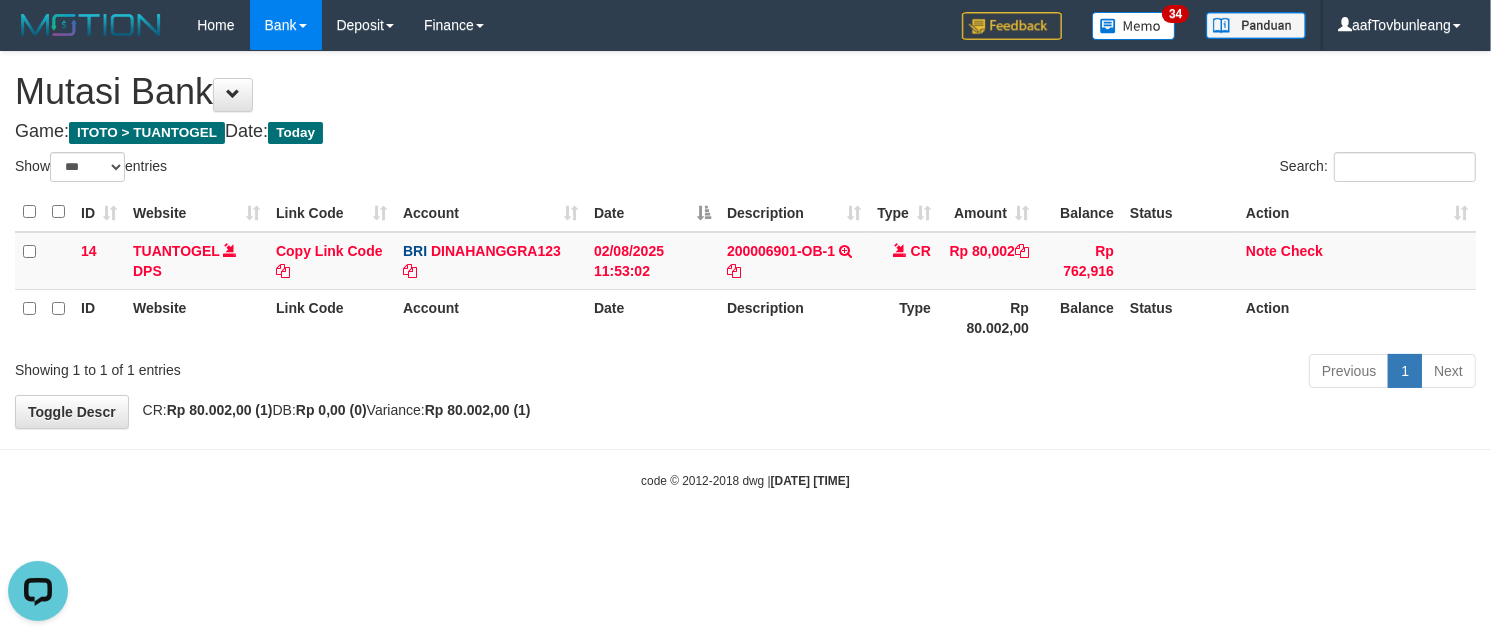 scroll, scrollTop: 0, scrollLeft: 0, axis: both 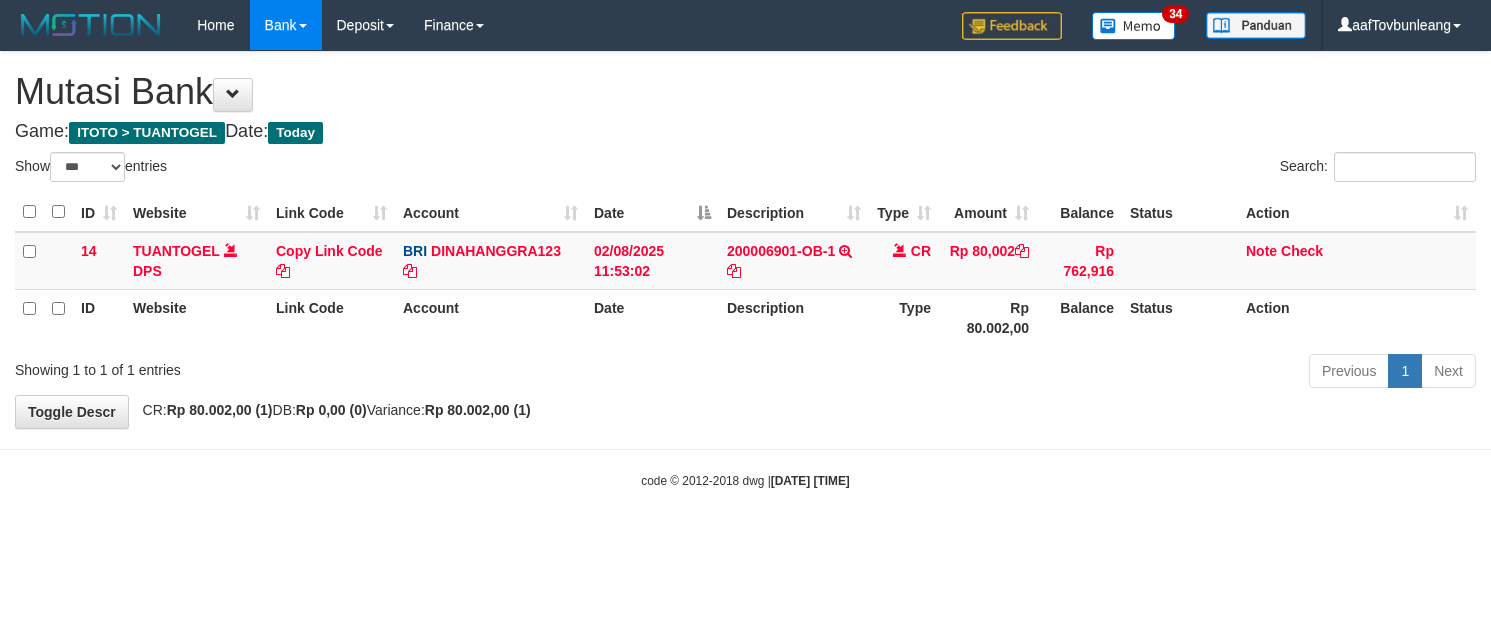 select on "***" 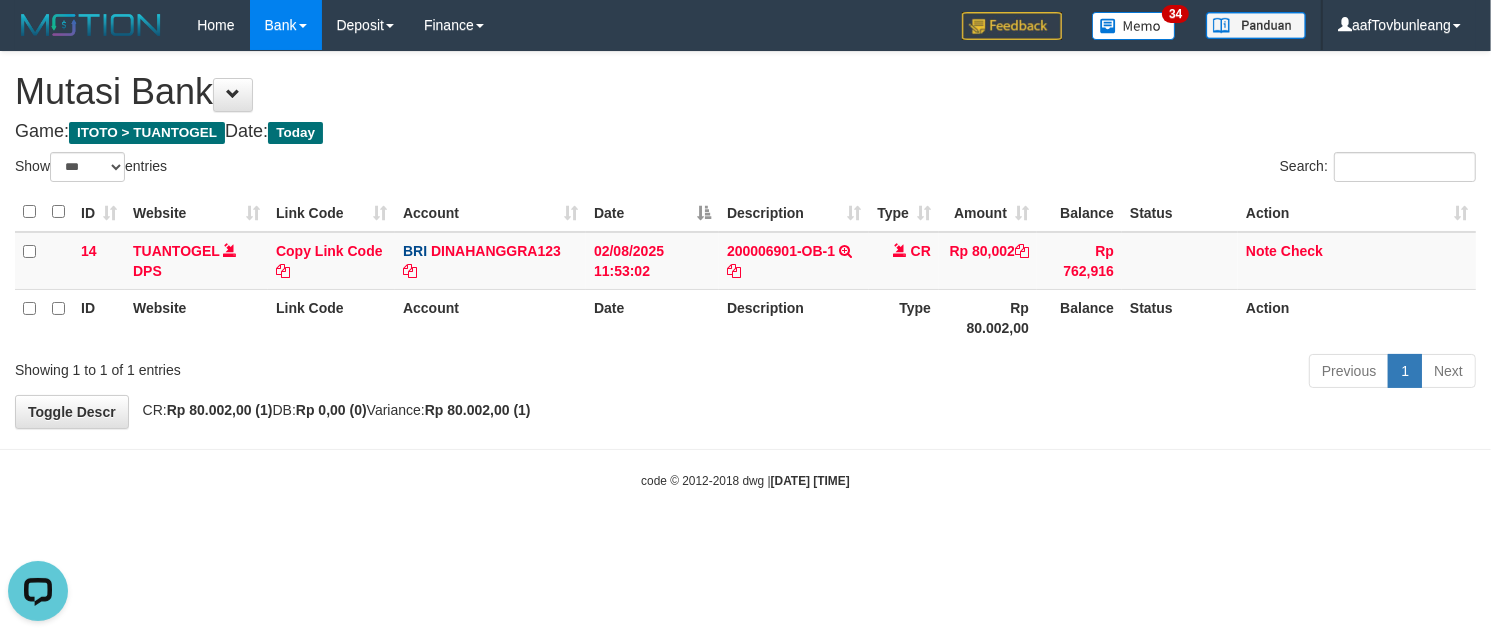scroll, scrollTop: 0, scrollLeft: 0, axis: both 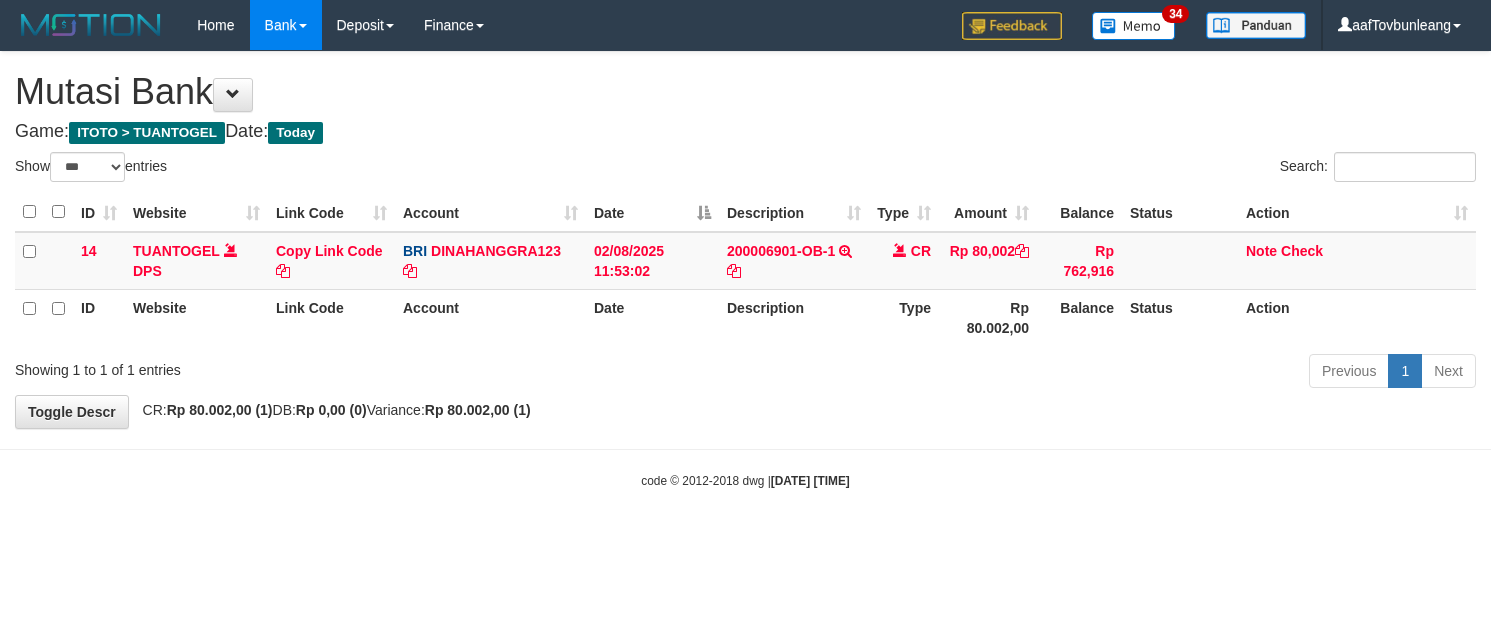 select on "***" 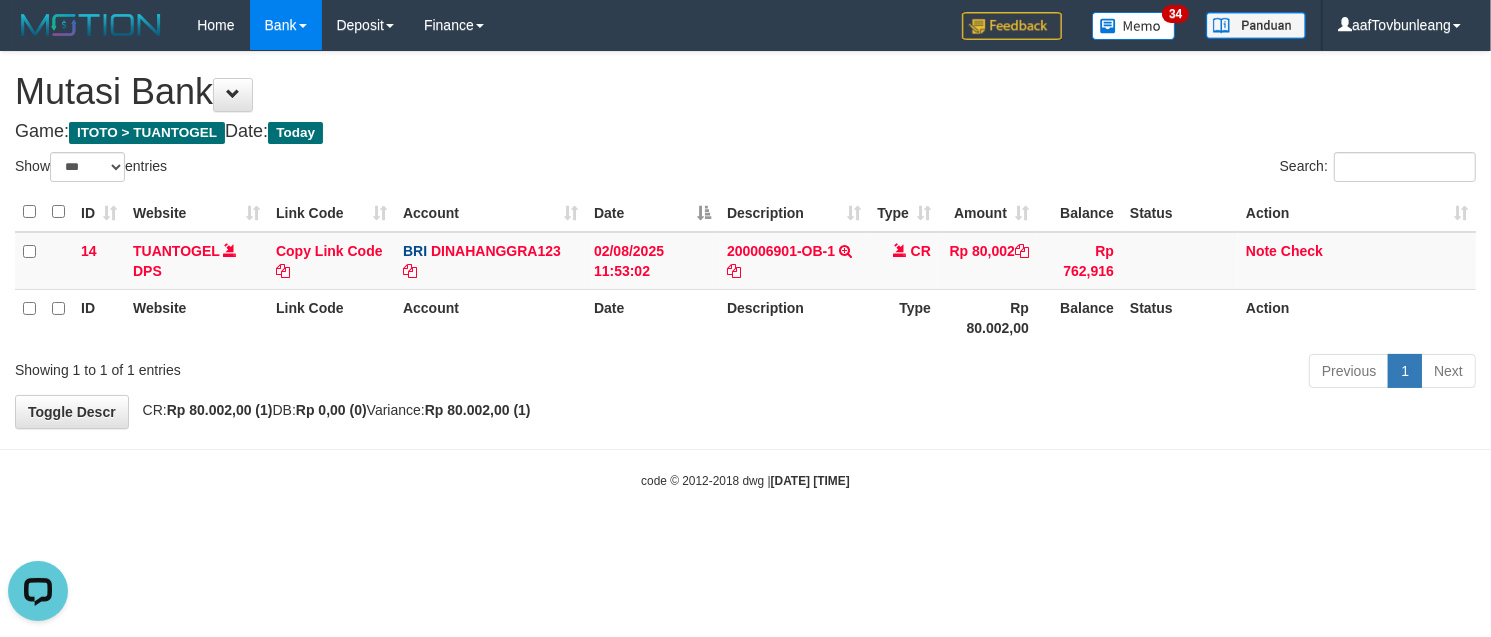 scroll, scrollTop: 0, scrollLeft: 0, axis: both 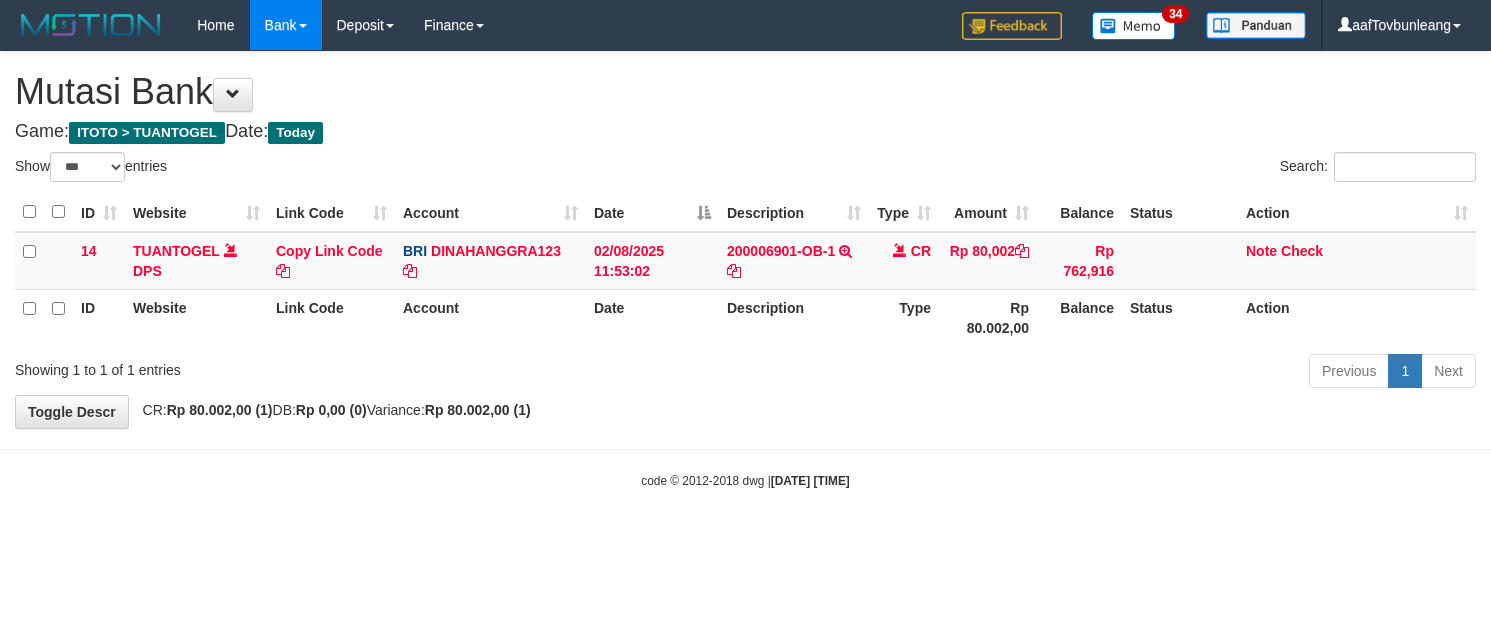 select on "***" 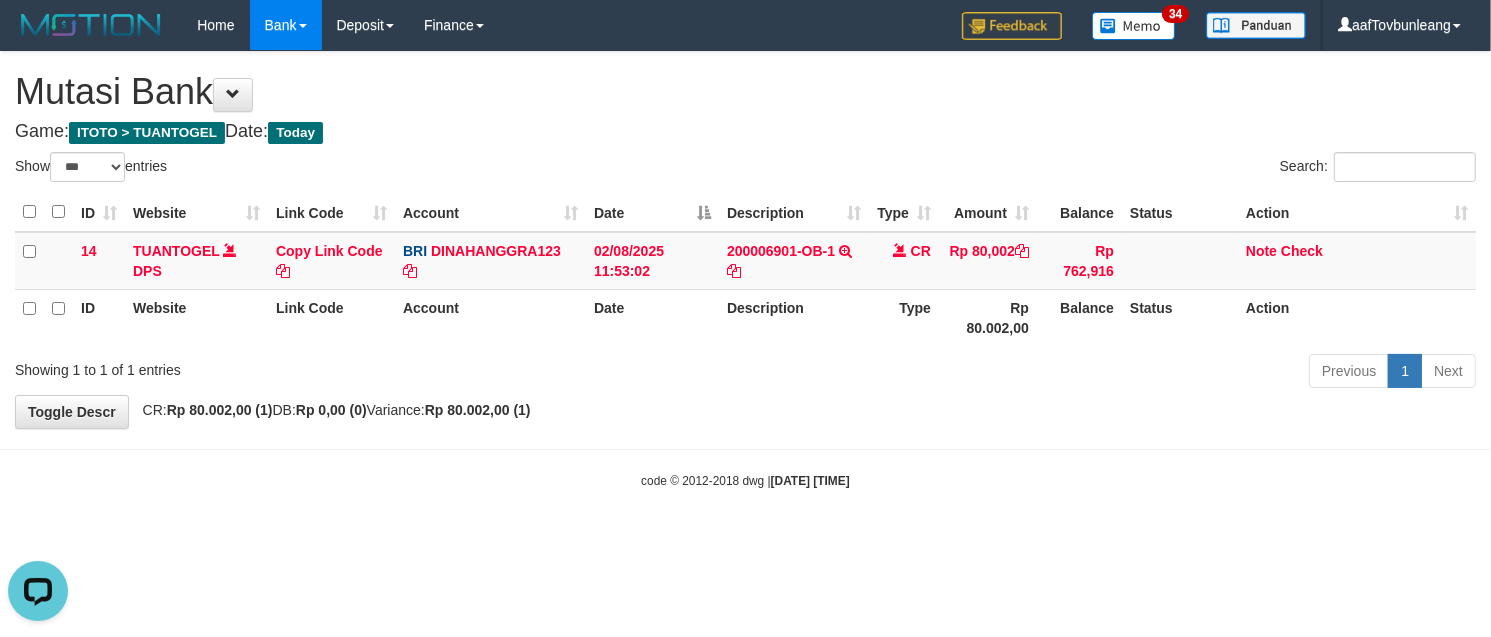 scroll, scrollTop: 0, scrollLeft: 0, axis: both 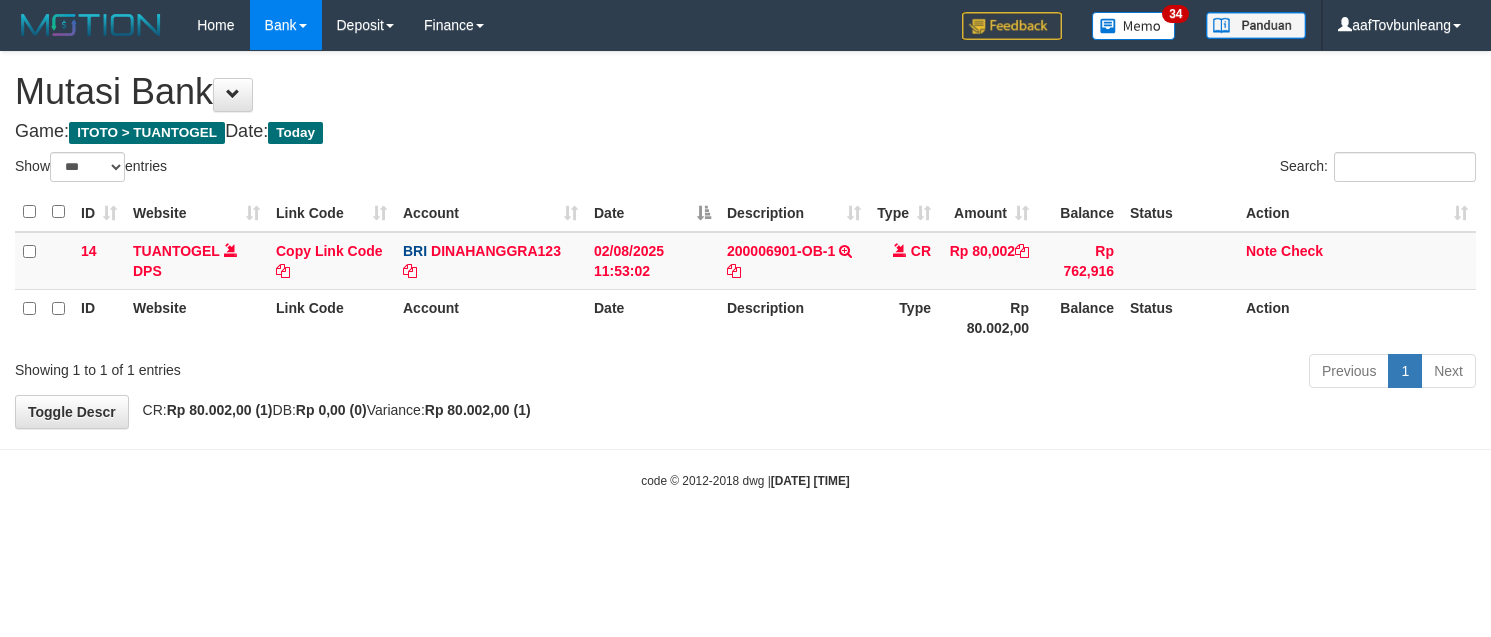 select on "***" 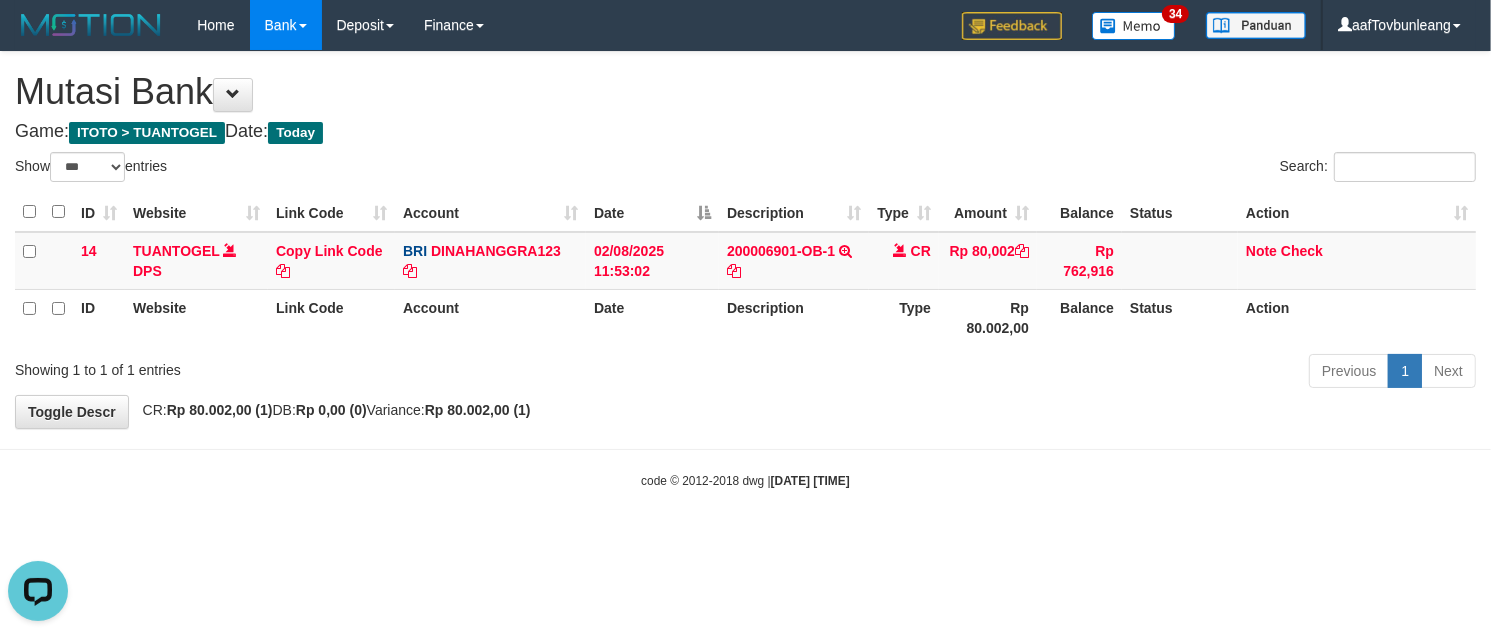 scroll, scrollTop: 0, scrollLeft: 0, axis: both 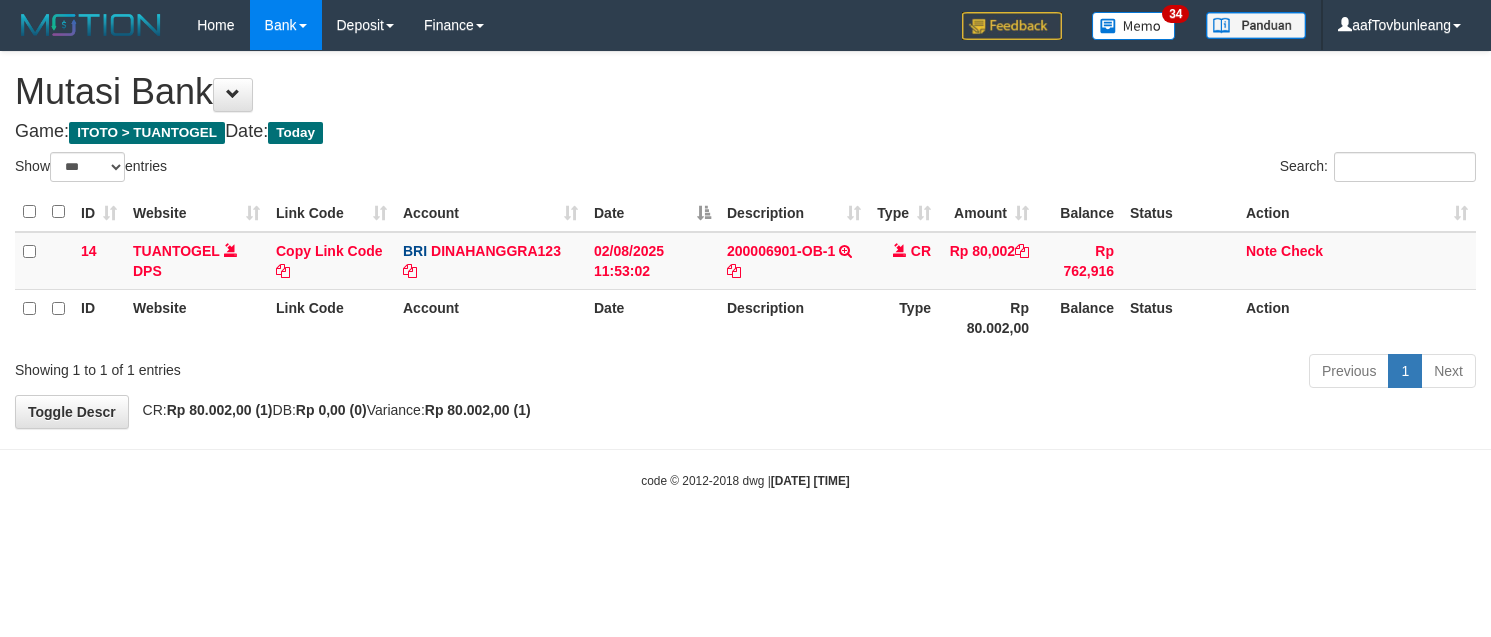 select on "***" 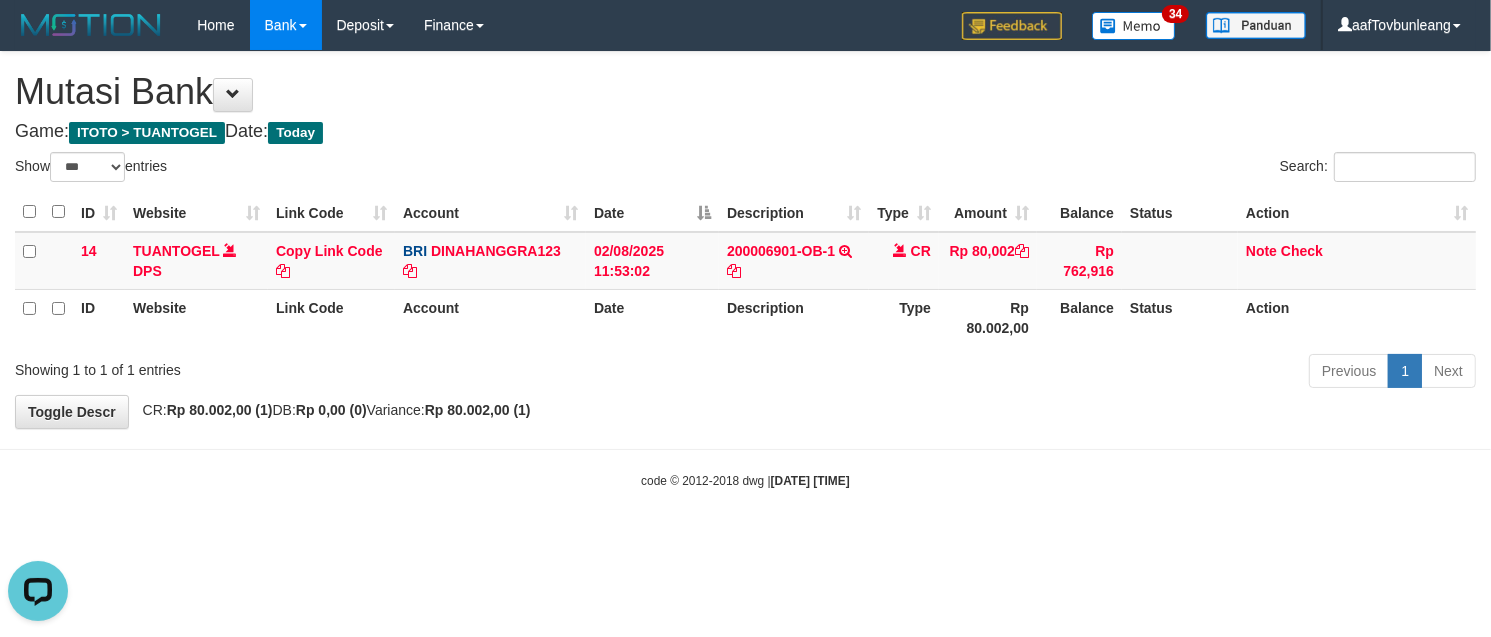 scroll, scrollTop: 0, scrollLeft: 0, axis: both 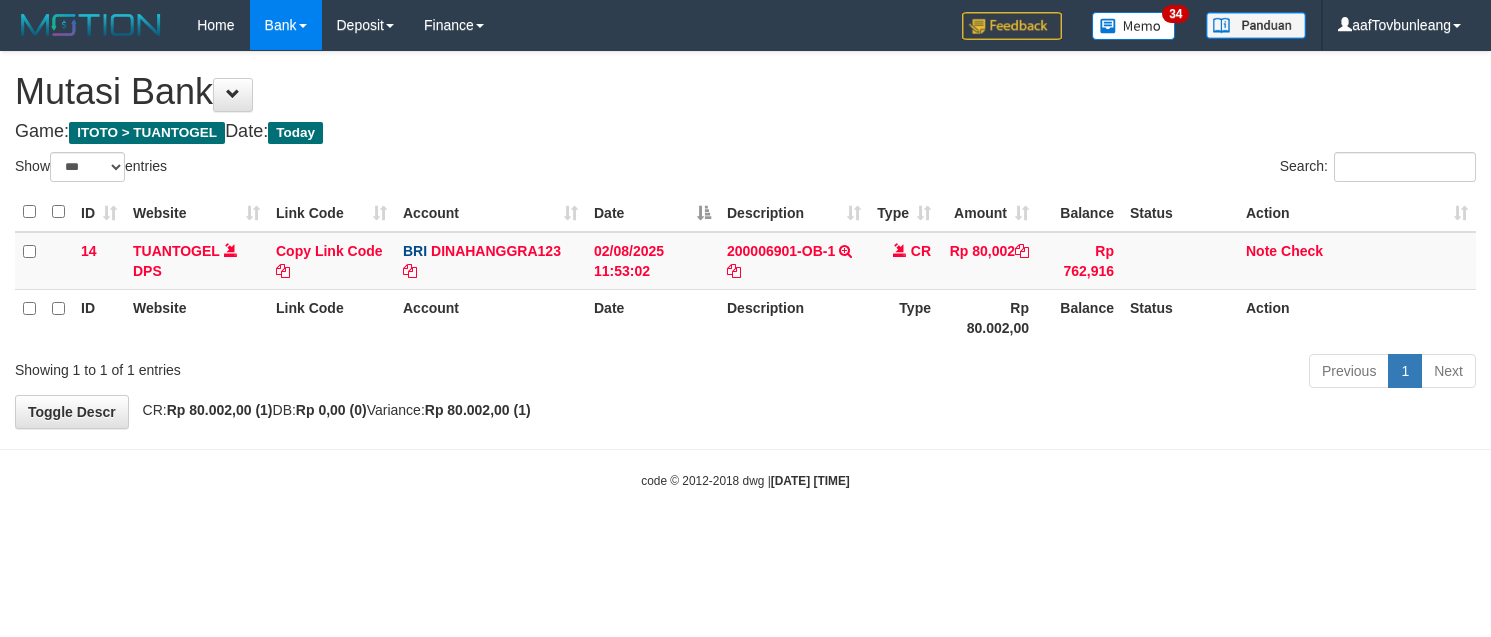 select on "***" 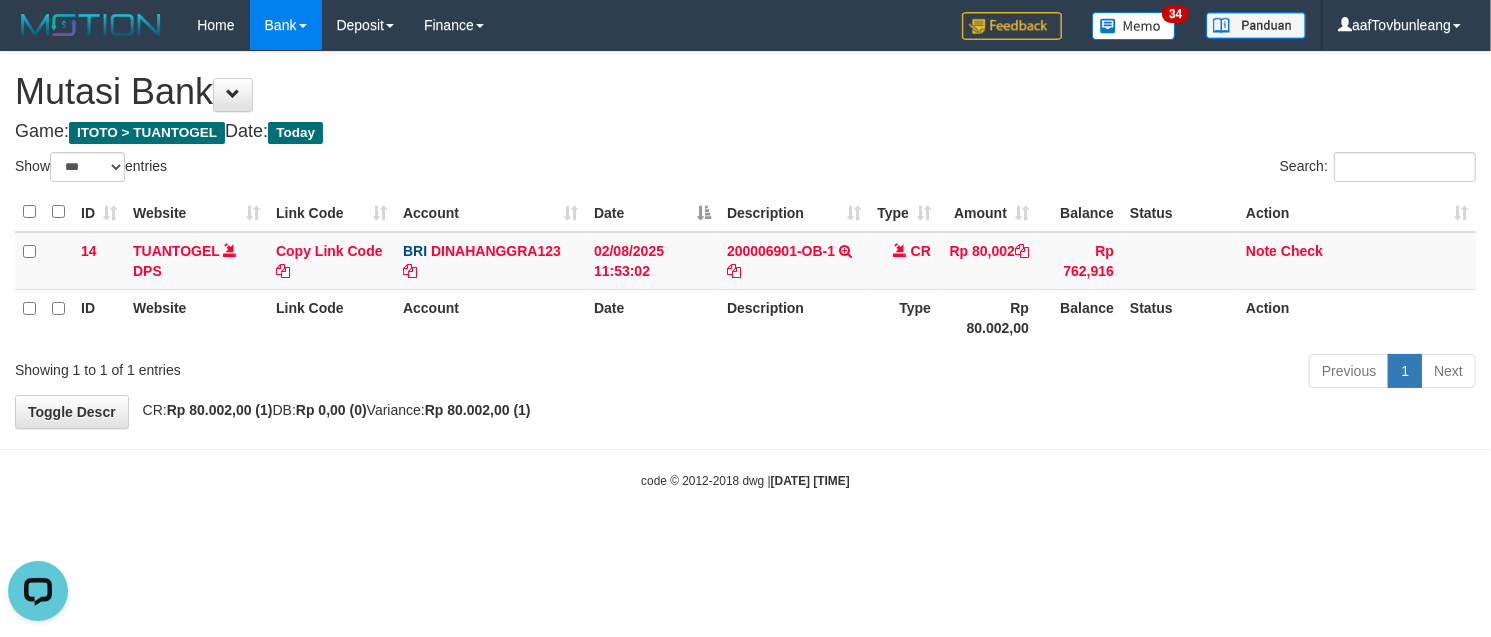scroll, scrollTop: 0, scrollLeft: 0, axis: both 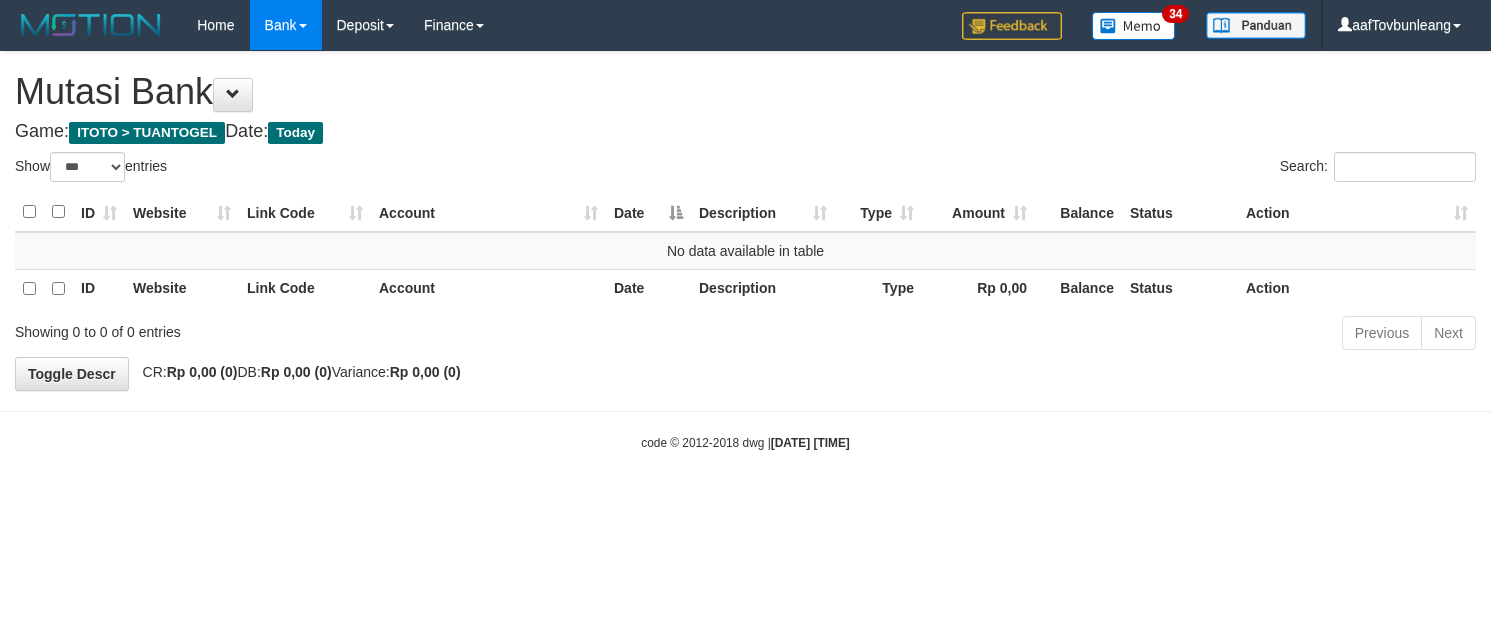 select on "***" 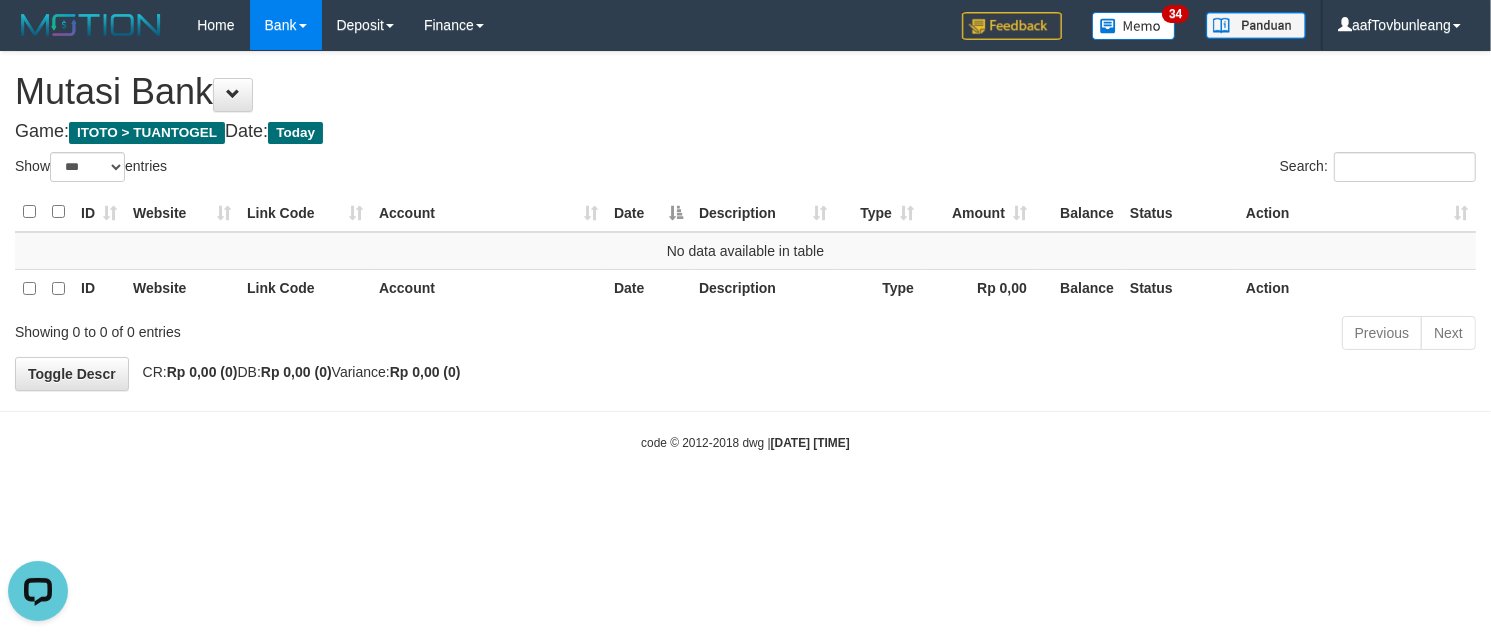 scroll, scrollTop: 0, scrollLeft: 0, axis: both 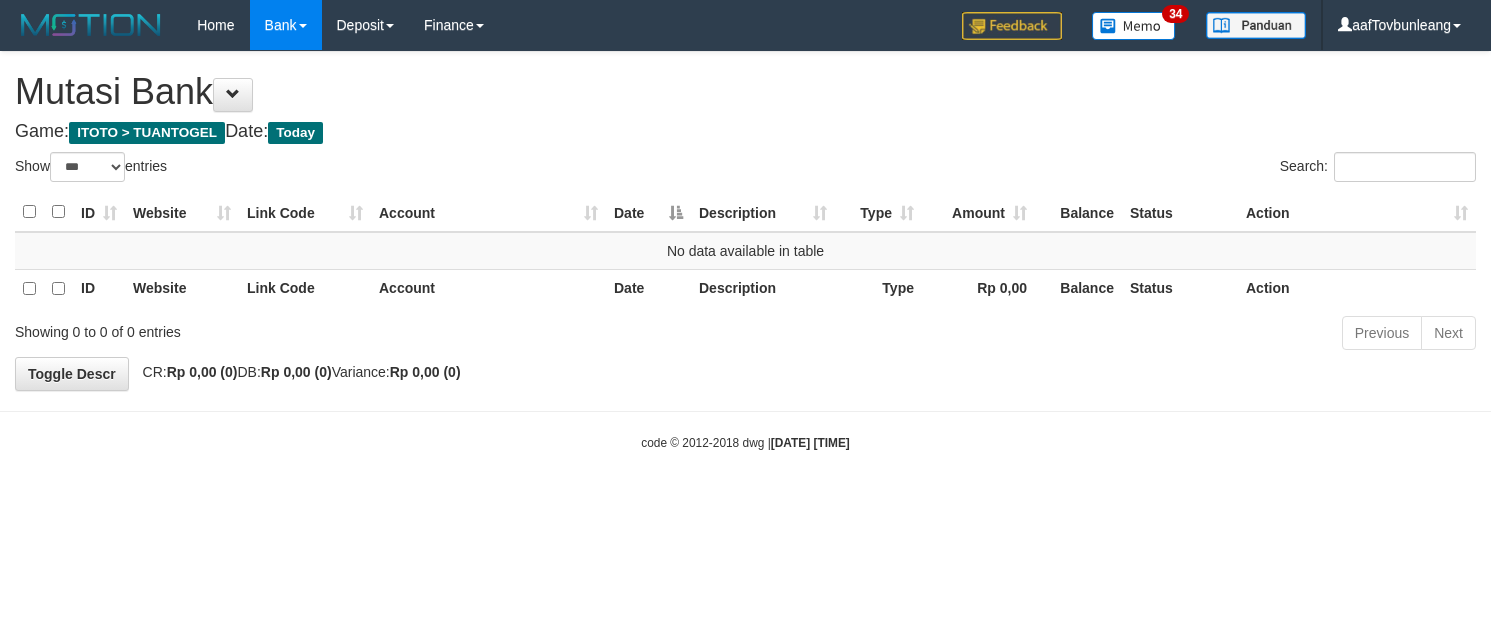 select on "***" 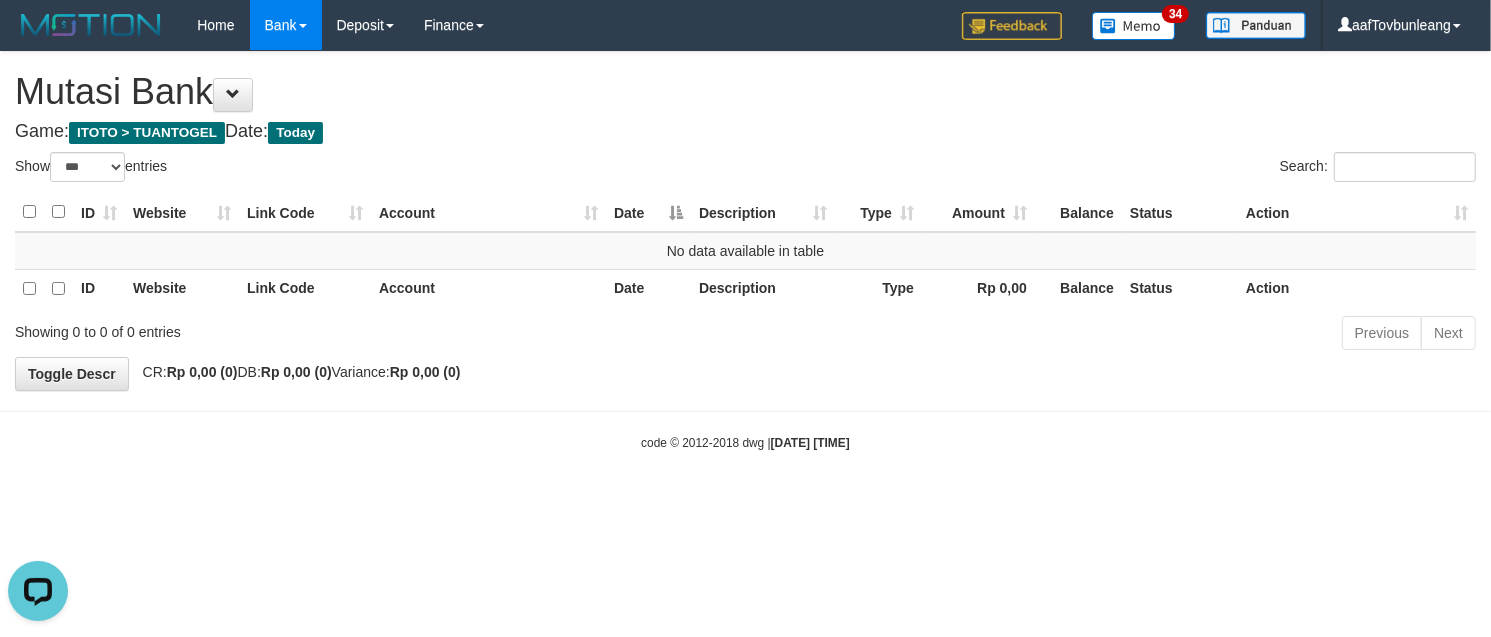 scroll, scrollTop: 0, scrollLeft: 0, axis: both 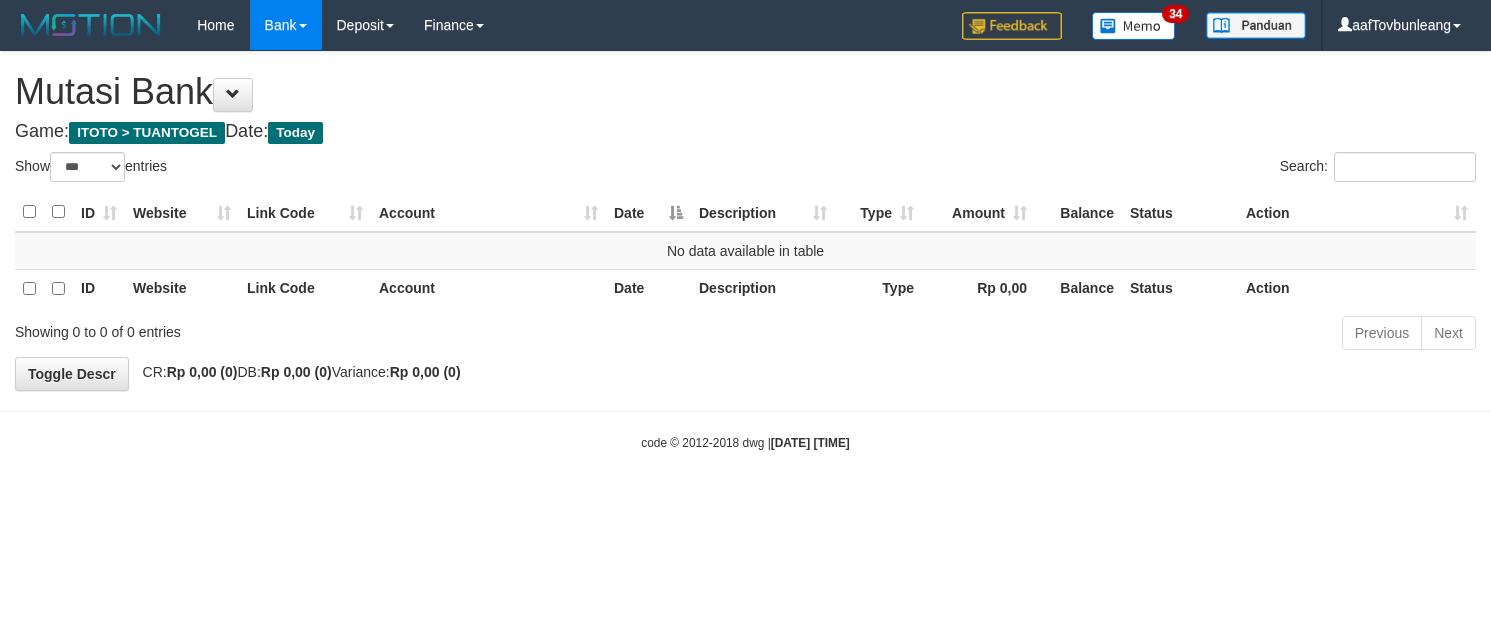 select on "***" 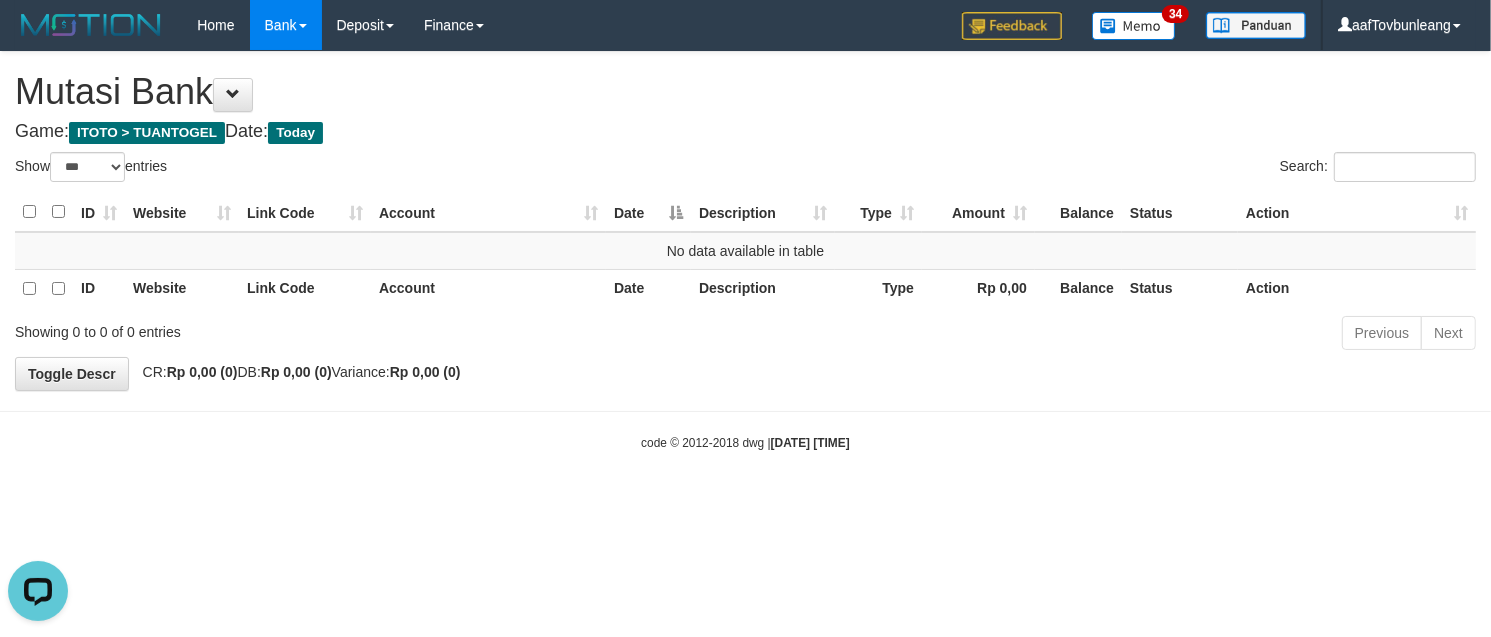 scroll, scrollTop: 0, scrollLeft: 0, axis: both 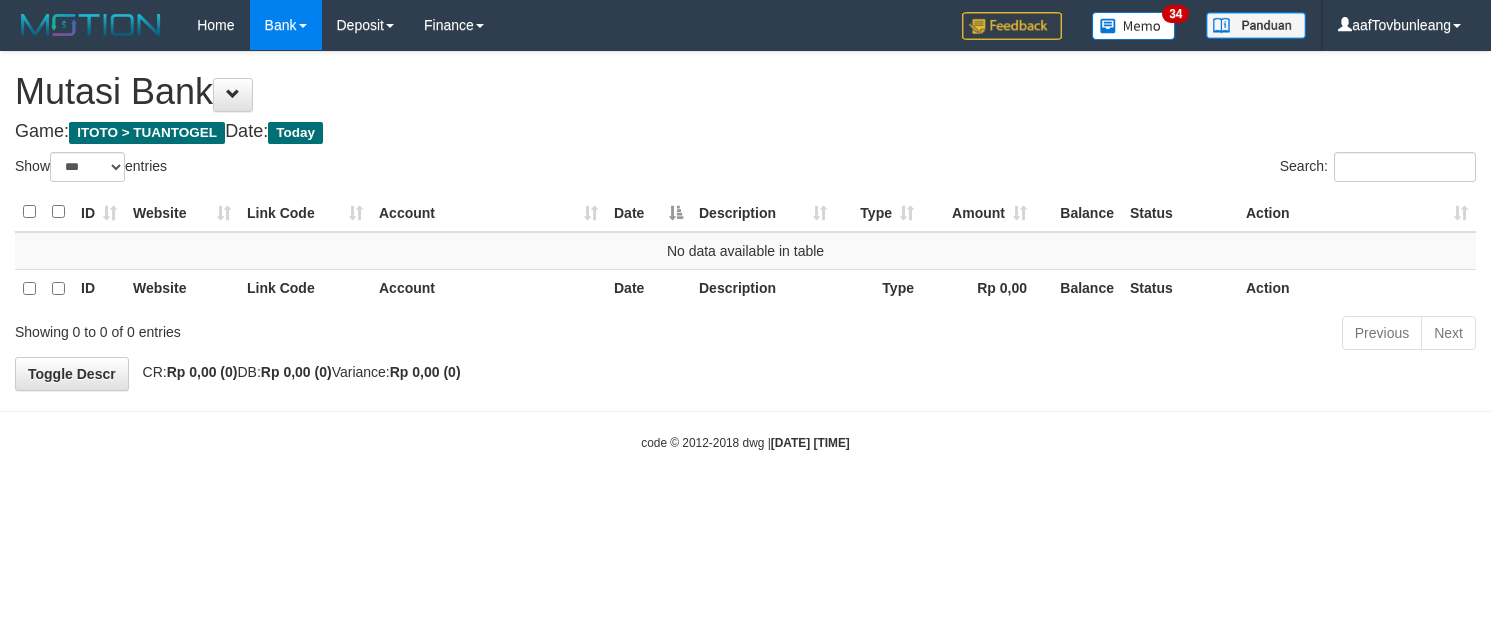 select on "***" 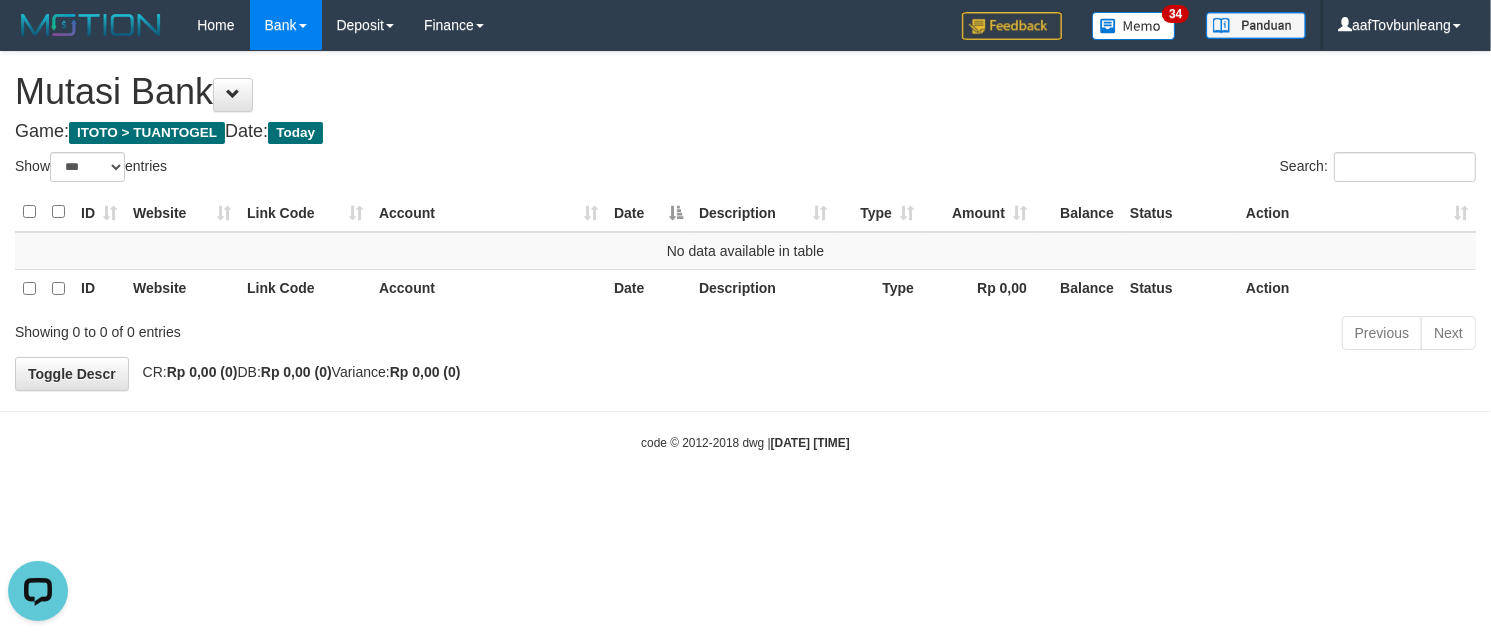 scroll, scrollTop: 0, scrollLeft: 0, axis: both 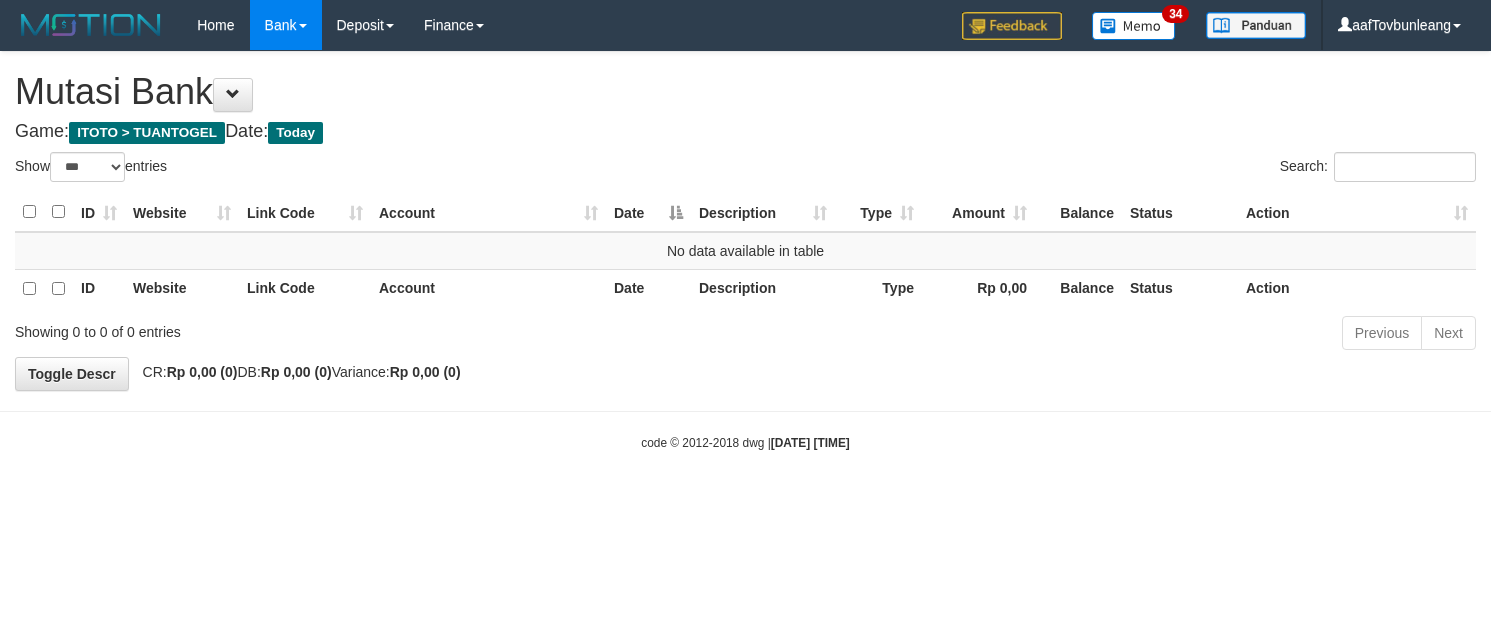 select on "***" 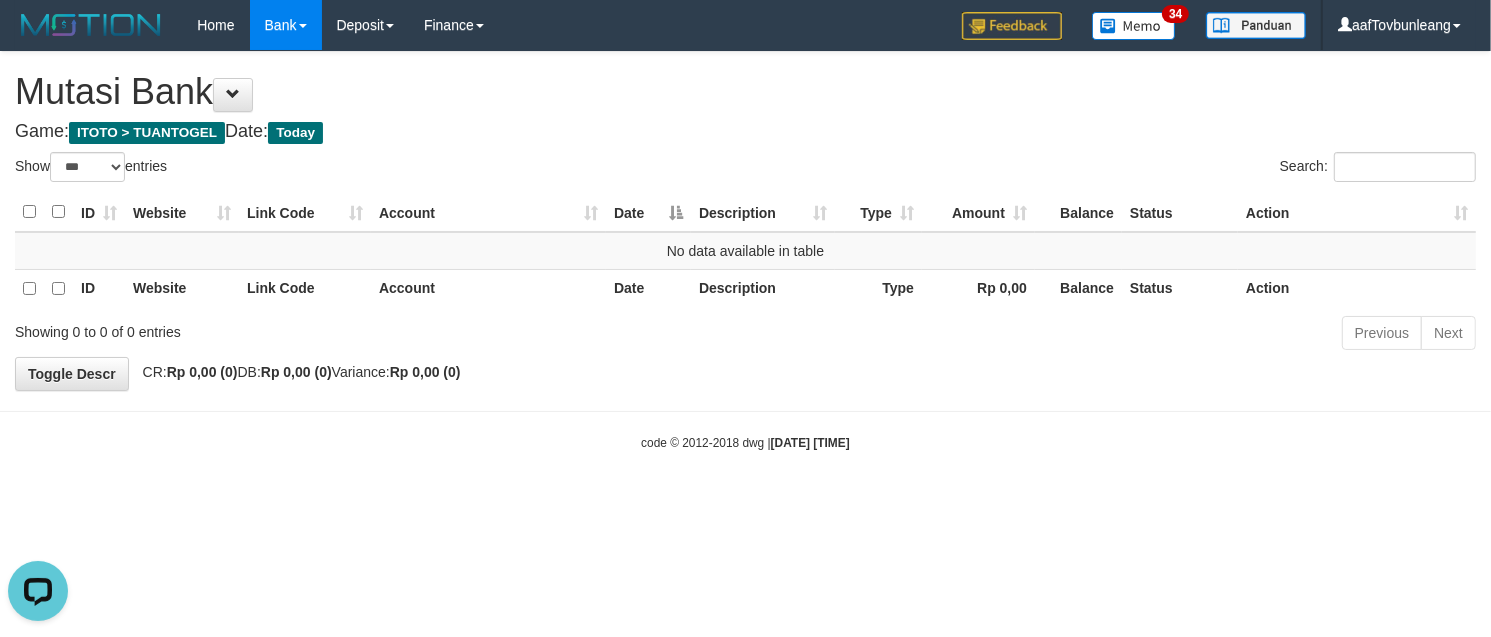 scroll, scrollTop: 0, scrollLeft: 0, axis: both 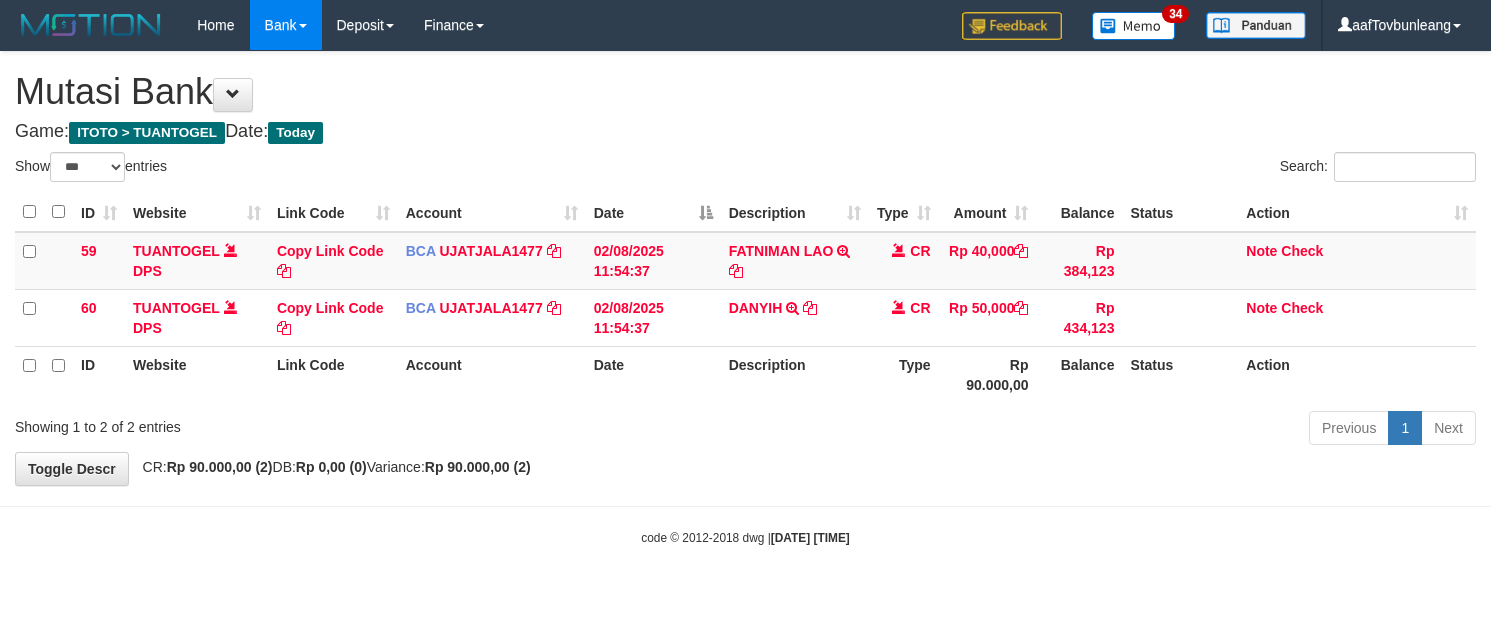 select on "***" 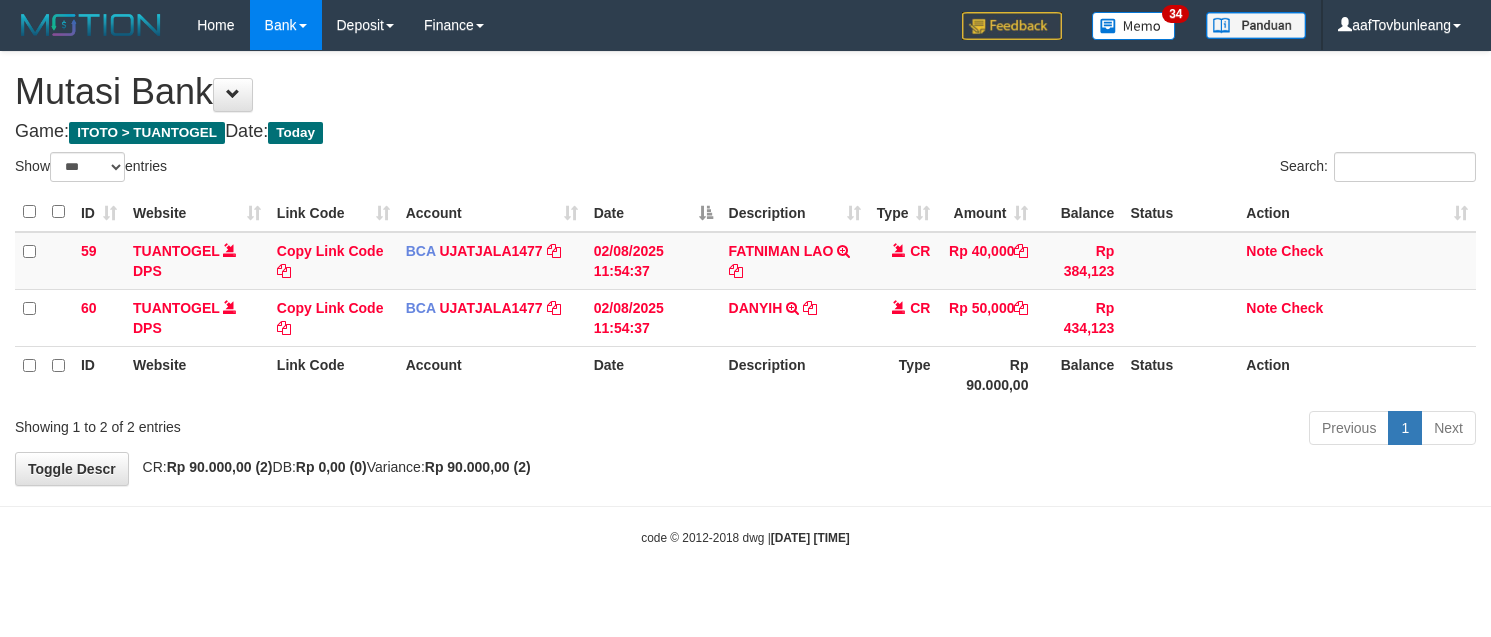 scroll, scrollTop: 0, scrollLeft: 0, axis: both 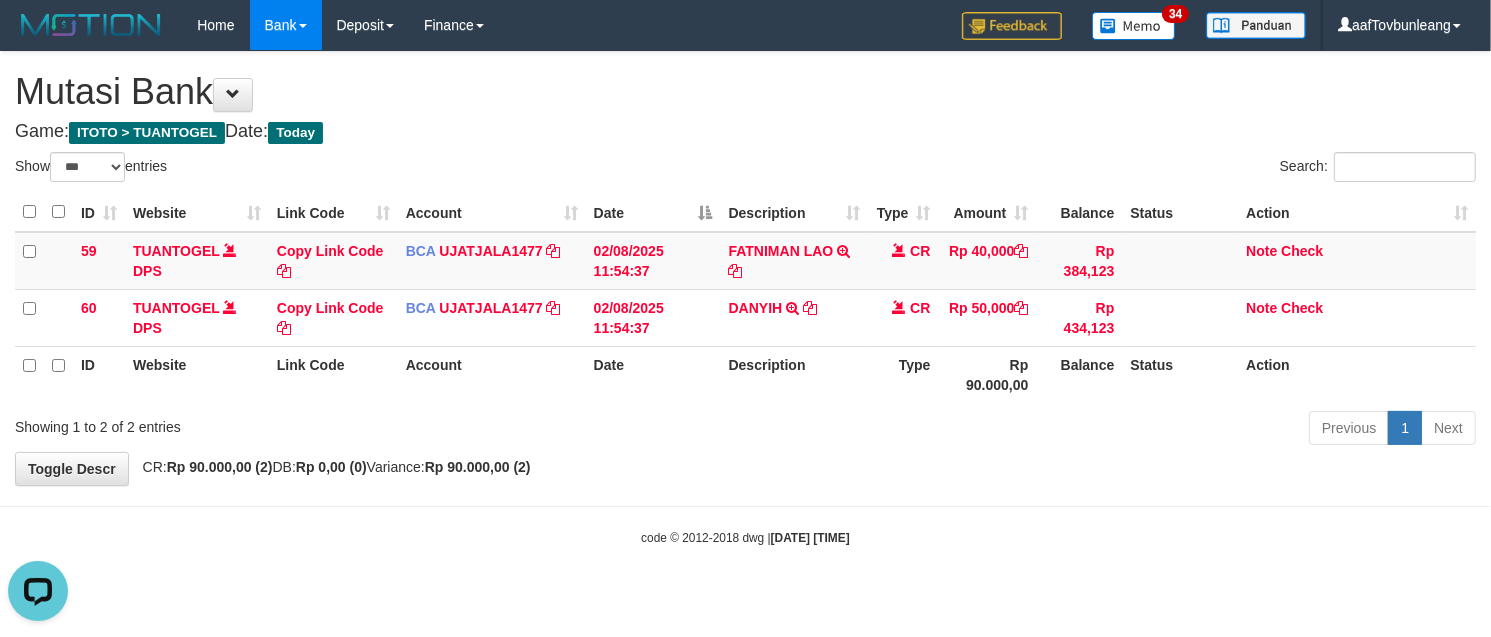 drag, startPoint x: 957, startPoint y: 487, endPoint x: 882, endPoint y: 450, distance: 83.630135 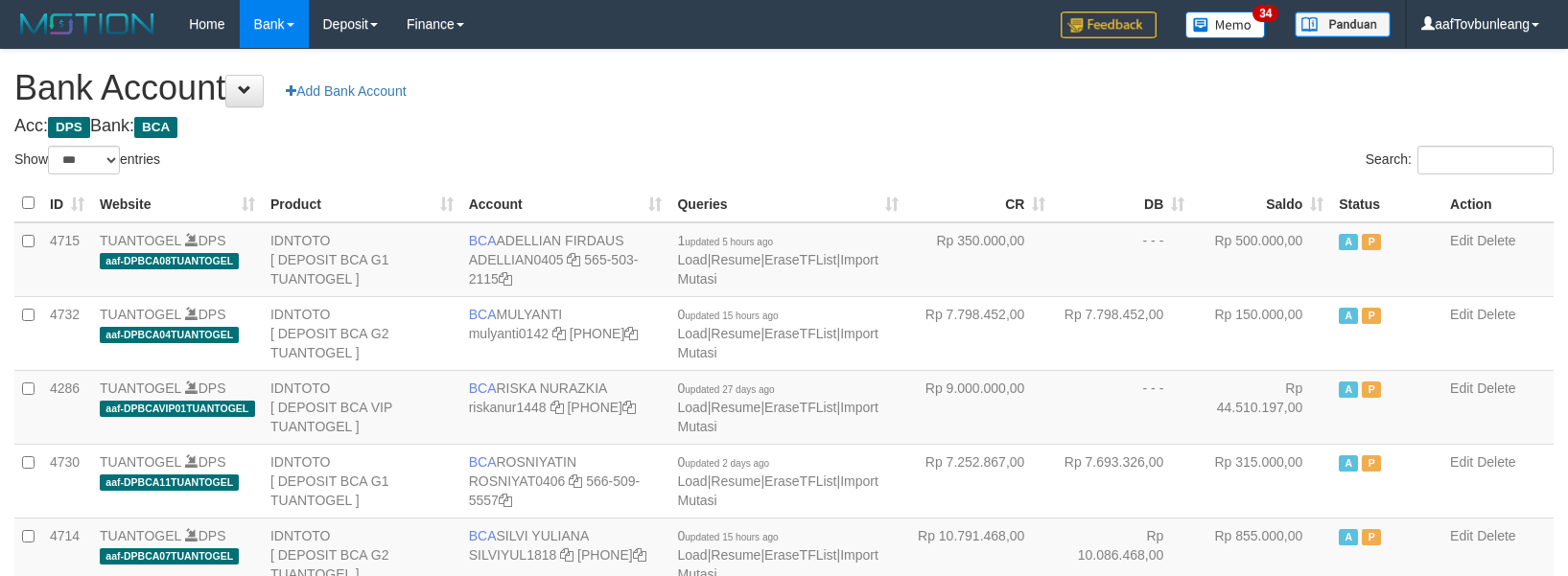 select on "***" 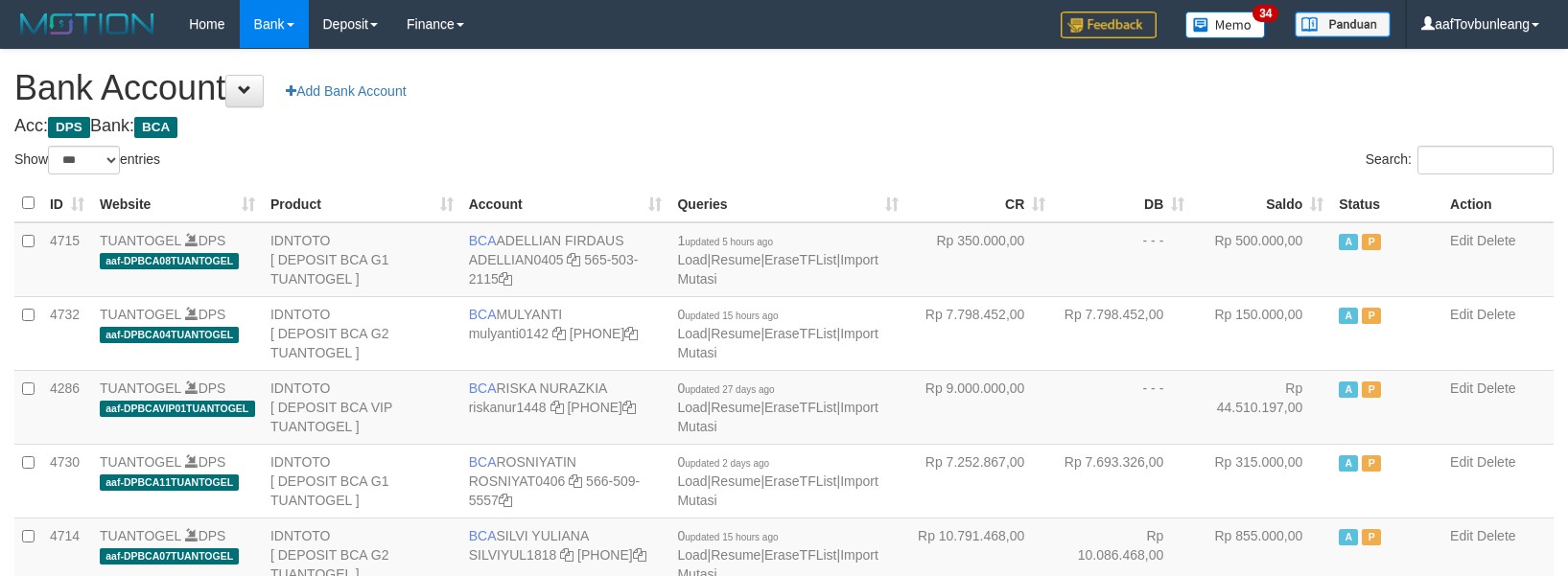 scroll, scrollTop: 594, scrollLeft: 0, axis: vertical 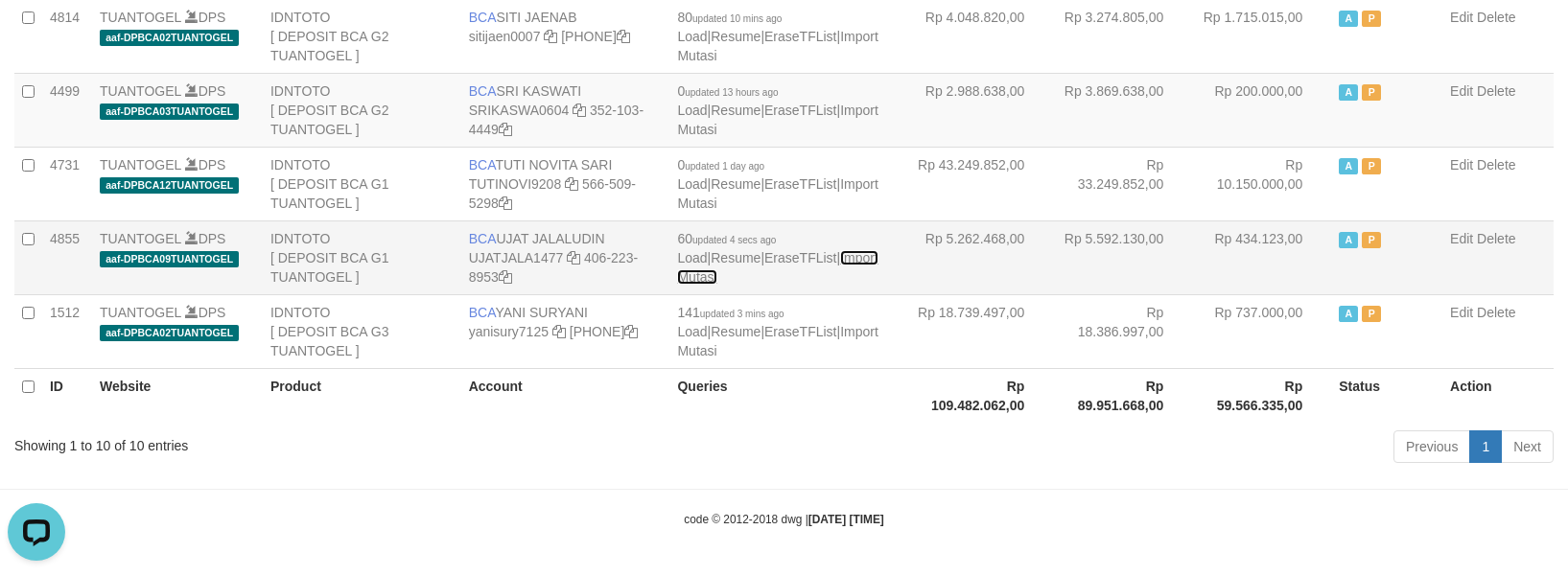 click on "Import Mutasi" at bounding box center [777, 267] 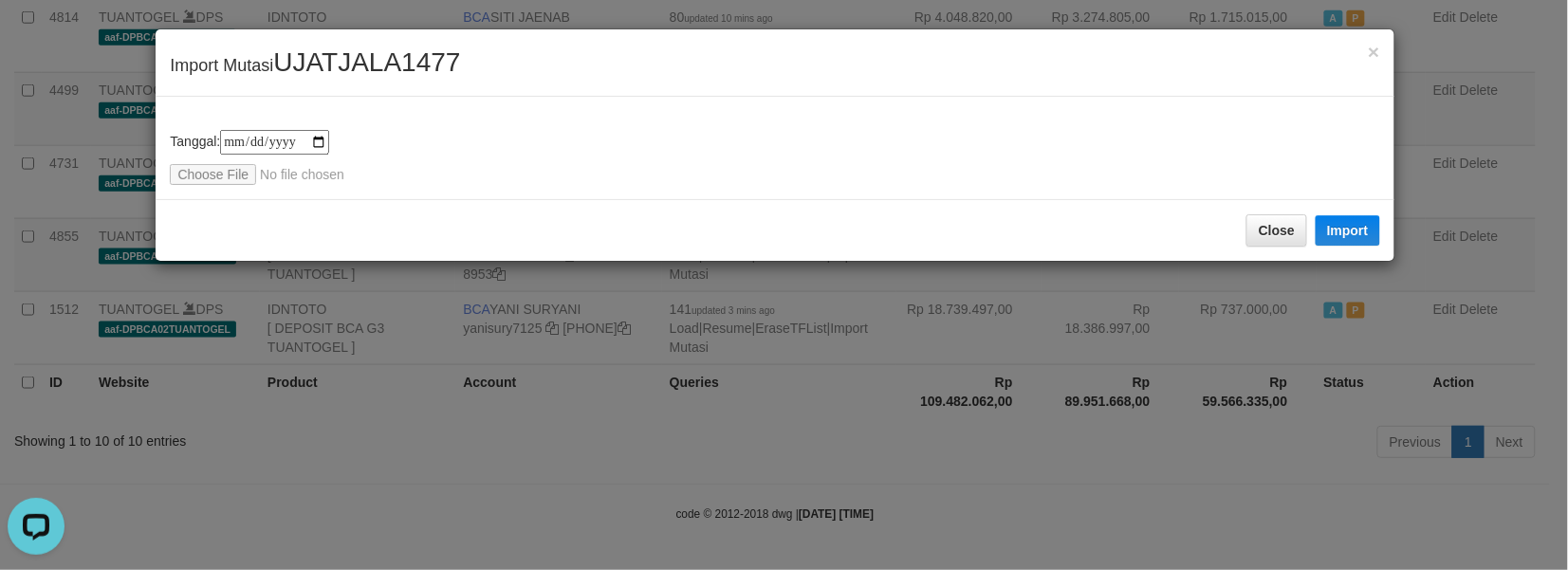 click on "UJATJALA1477" at bounding box center [366, 62] 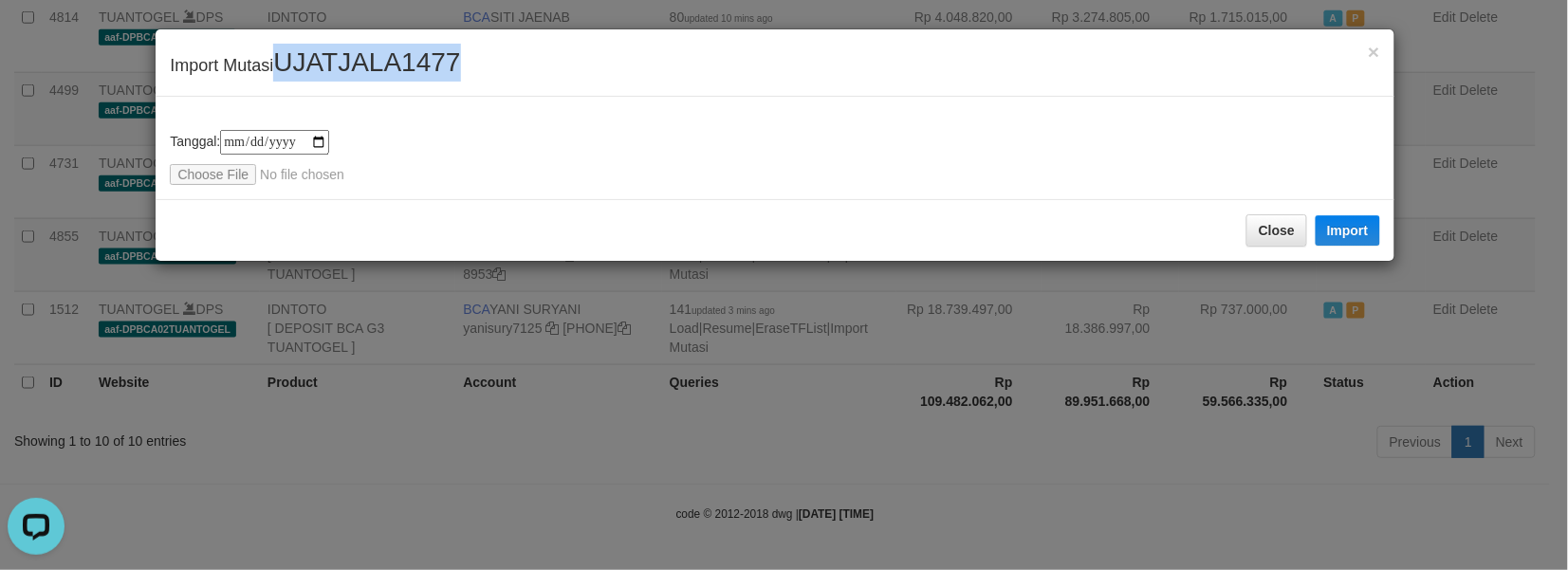 click on "UJATJALA1477" at bounding box center (366, 62) 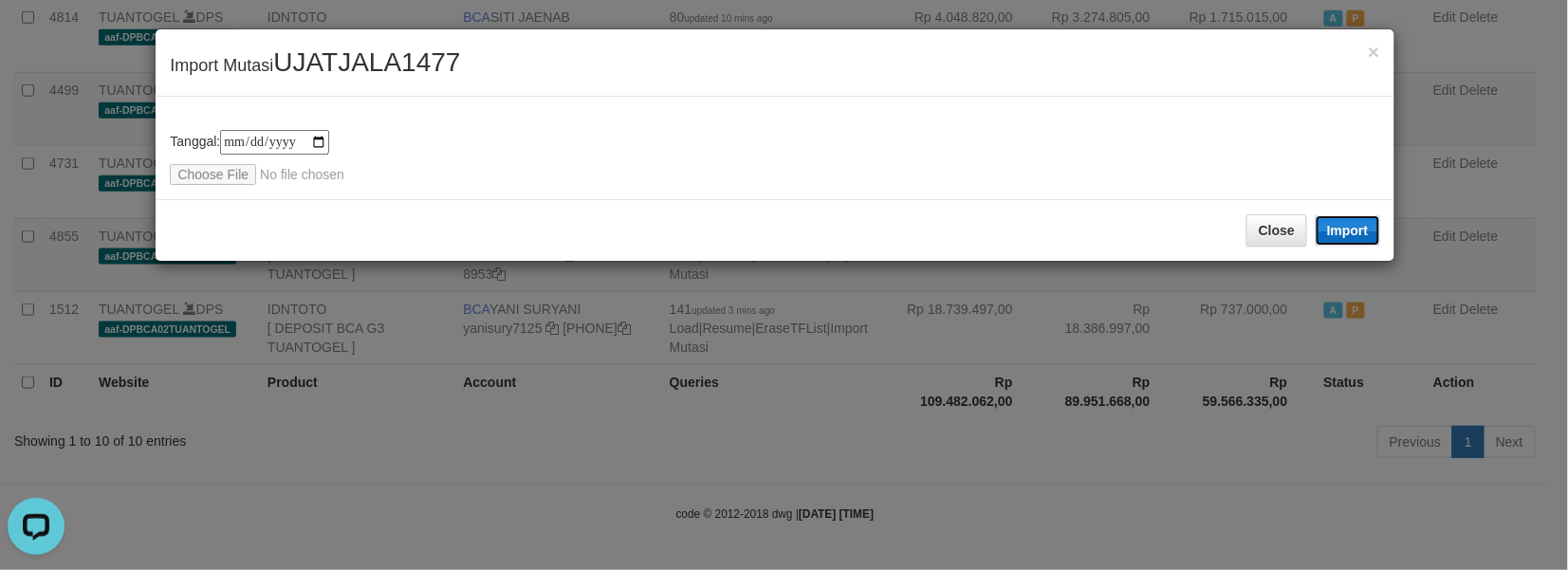 click on "Import" at bounding box center [1348, 230] 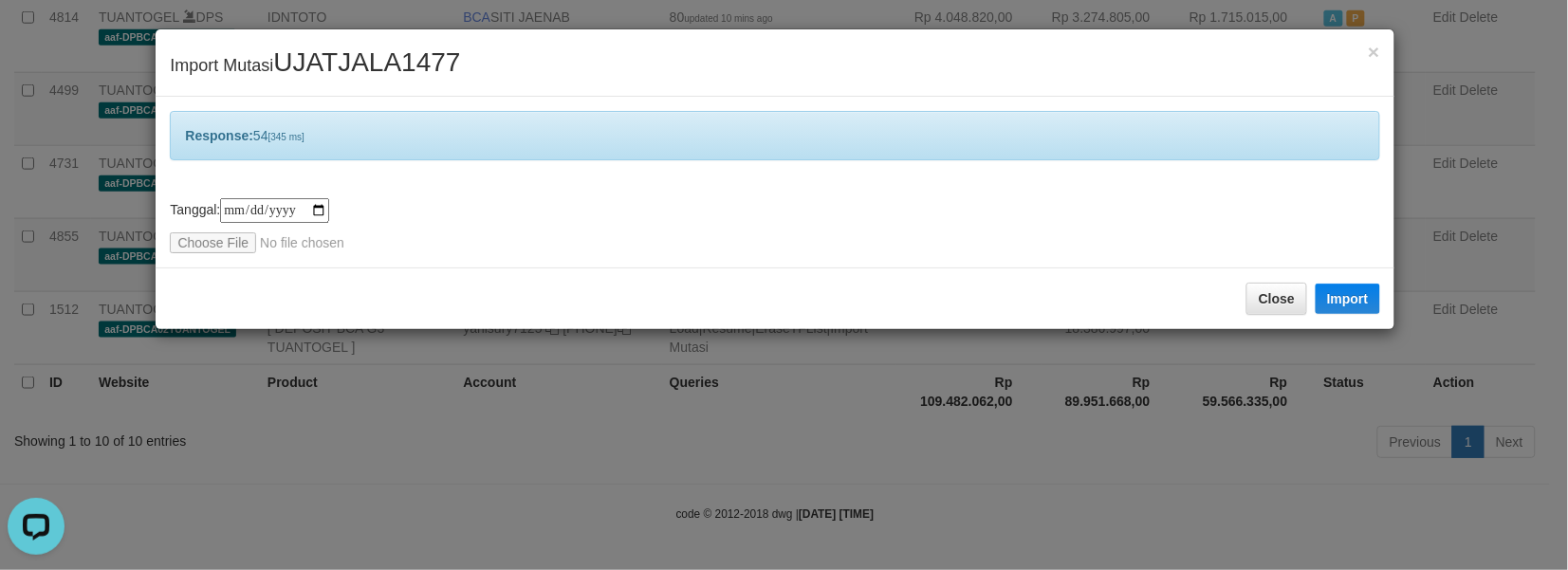 click on "×
Import Mutasi  UJATJALA1477" at bounding box center (774, 63) 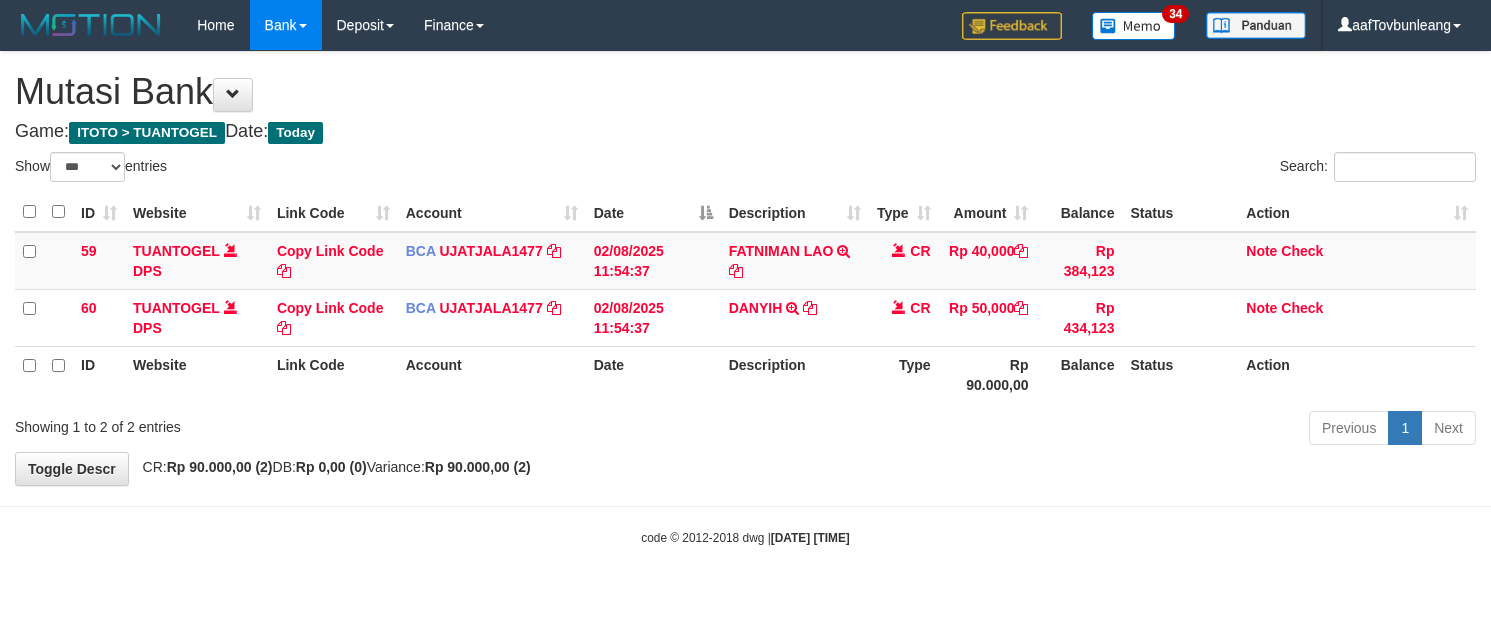 select on "***" 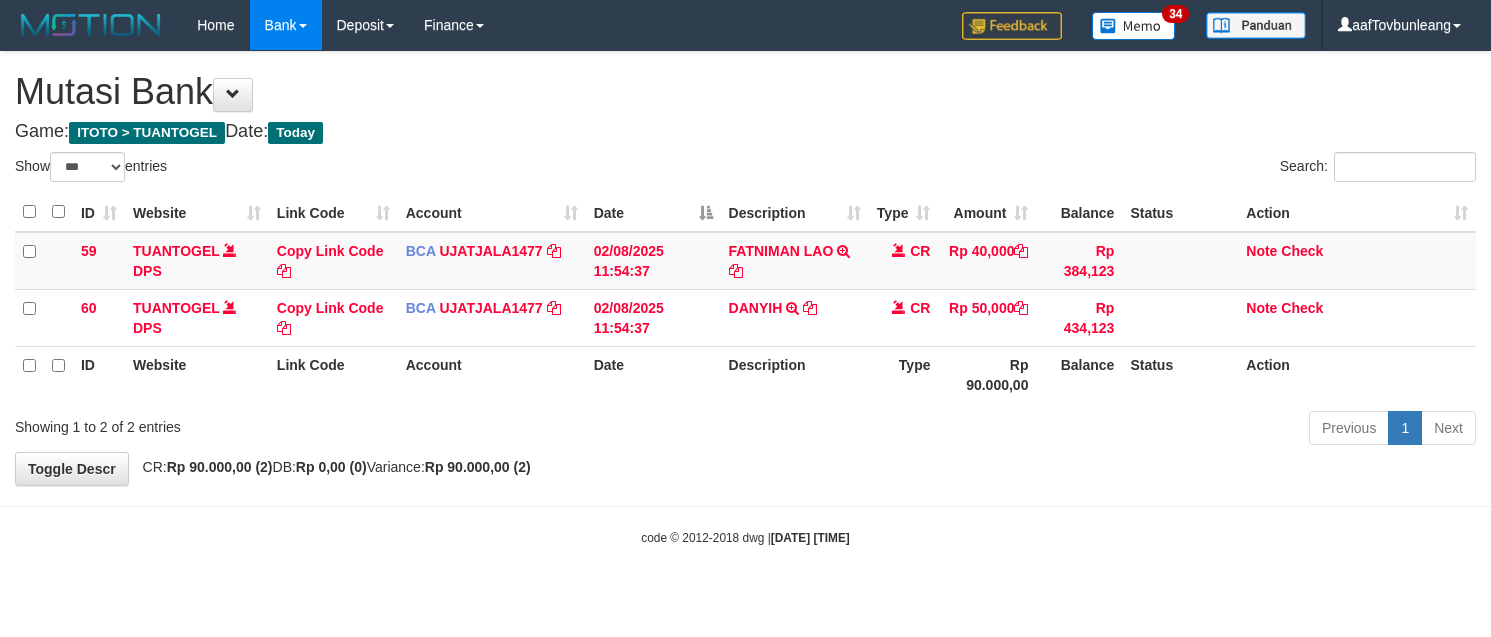 scroll, scrollTop: 0, scrollLeft: 0, axis: both 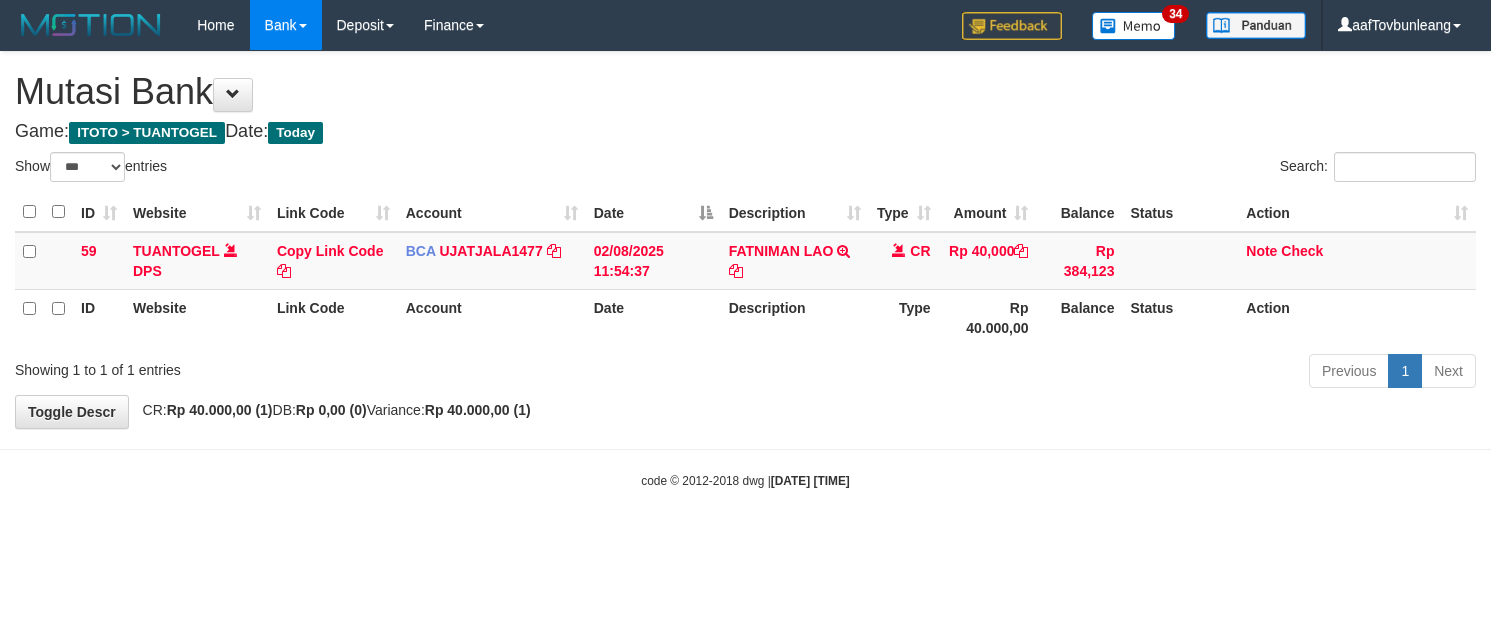 select on "***" 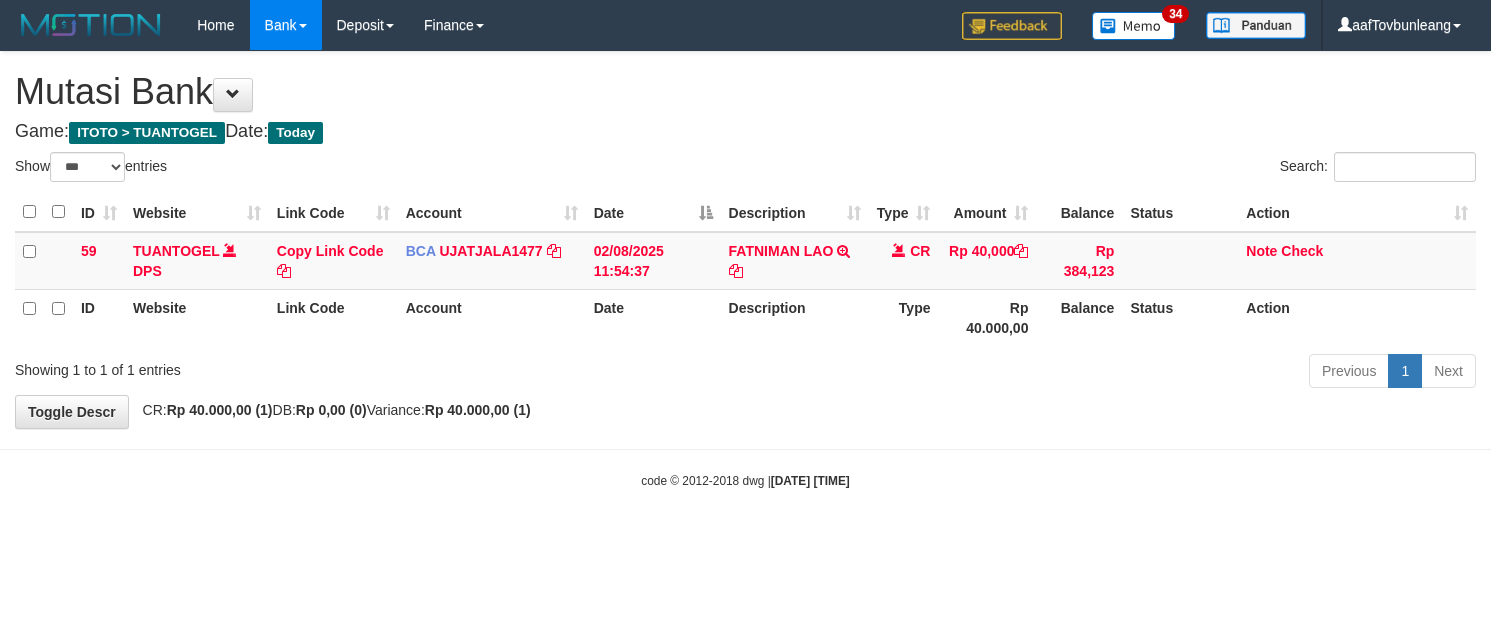 scroll, scrollTop: 0, scrollLeft: 0, axis: both 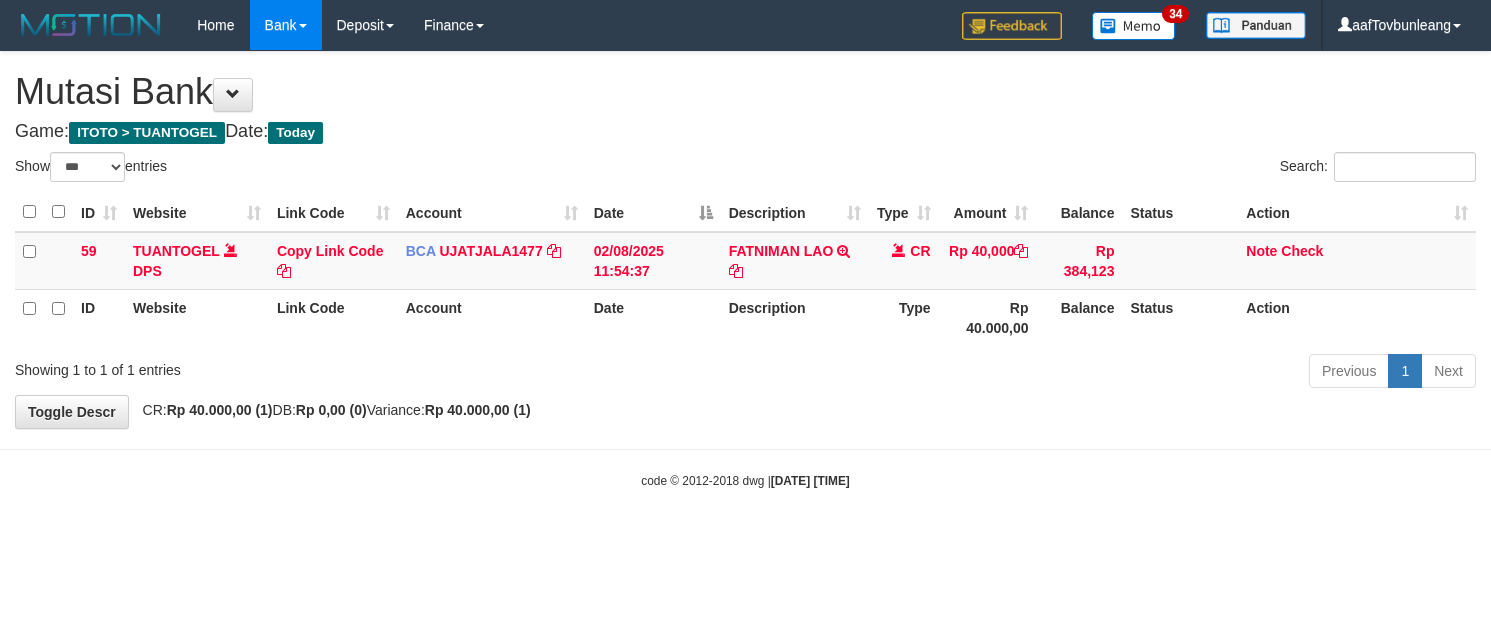 select on "***" 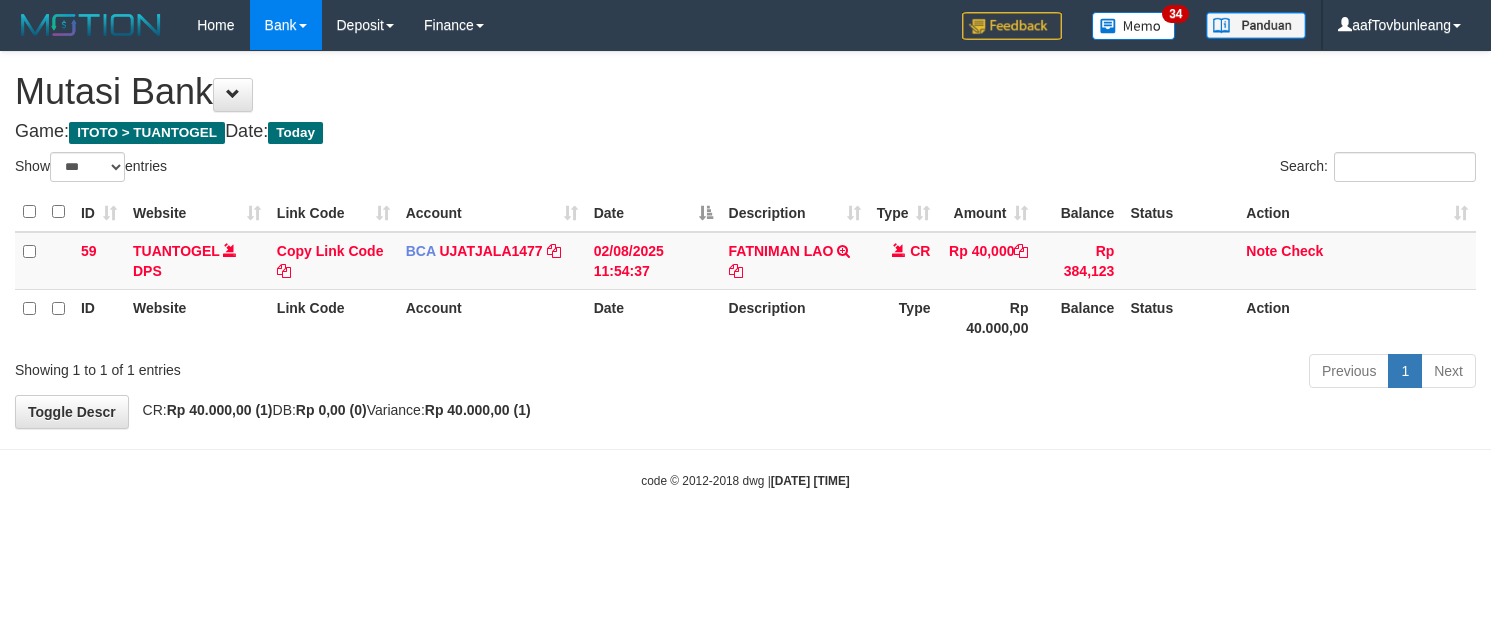 scroll, scrollTop: 0, scrollLeft: 0, axis: both 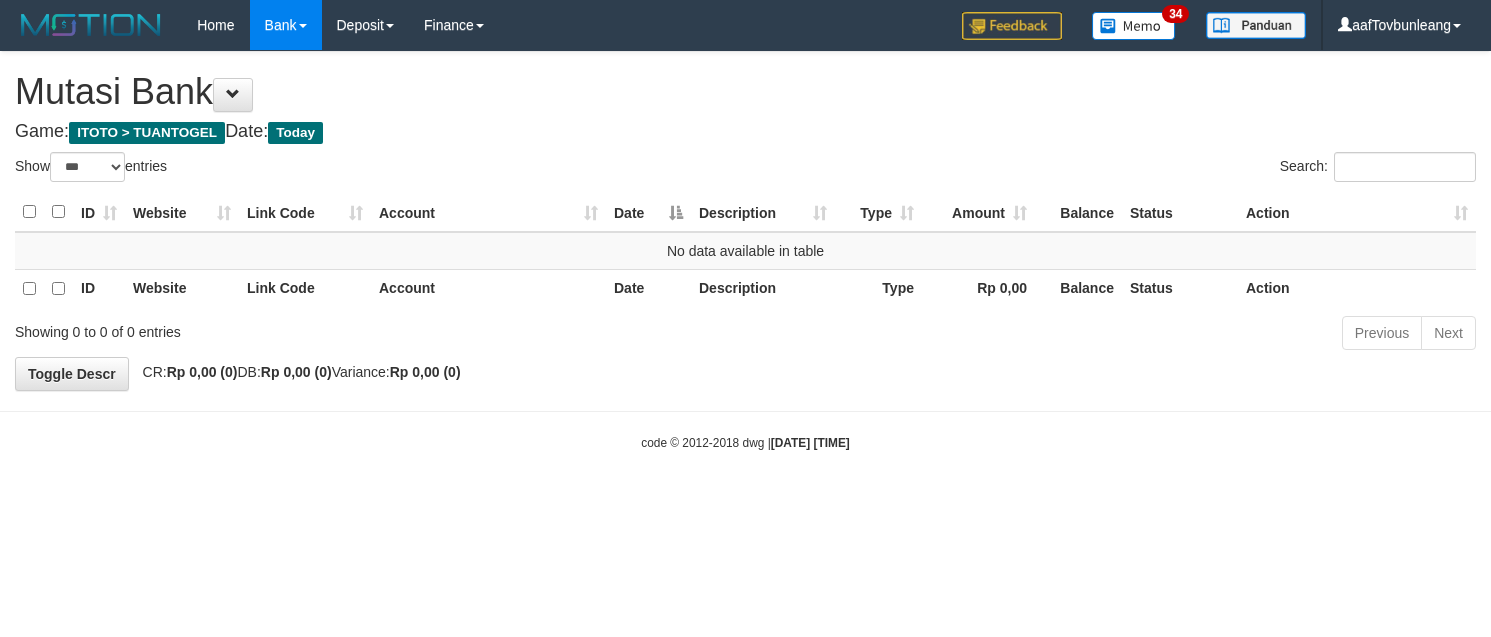 select on "***" 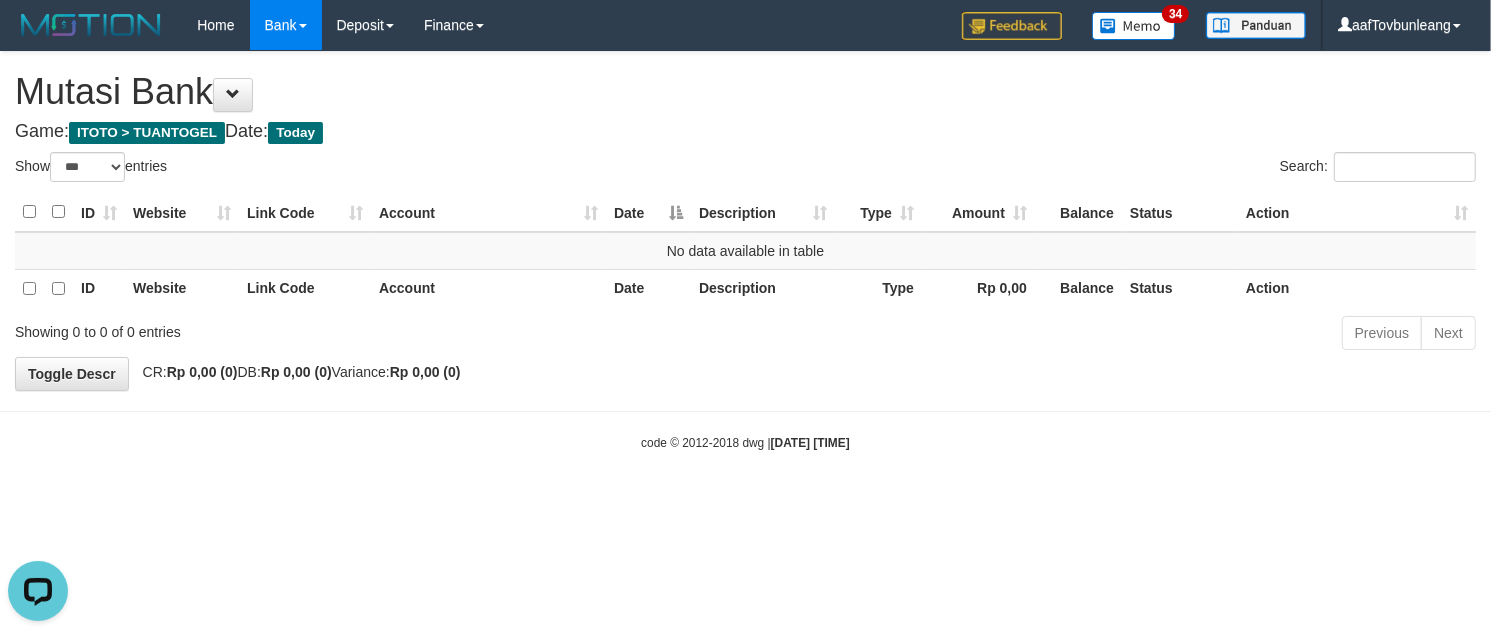 scroll, scrollTop: 0, scrollLeft: 0, axis: both 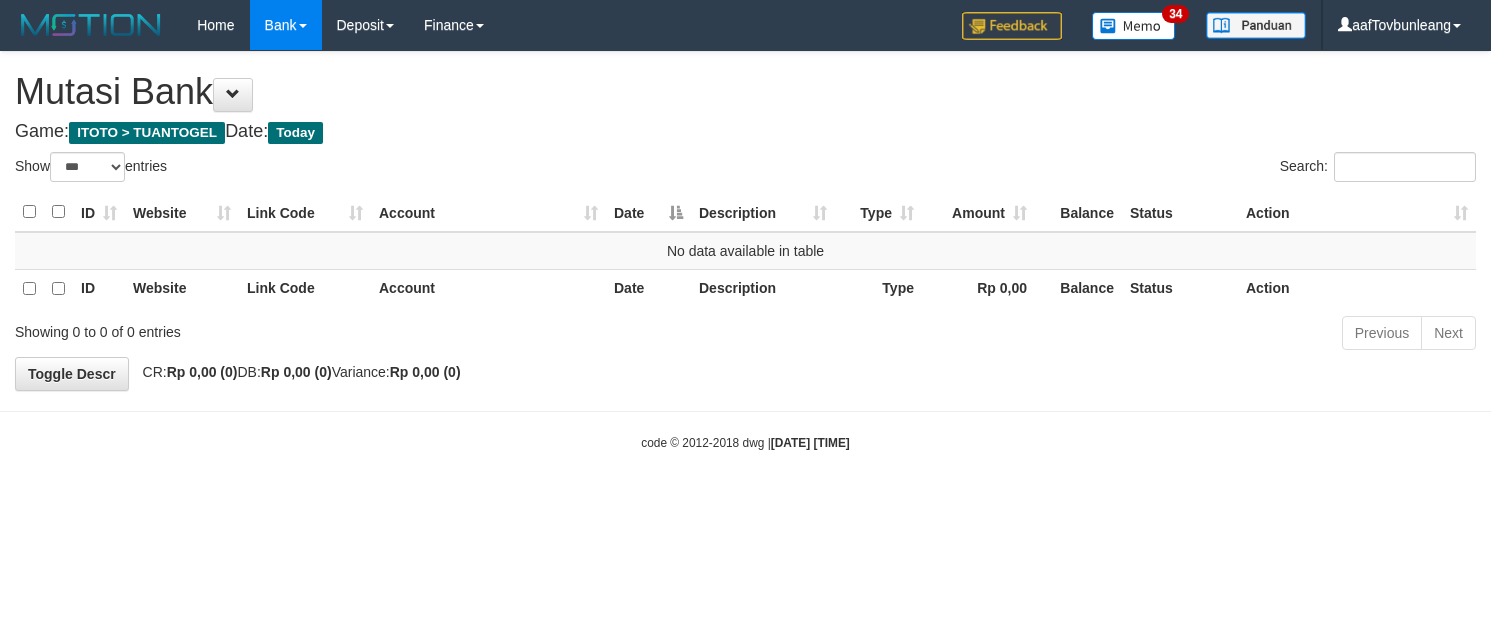 select on "***" 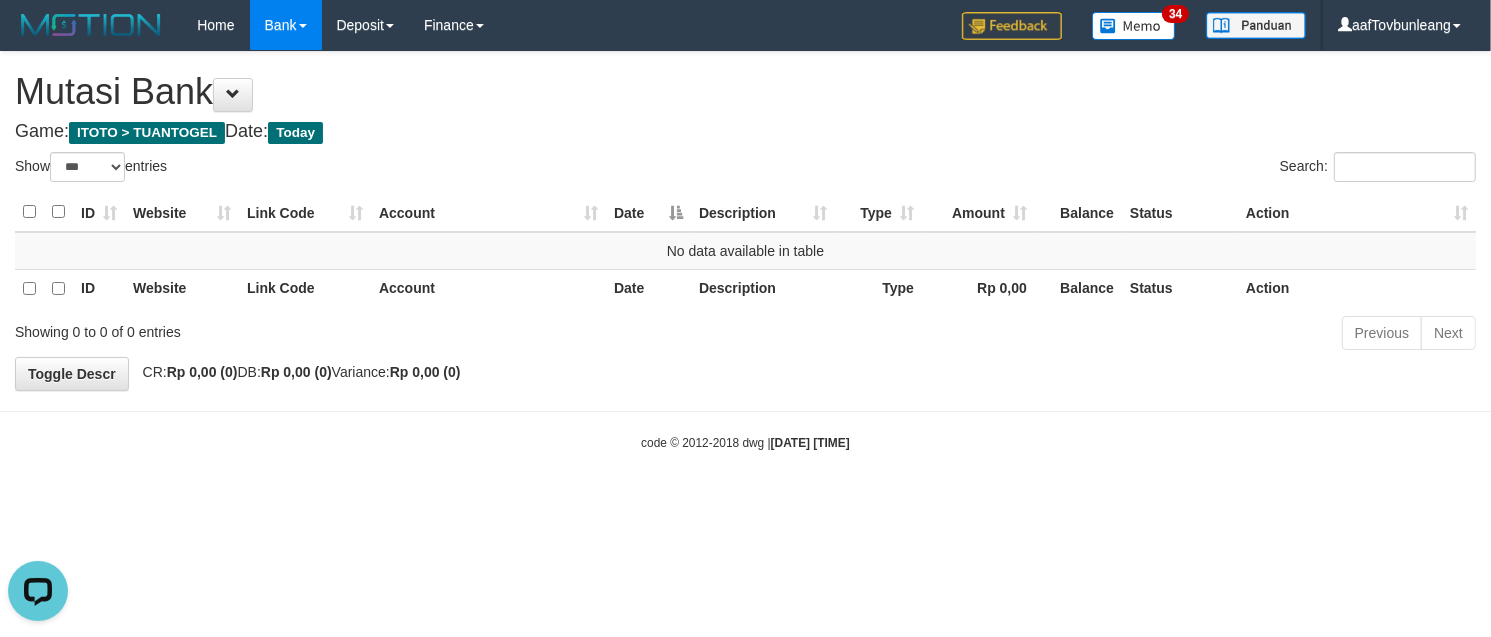 scroll, scrollTop: 0, scrollLeft: 0, axis: both 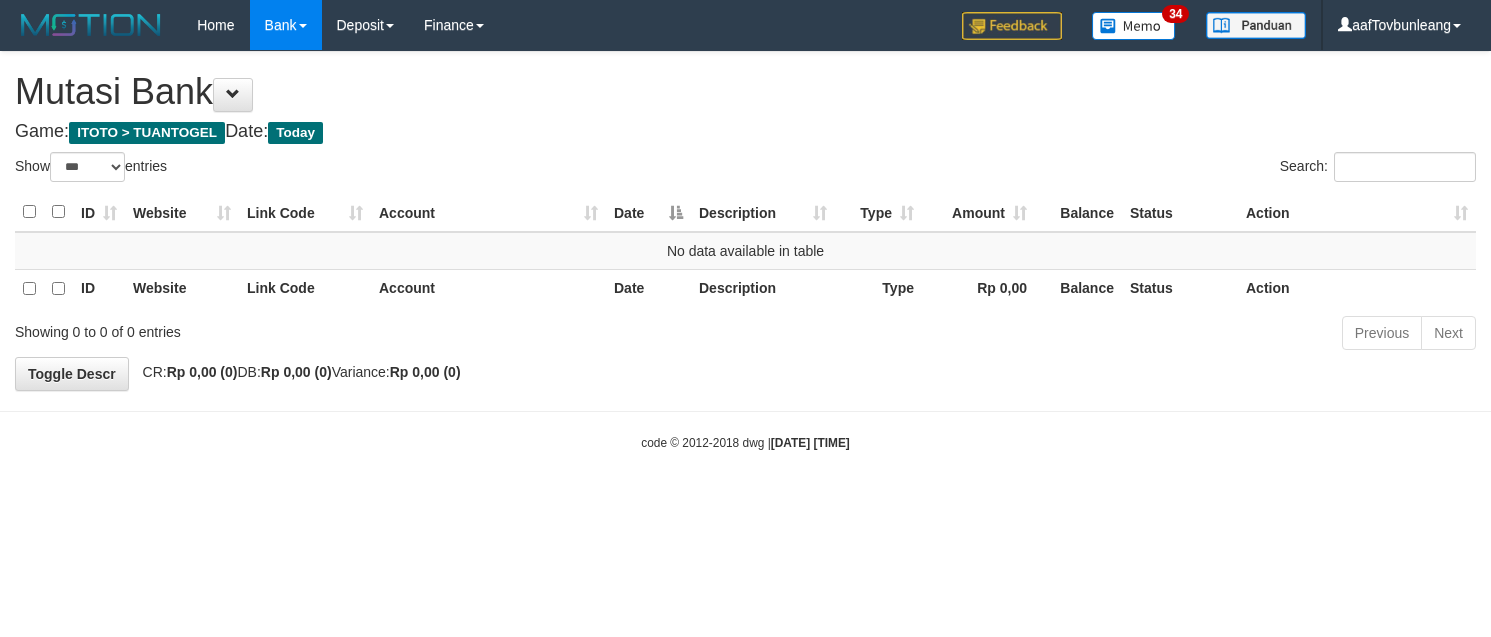 select on "***" 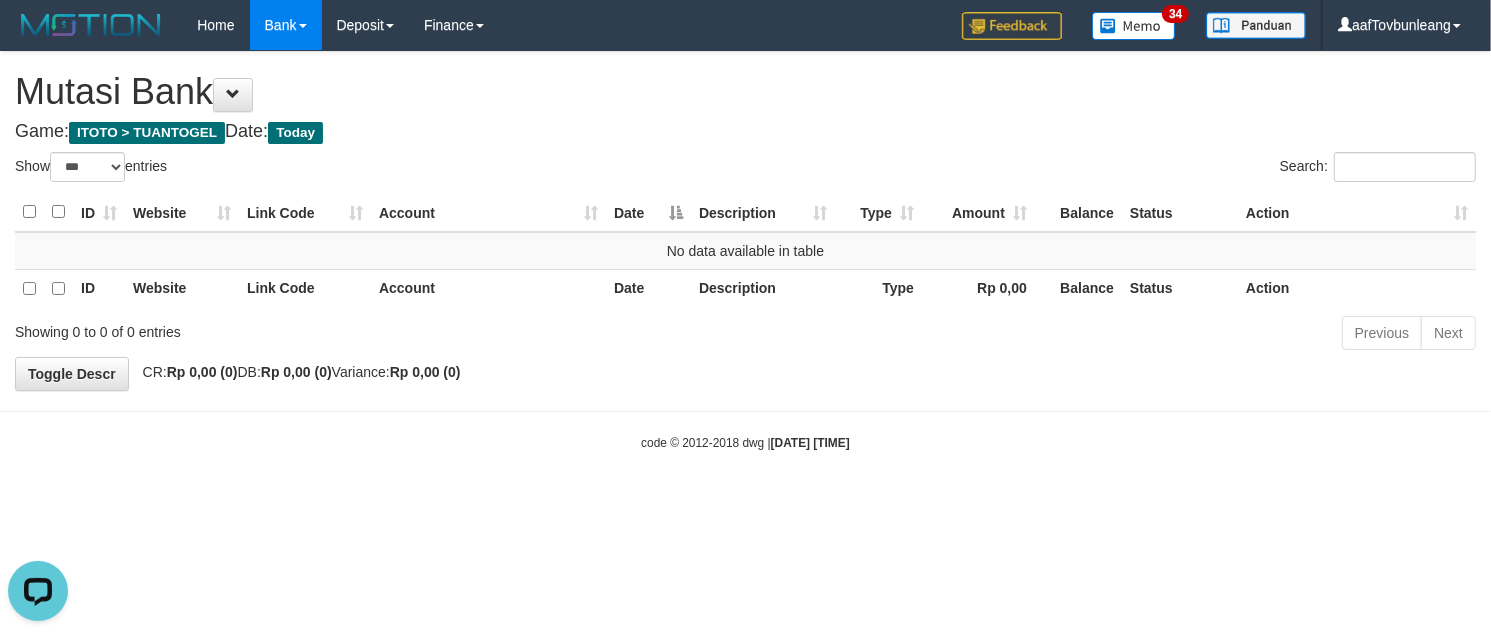 scroll, scrollTop: 0, scrollLeft: 0, axis: both 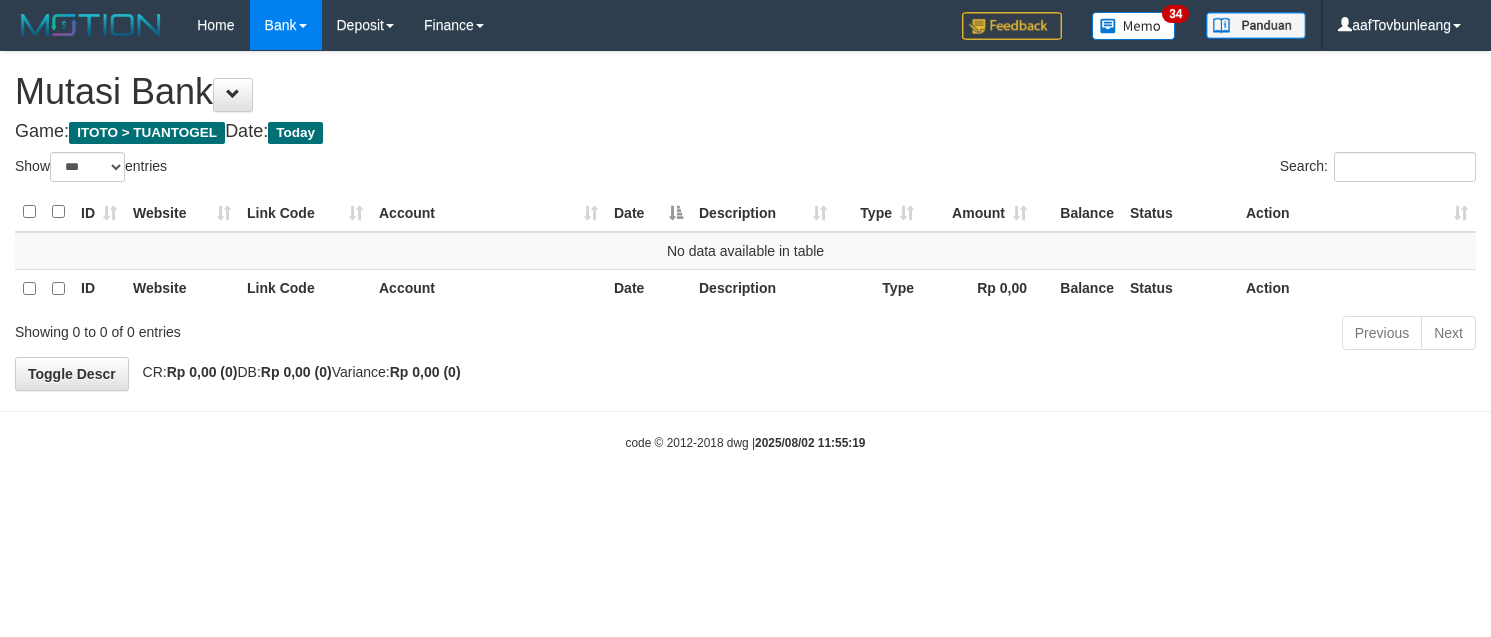 select on "***" 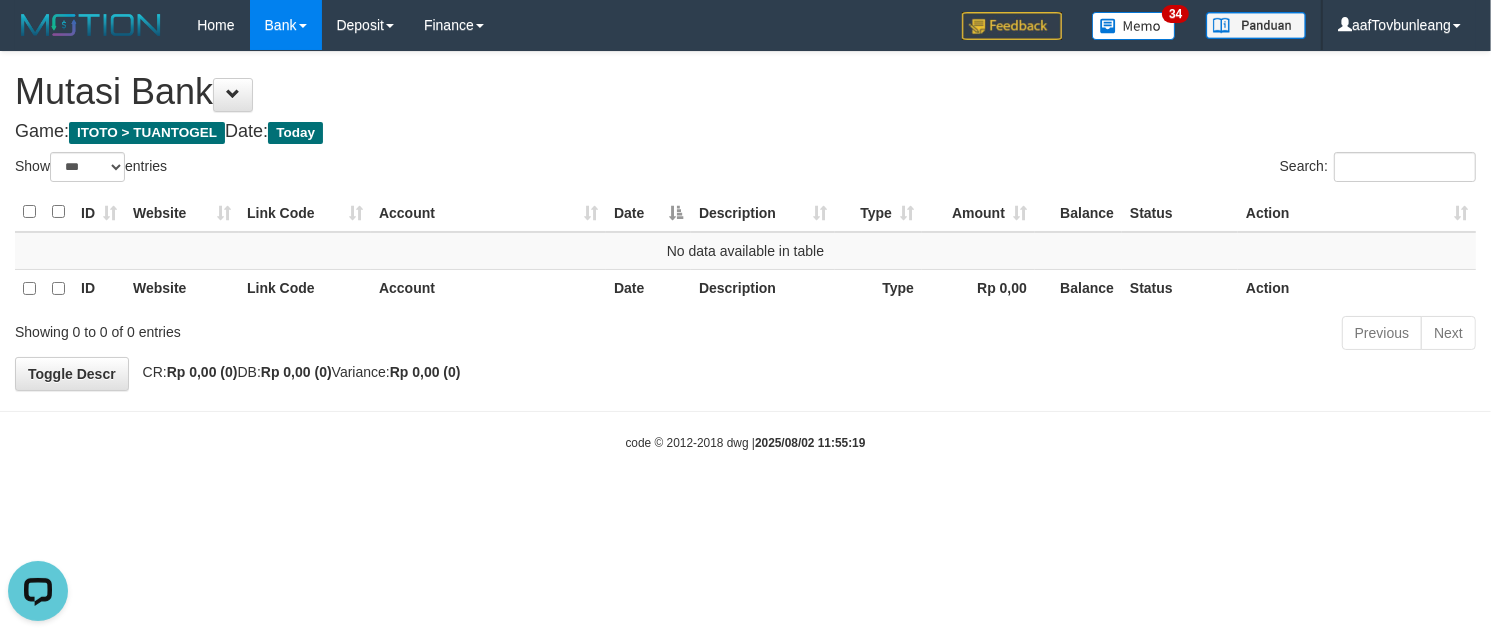 scroll, scrollTop: 0, scrollLeft: 0, axis: both 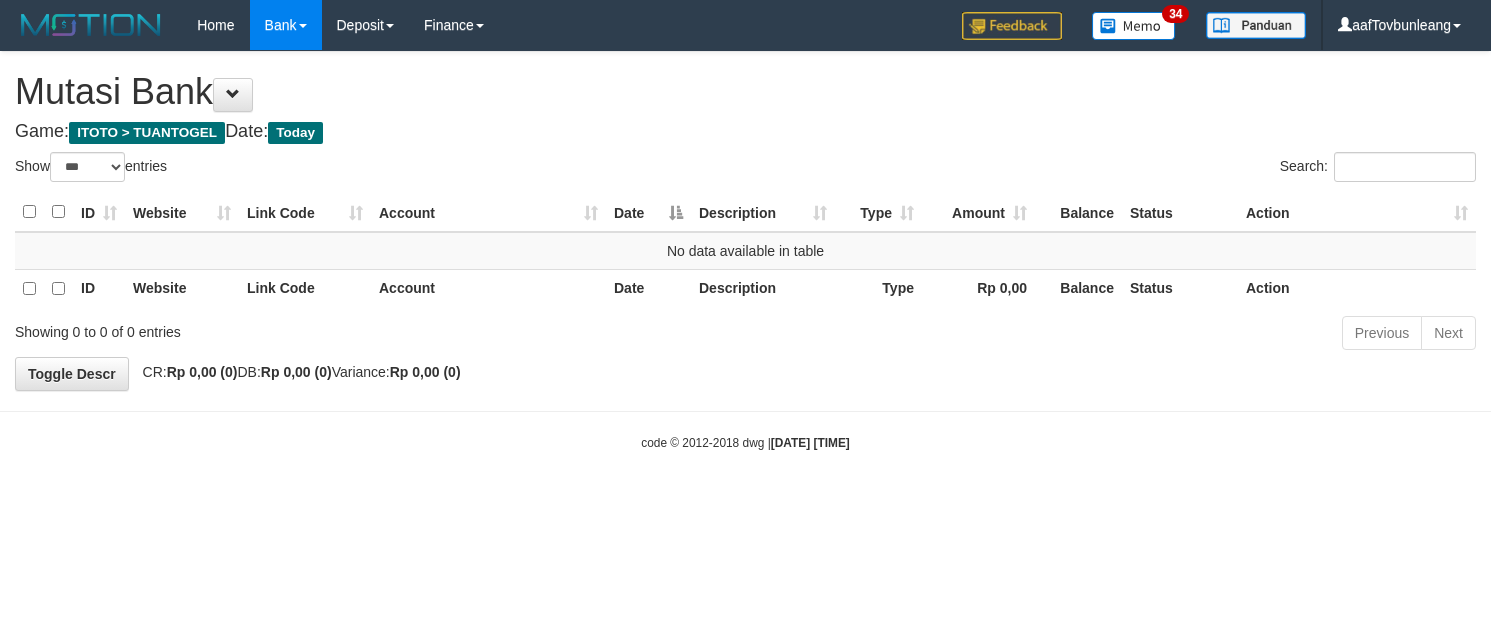 select on "***" 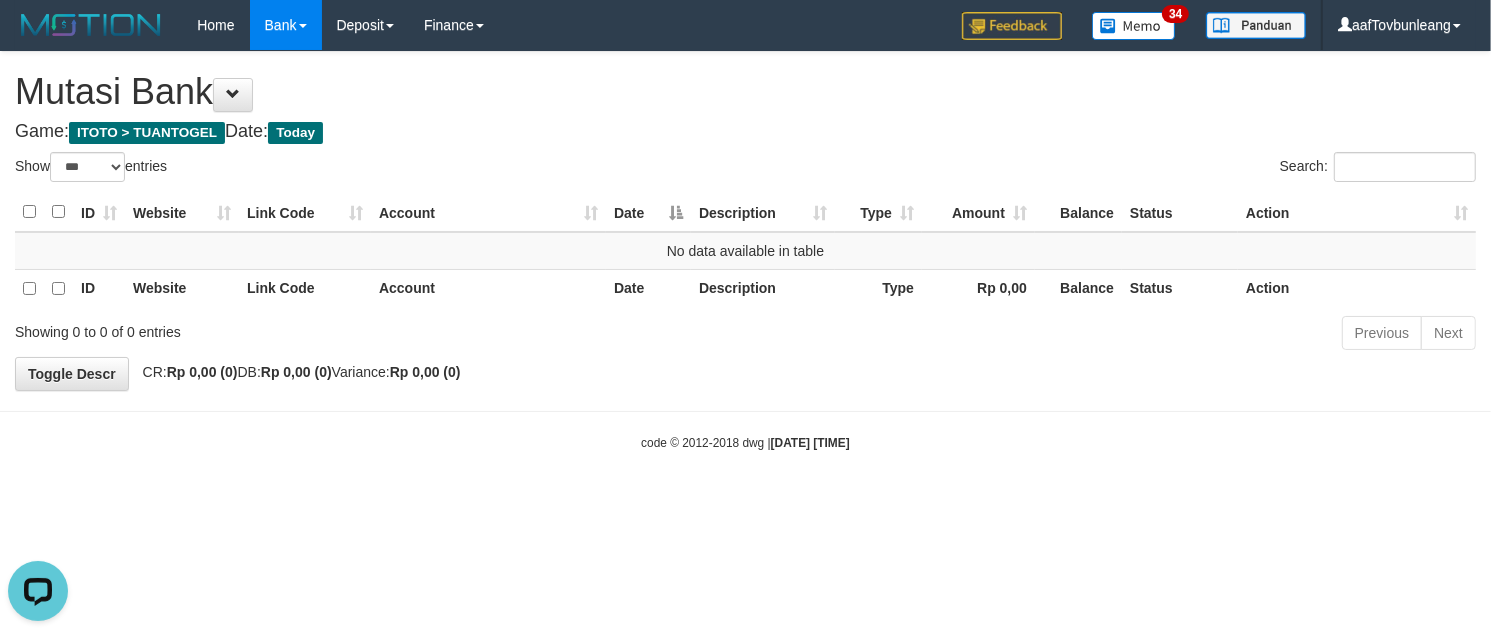 scroll, scrollTop: 0, scrollLeft: 0, axis: both 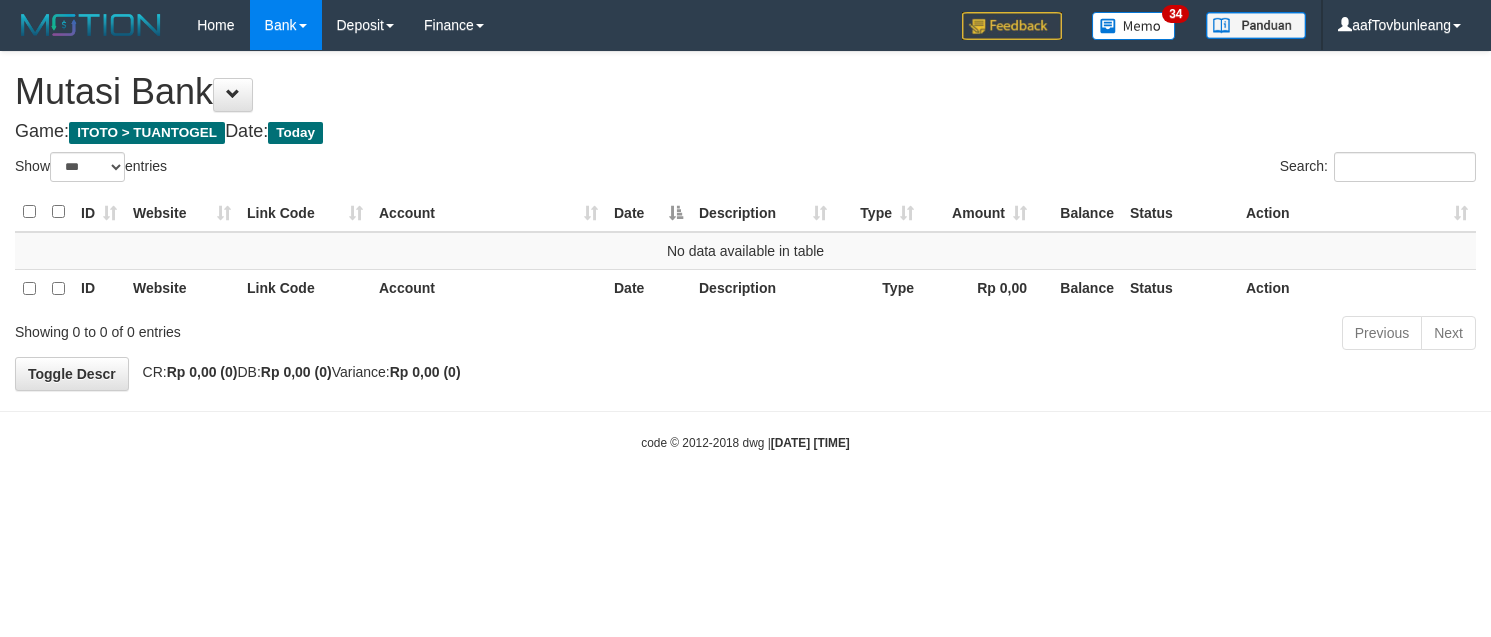 select on "***" 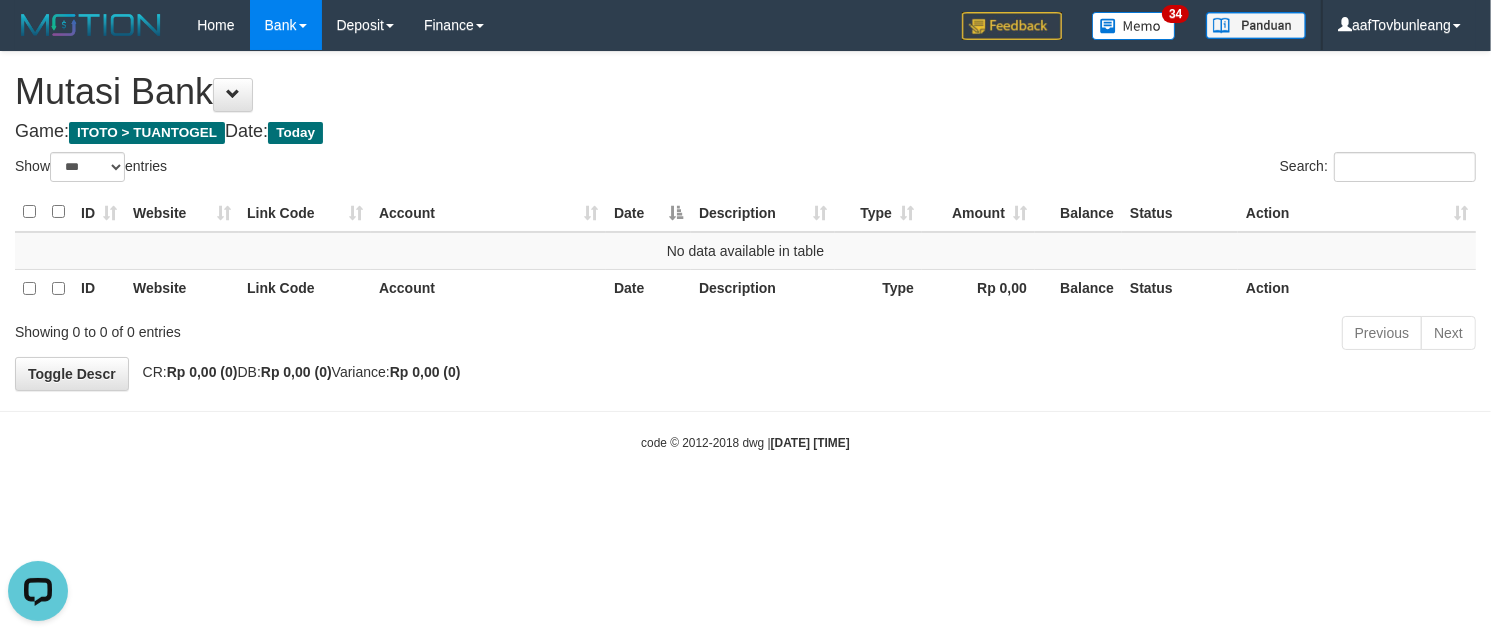 scroll, scrollTop: 0, scrollLeft: 0, axis: both 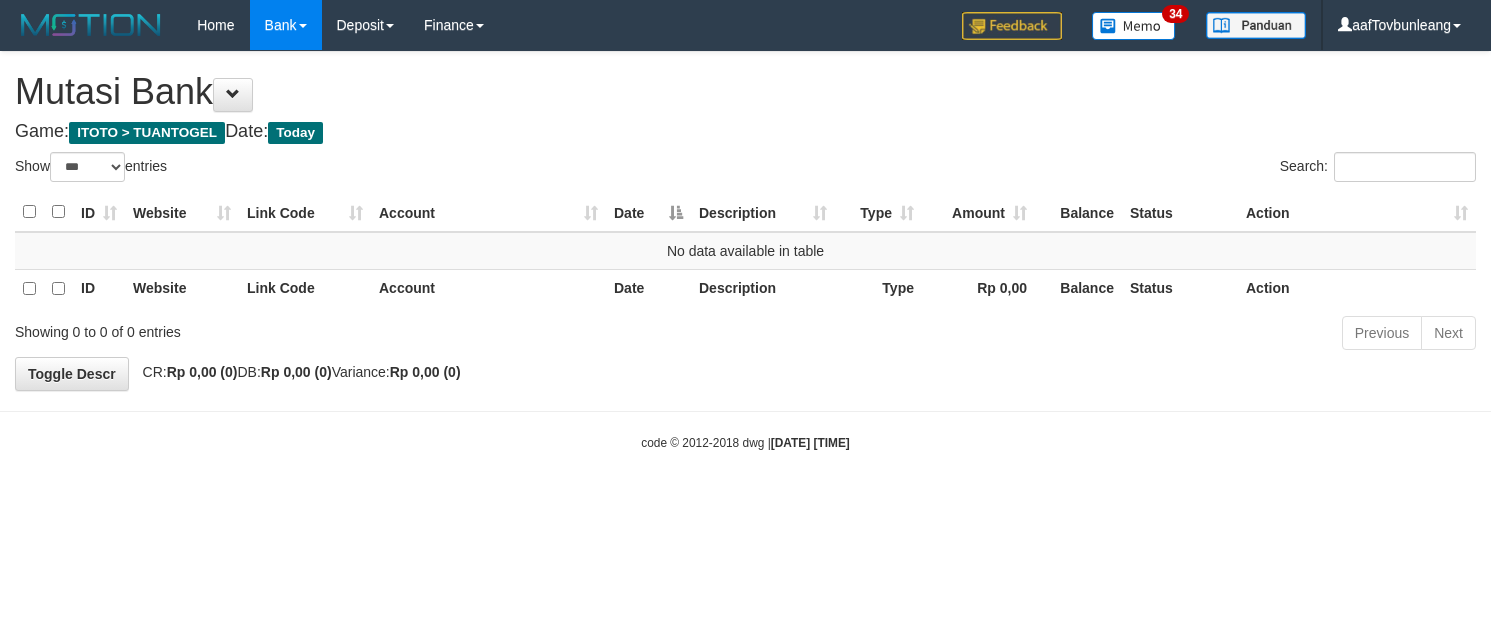 select on "***" 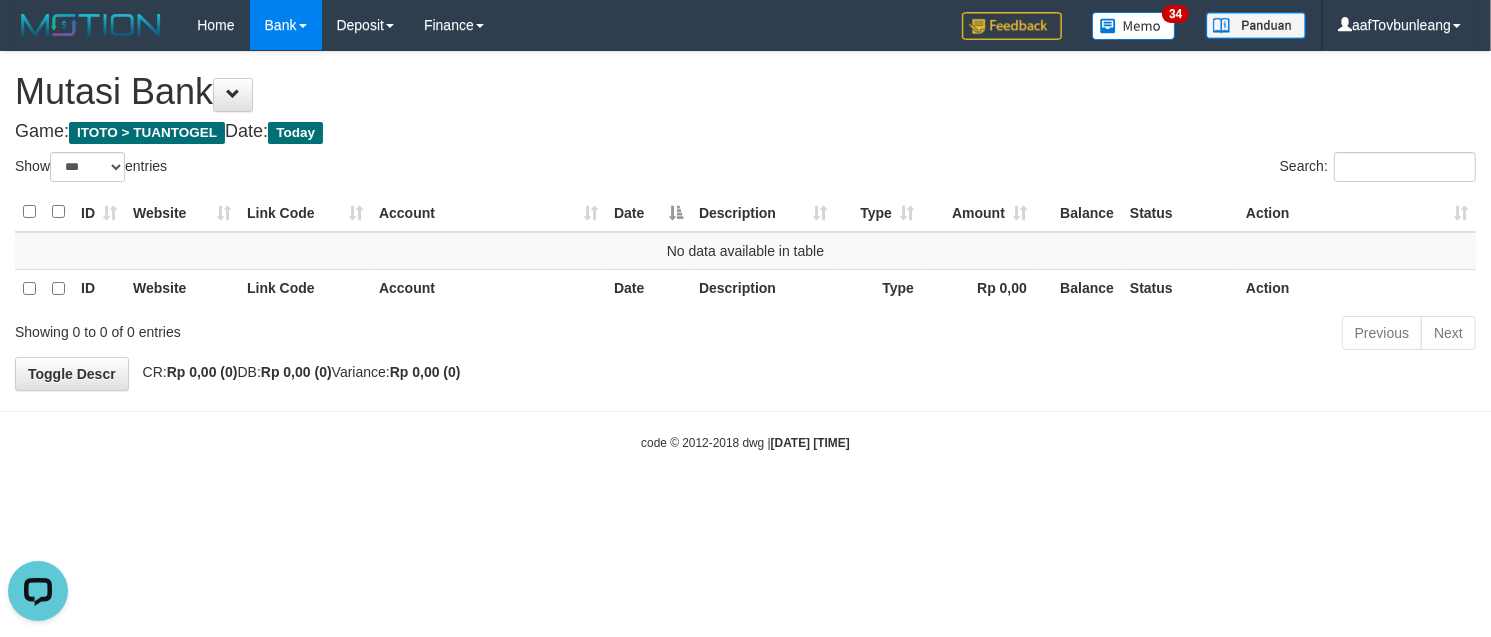 scroll, scrollTop: 0, scrollLeft: 0, axis: both 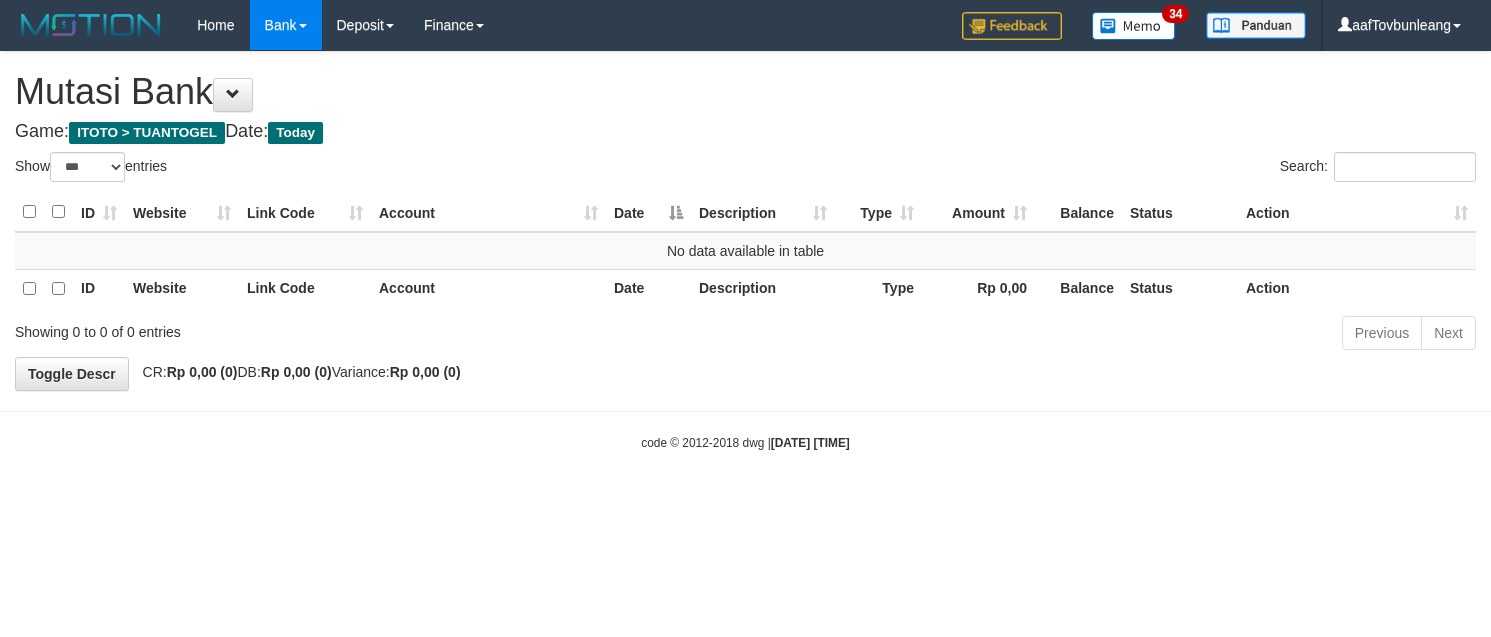 select on "***" 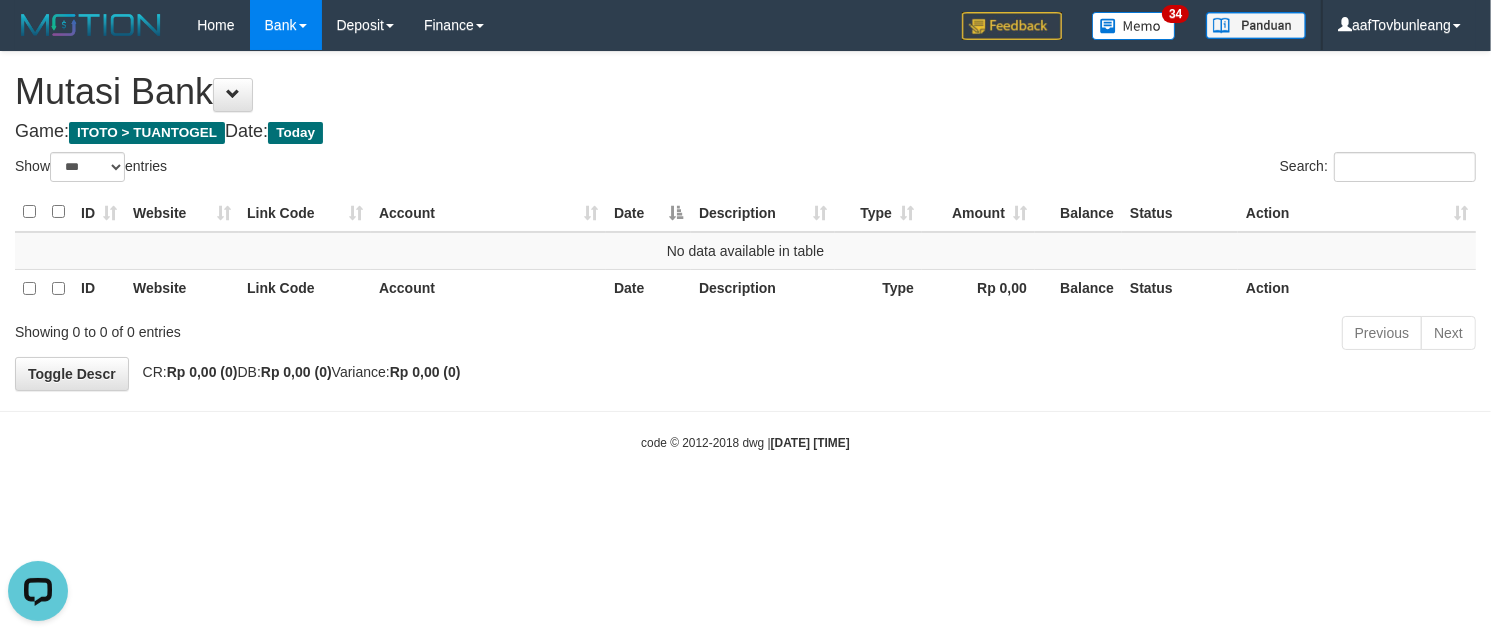 scroll, scrollTop: 0, scrollLeft: 0, axis: both 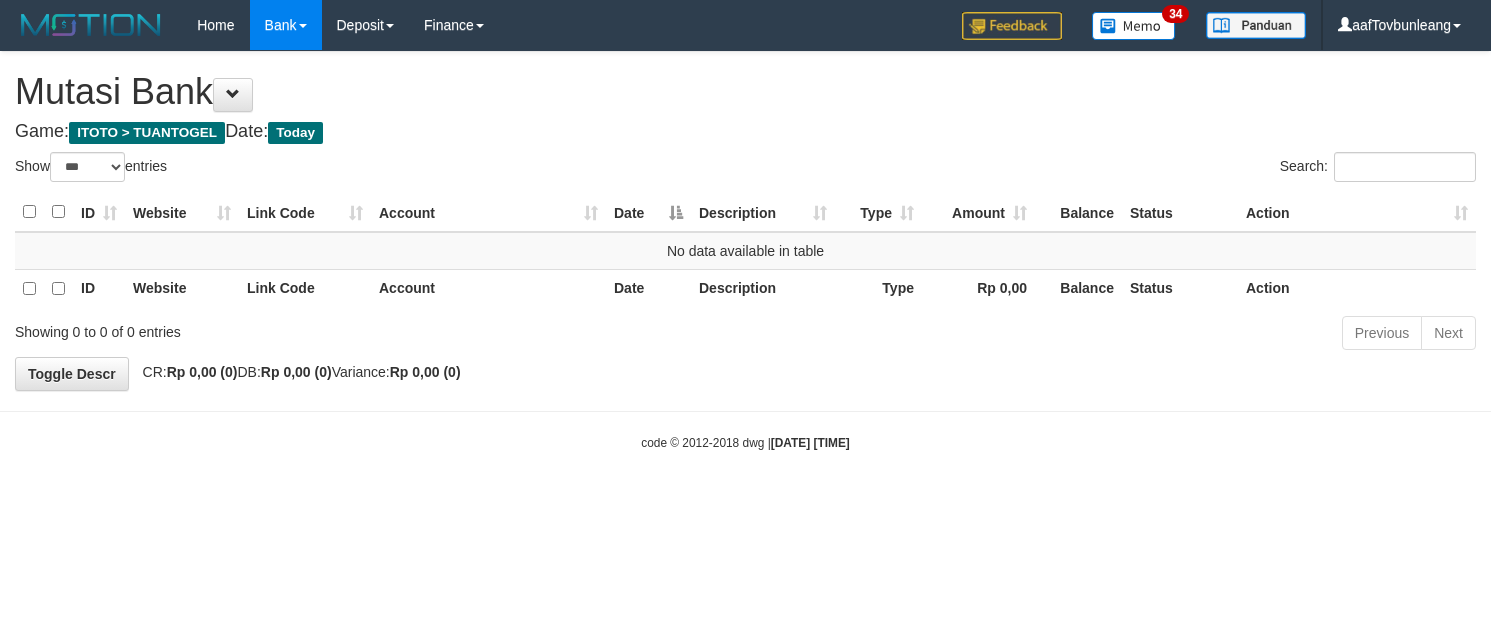 select on "***" 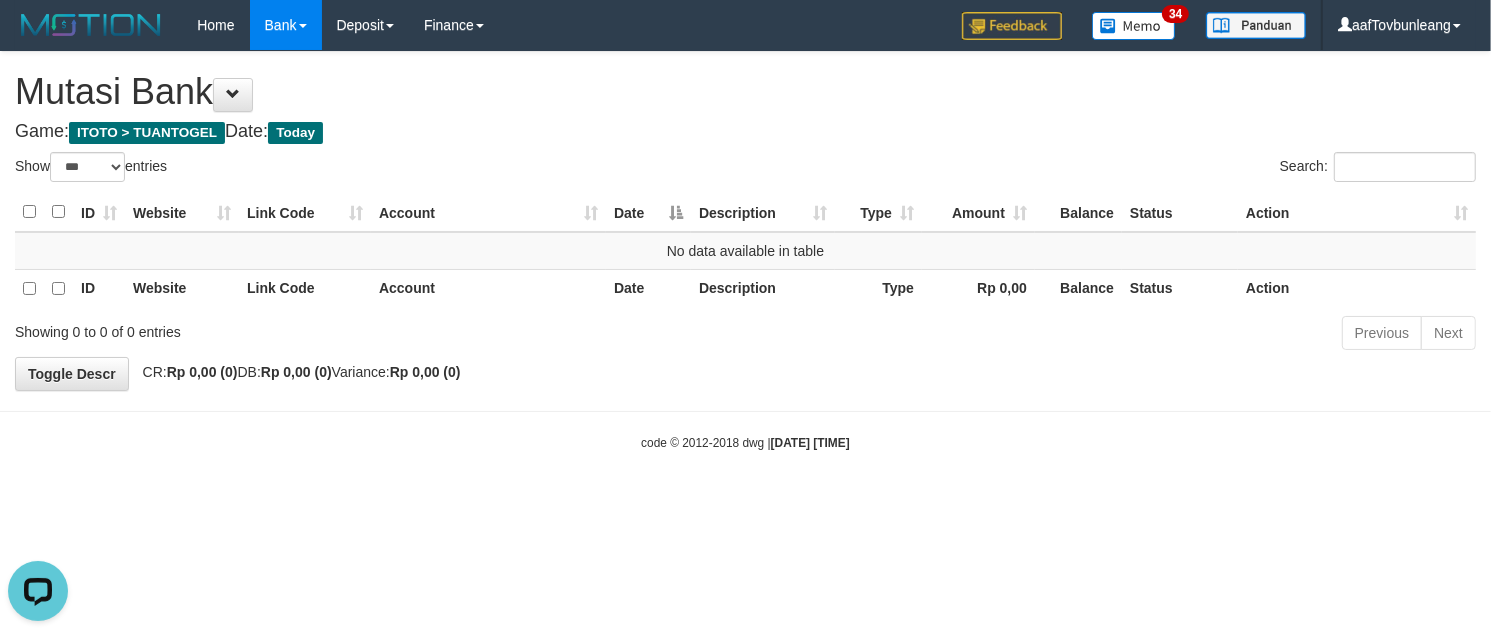 scroll, scrollTop: 0, scrollLeft: 0, axis: both 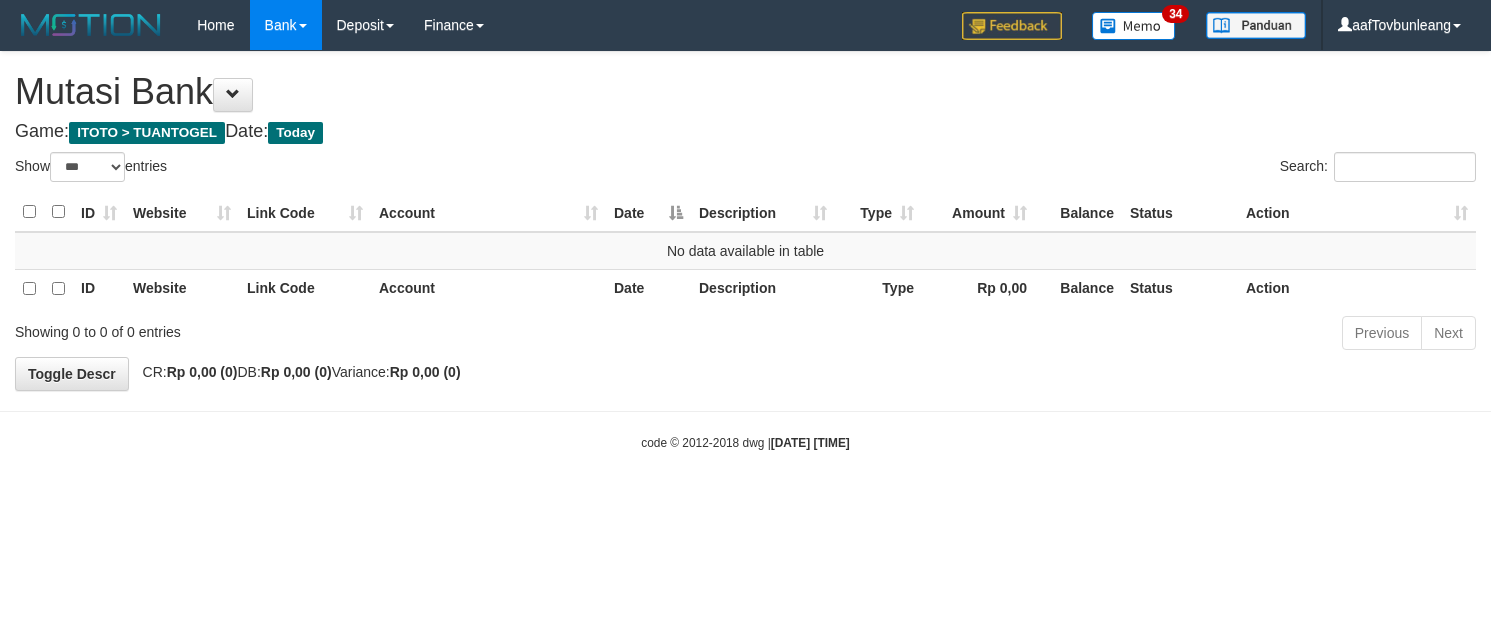 select on "***" 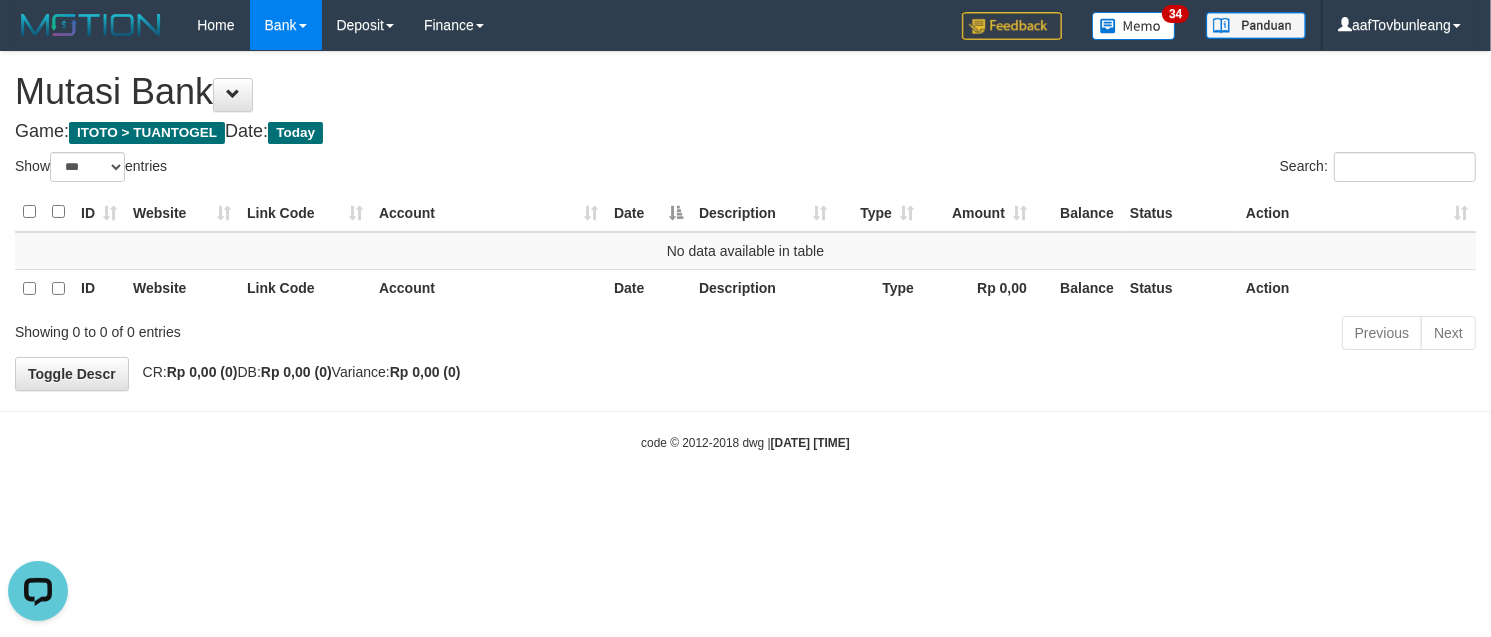 scroll, scrollTop: 0, scrollLeft: 0, axis: both 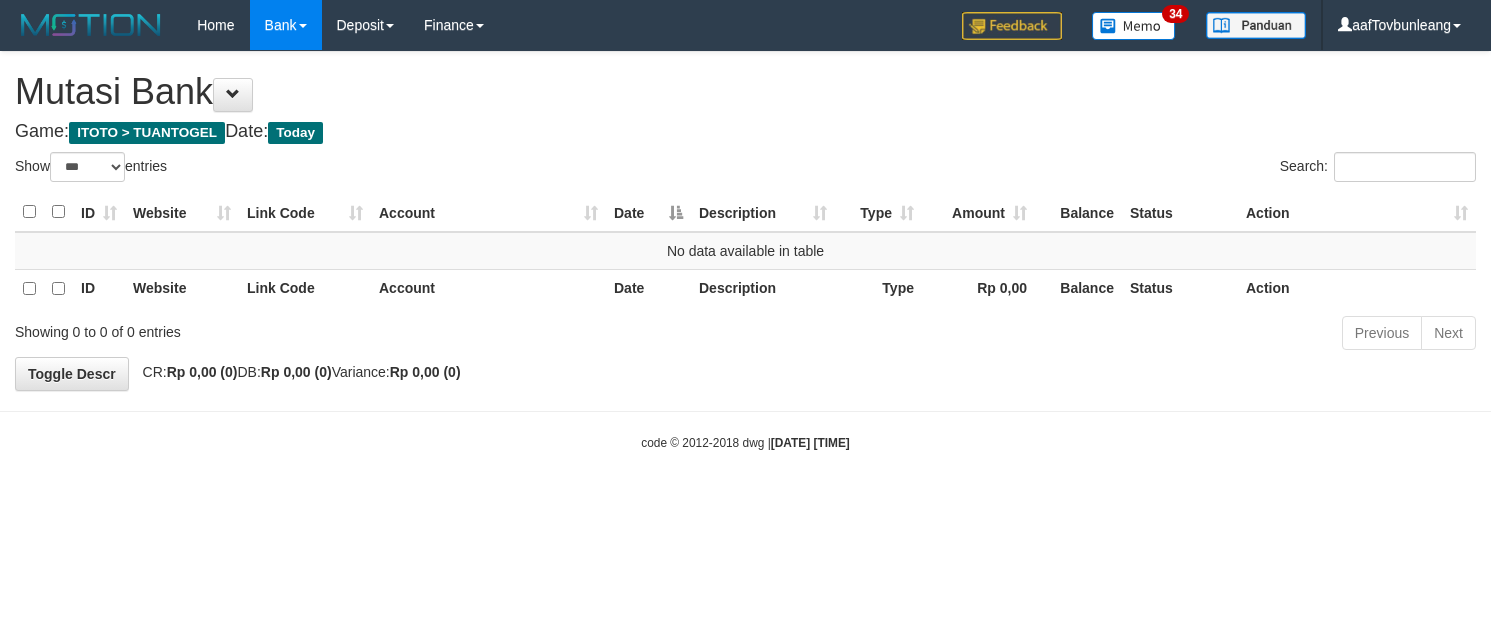 select on "***" 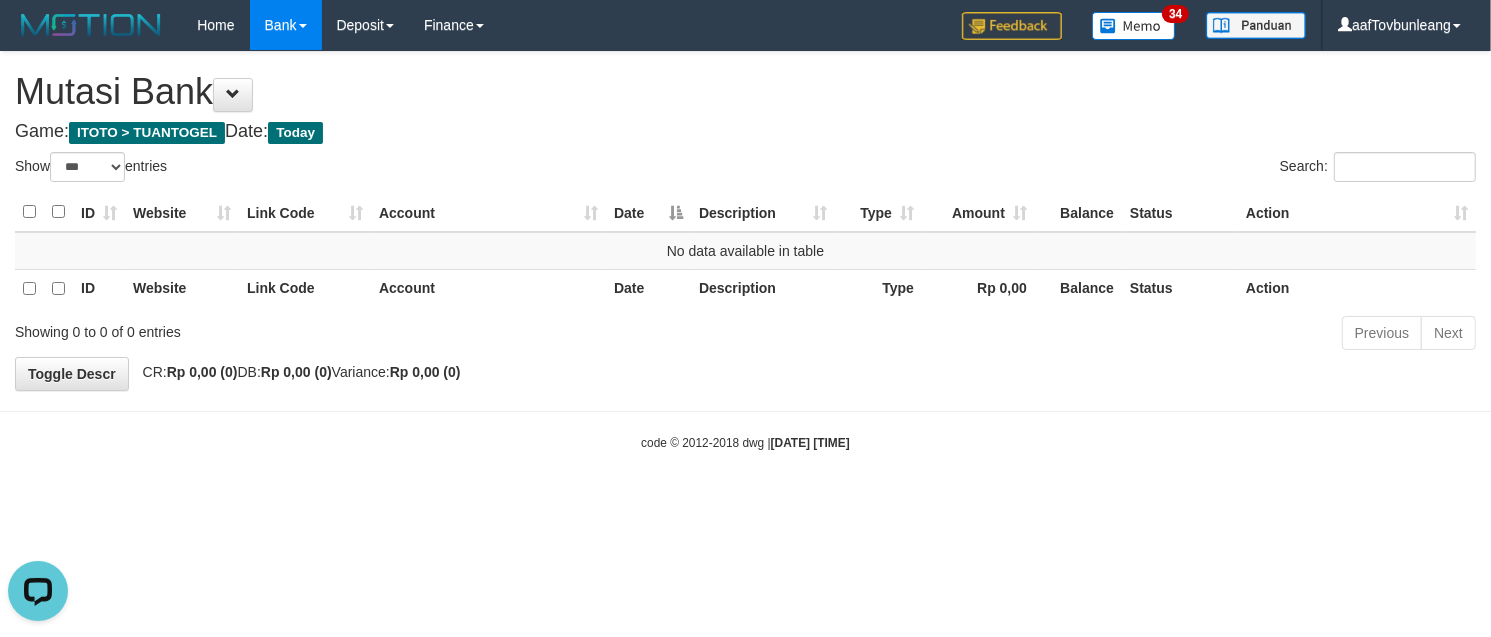 scroll, scrollTop: 0, scrollLeft: 0, axis: both 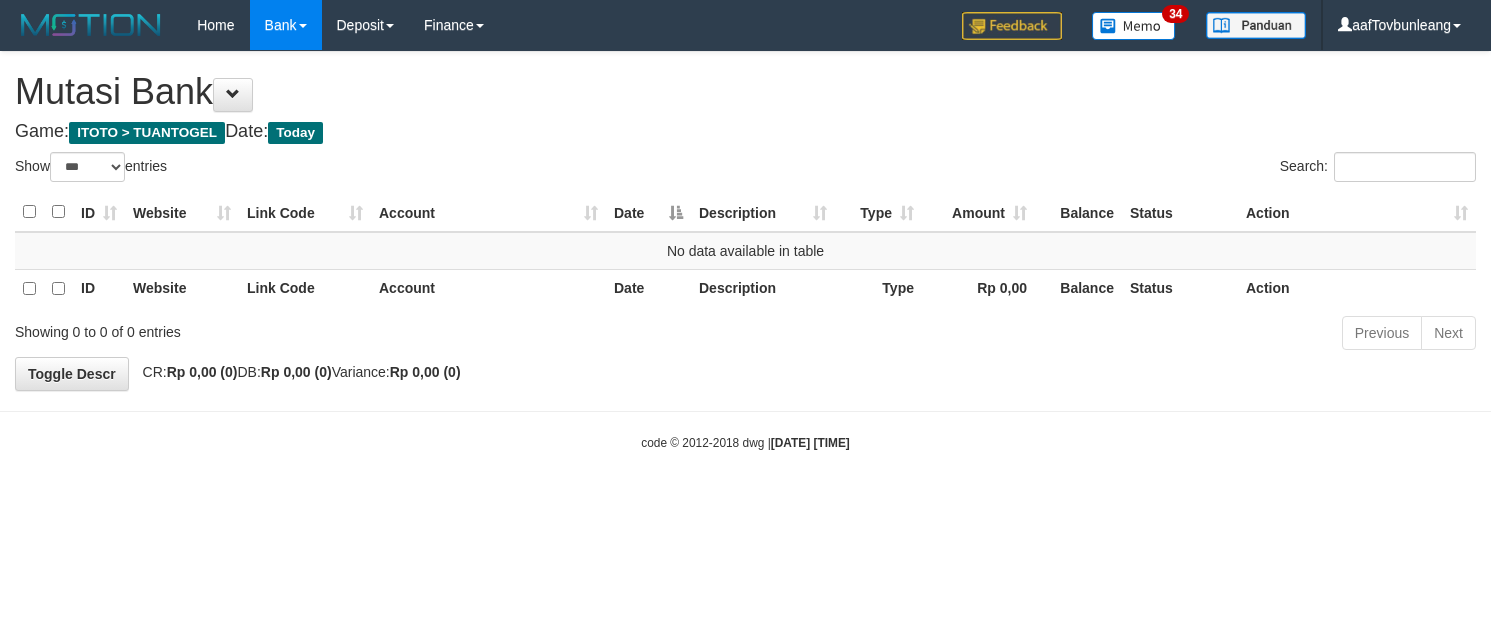 select on "***" 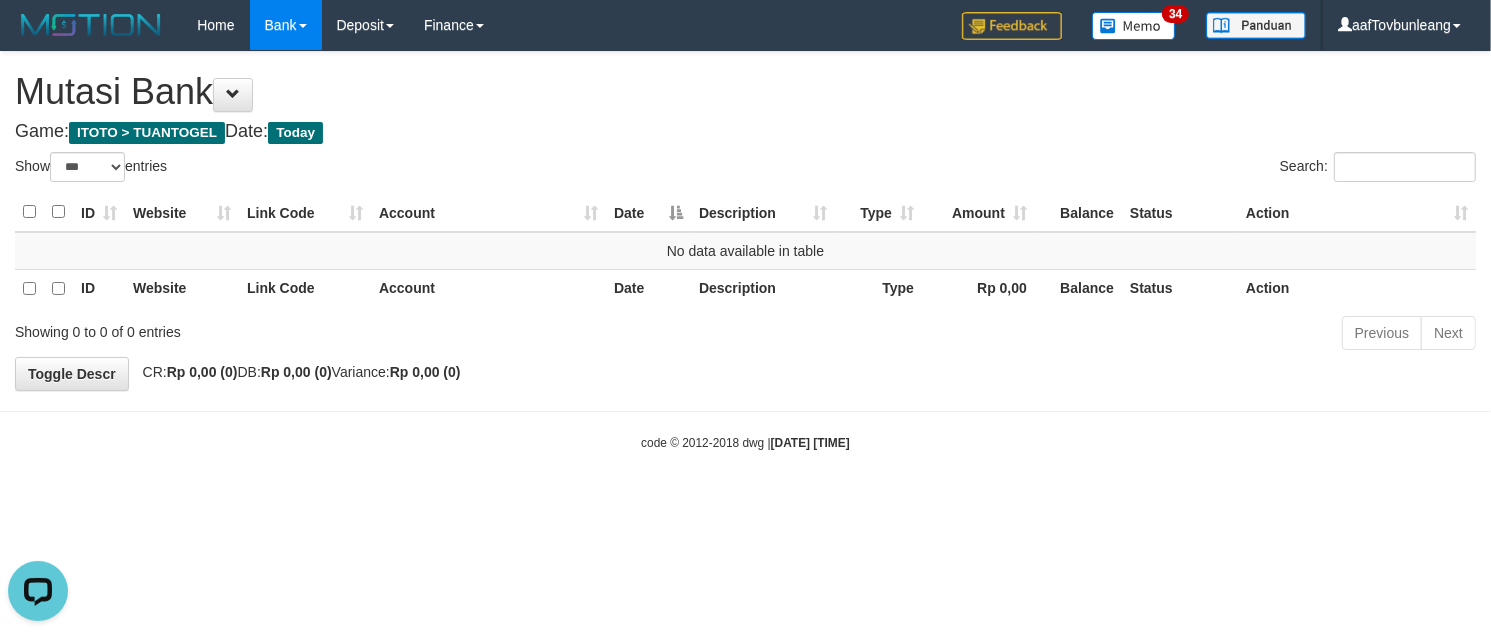 scroll, scrollTop: 0, scrollLeft: 0, axis: both 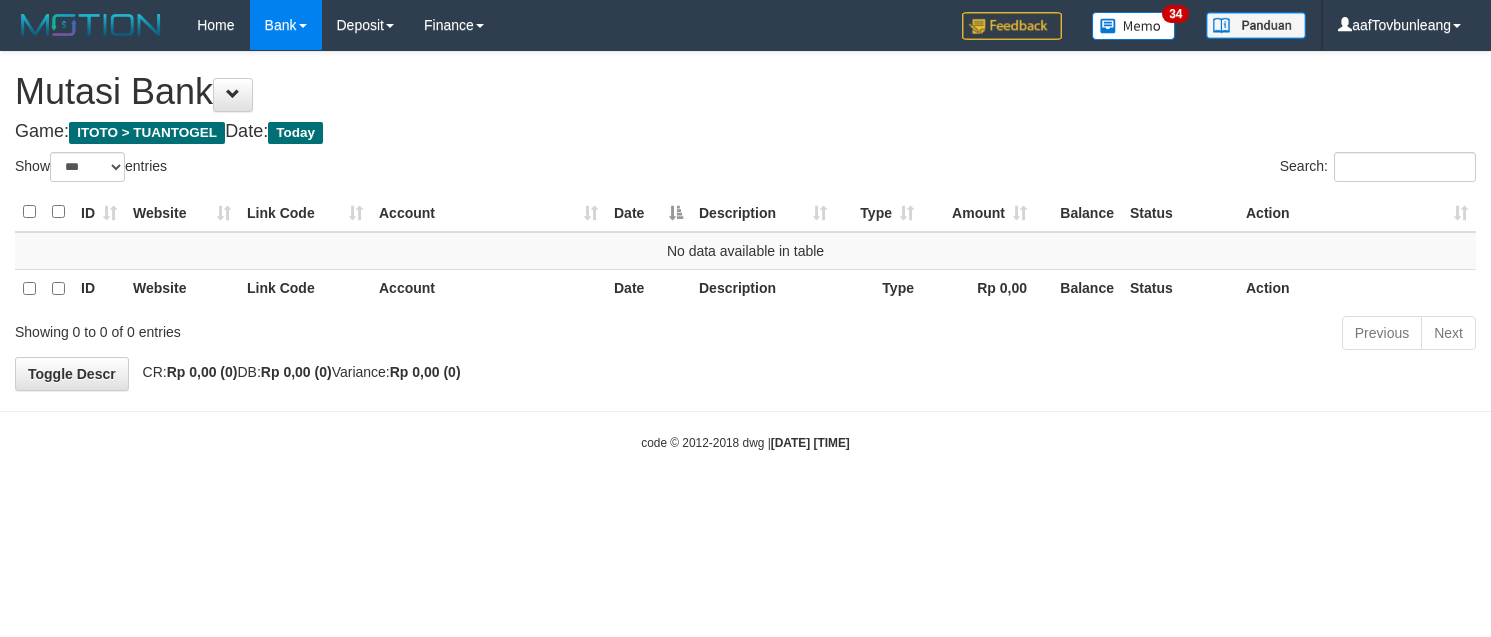 select on "***" 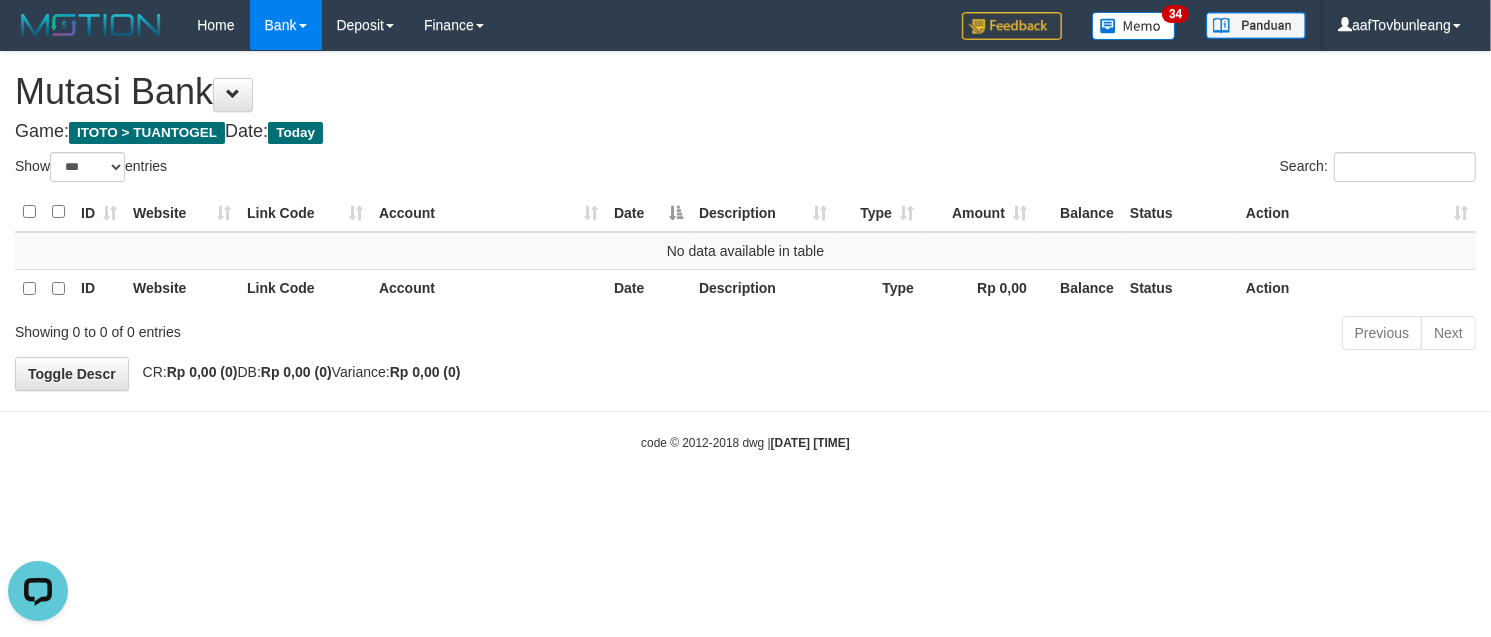 scroll, scrollTop: 0, scrollLeft: 0, axis: both 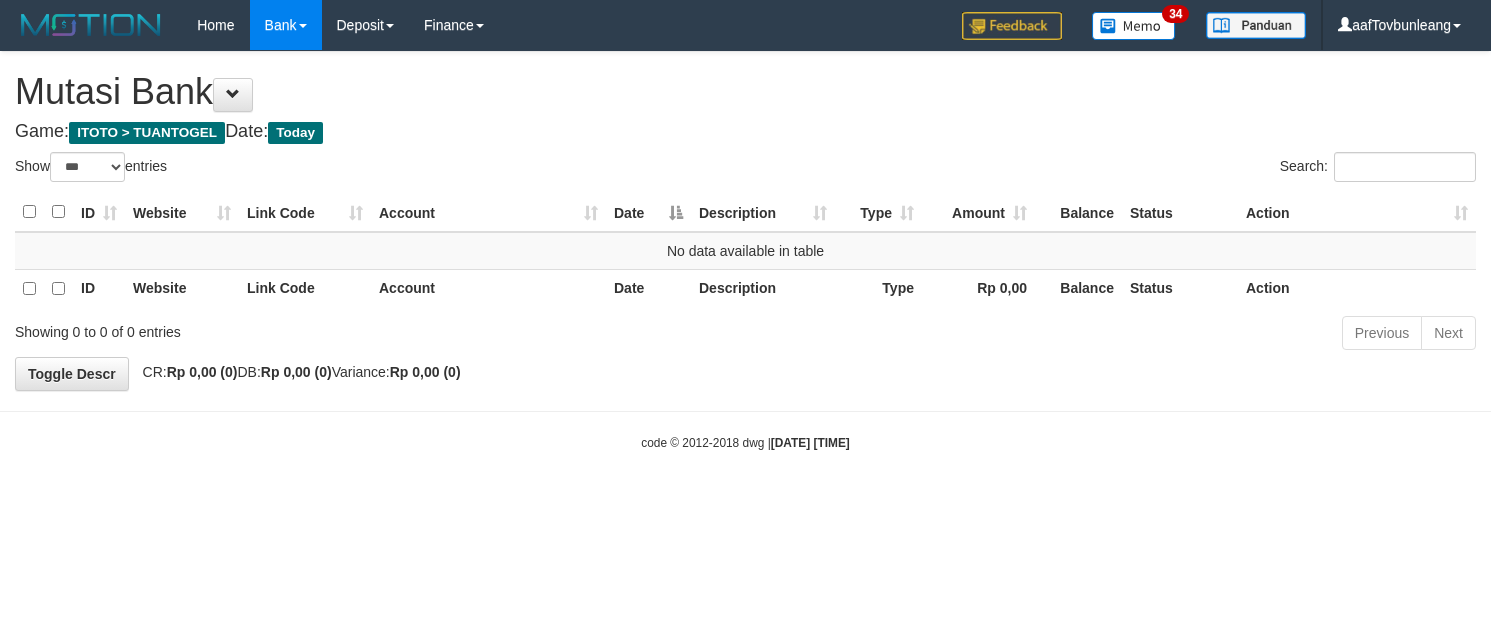 select on "***" 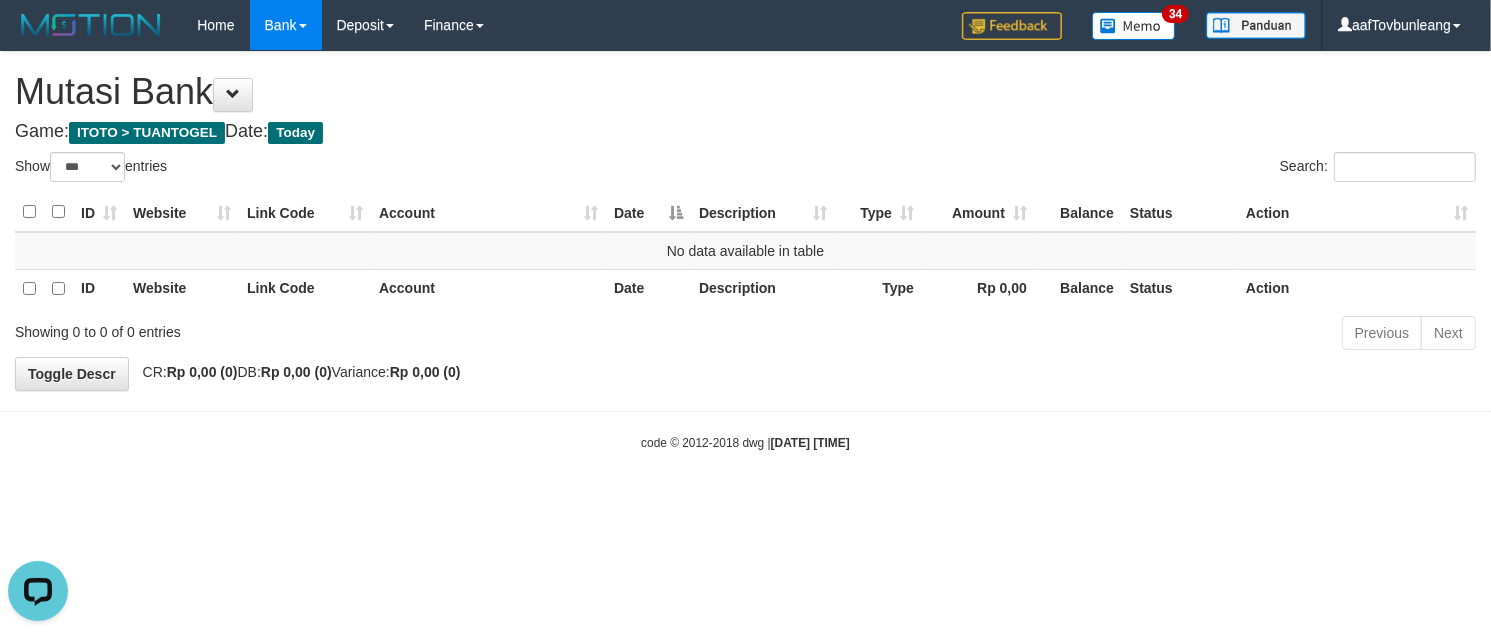 scroll, scrollTop: 0, scrollLeft: 0, axis: both 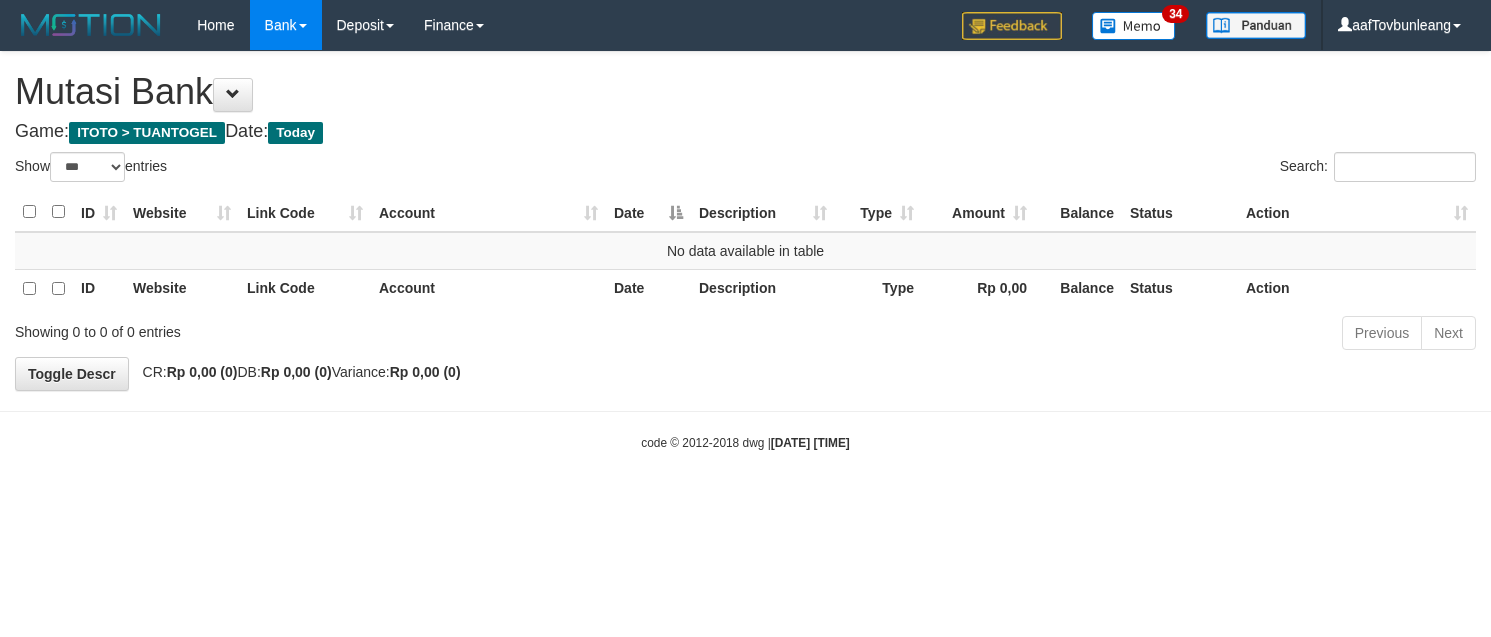 select on "***" 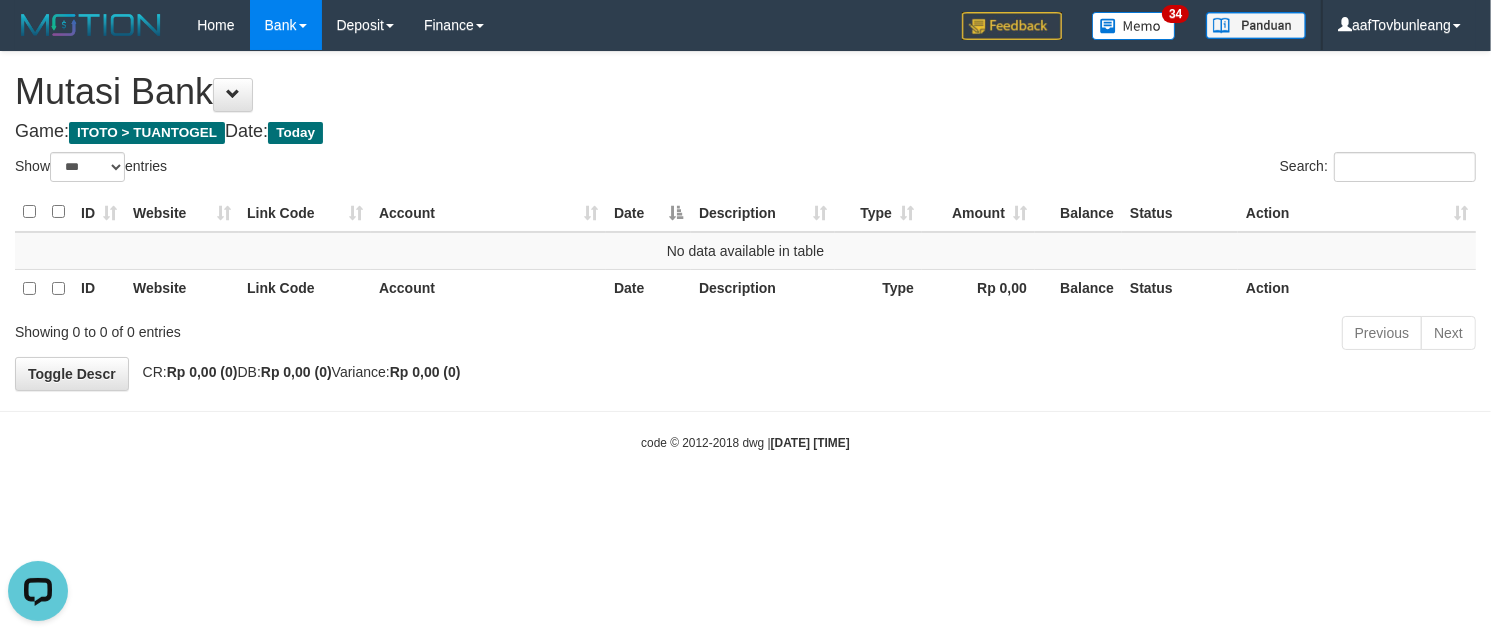 scroll, scrollTop: 0, scrollLeft: 0, axis: both 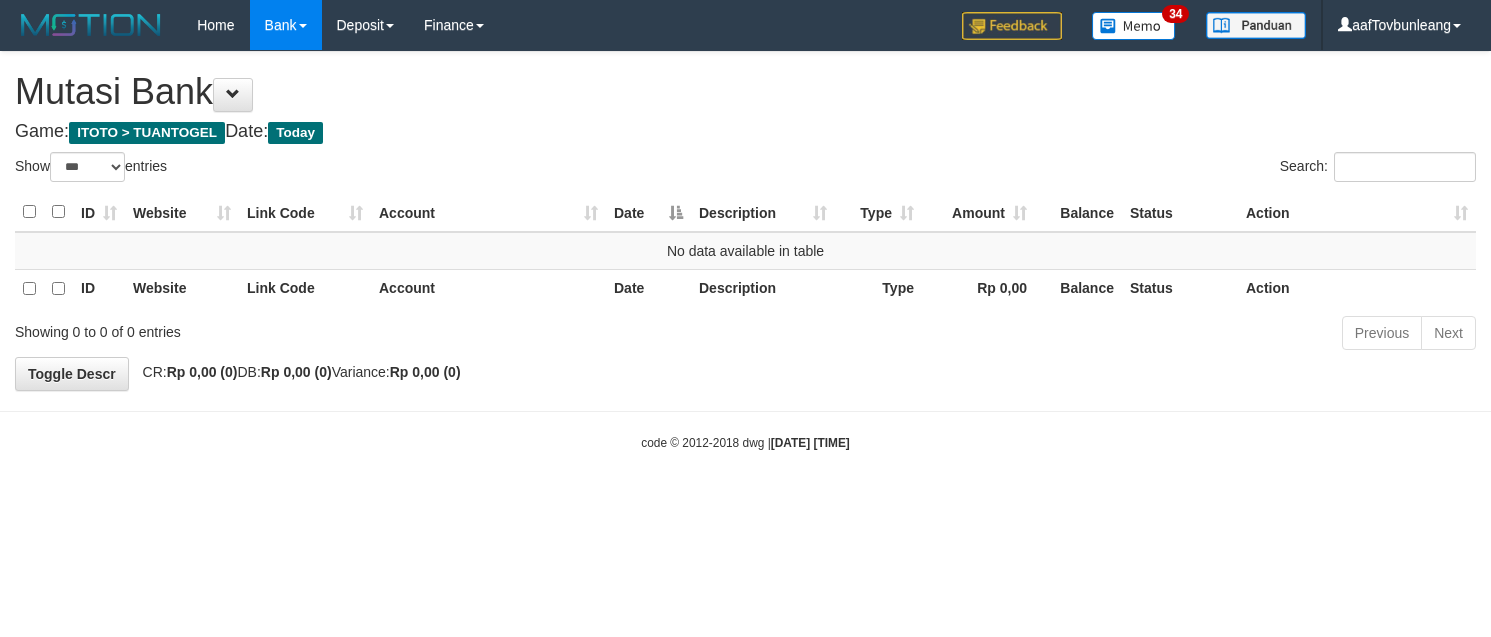 select on "***" 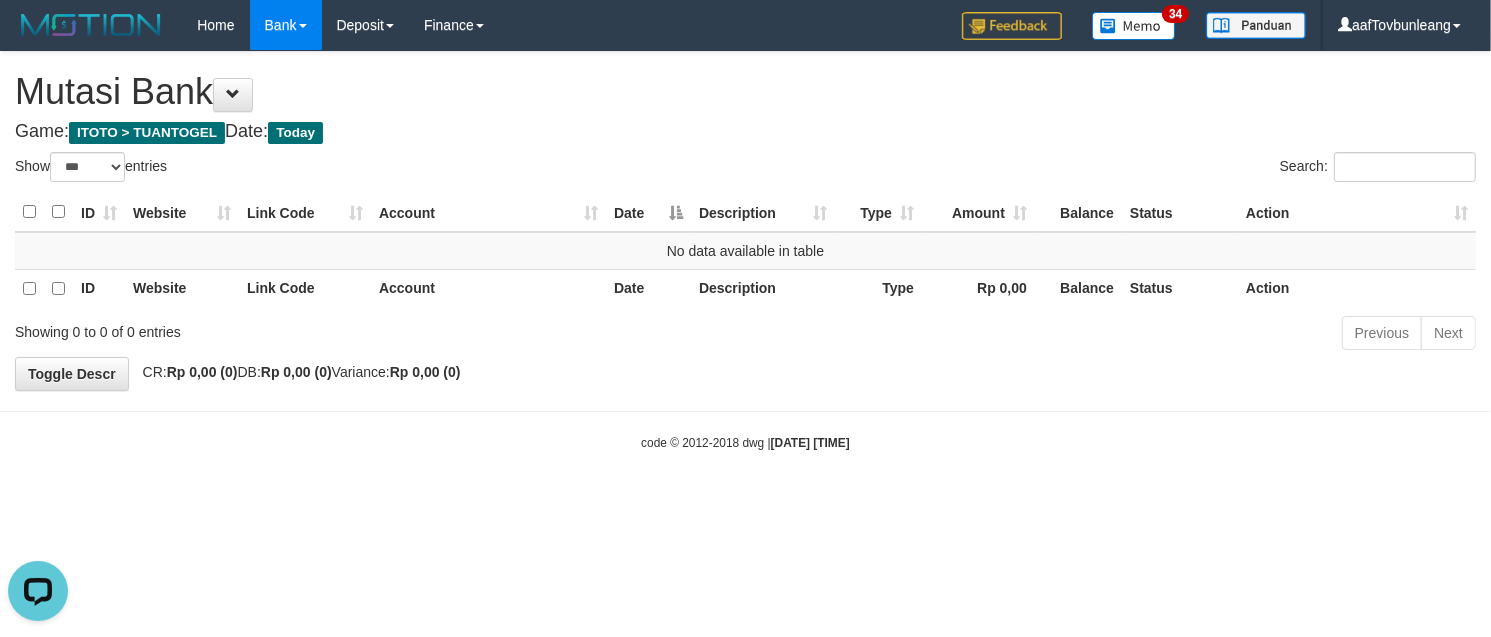 scroll, scrollTop: 0, scrollLeft: 0, axis: both 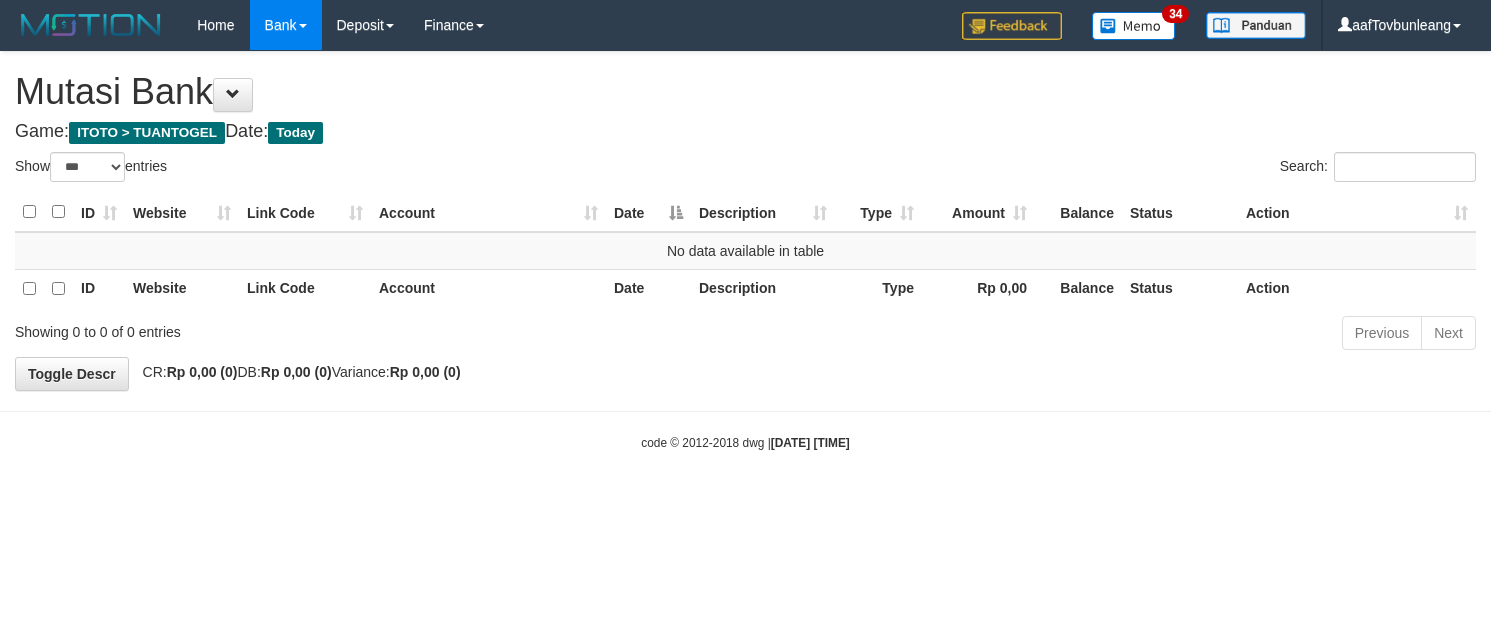 select on "***" 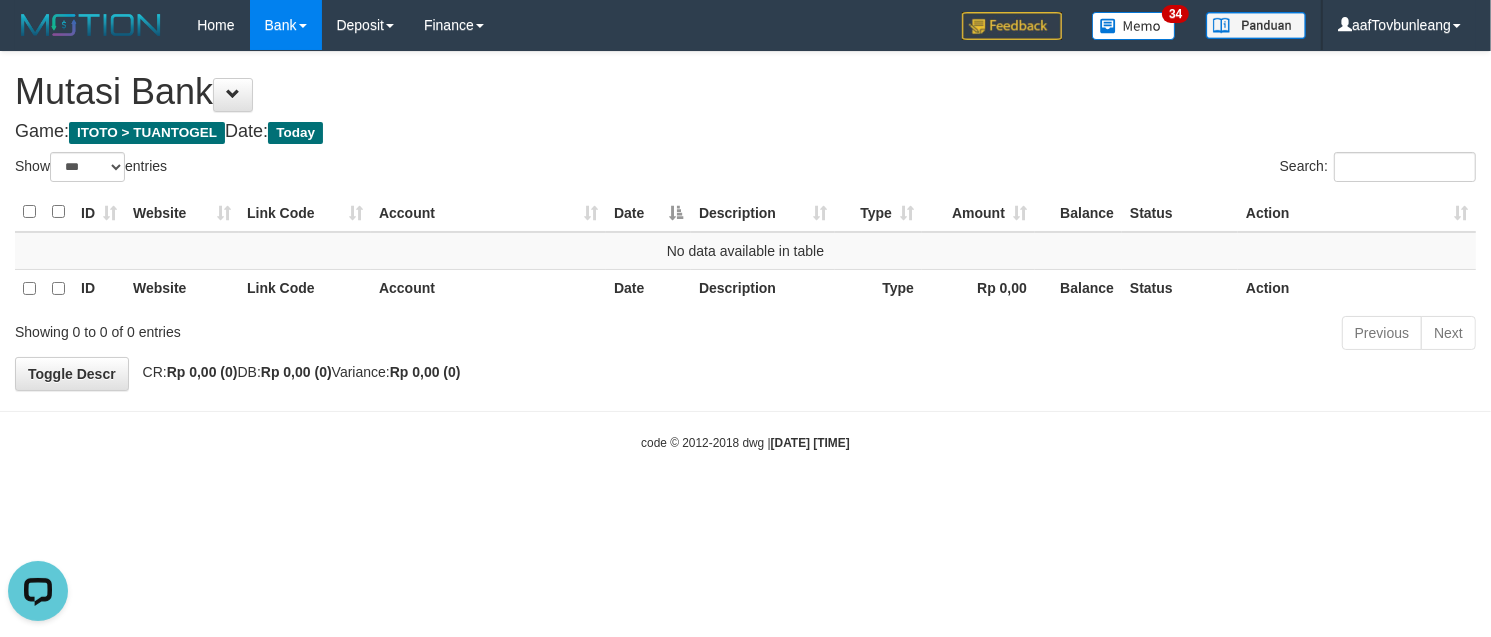 scroll, scrollTop: 0, scrollLeft: 0, axis: both 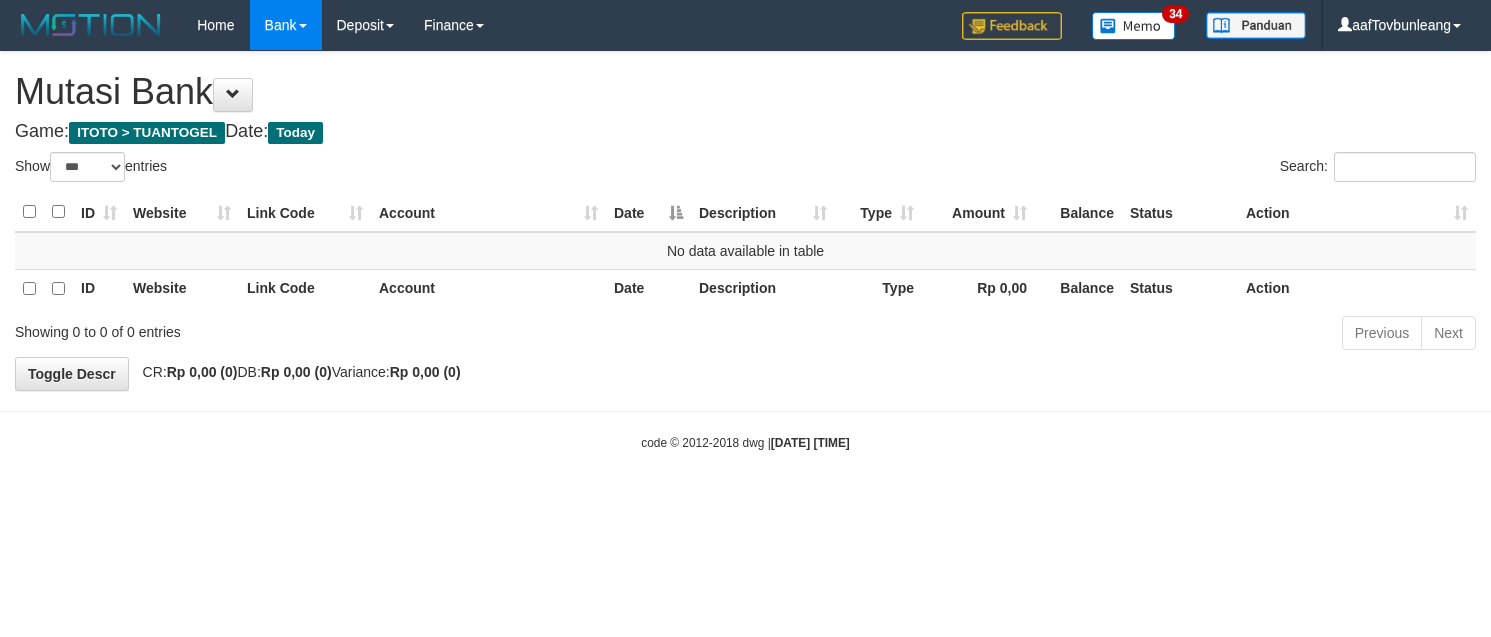 select on "***" 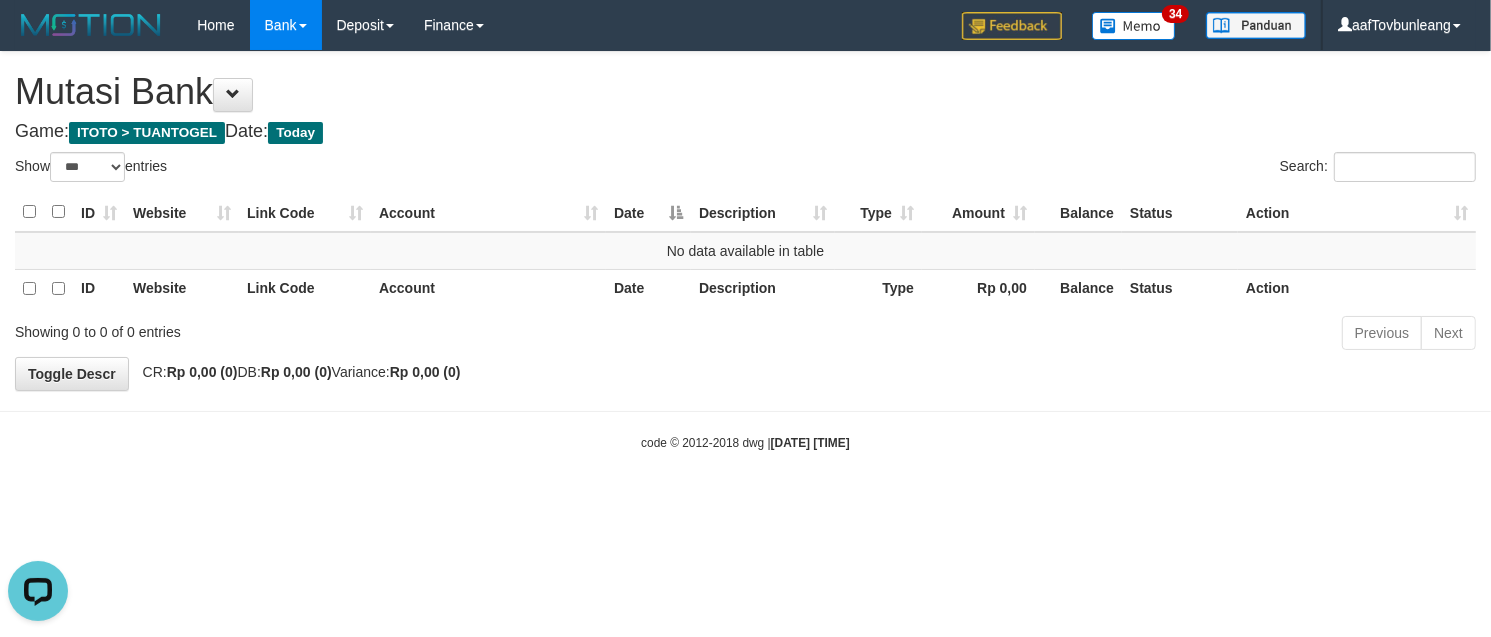 scroll, scrollTop: 0, scrollLeft: 0, axis: both 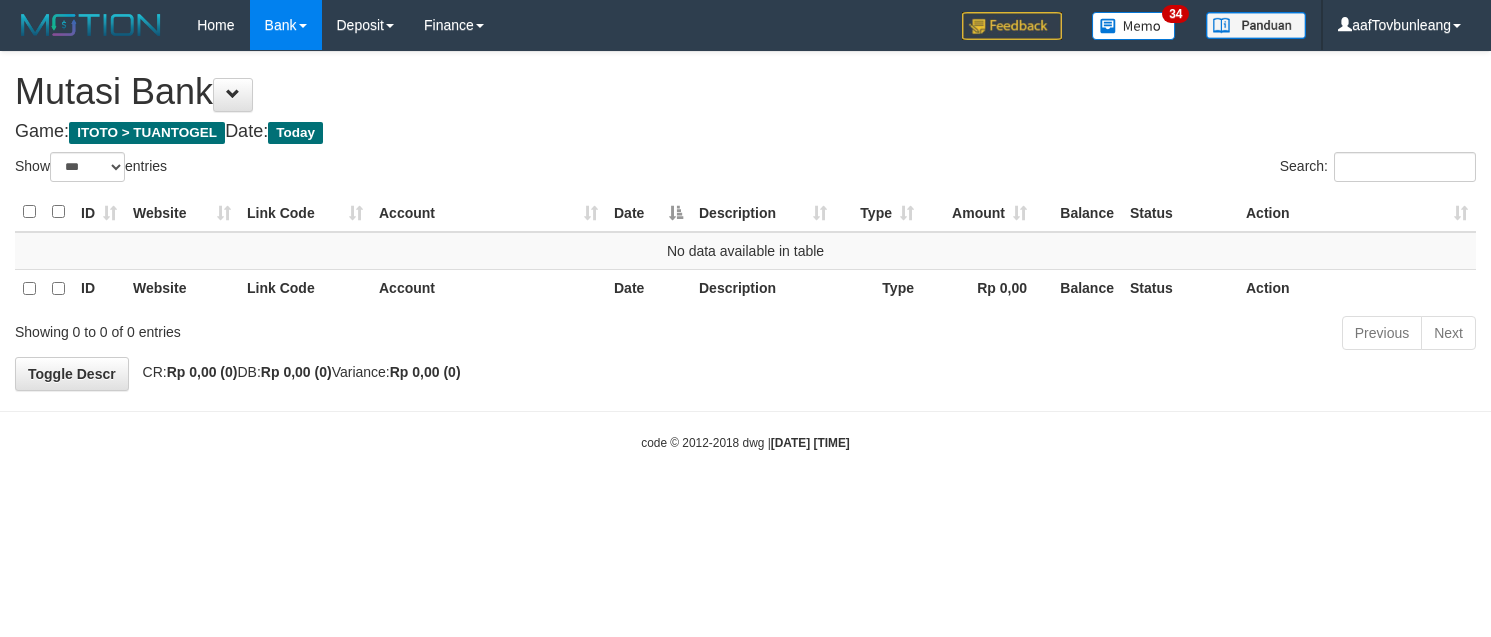 select on "***" 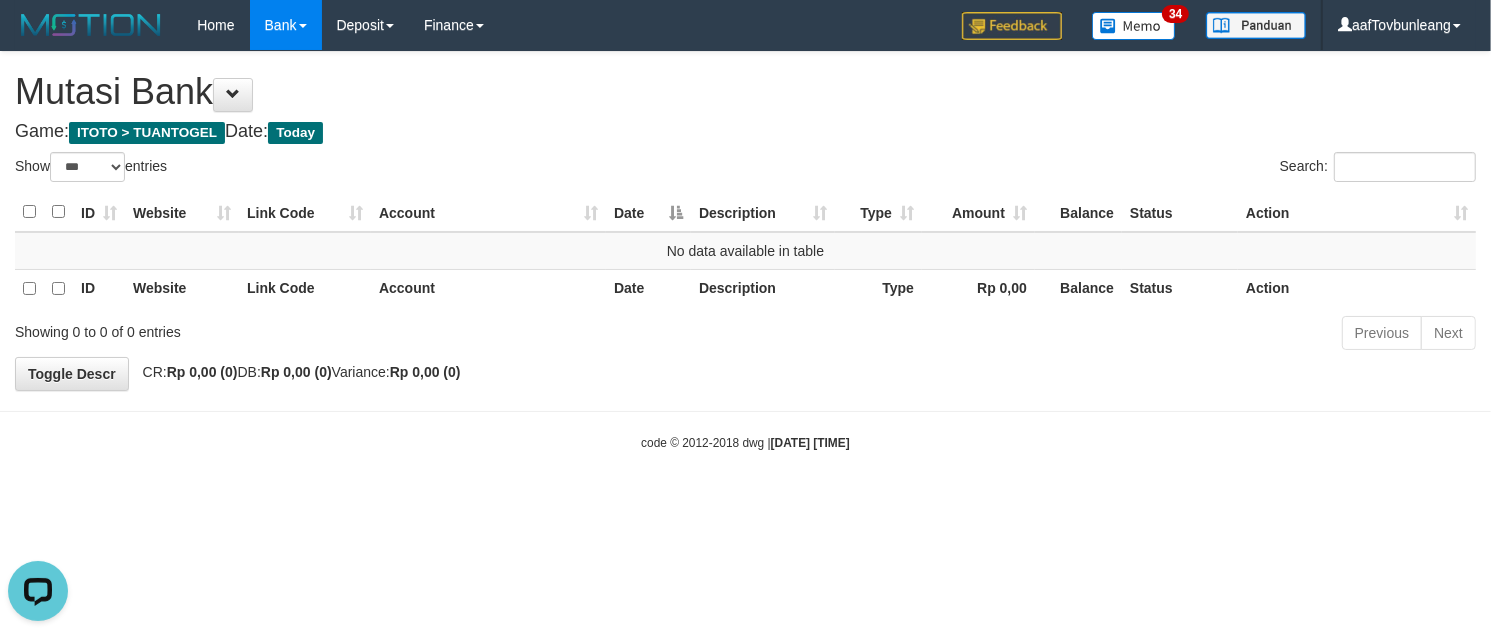 scroll, scrollTop: 0, scrollLeft: 0, axis: both 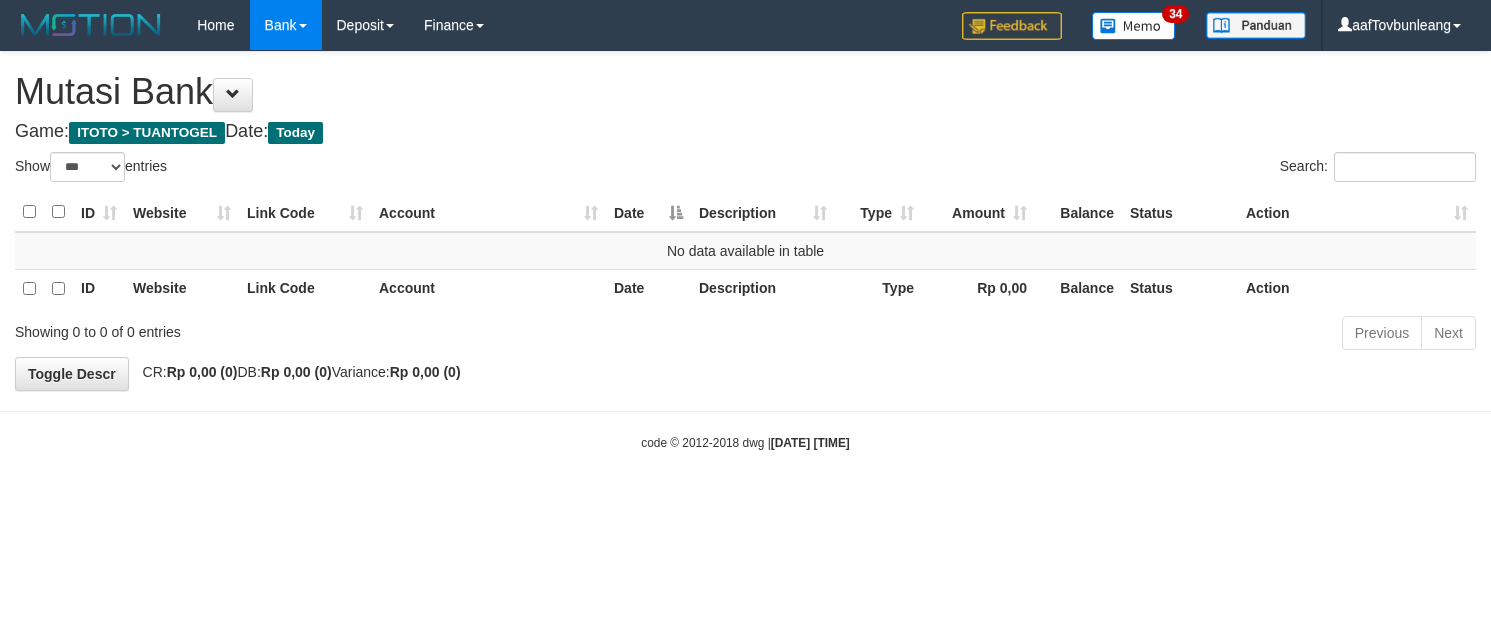 select on "***" 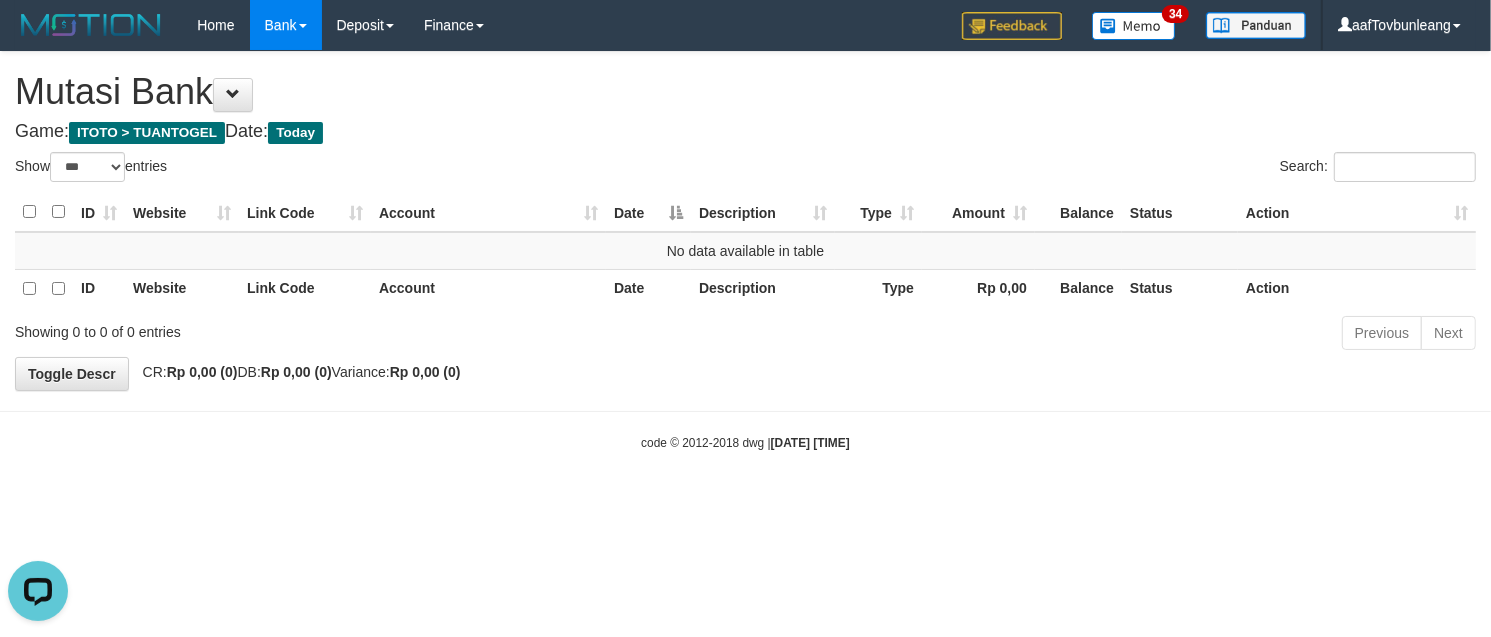 scroll, scrollTop: 0, scrollLeft: 0, axis: both 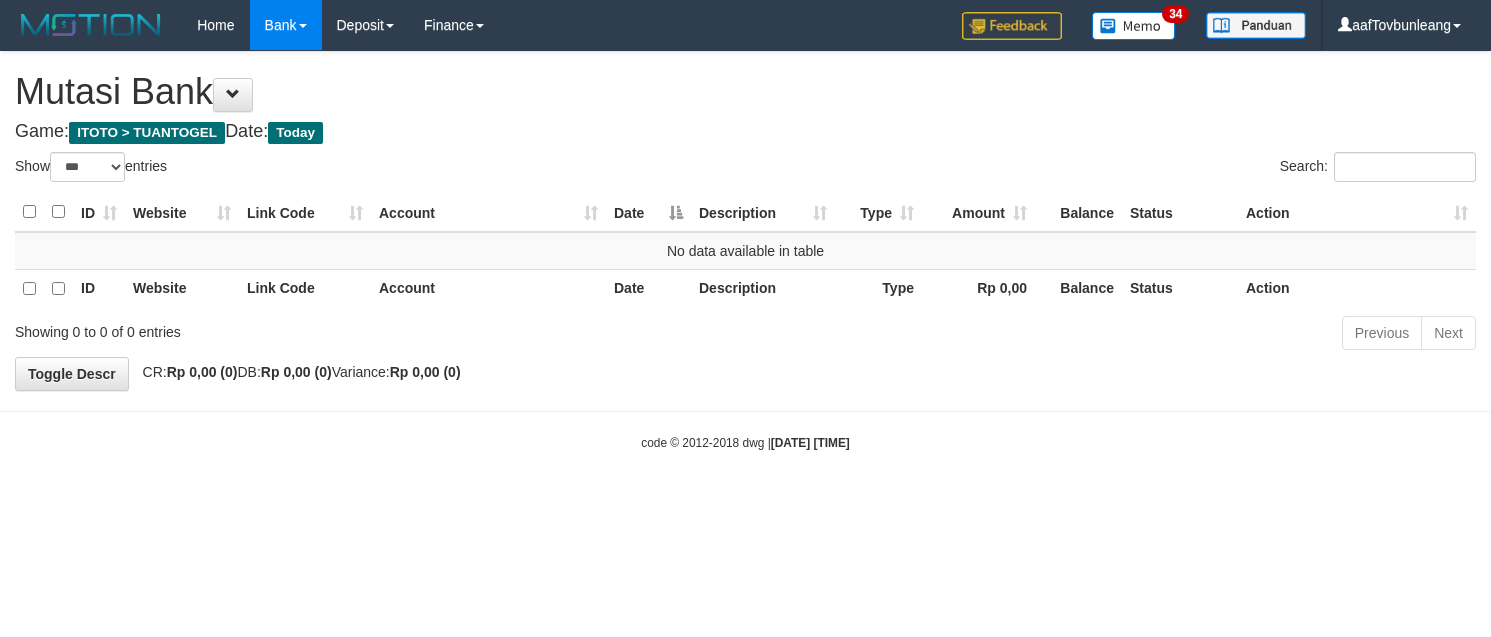 select on "***" 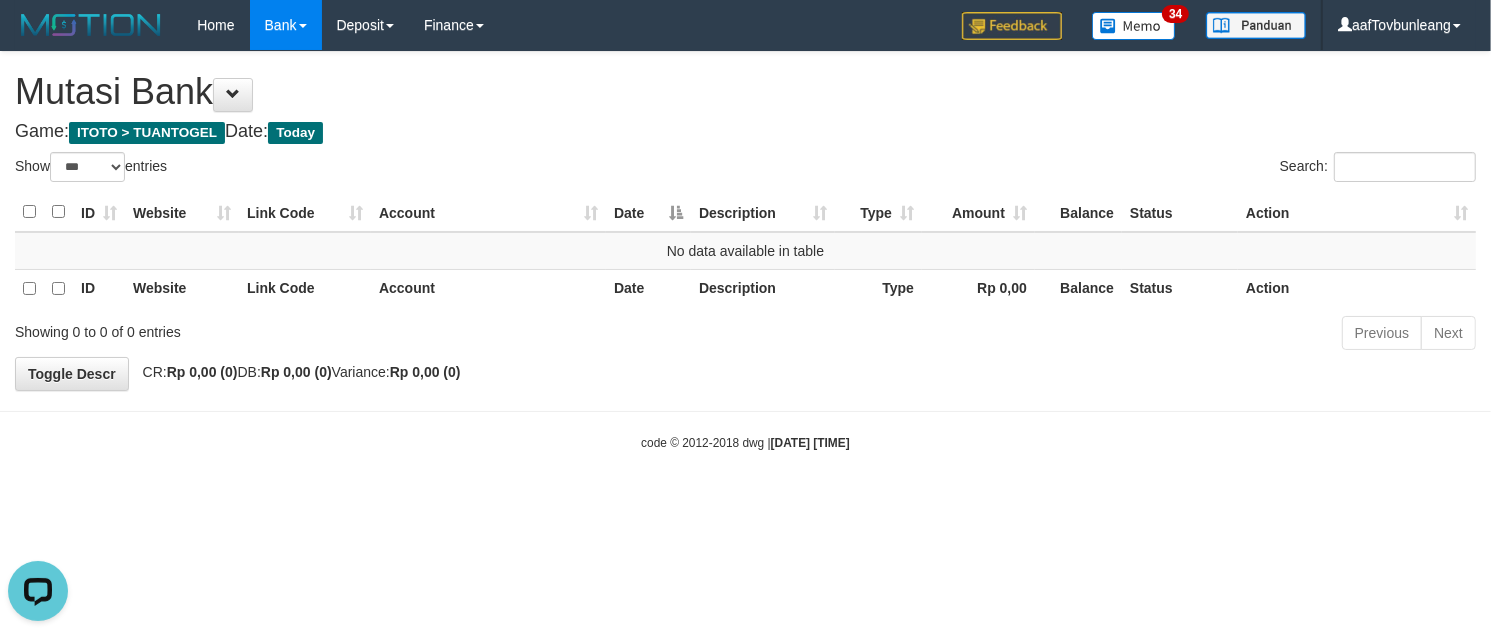 scroll, scrollTop: 0, scrollLeft: 0, axis: both 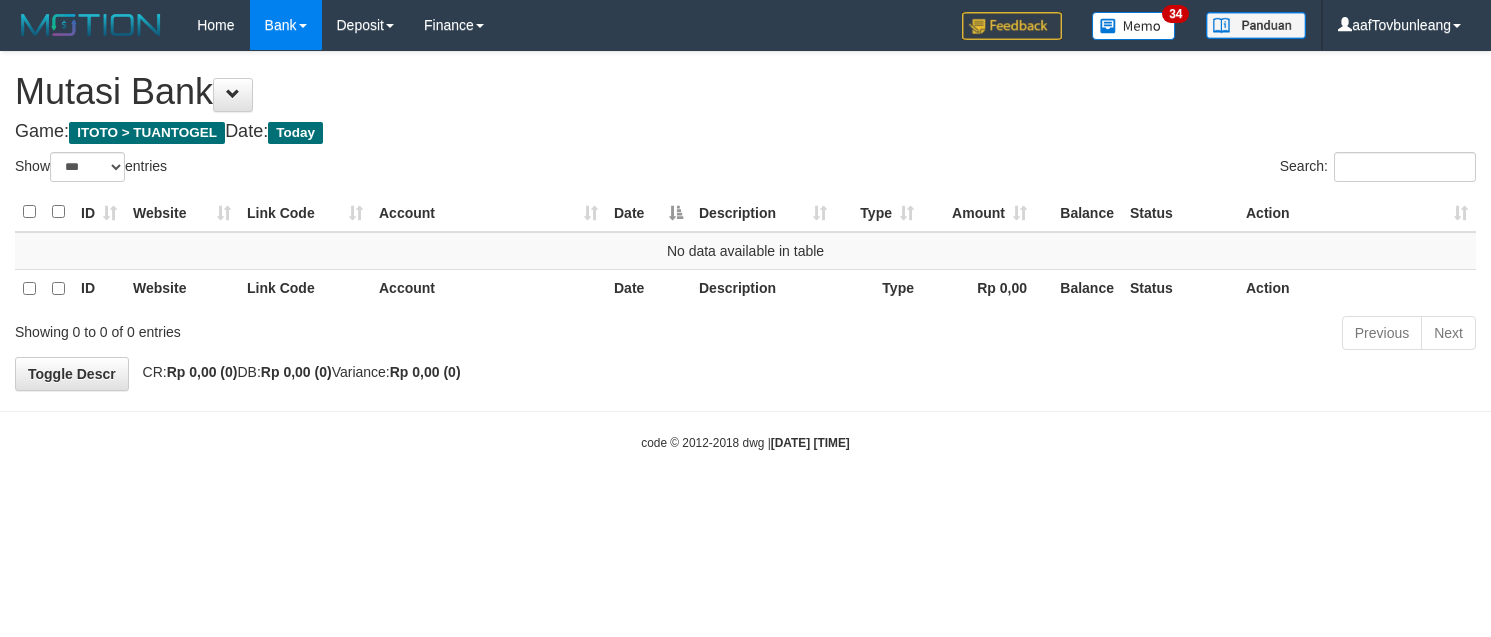 select on "***" 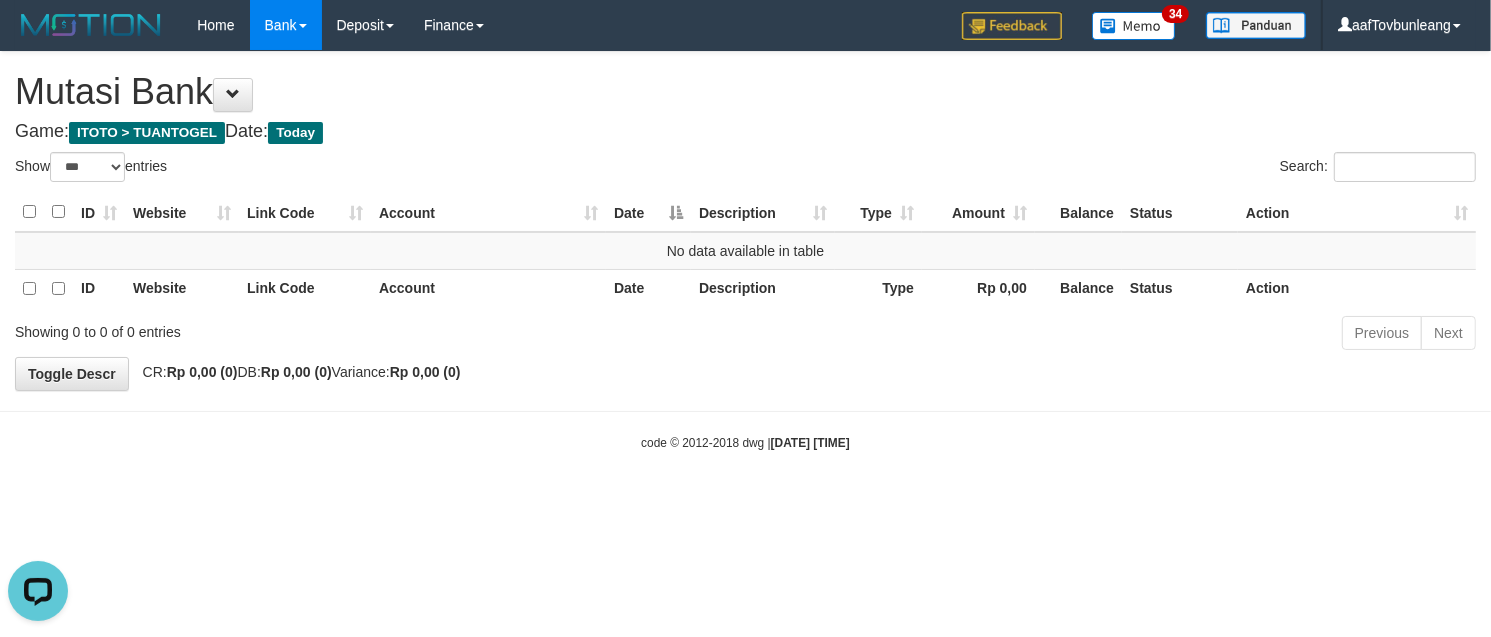 scroll, scrollTop: 0, scrollLeft: 0, axis: both 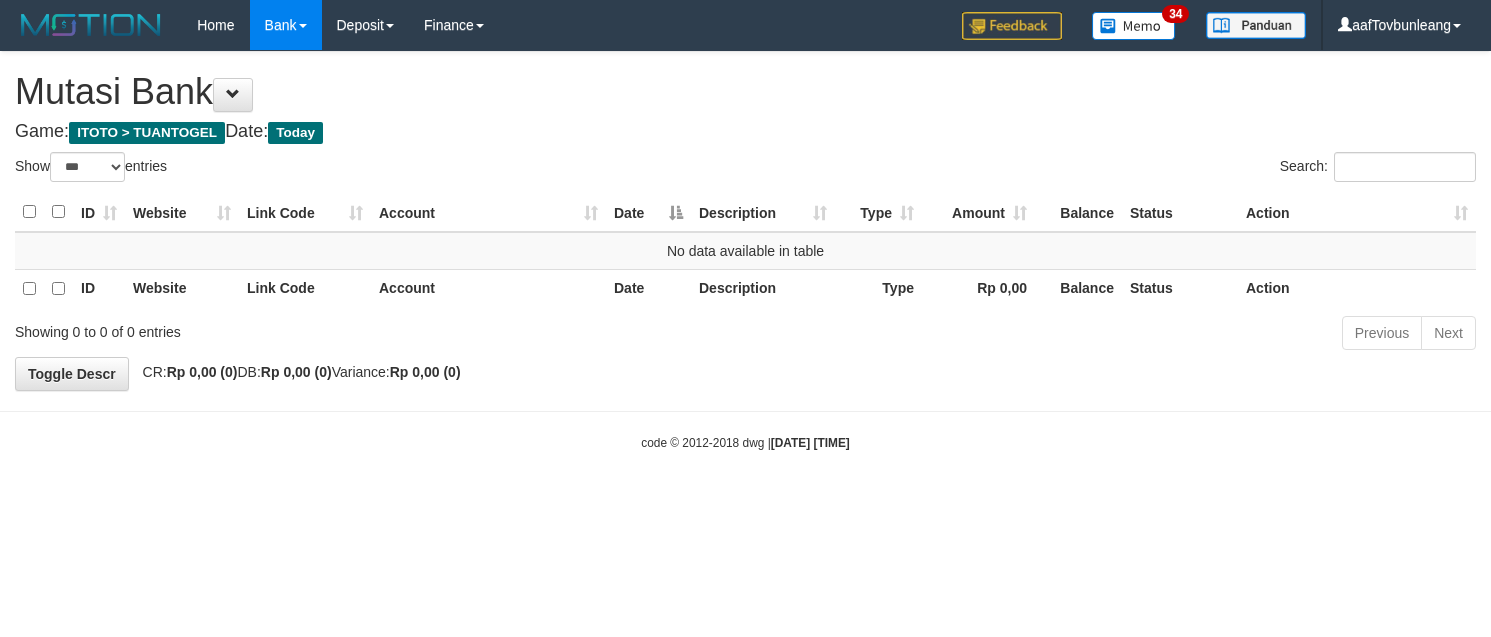 select on "***" 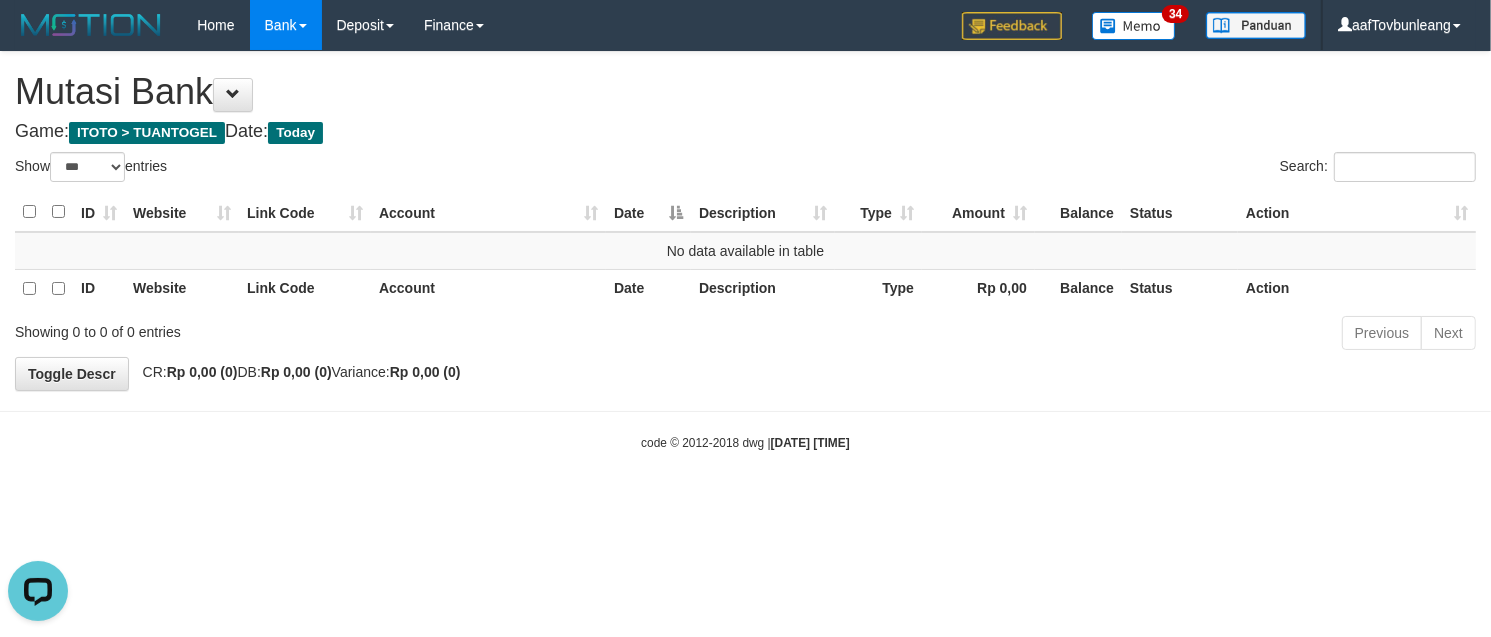 scroll, scrollTop: 0, scrollLeft: 0, axis: both 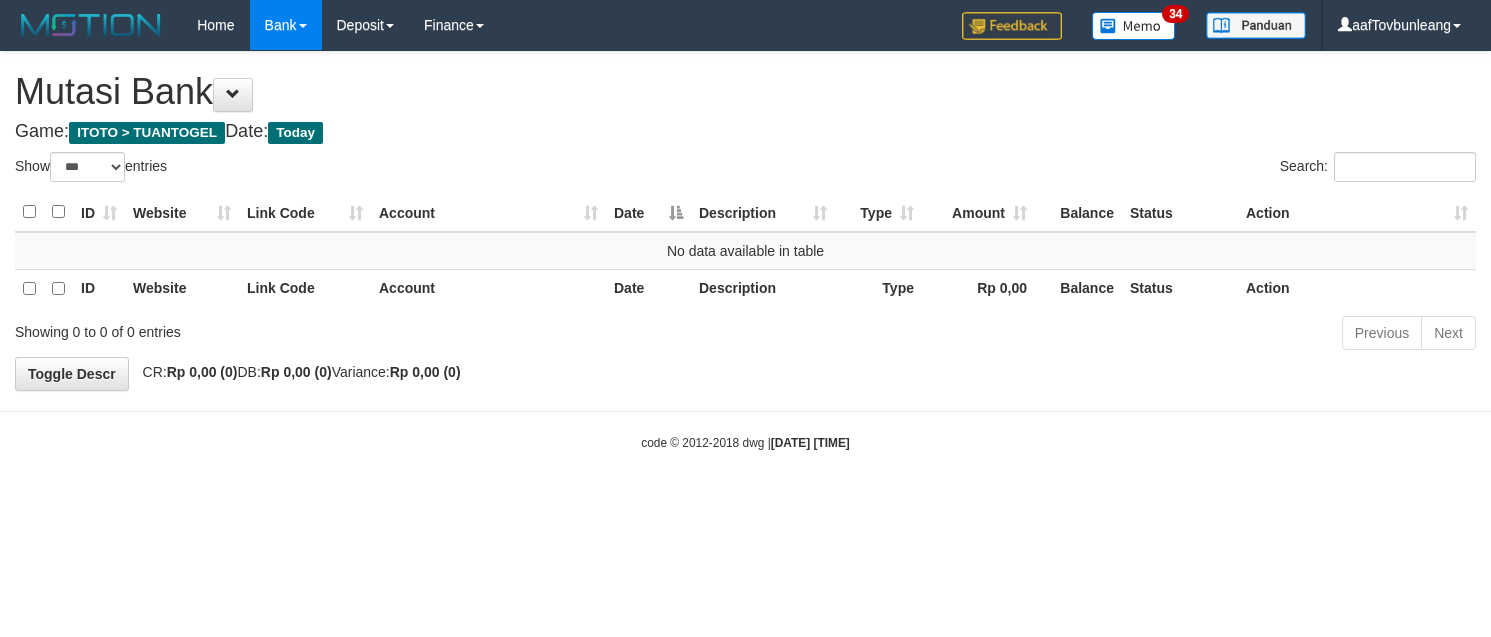 select on "***" 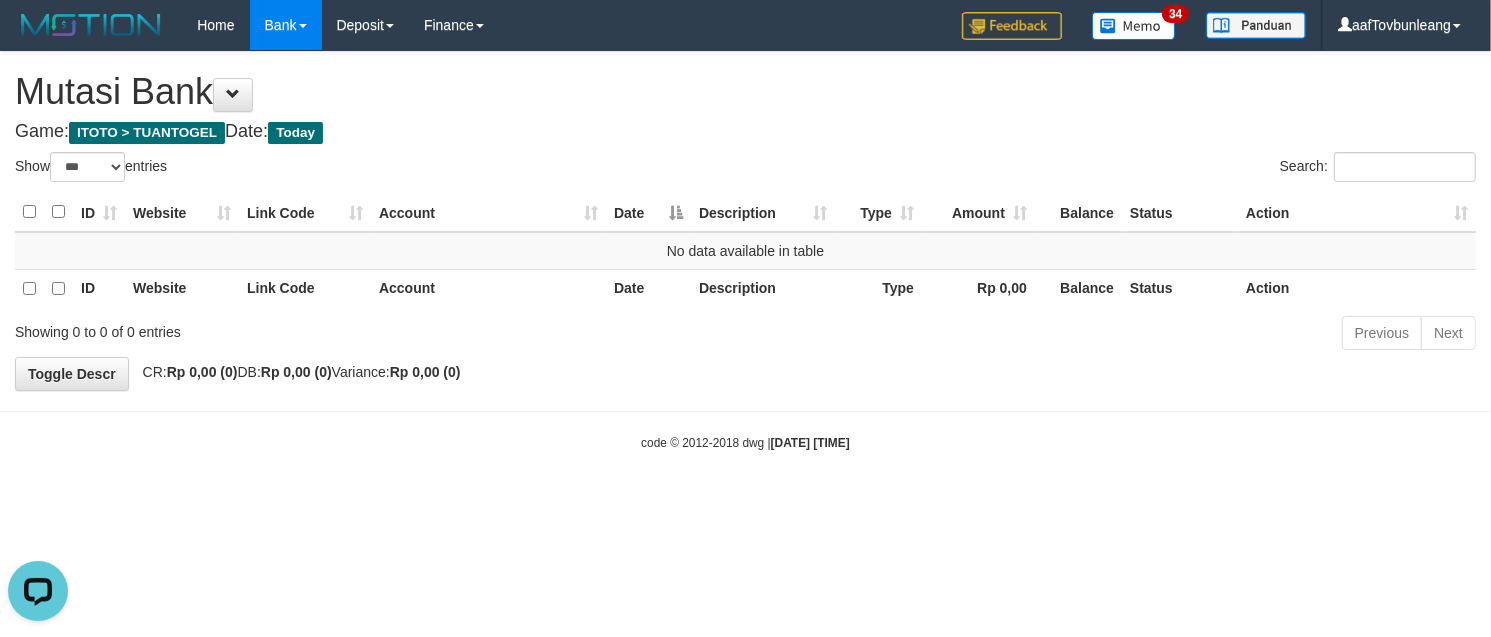 scroll, scrollTop: 0, scrollLeft: 0, axis: both 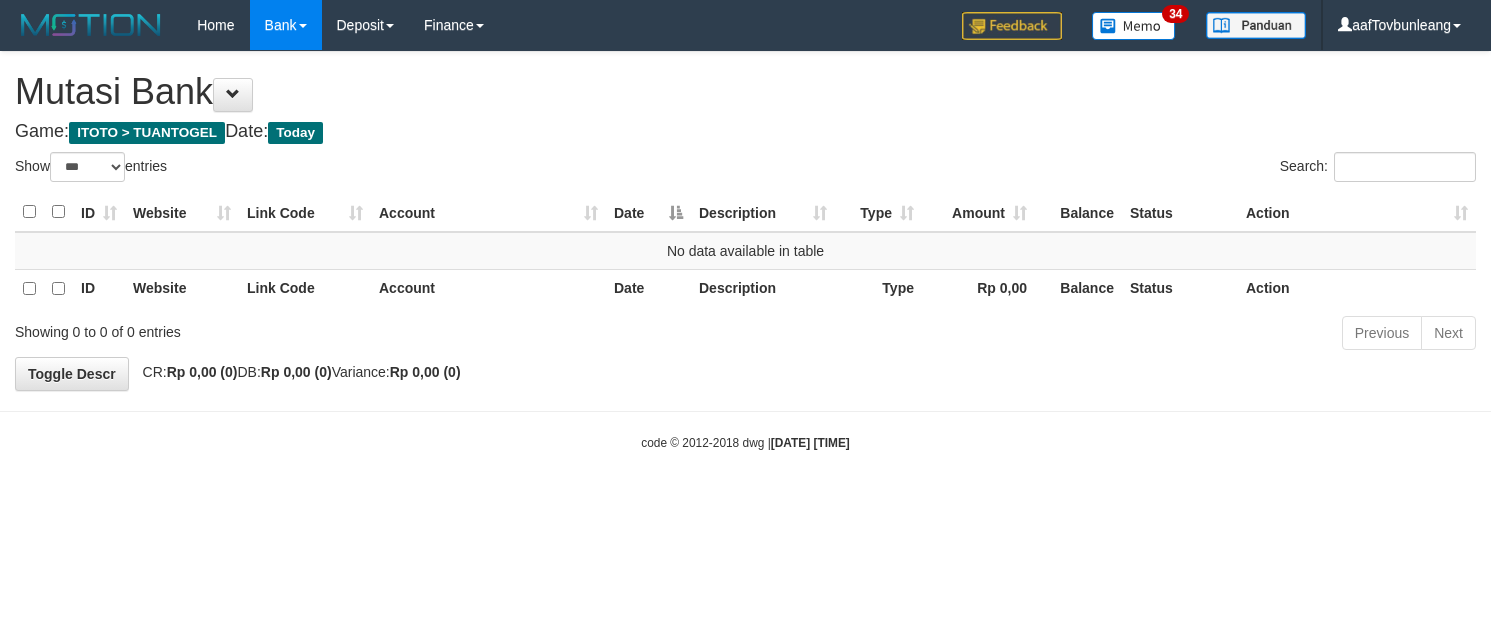 select on "***" 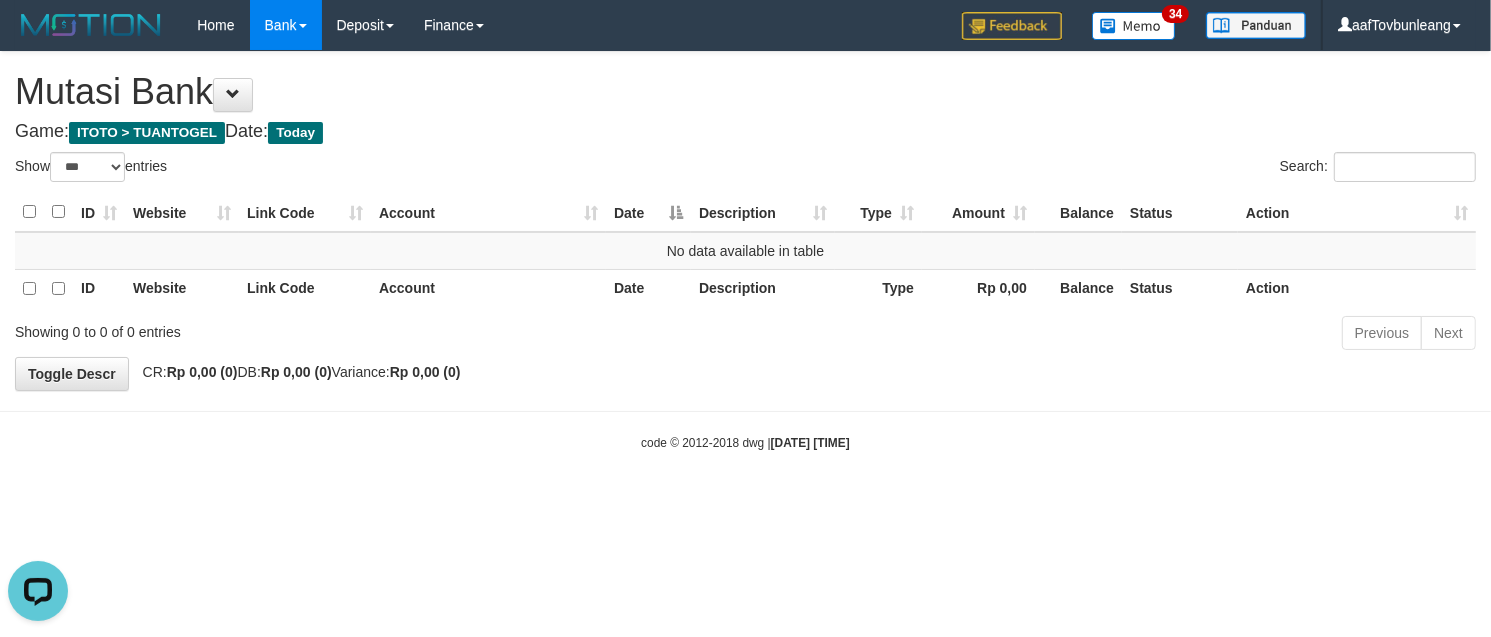 scroll, scrollTop: 0, scrollLeft: 0, axis: both 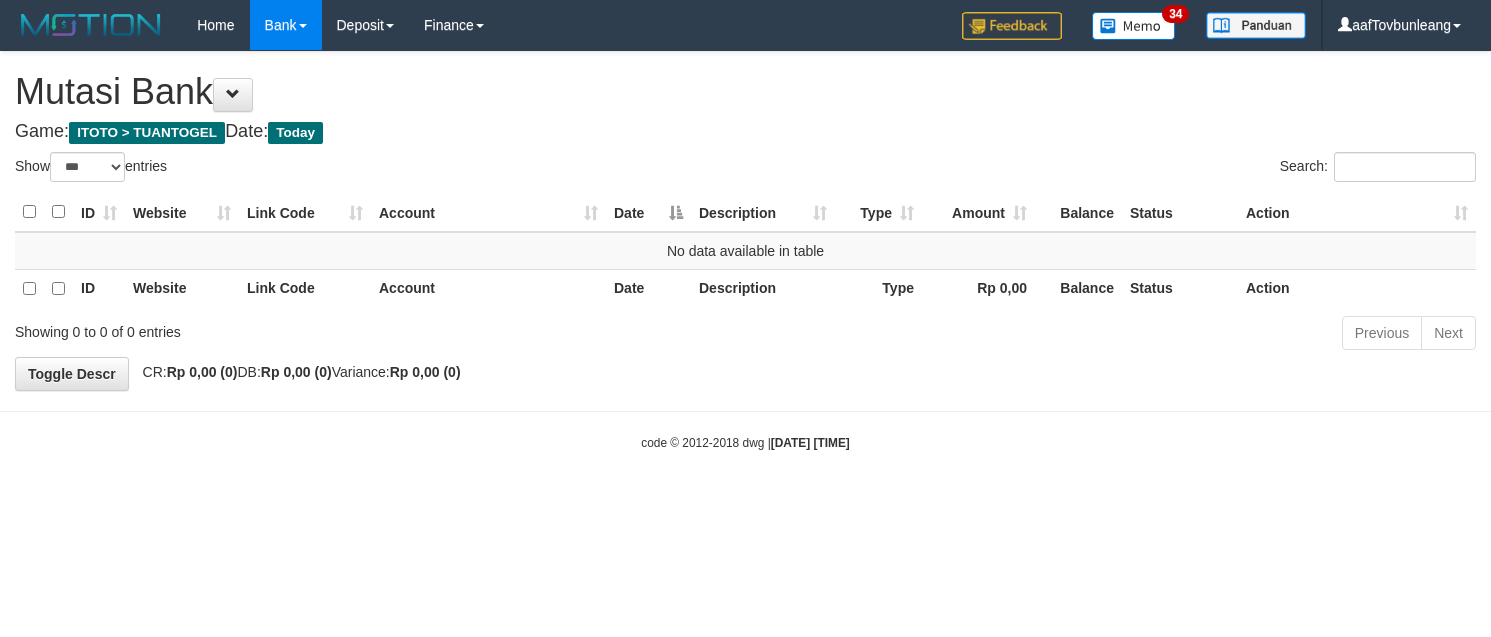 select on "***" 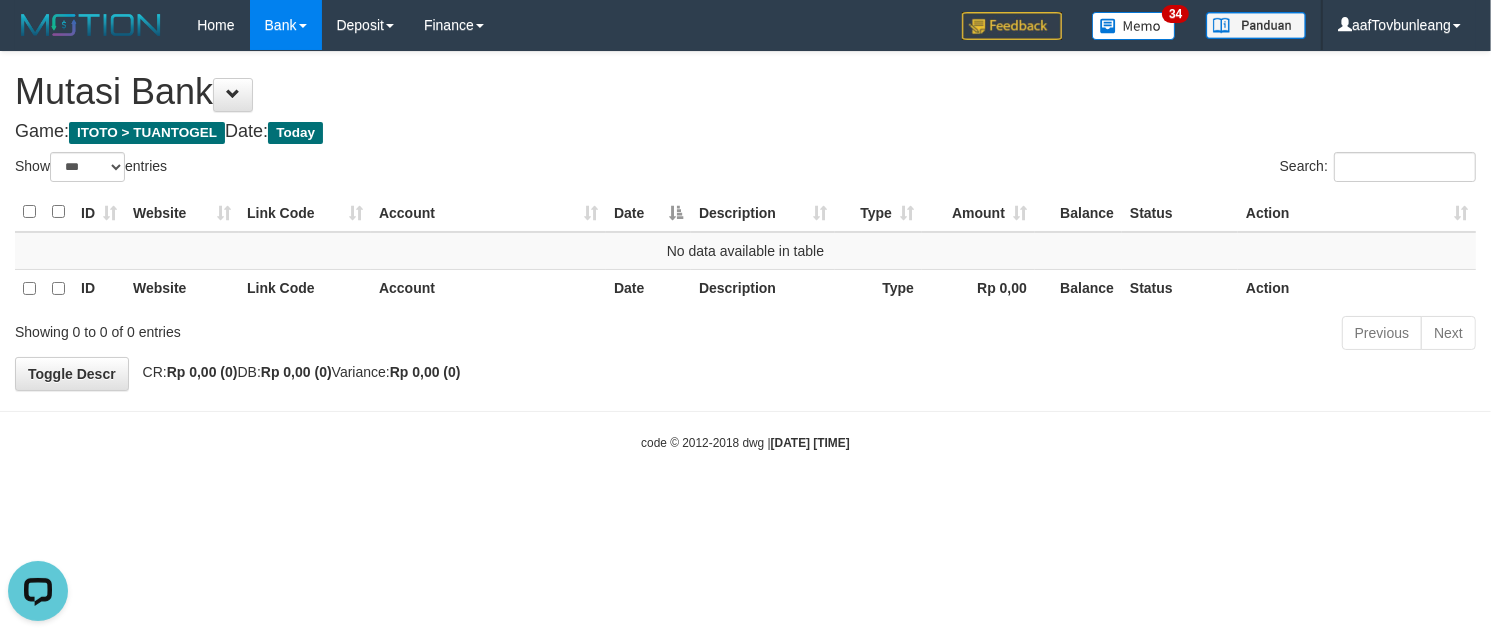 scroll, scrollTop: 0, scrollLeft: 0, axis: both 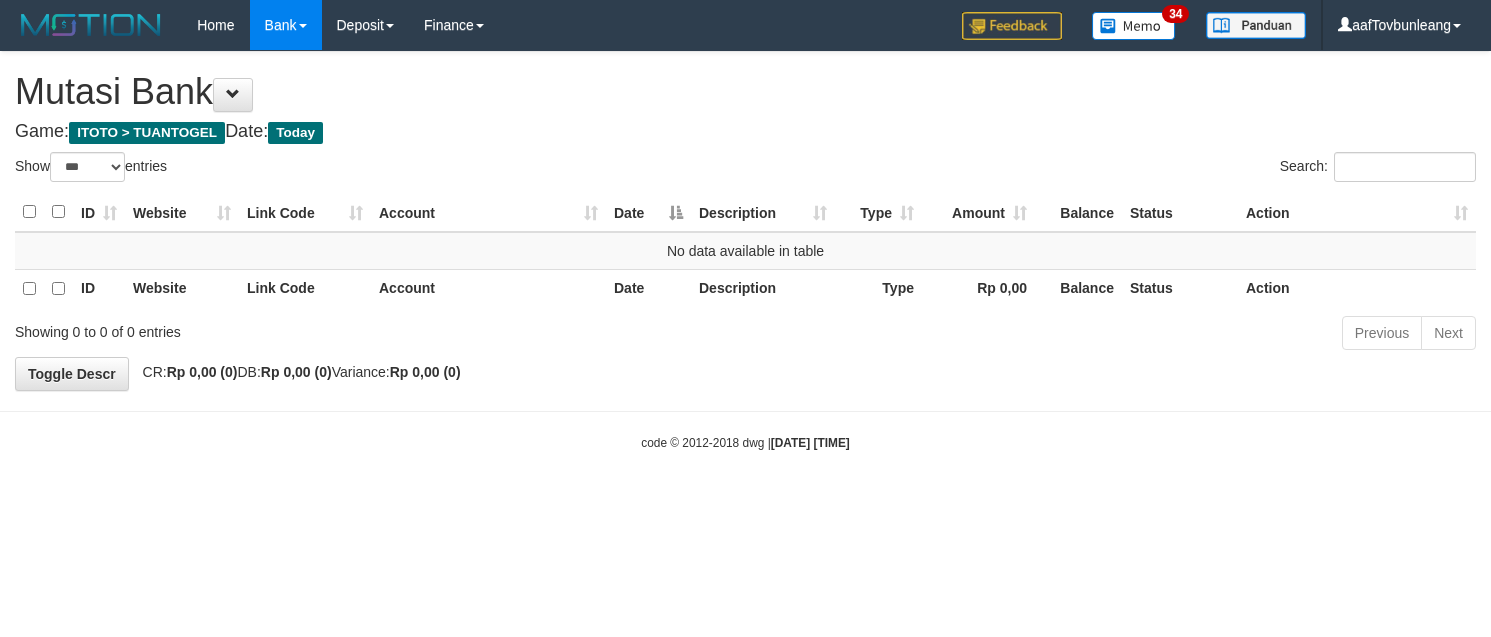 select on "***" 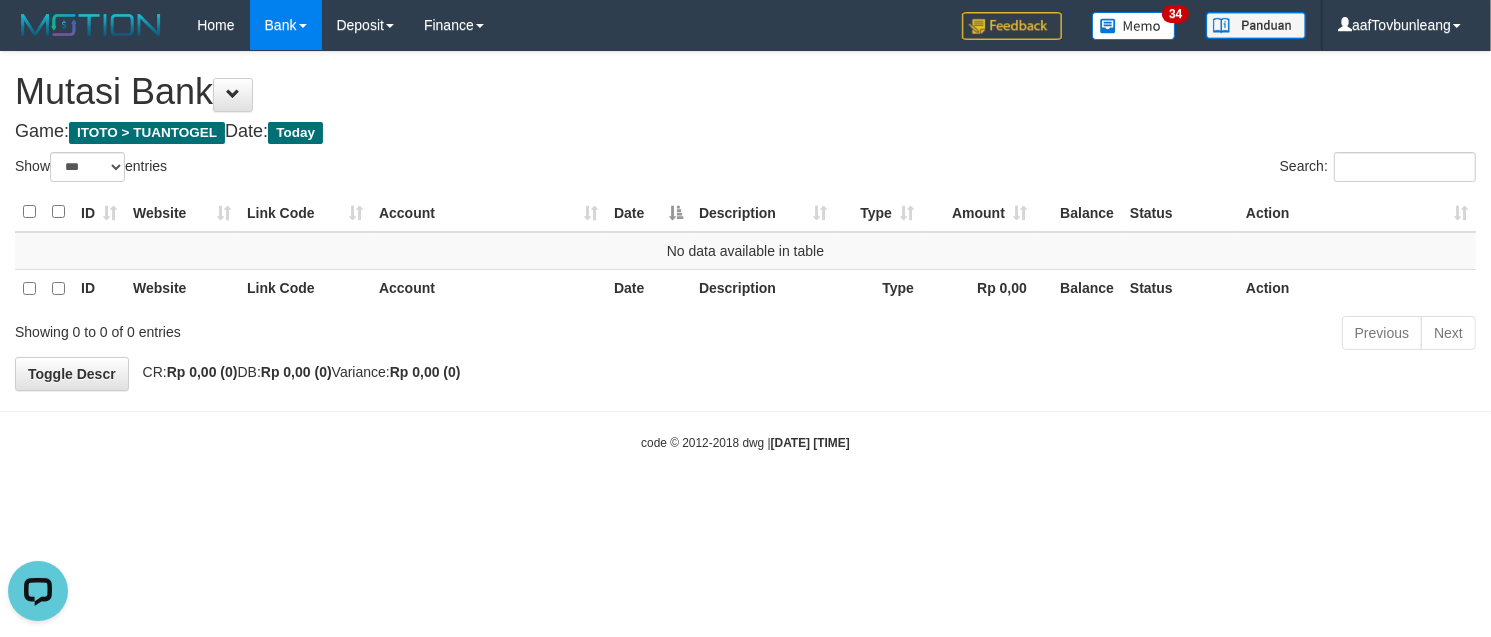 scroll, scrollTop: 0, scrollLeft: 0, axis: both 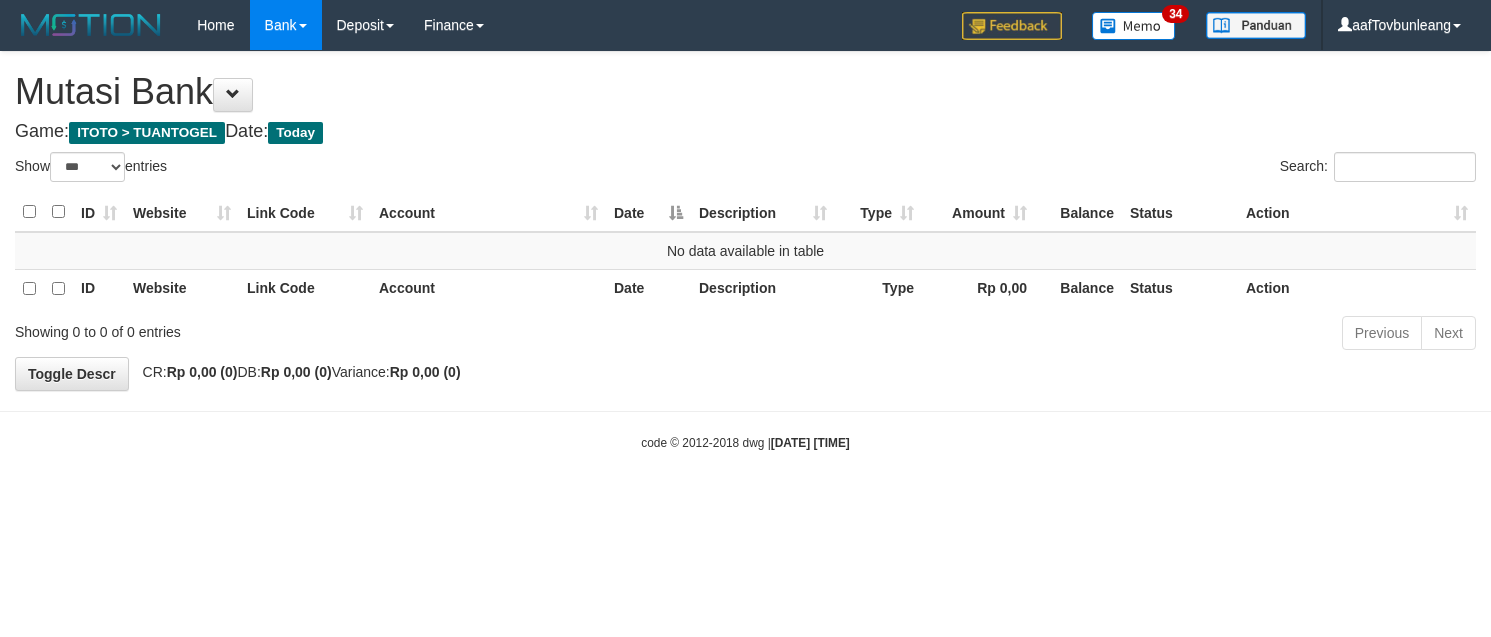 select on "***" 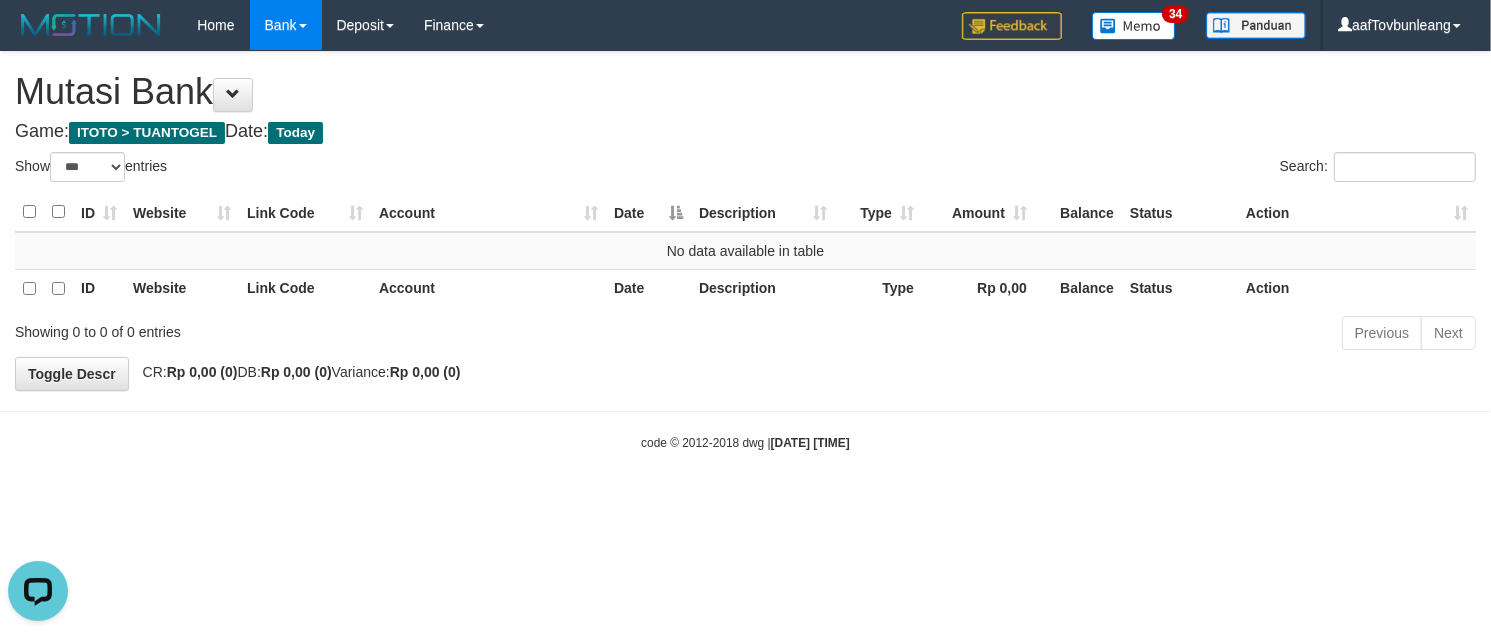 scroll, scrollTop: 0, scrollLeft: 0, axis: both 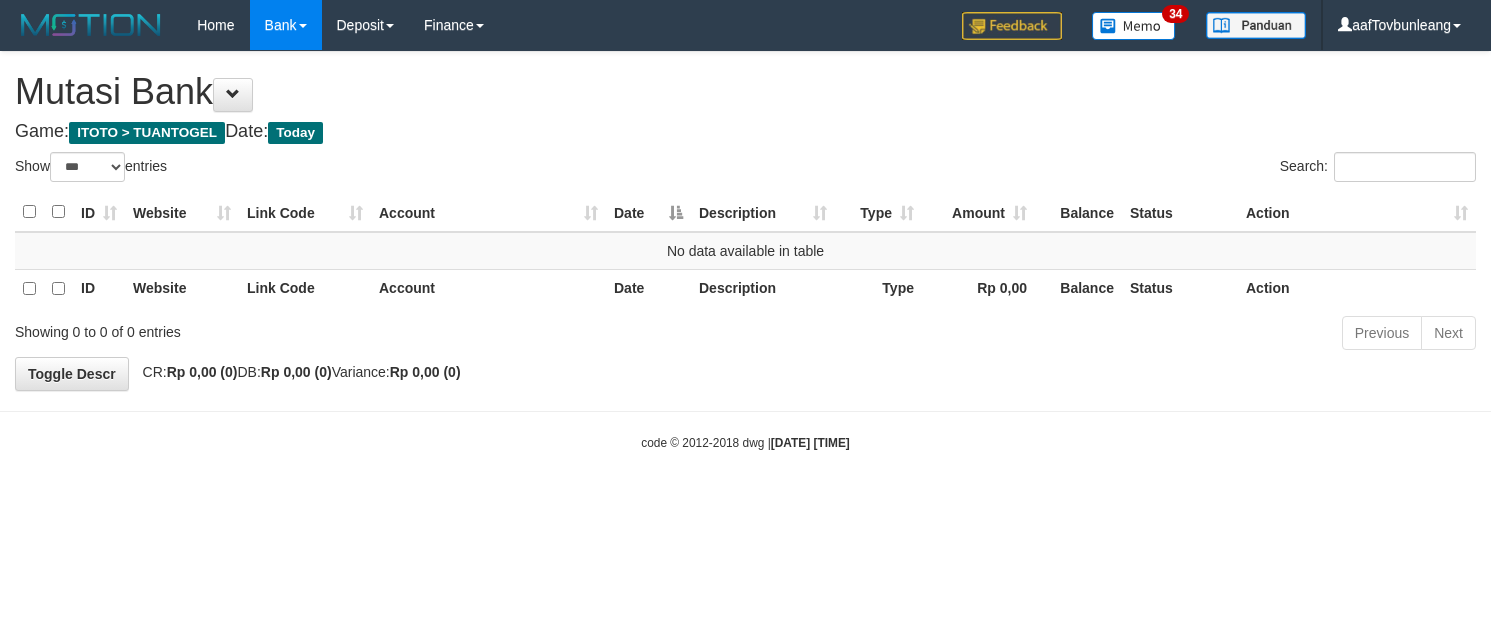 select on "***" 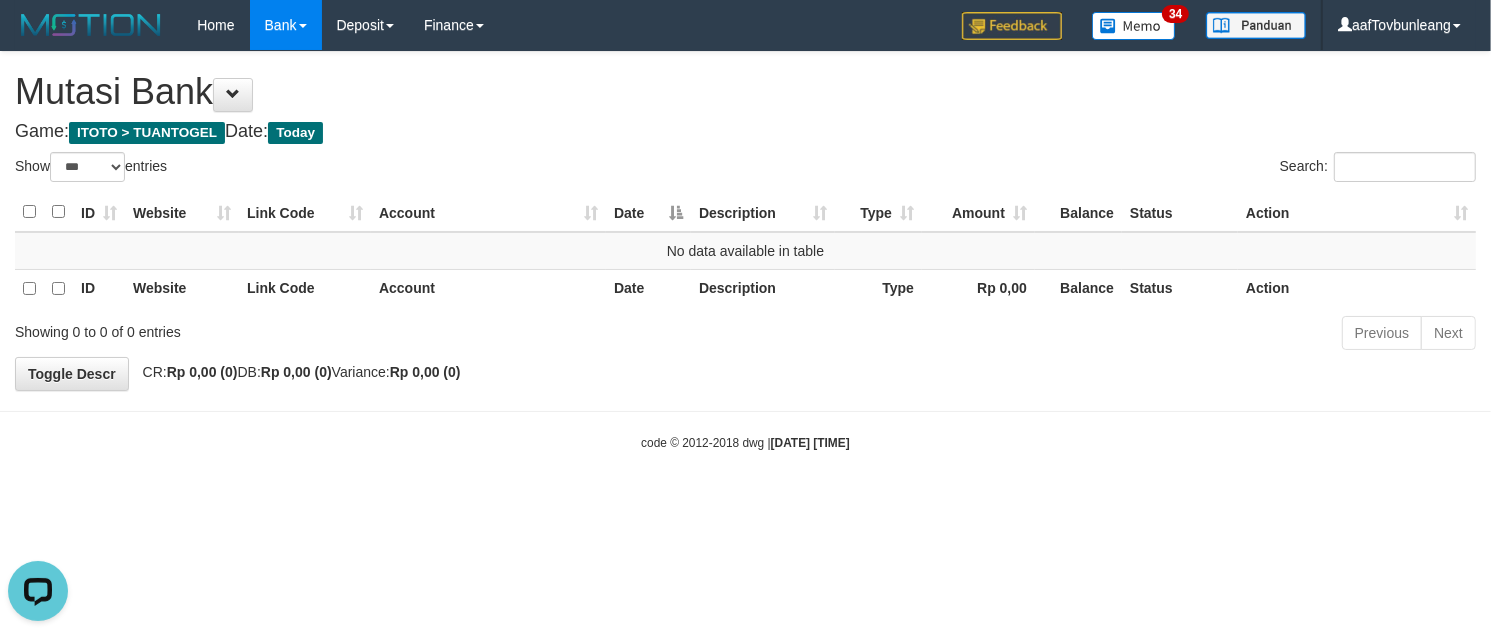 scroll, scrollTop: 0, scrollLeft: 0, axis: both 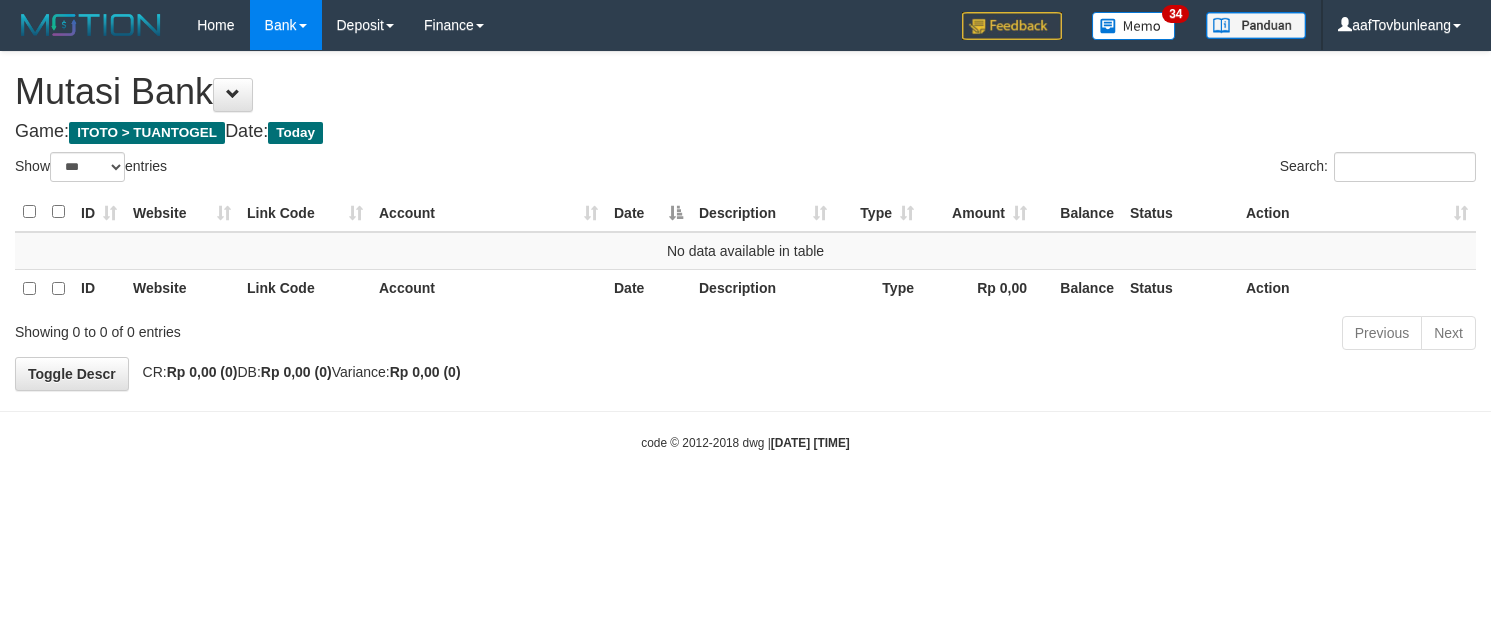 select on "***" 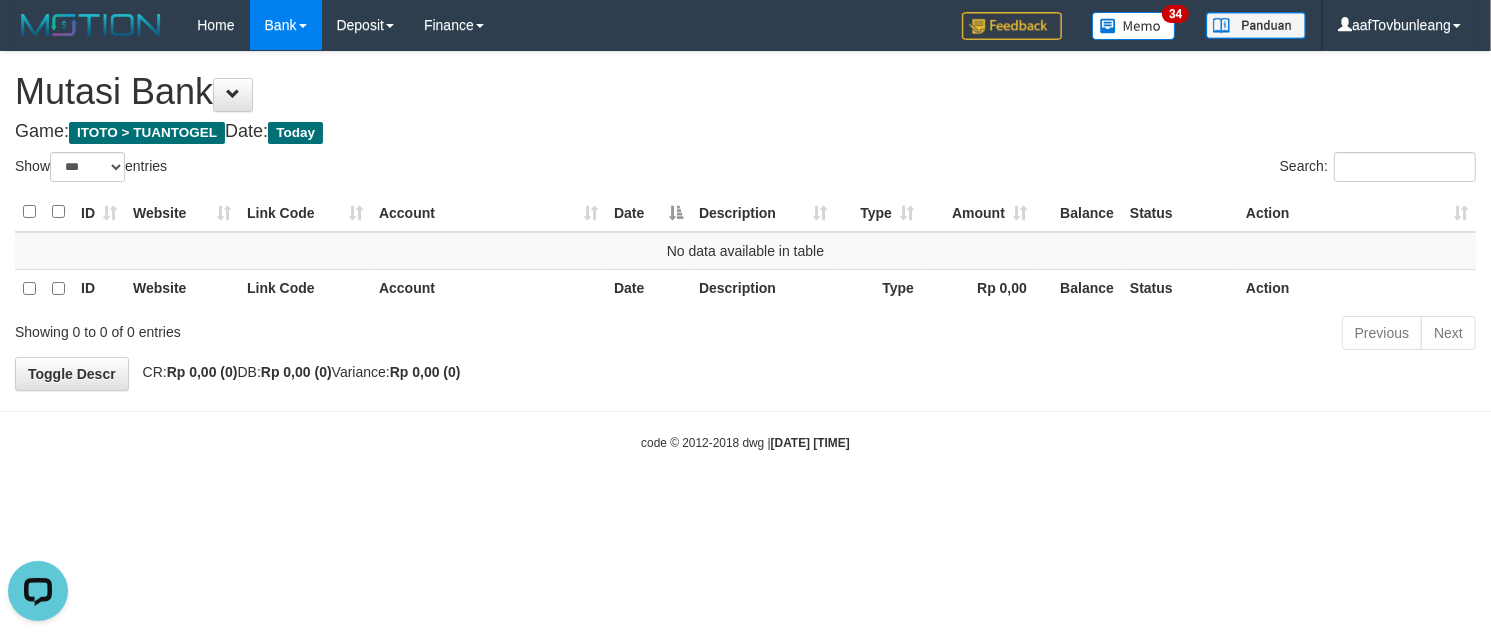 scroll, scrollTop: 0, scrollLeft: 0, axis: both 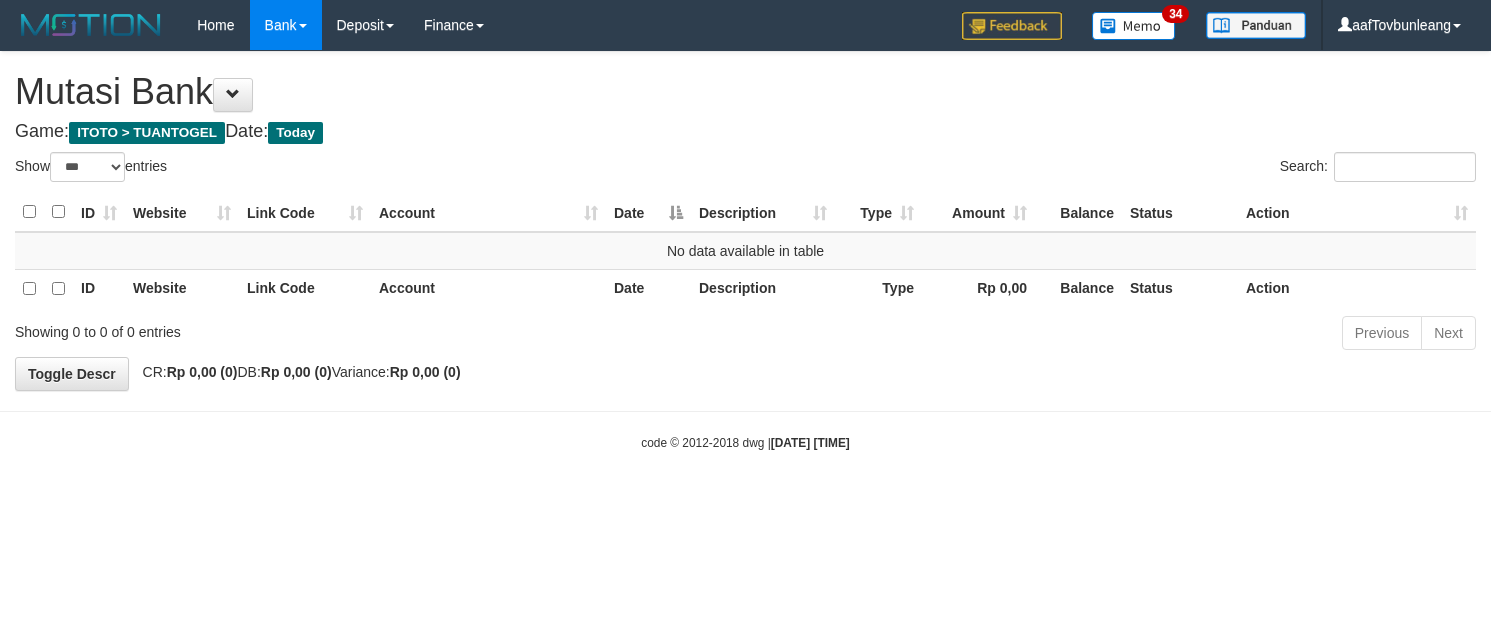 select on "***" 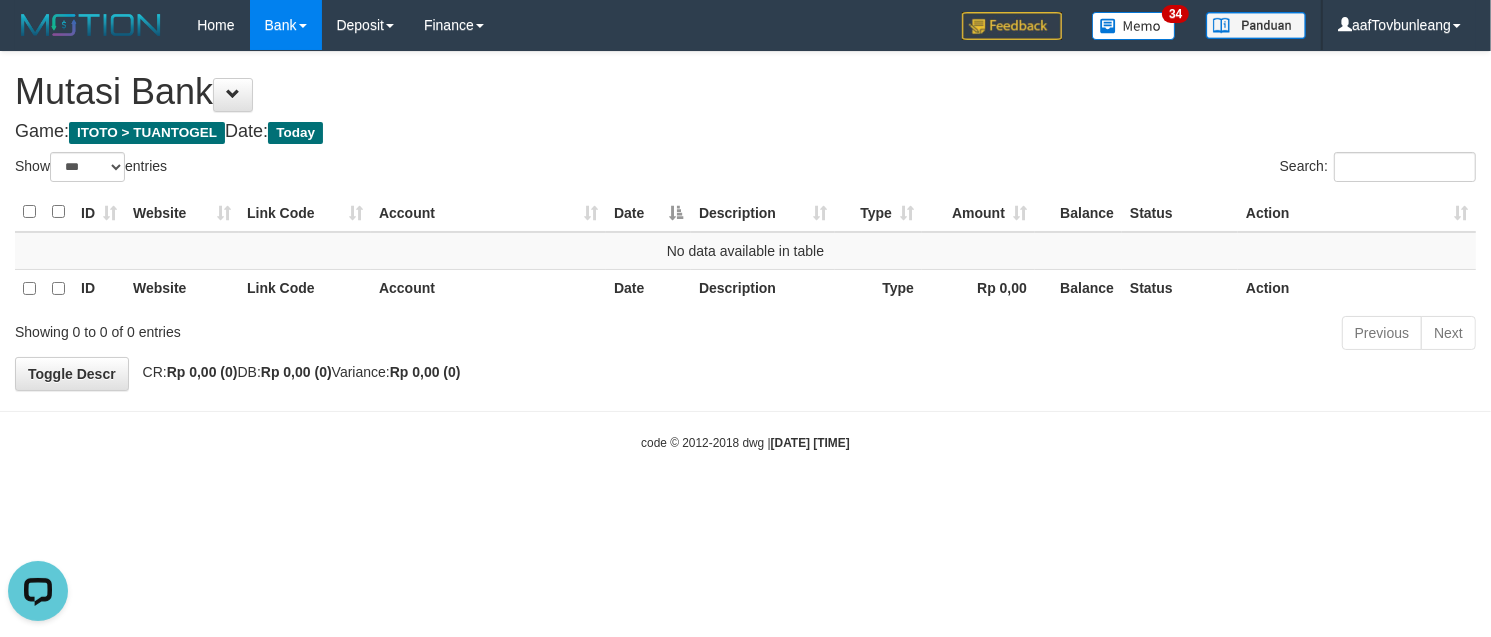 scroll, scrollTop: 0, scrollLeft: 0, axis: both 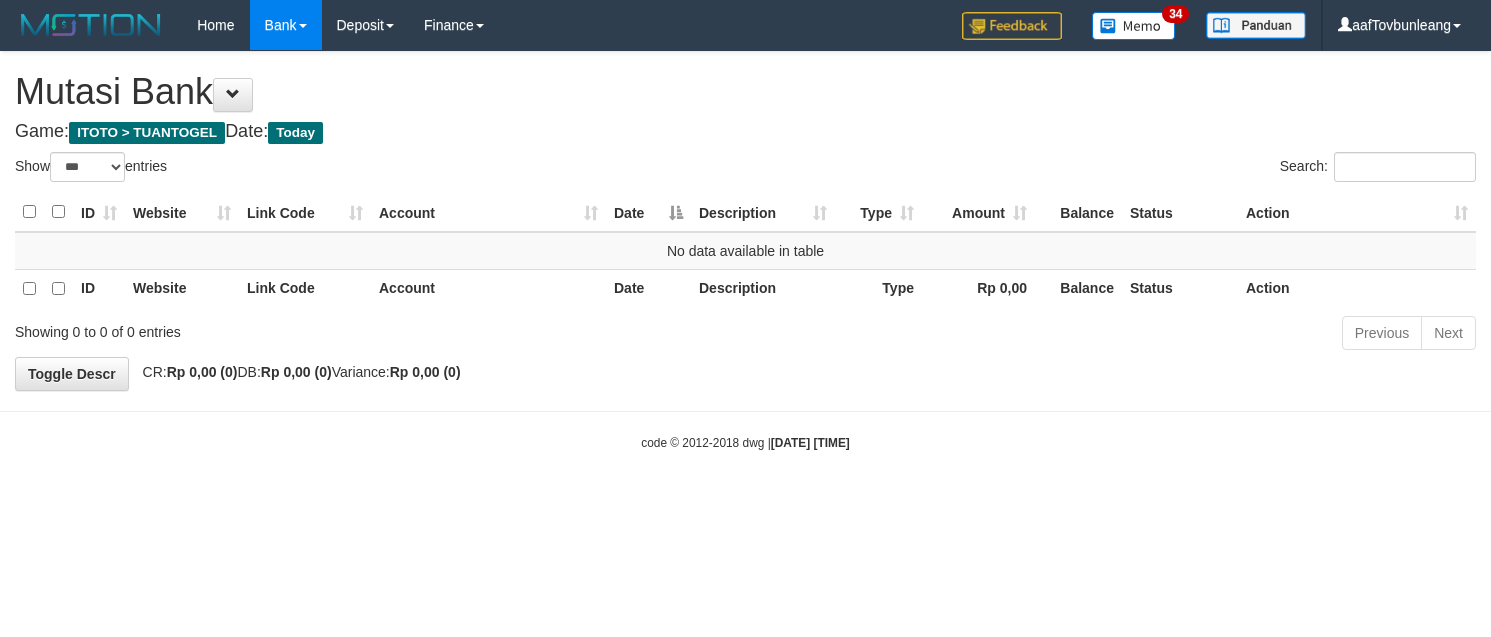 select on "***" 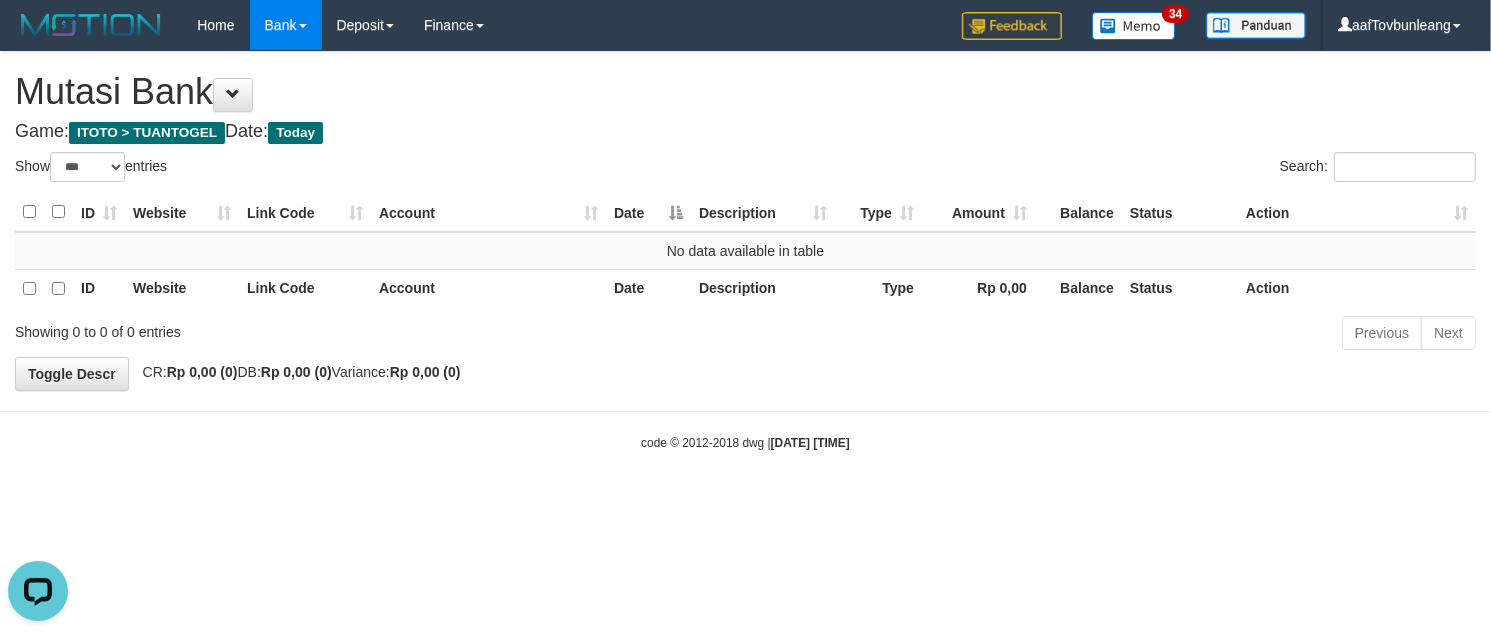 scroll, scrollTop: 0, scrollLeft: 0, axis: both 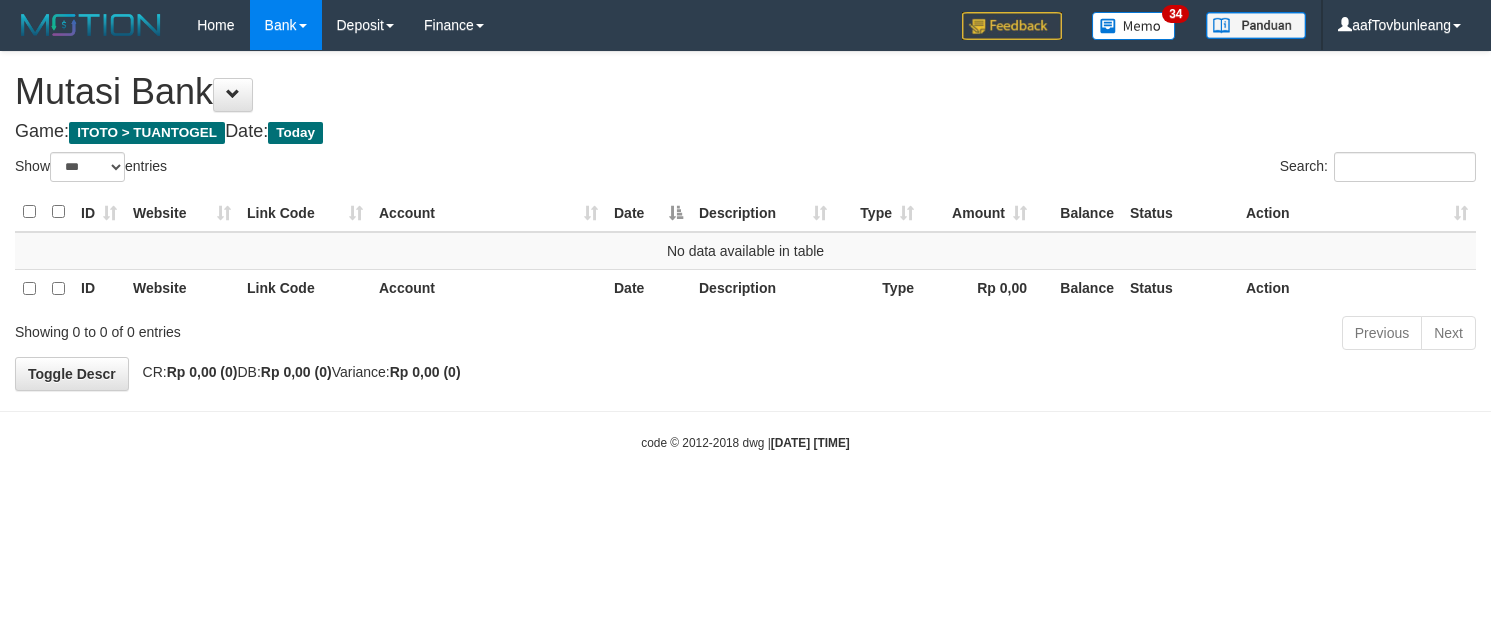 select on "***" 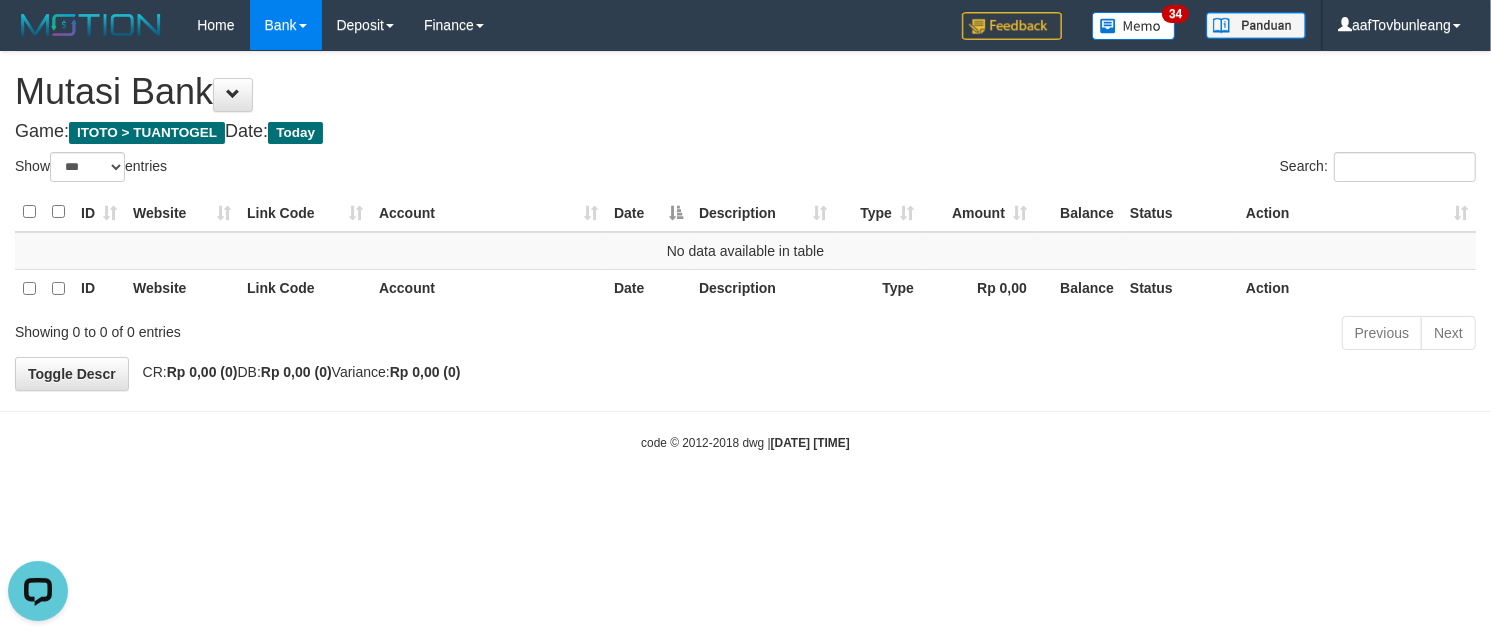 scroll, scrollTop: 0, scrollLeft: 0, axis: both 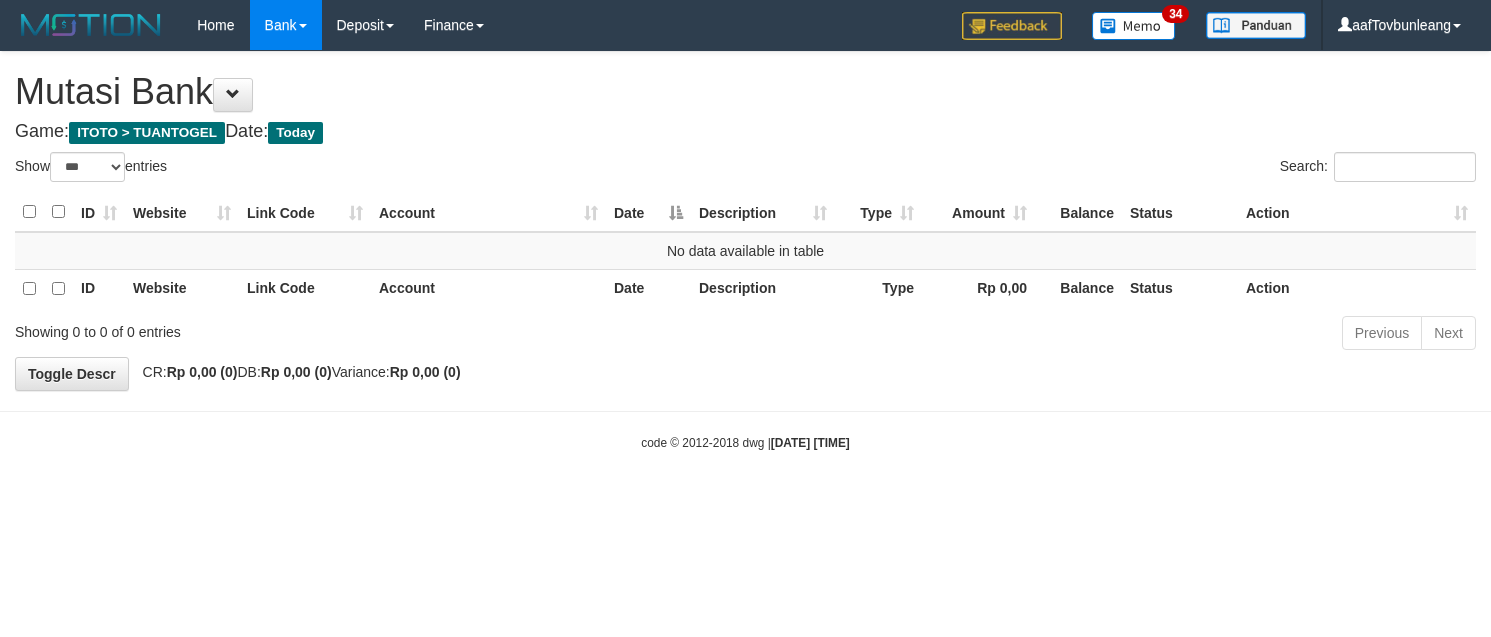 select on "***" 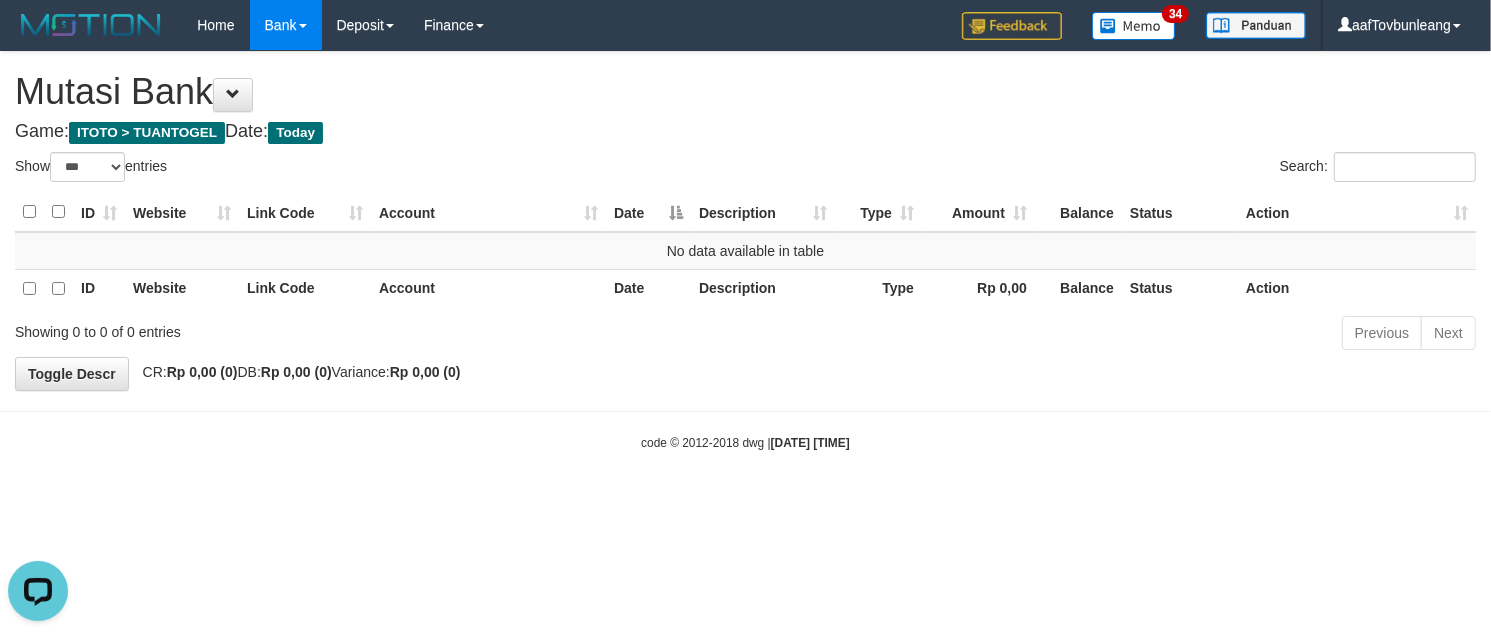 scroll, scrollTop: 0, scrollLeft: 0, axis: both 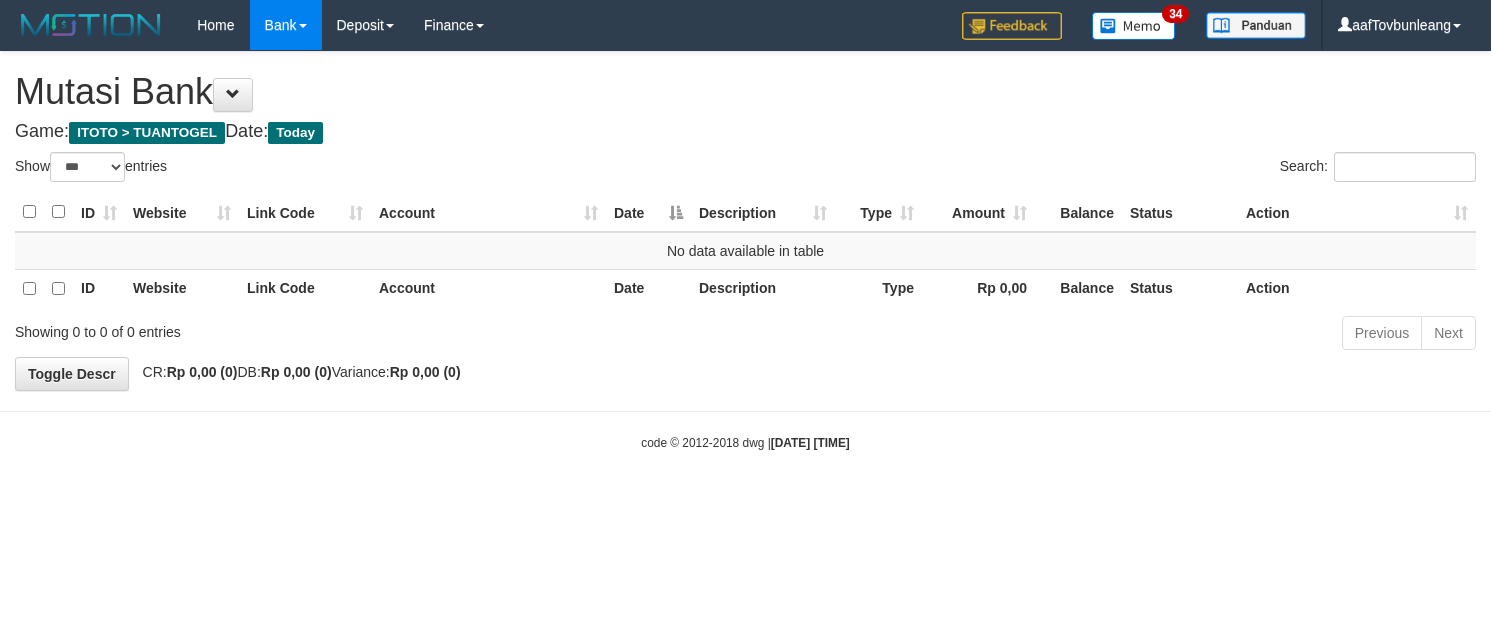 select on "***" 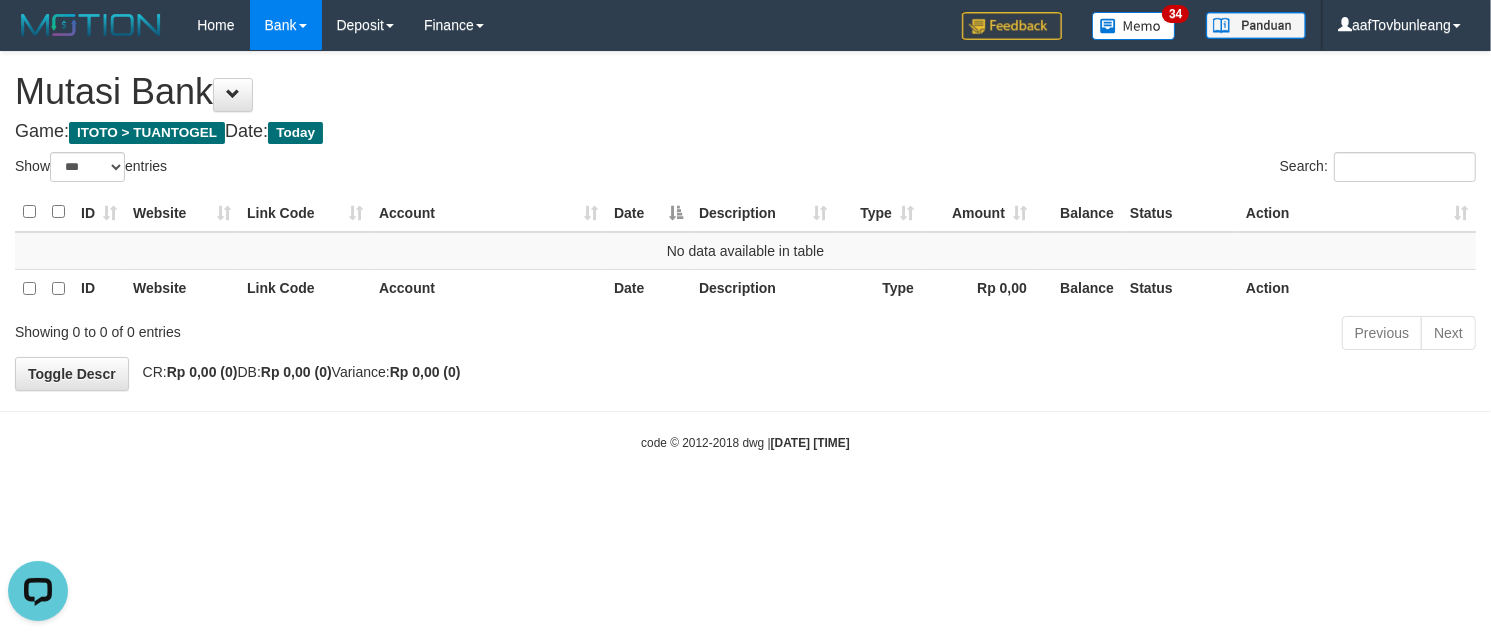 scroll, scrollTop: 0, scrollLeft: 0, axis: both 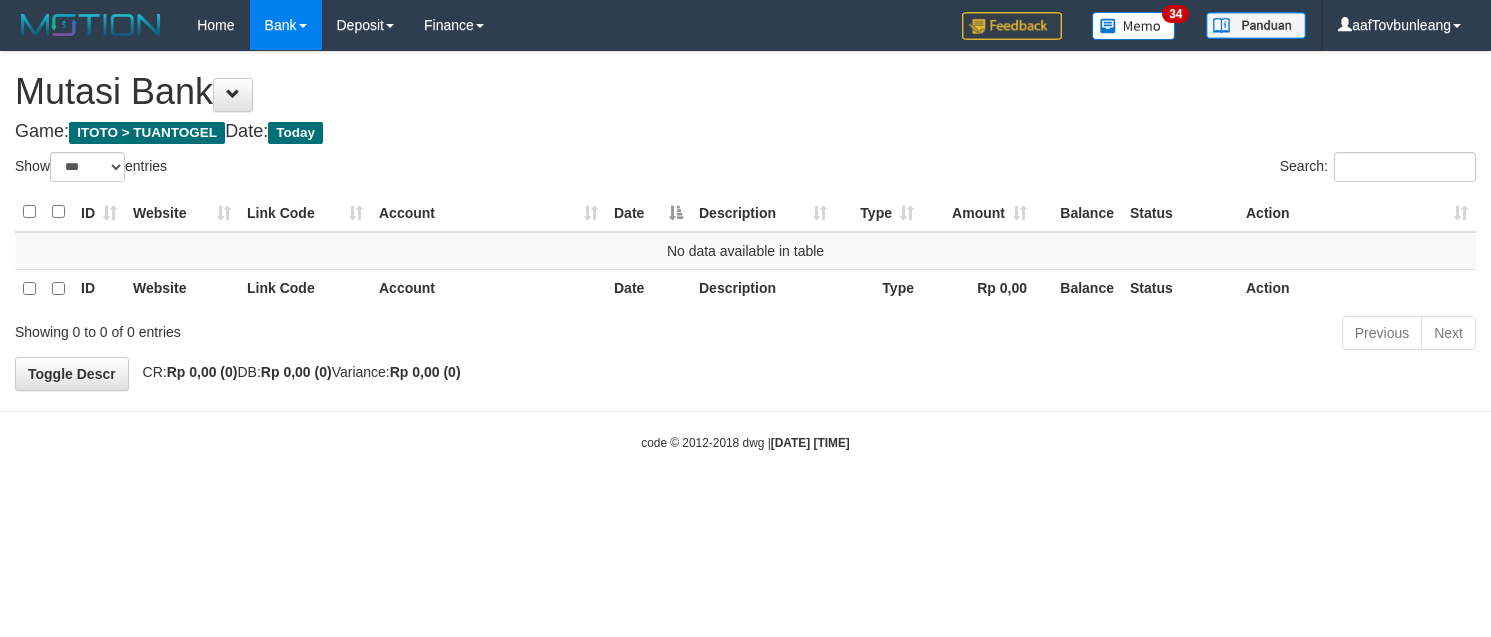 select on "***" 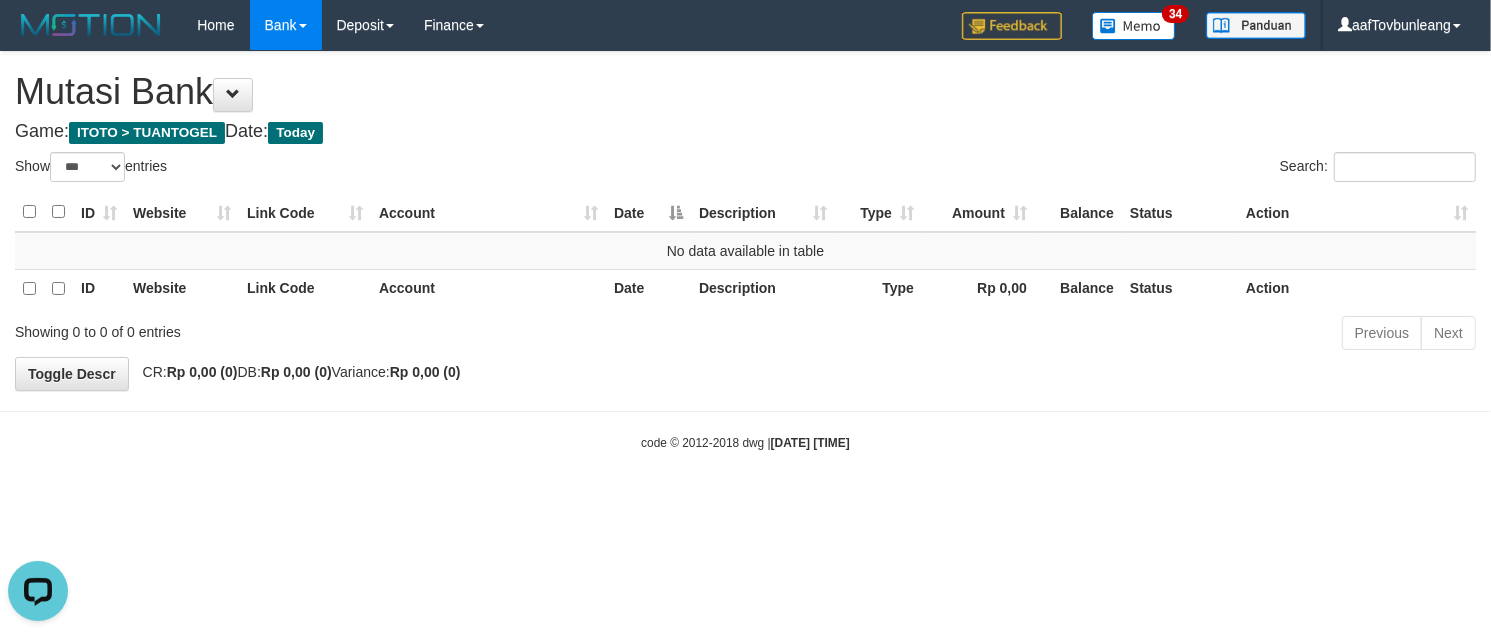 scroll, scrollTop: 0, scrollLeft: 0, axis: both 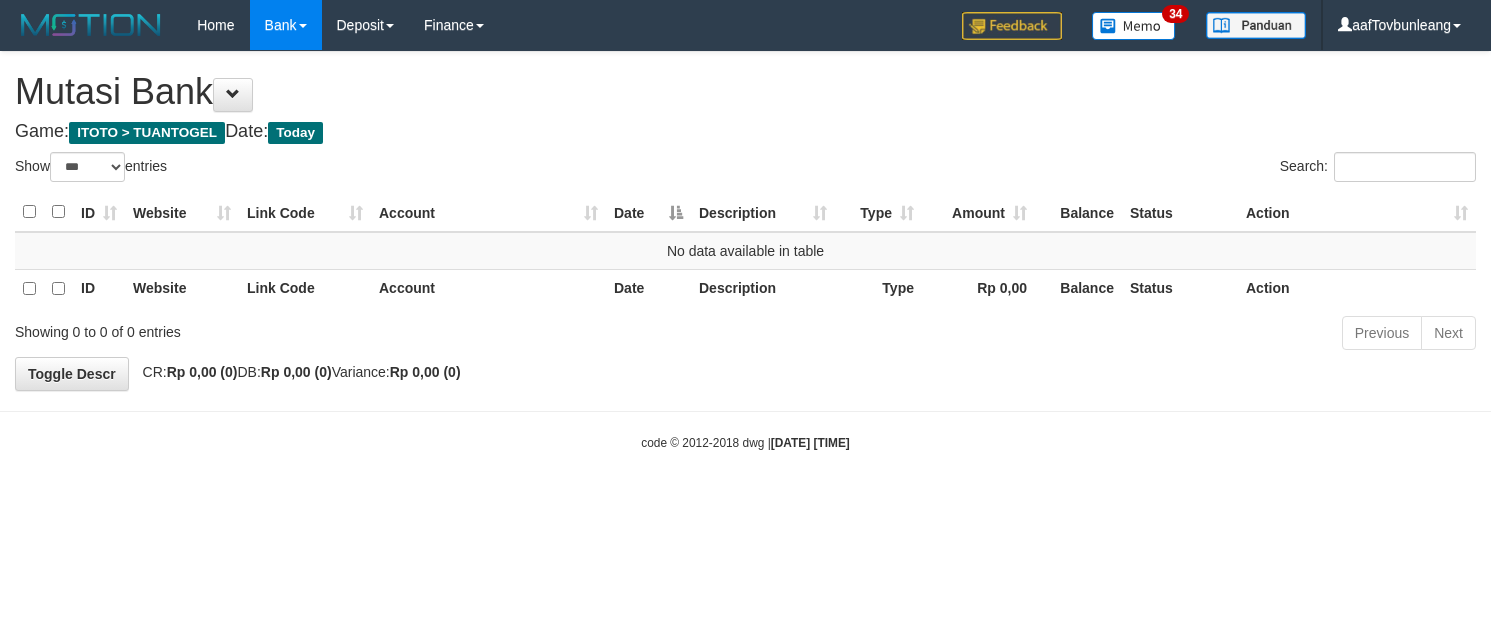 select on "***" 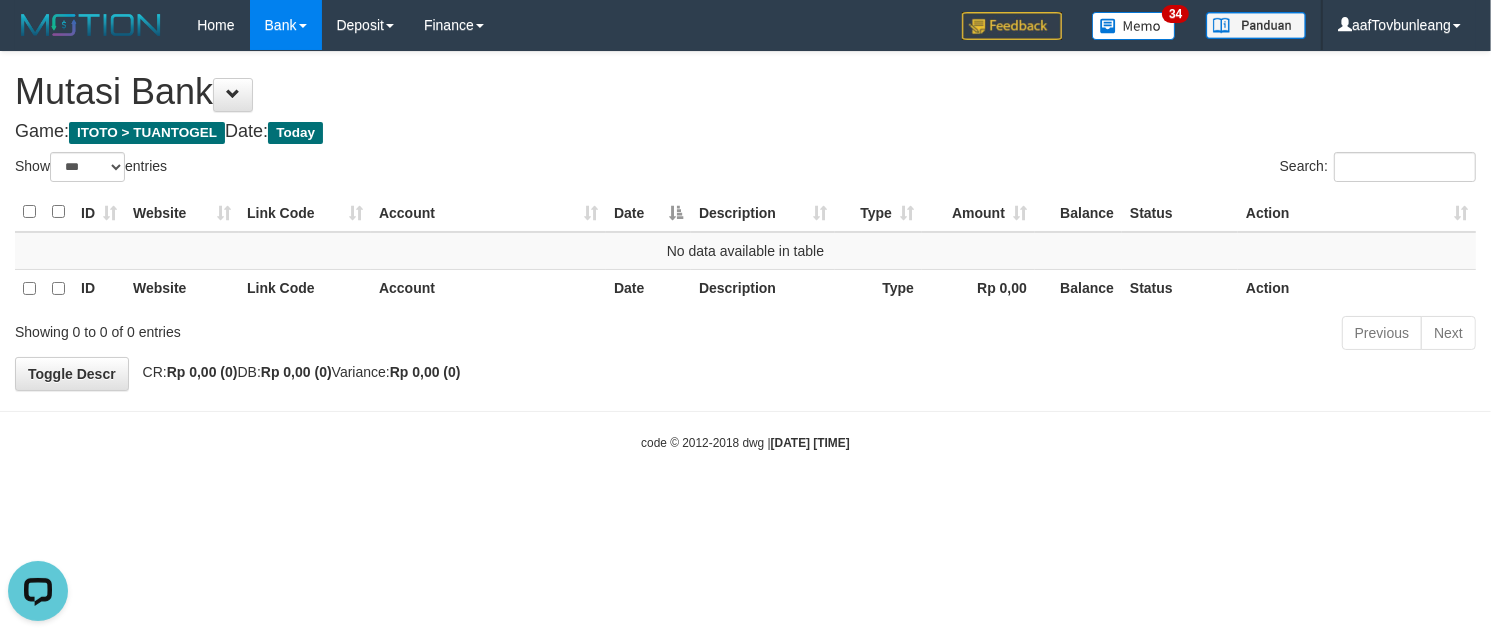 scroll, scrollTop: 0, scrollLeft: 0, axis: both 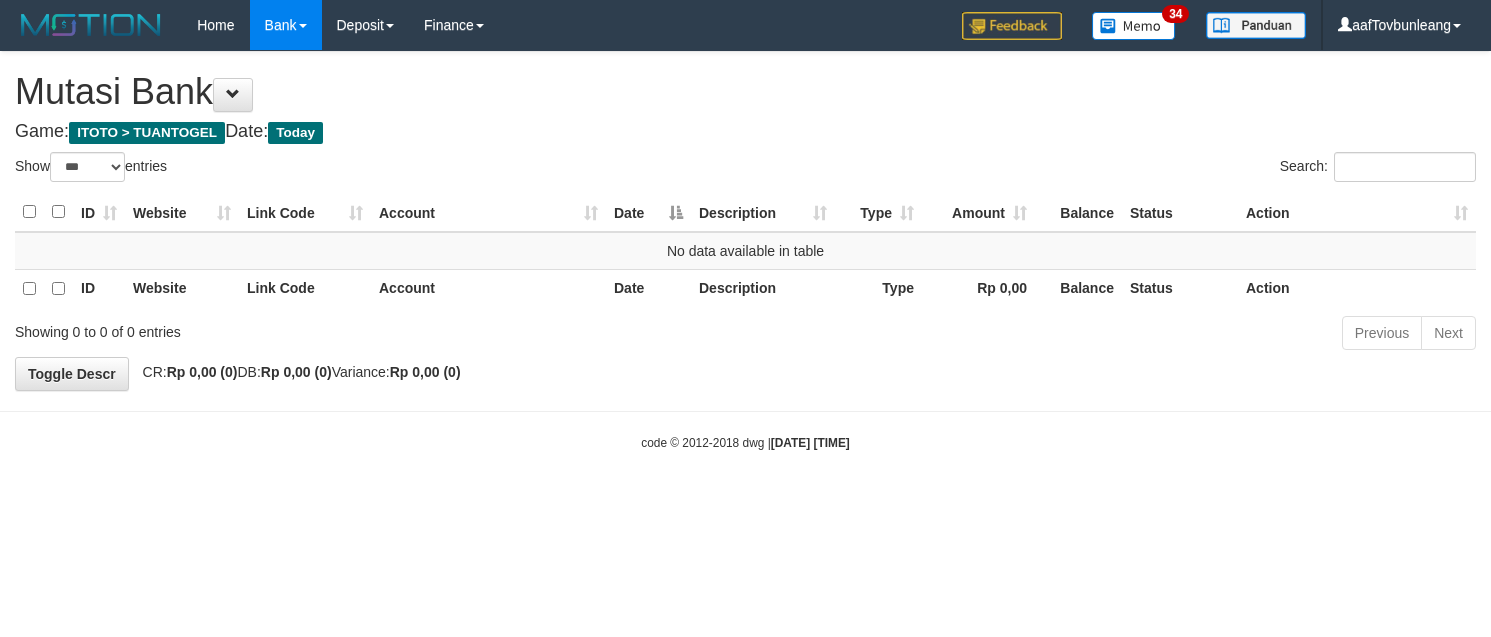 select on "***" 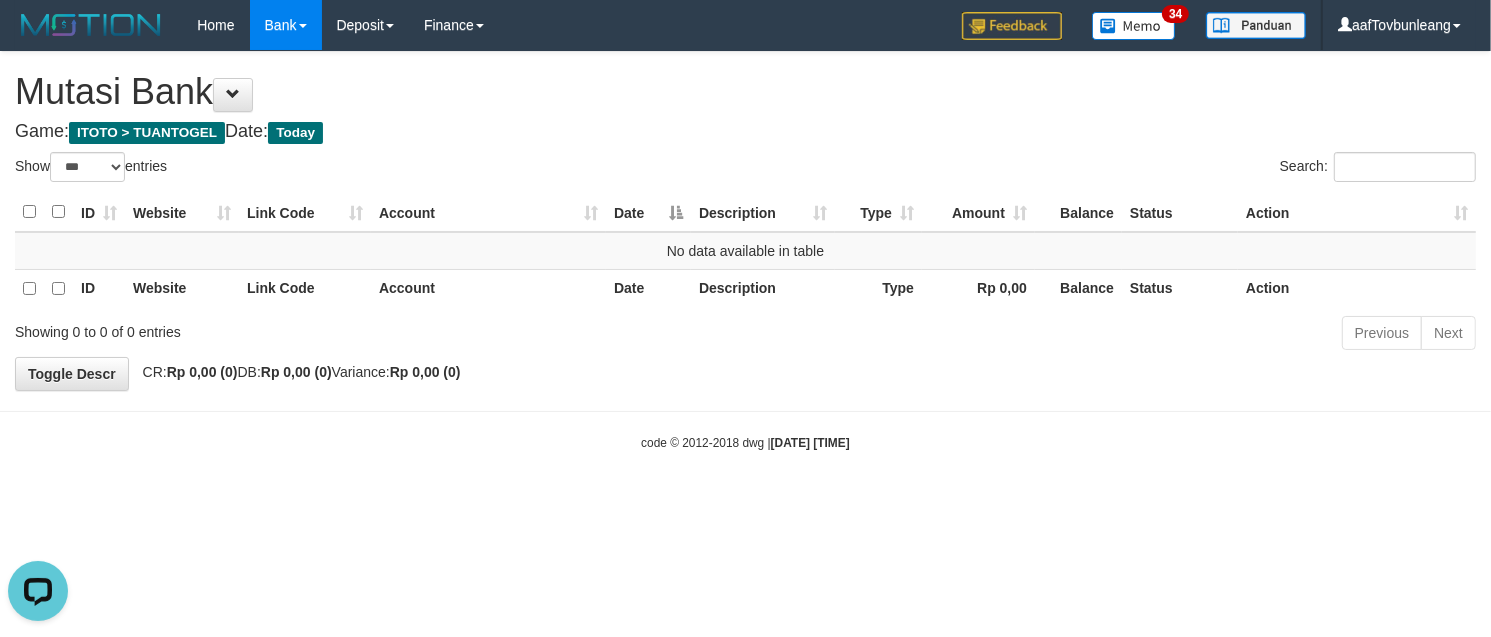 scroll, scrollTop: 0, scrollLeft: 0, axis: both 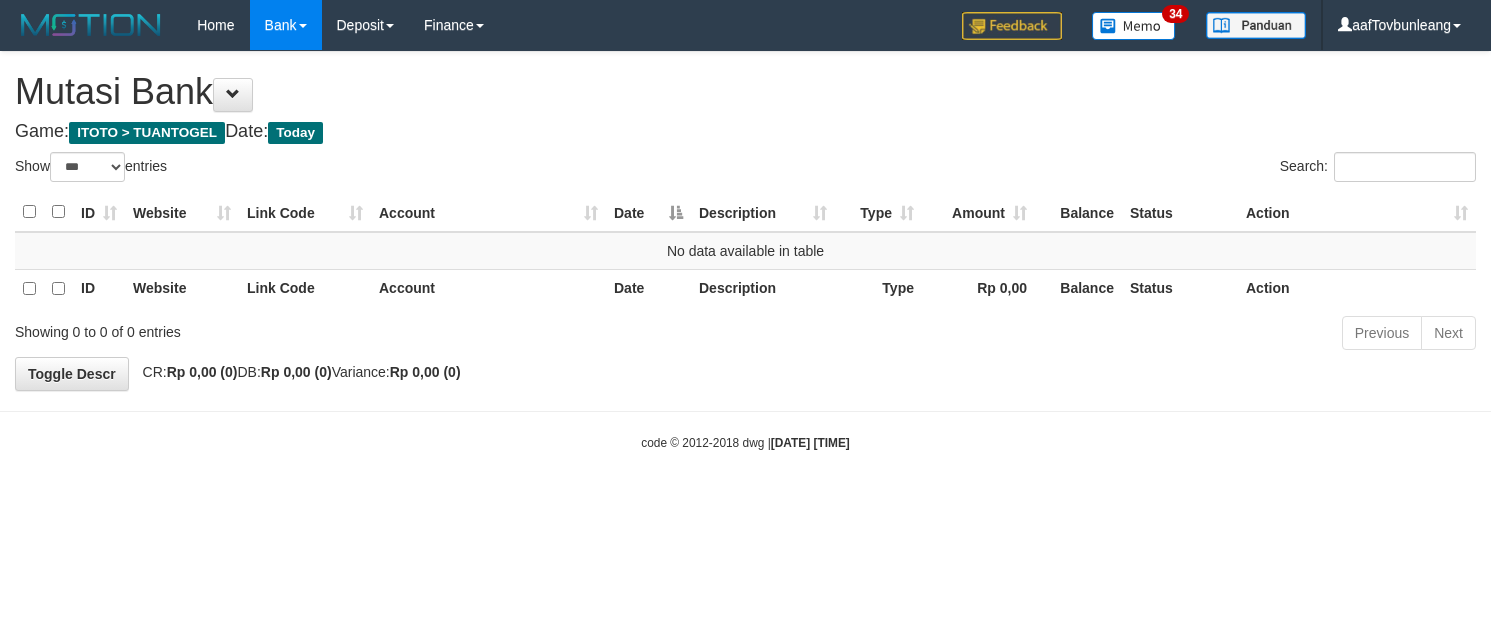 select on "***" 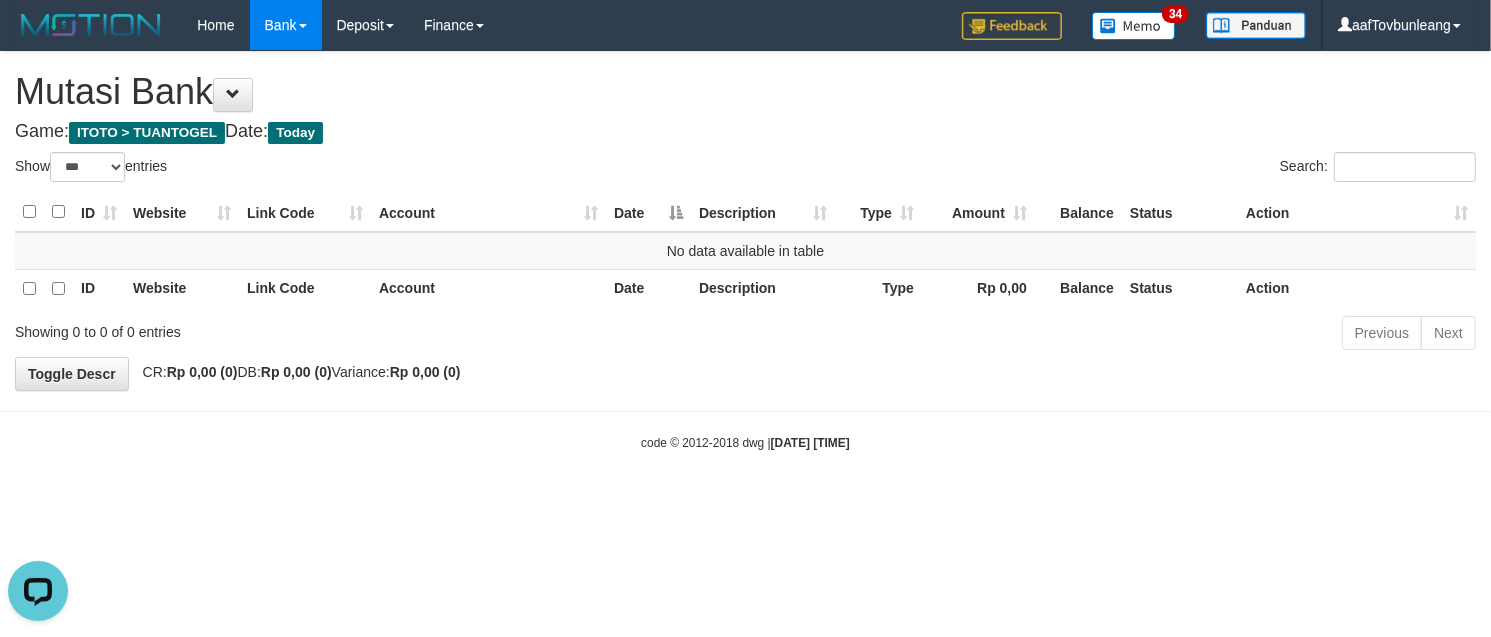 scroll, scrollTop: 0, scrollLeft: 0, axis: both 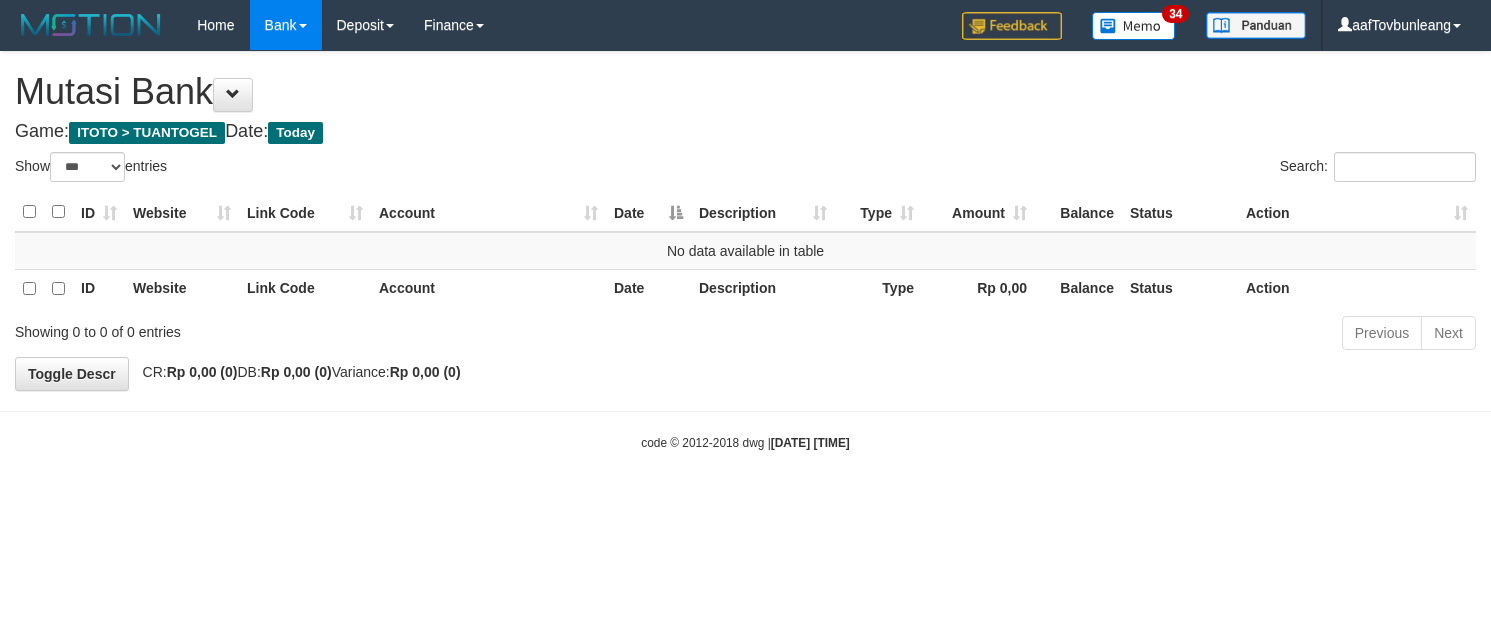 select on "***" 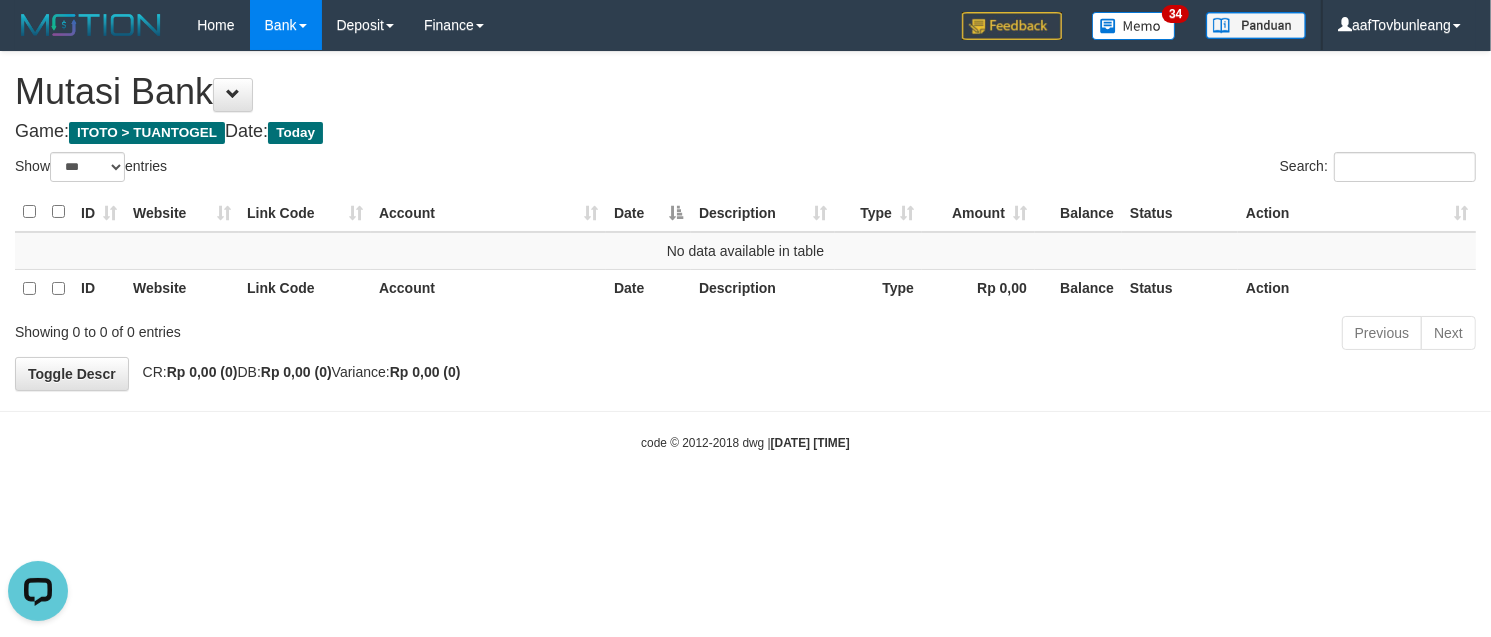 scroll, scrollTop: 0, scrollLeft: 0, axis: both 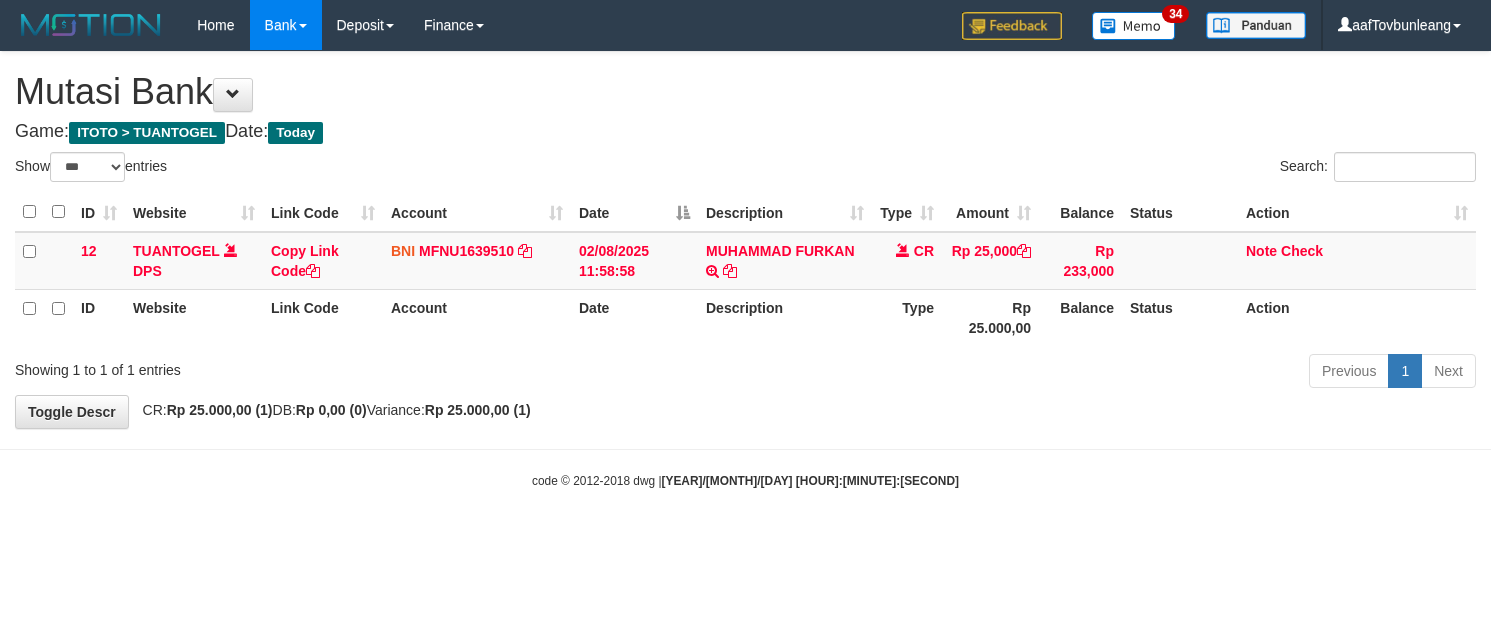 select on "***" 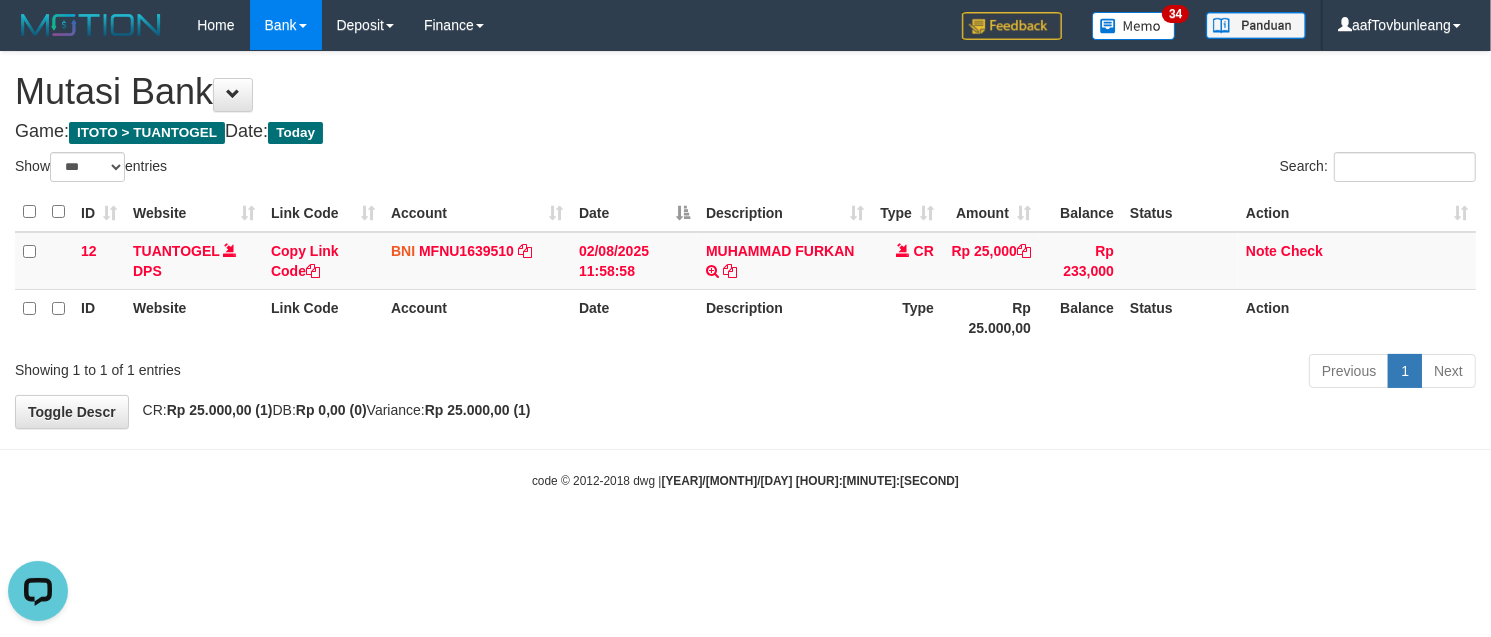 scroll, scrollTop: 0, scrollLeft: 0, axis: both 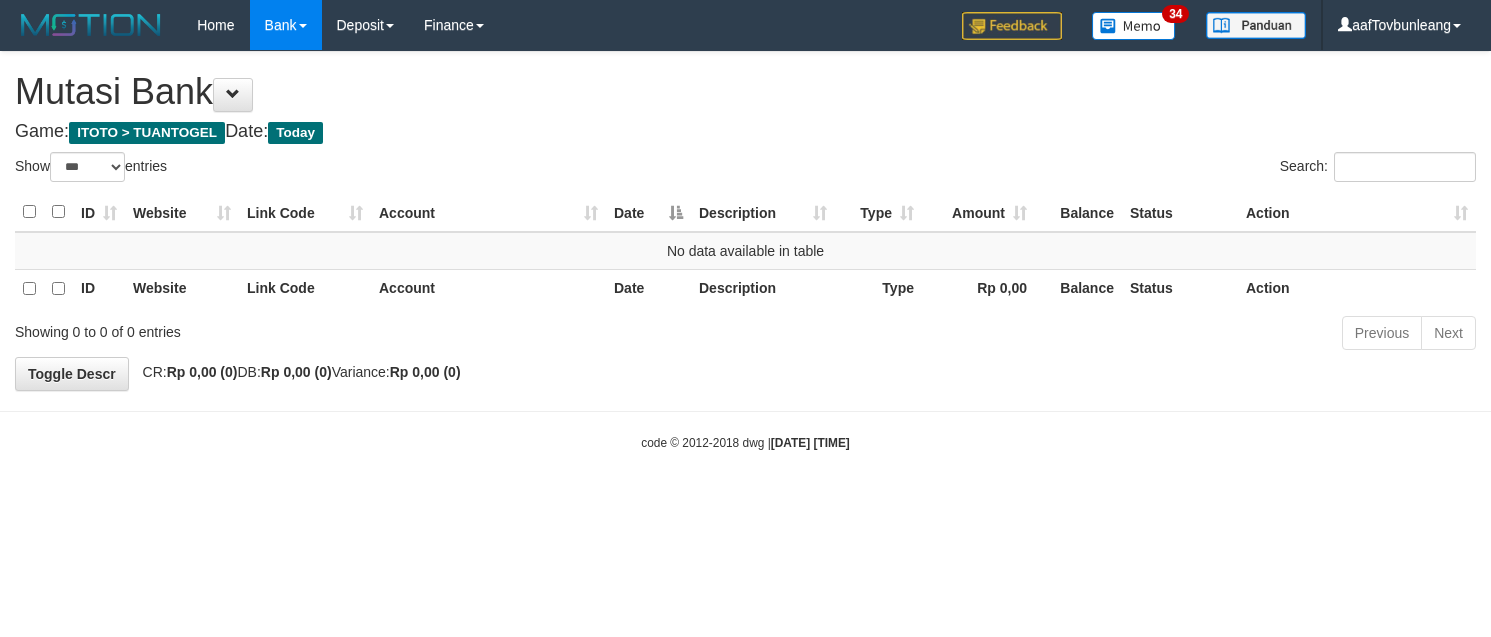 select on "***" 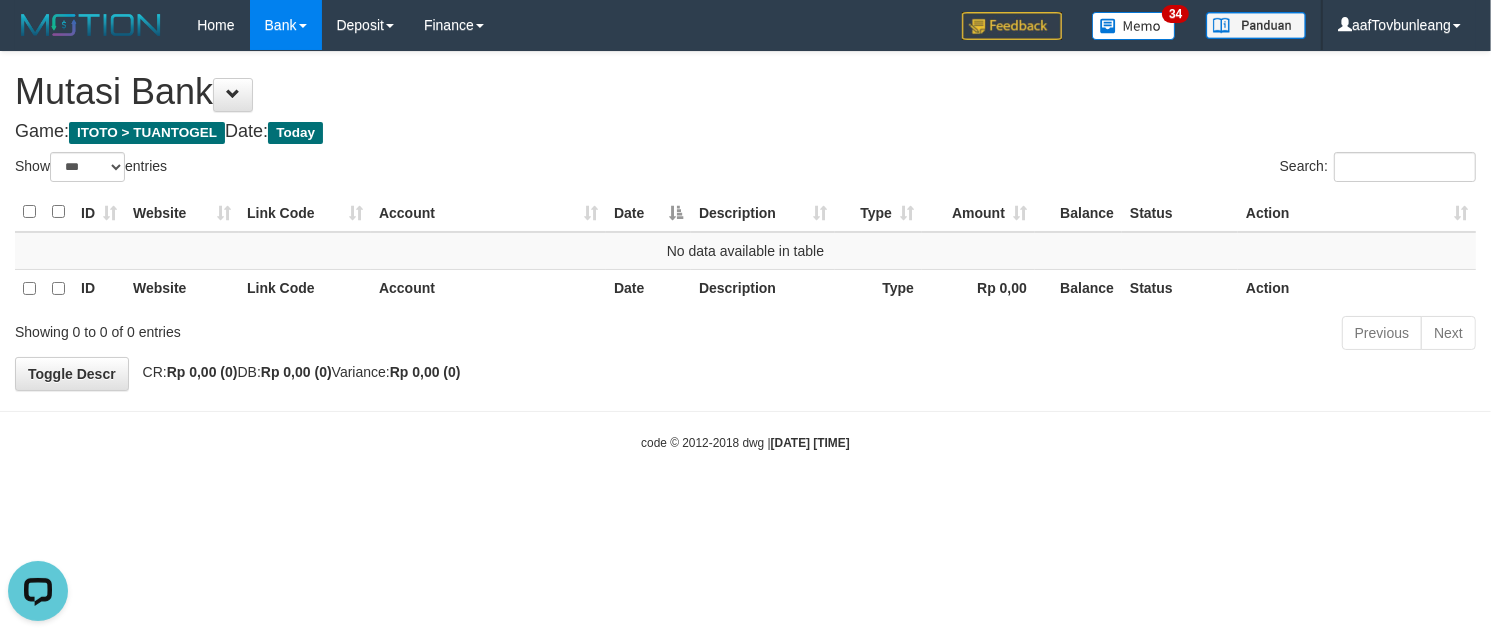 scroll, scrollTop: 0, scrollLeft: 0, axis: both 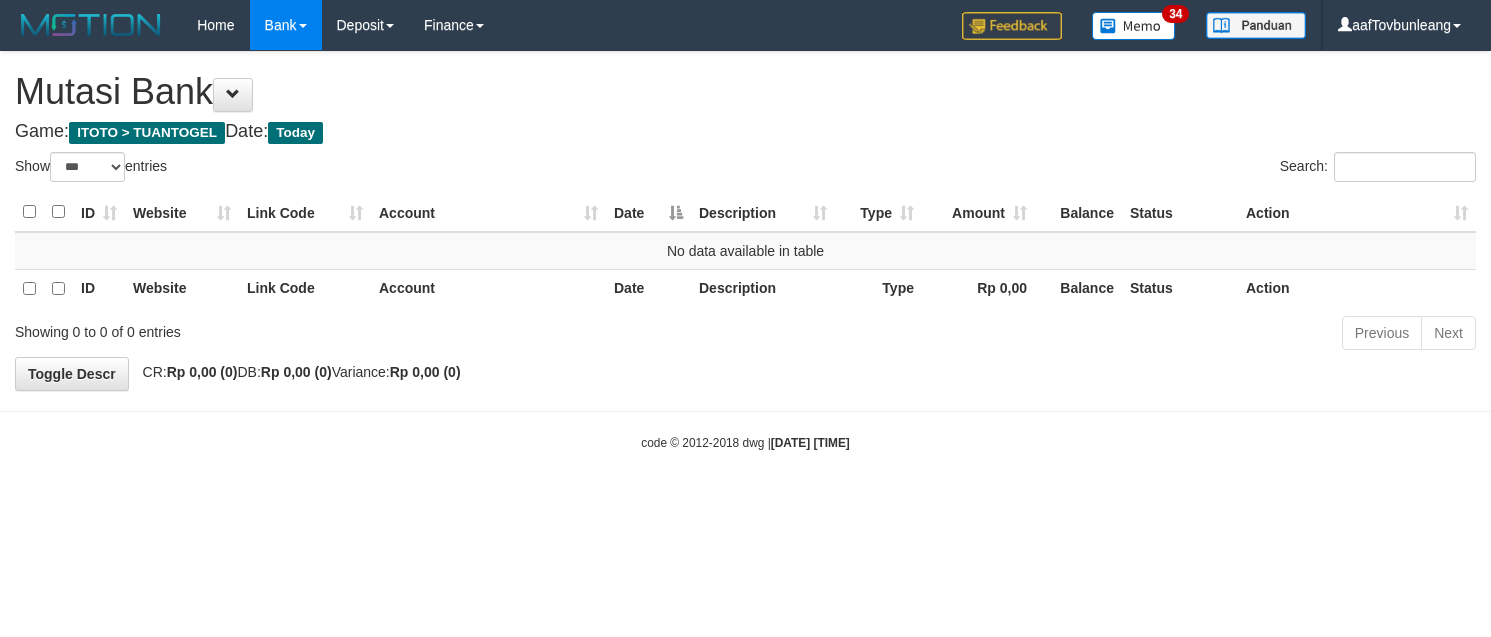 select on "***" 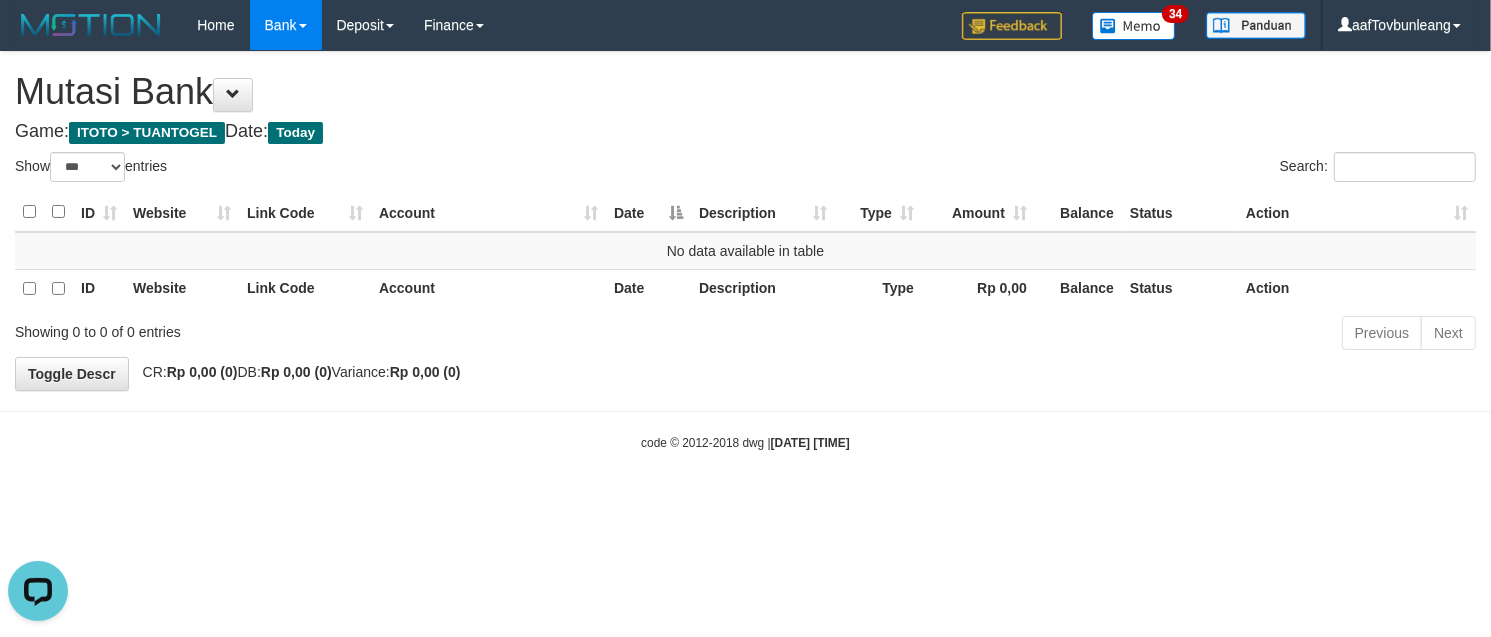 scroll, scrollTop: 0, scrollLeft: 0, axis: both 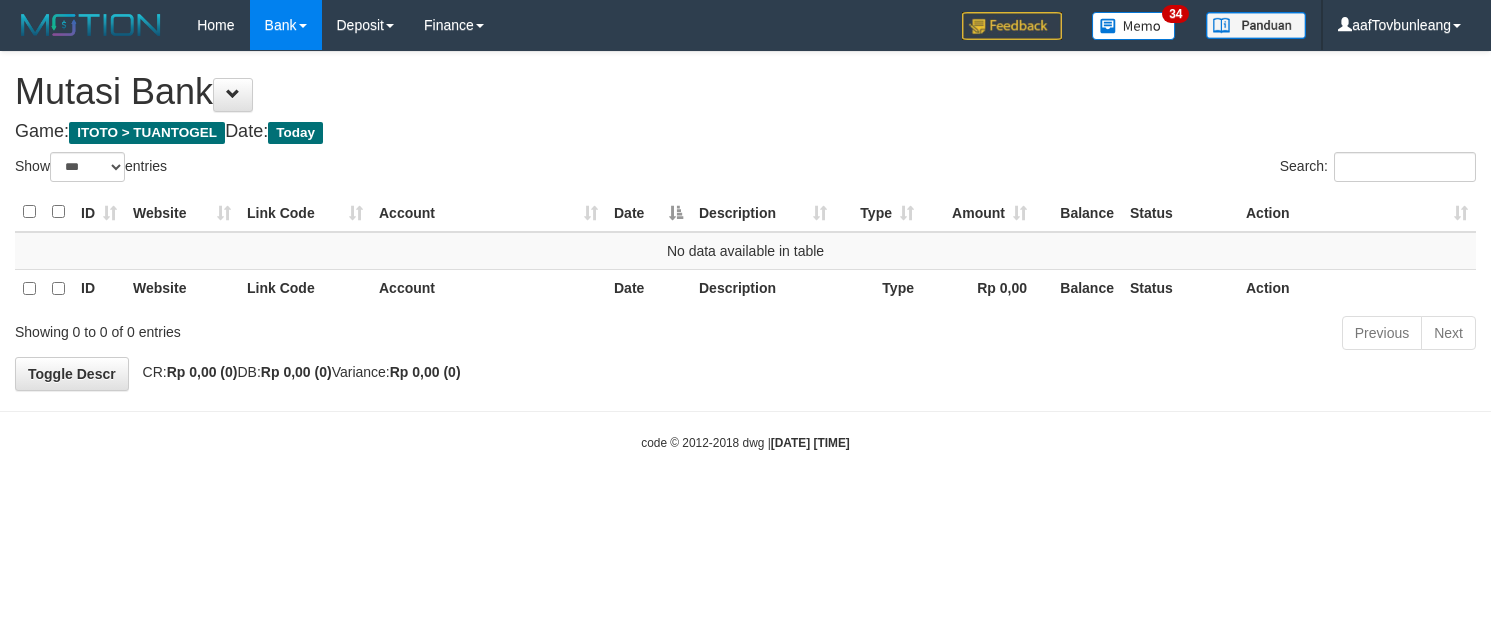 select on "***" 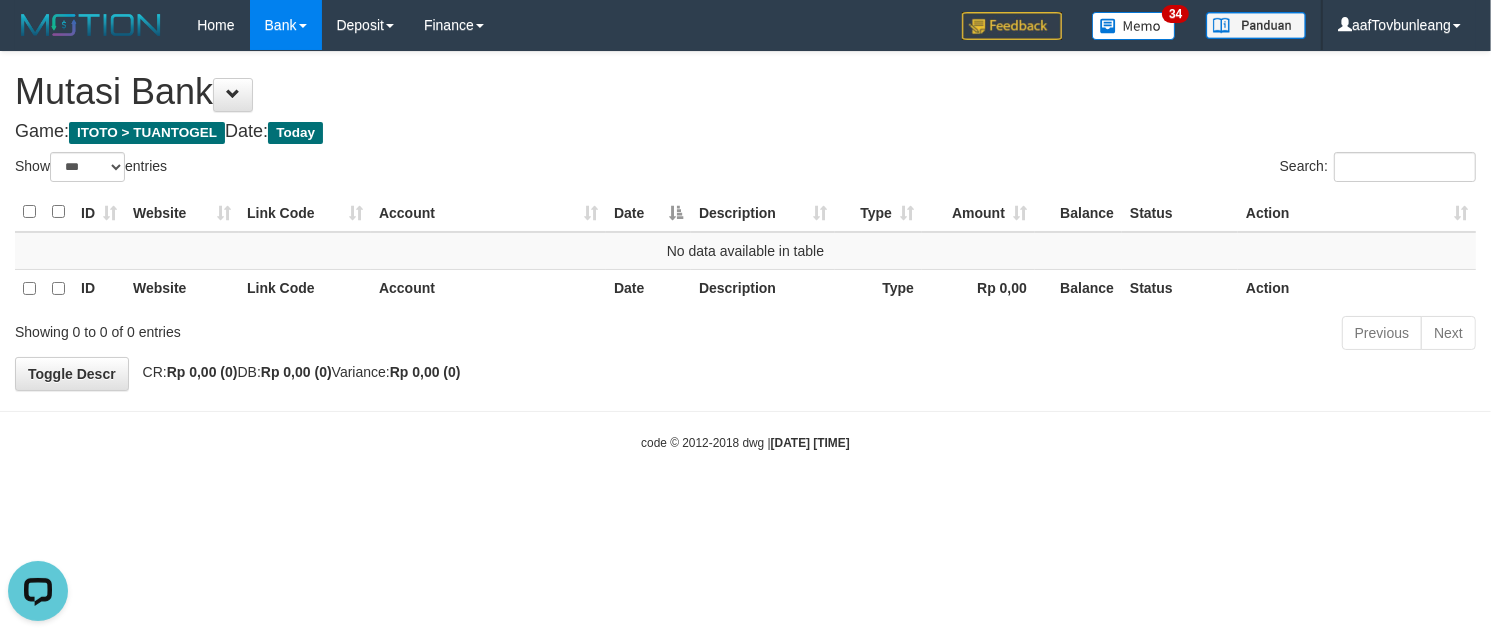 scroll, scrollTop: 0, scrollLeft: 0, axis: both 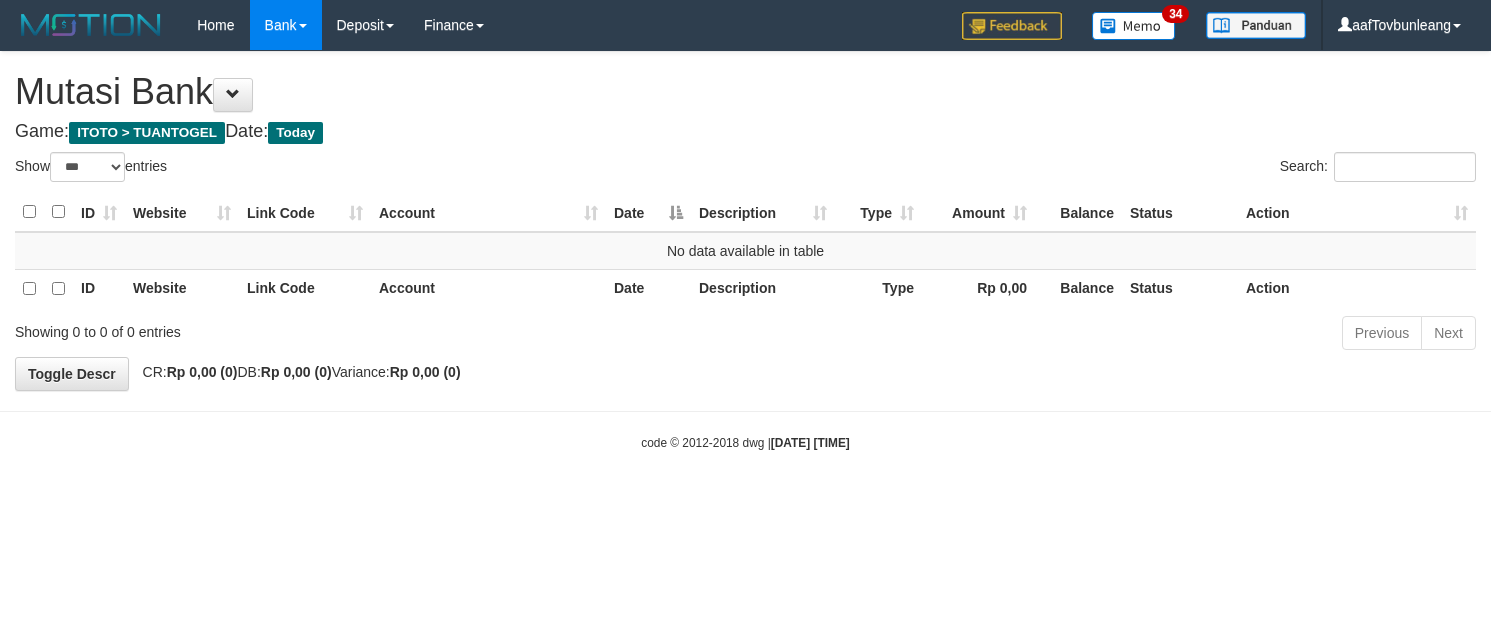 select on "***" 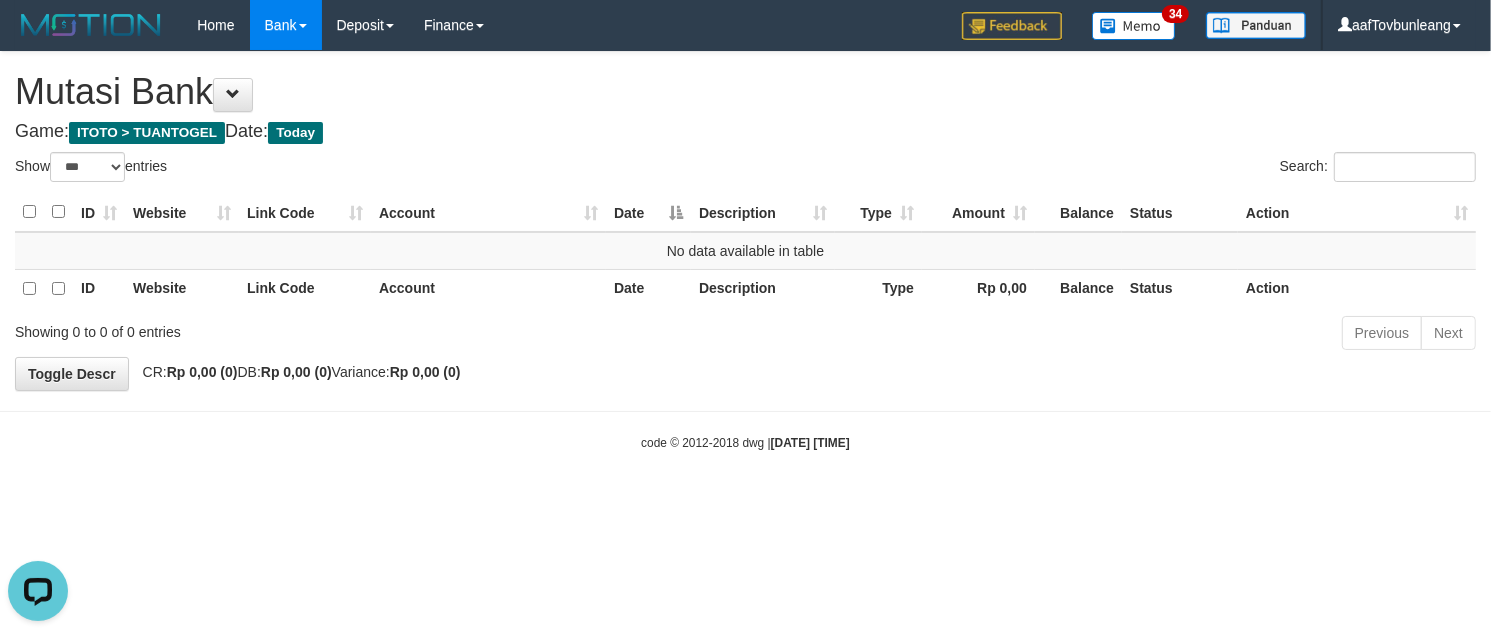 scroll, scrollTop: 0, scrollLeft: 0, axis: both 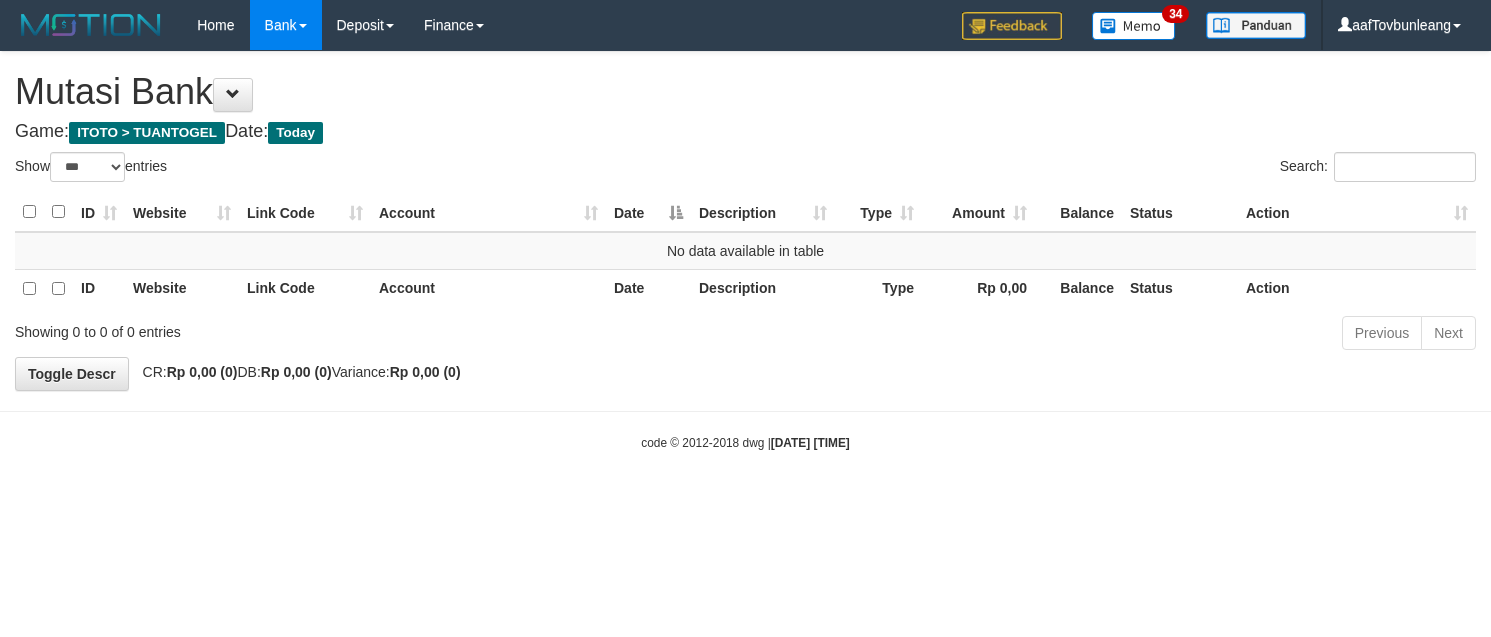 select on "***" 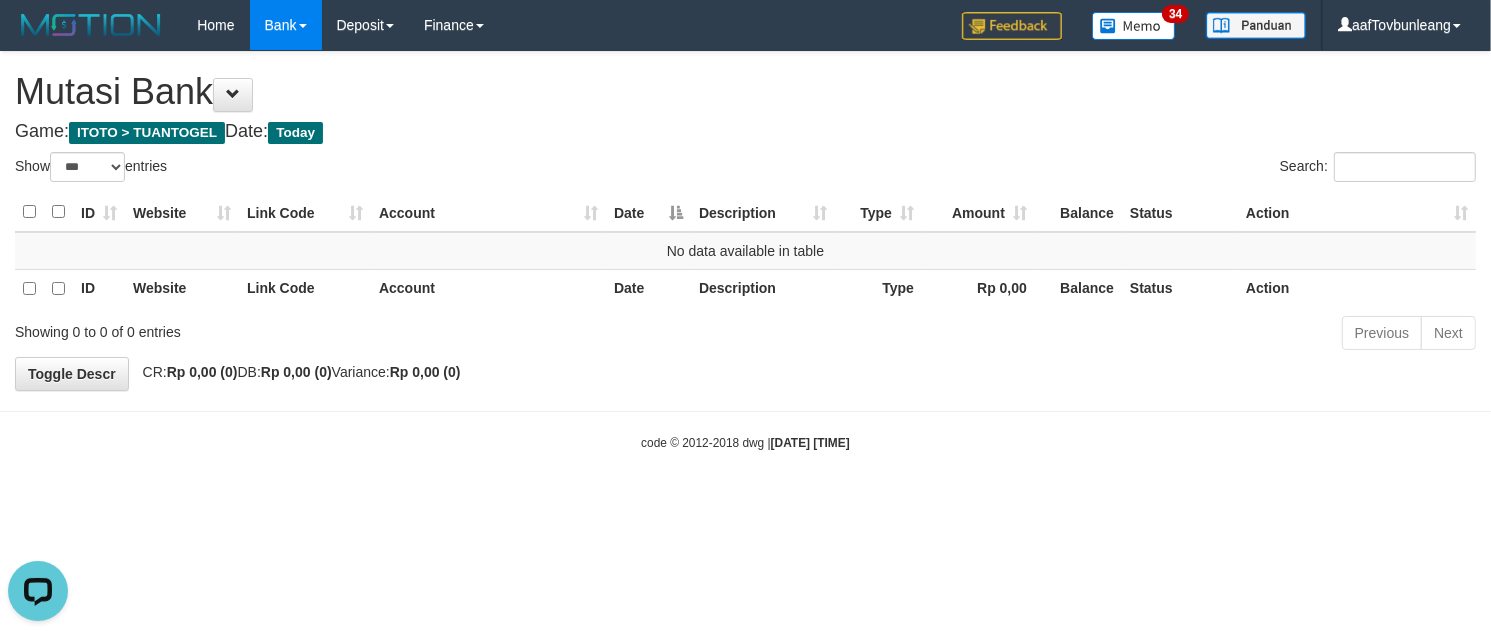 scroll, scrollTop: 0, scrollLeft: 0, axis: both 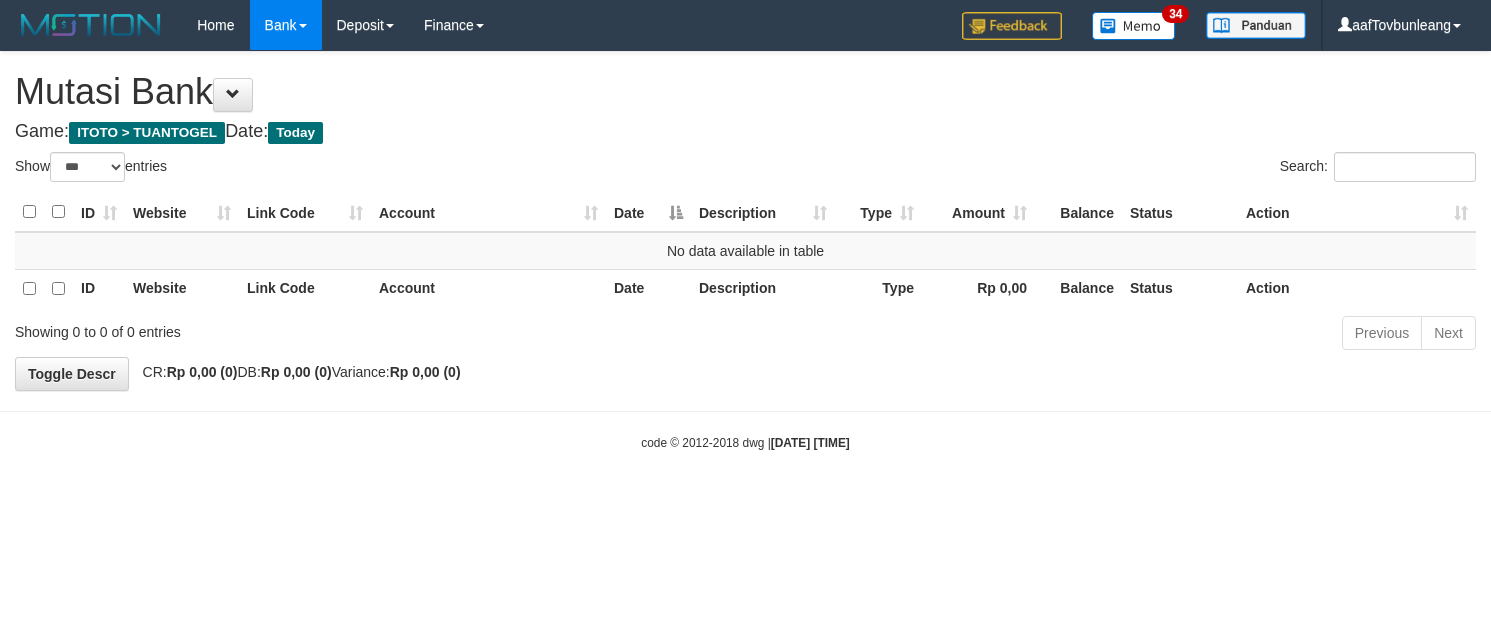 select on "***" 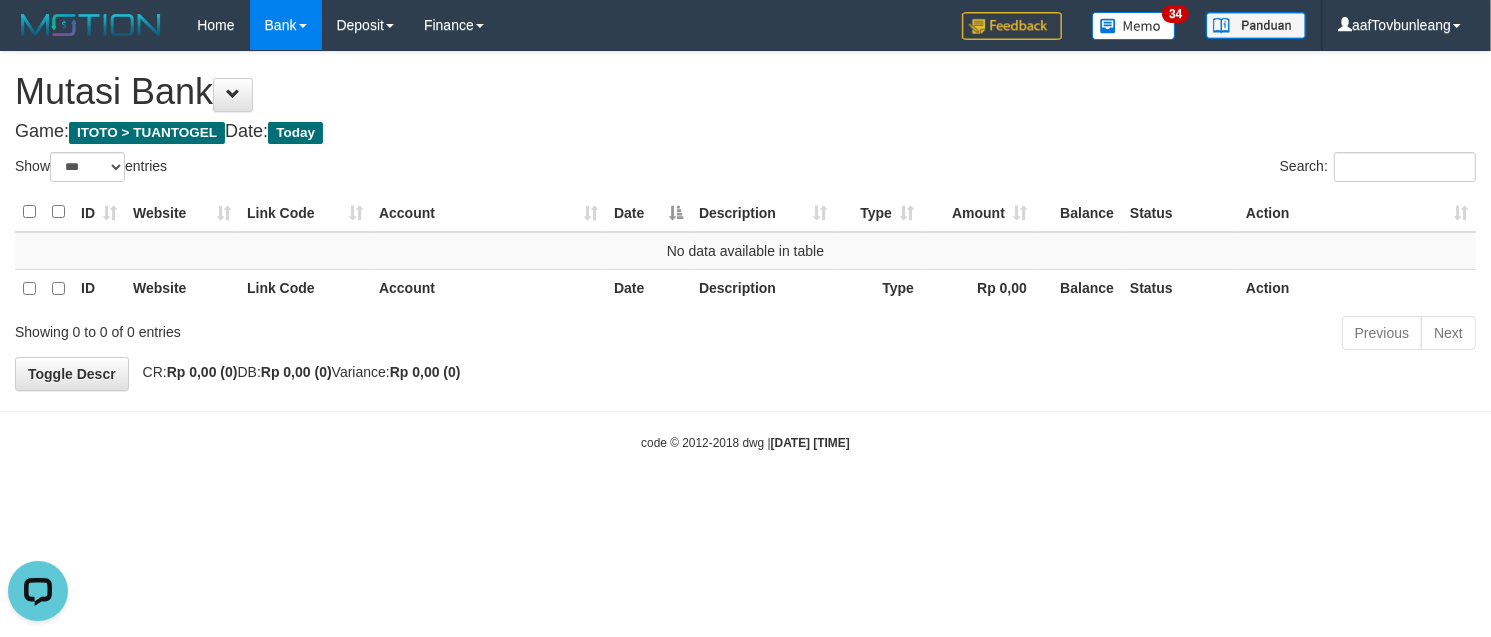 scroll, scrollTop: 0, scrollLeft: 0, axis: both 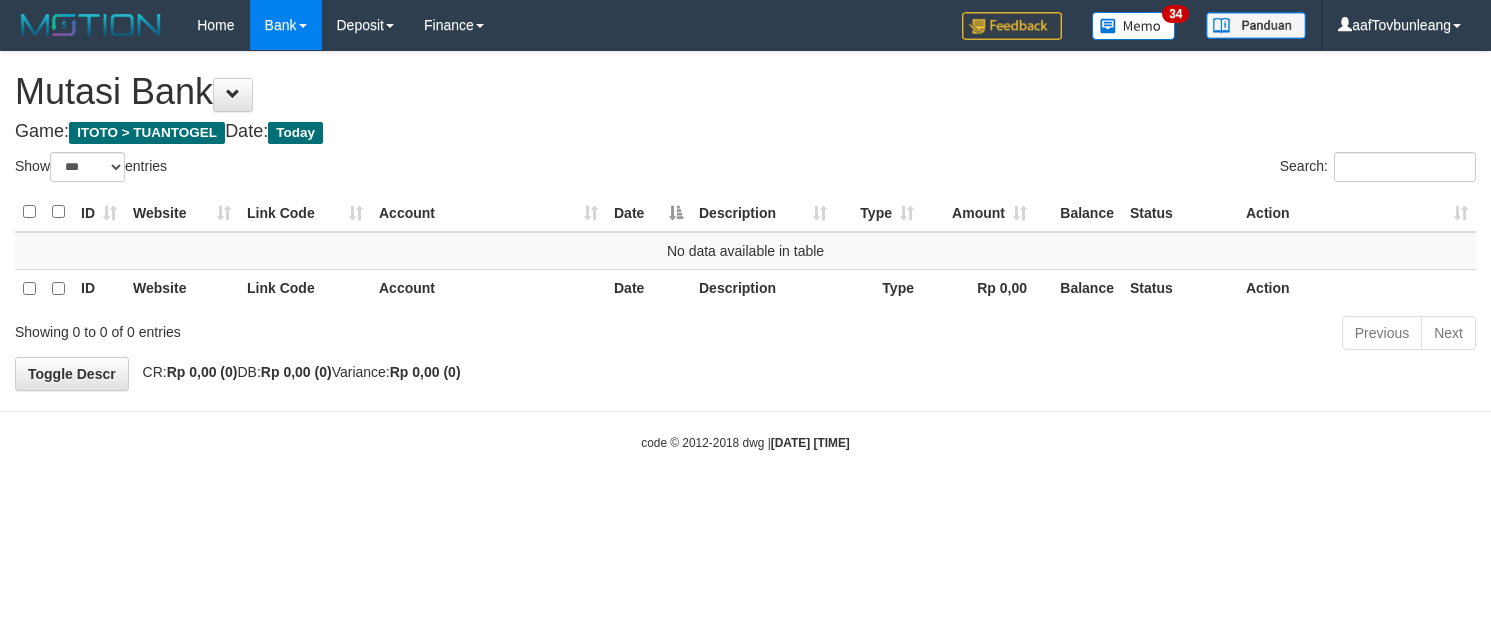 select on "***" 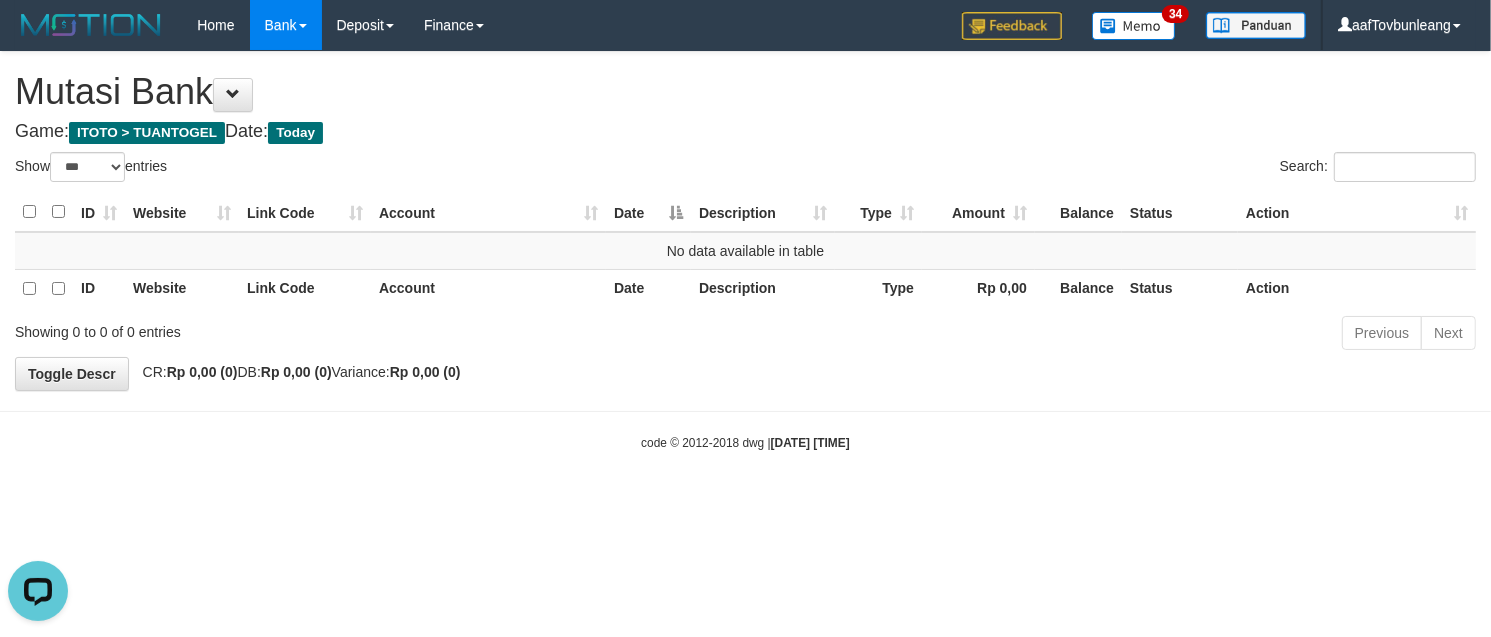 scroll, scrollTop: 0, scrollLeft: 0, axis: both 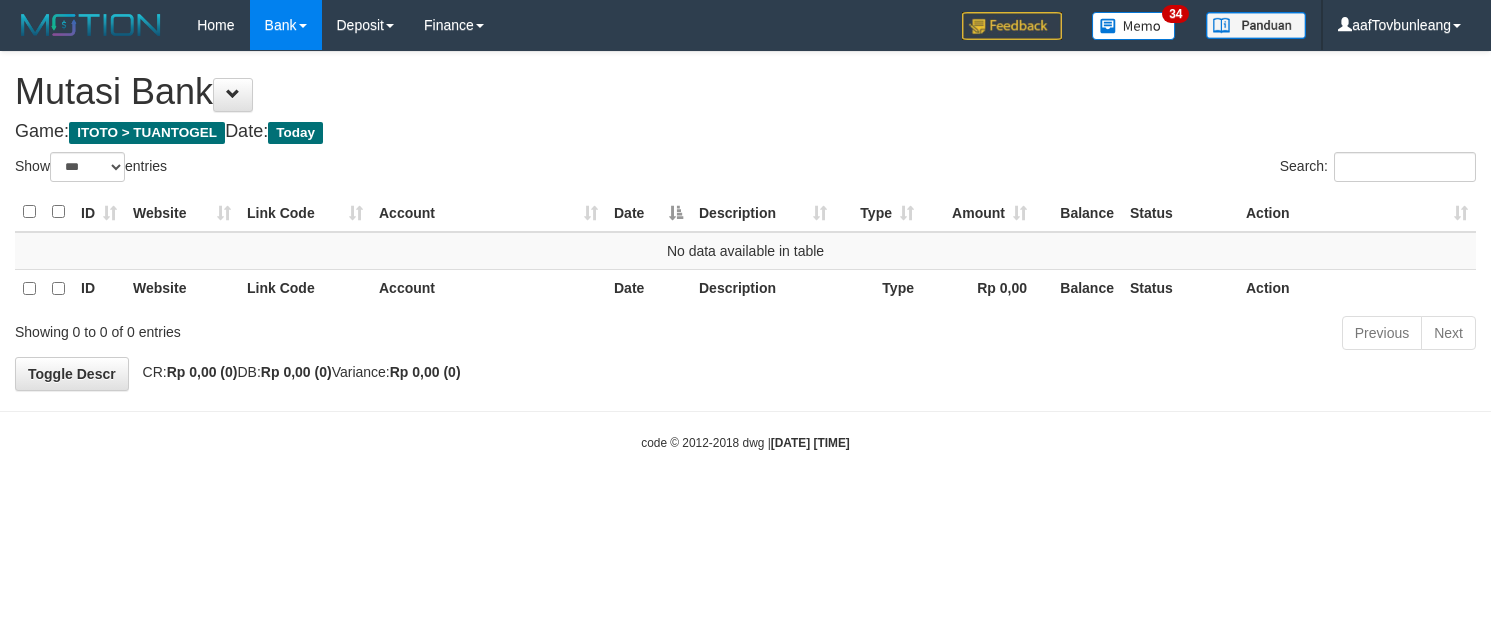 select on "***" 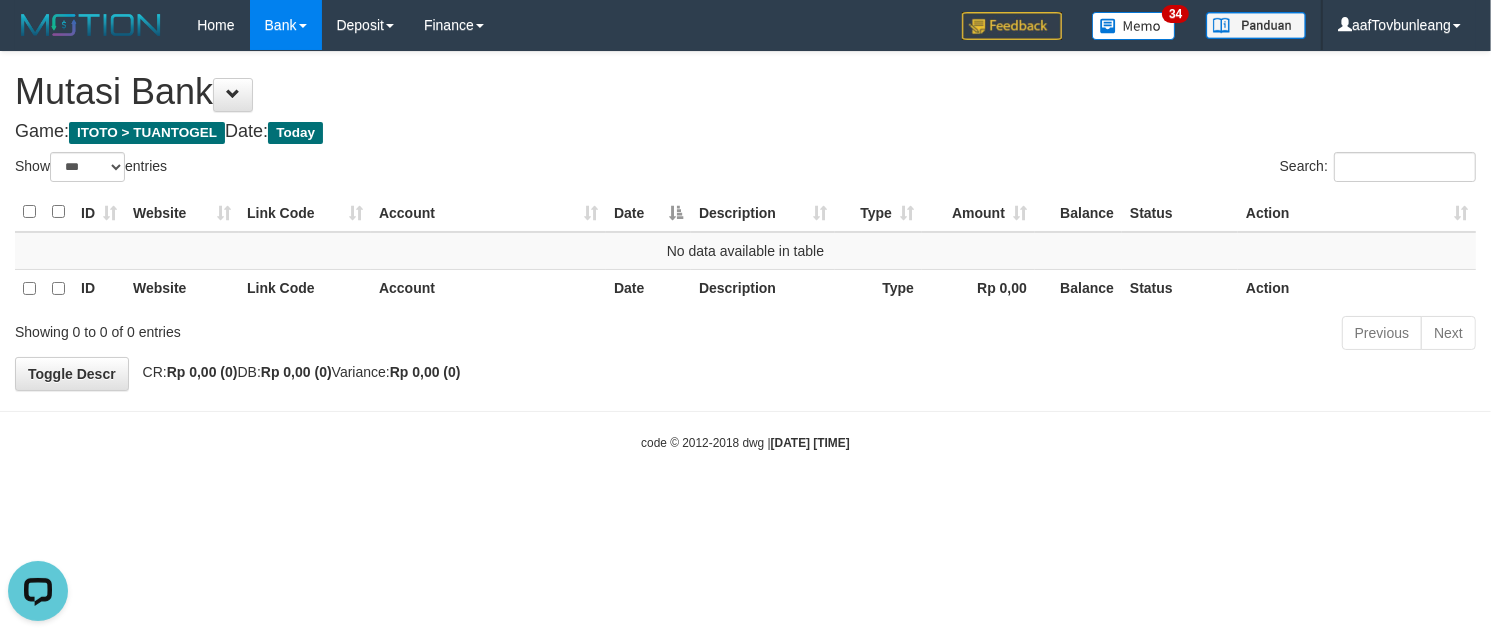 scroll, scrollTop: 0, scrollLeft: 0, axis: both 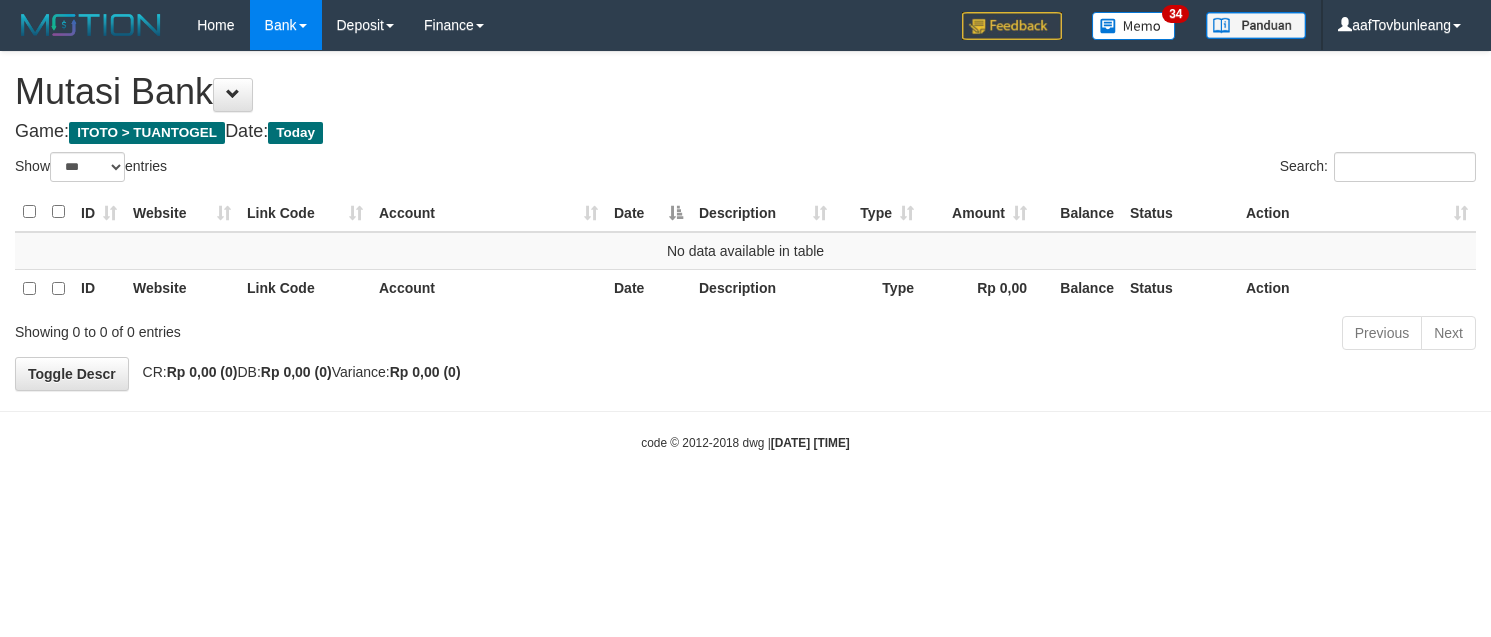 select on "***" 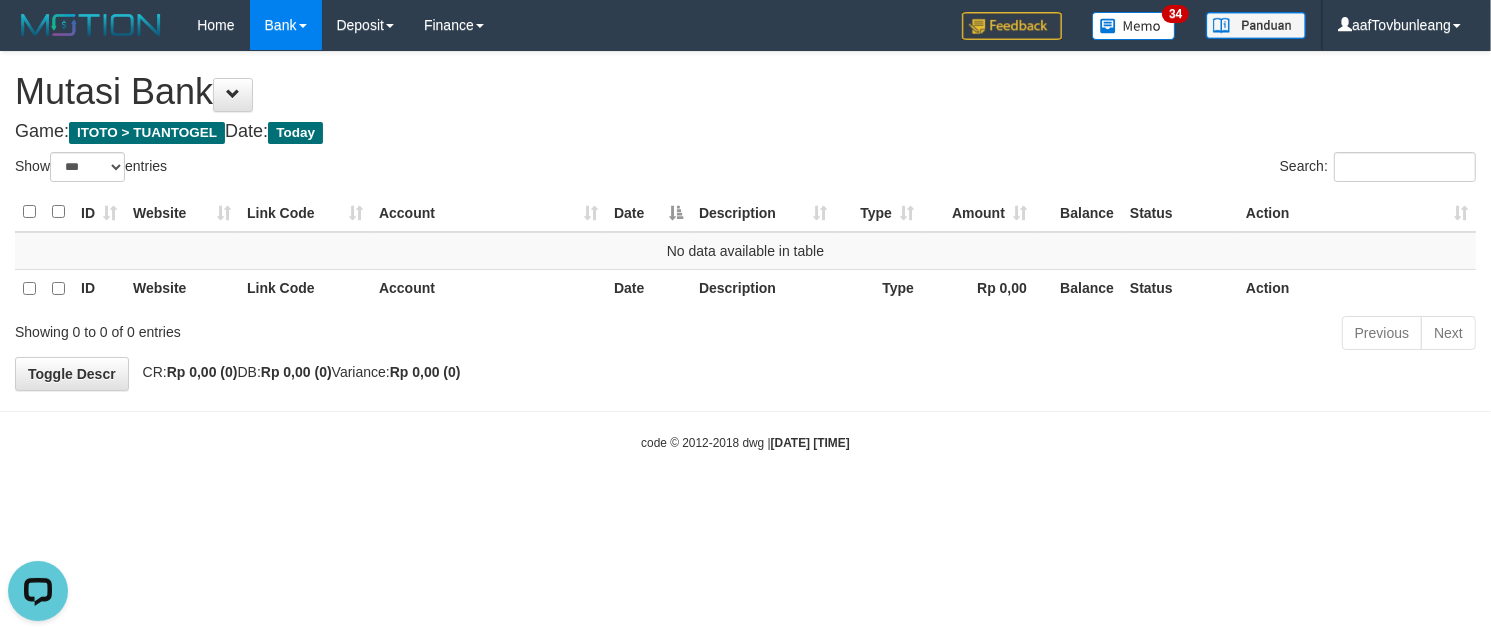 scroll, scrollTop: 0, scrollLeft: 0, axis: both 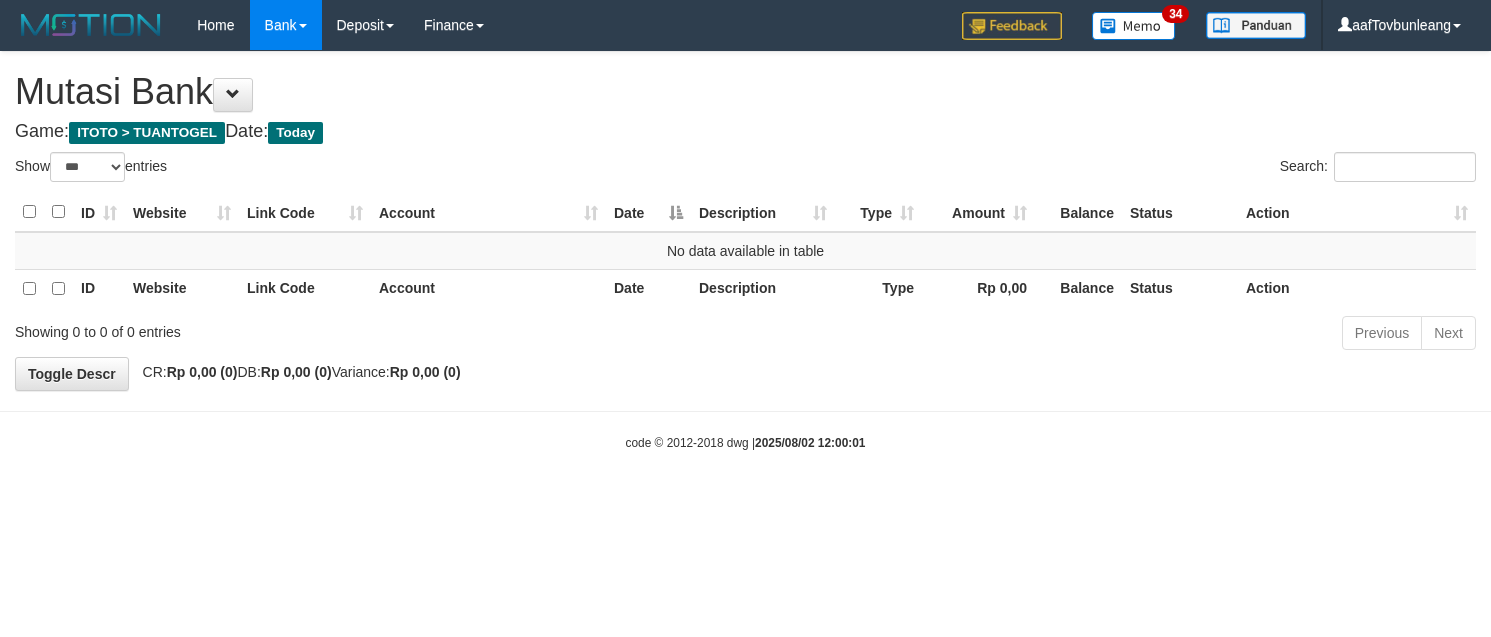 select on "***" 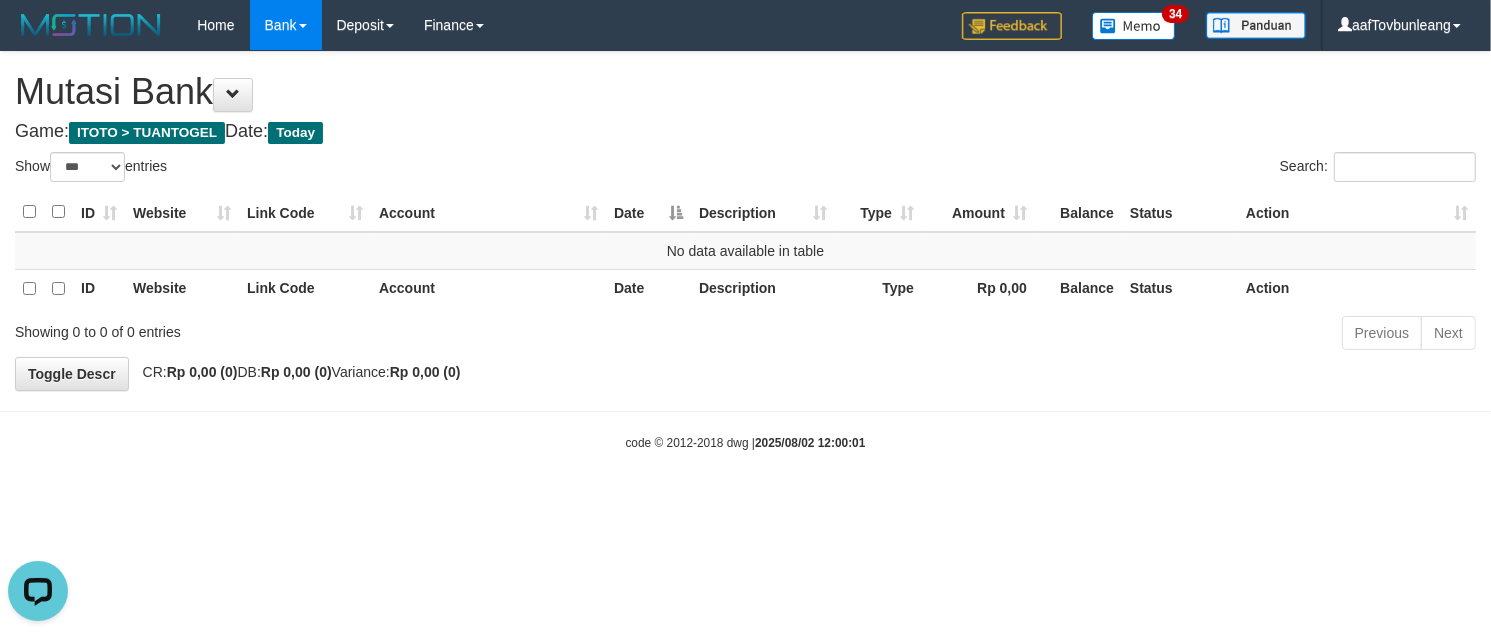 scroll, scrollTop: 0, scrollLeft: 0, axis: both 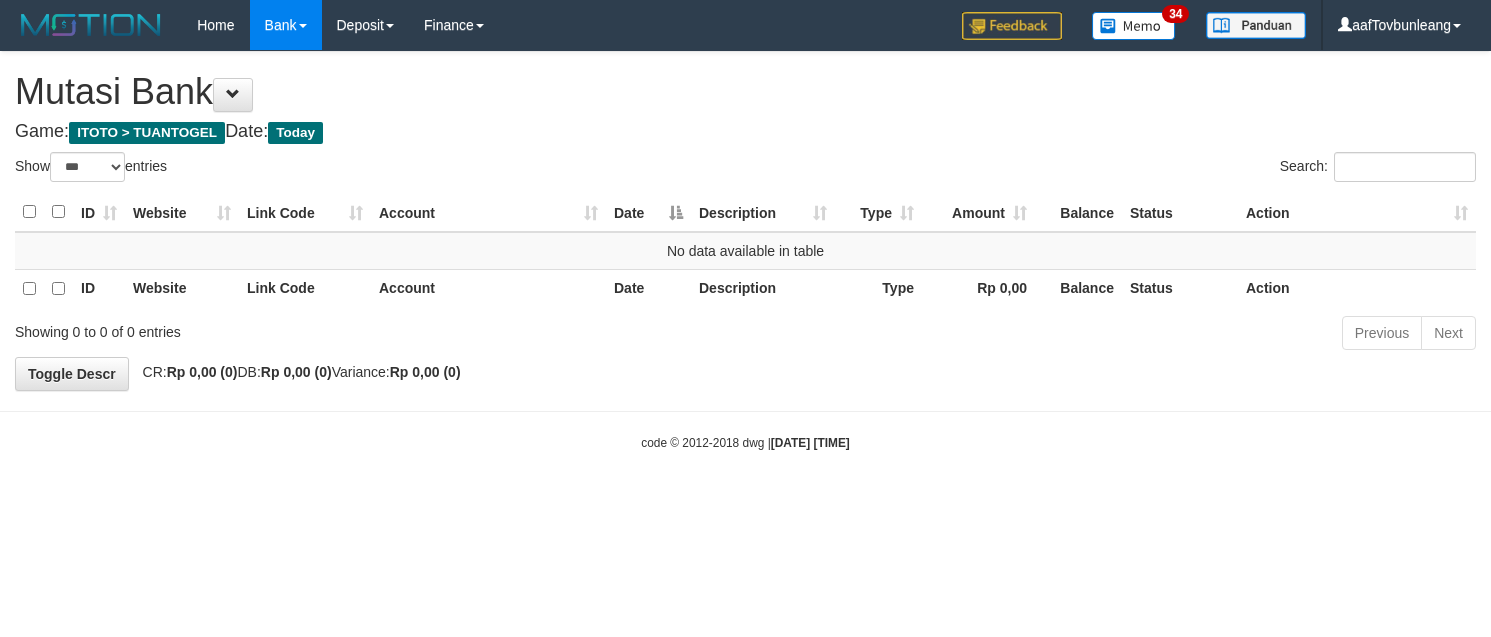 select on "***" 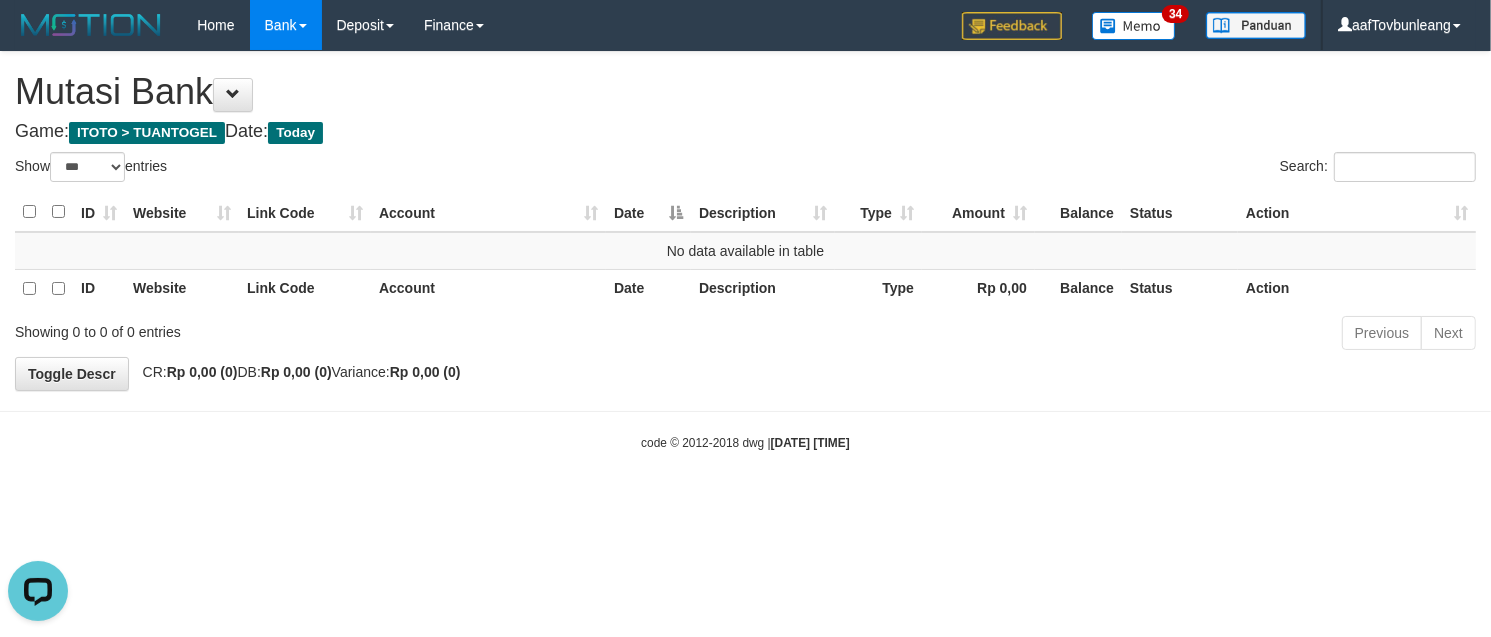 scroll, scrollTop: 0, scrollLeft: 0, axis: both 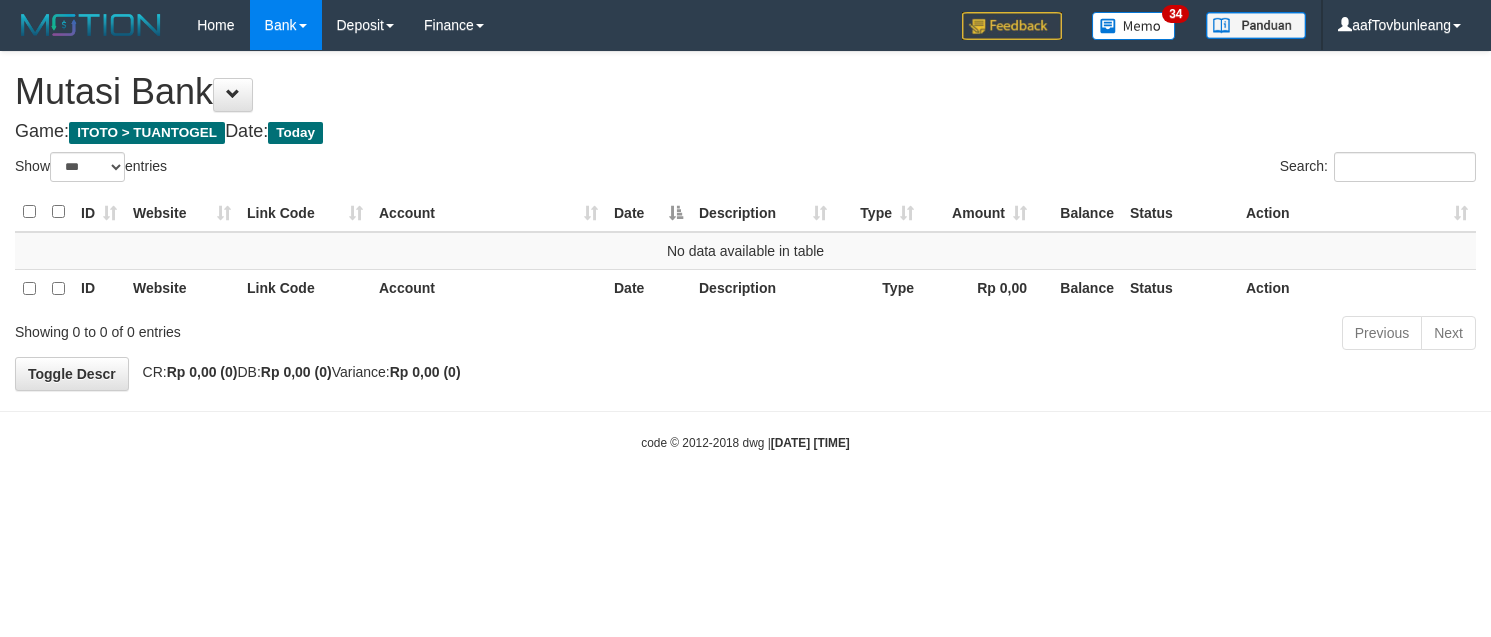 select on "***" 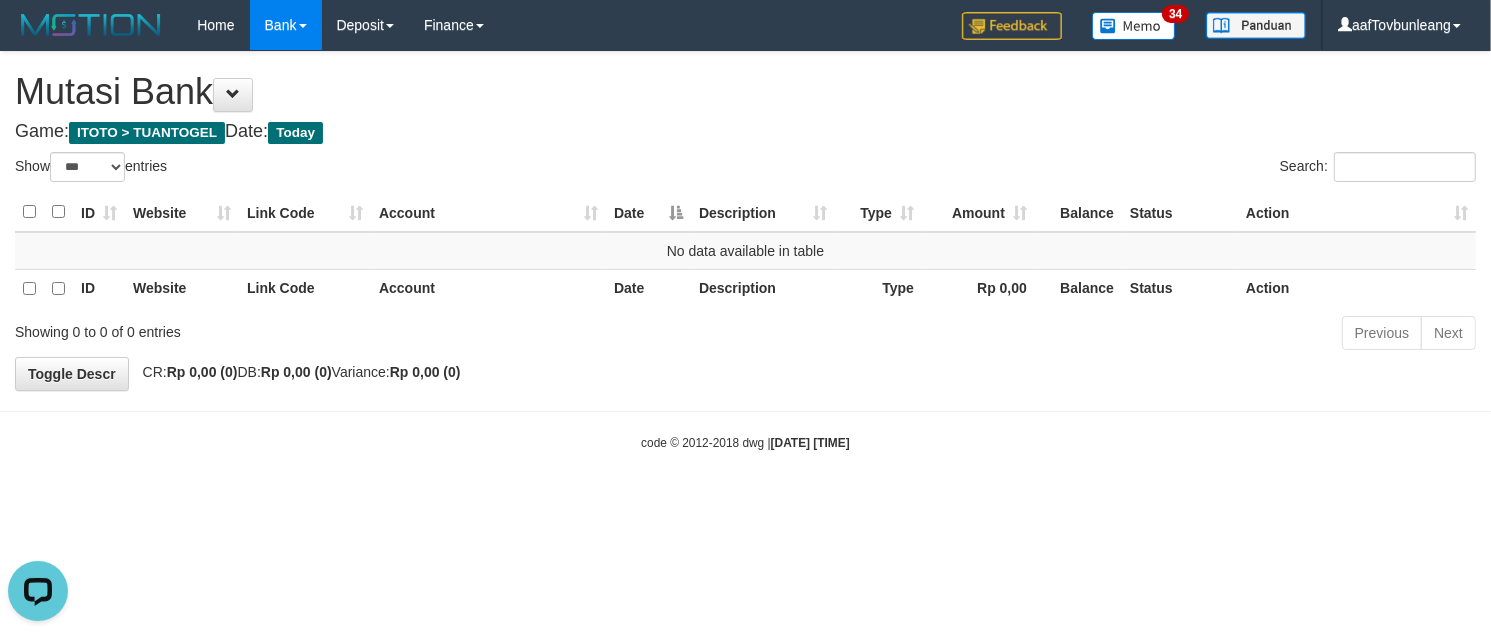 scroll, scrollTop: 0, scrollLeft: 0, axis: both 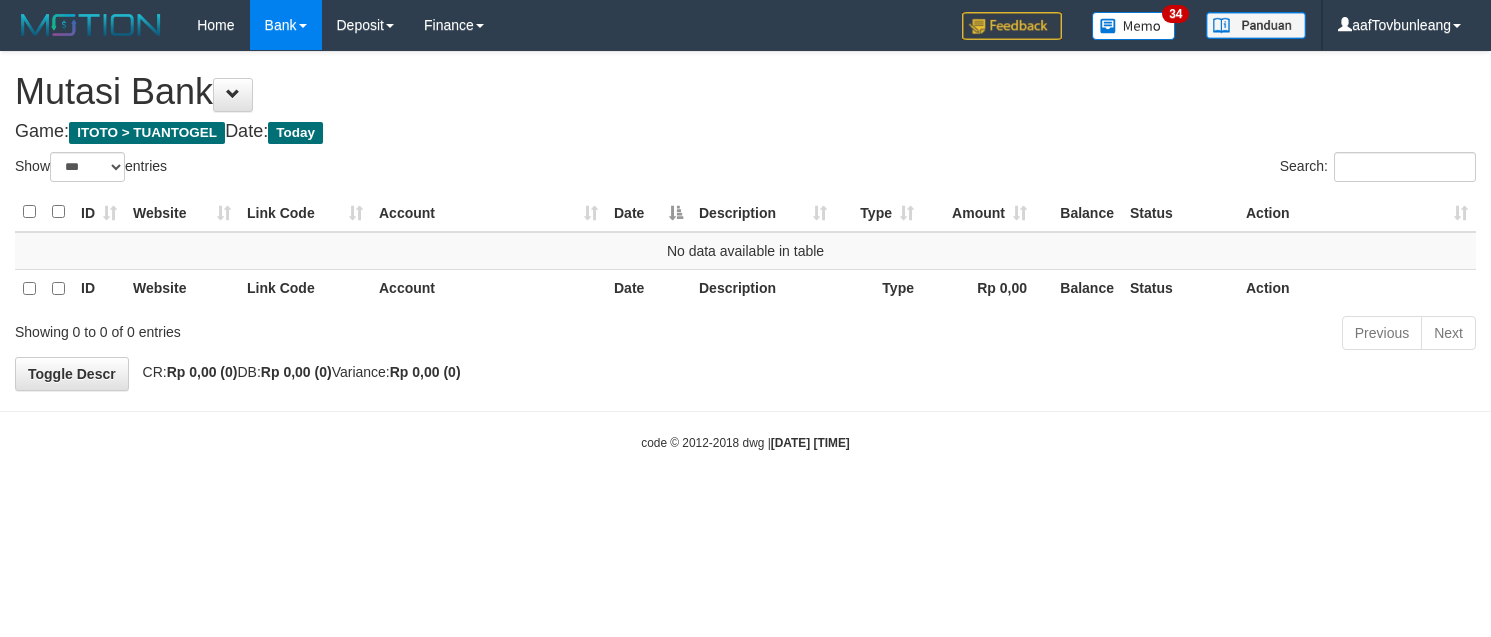 select on "***" 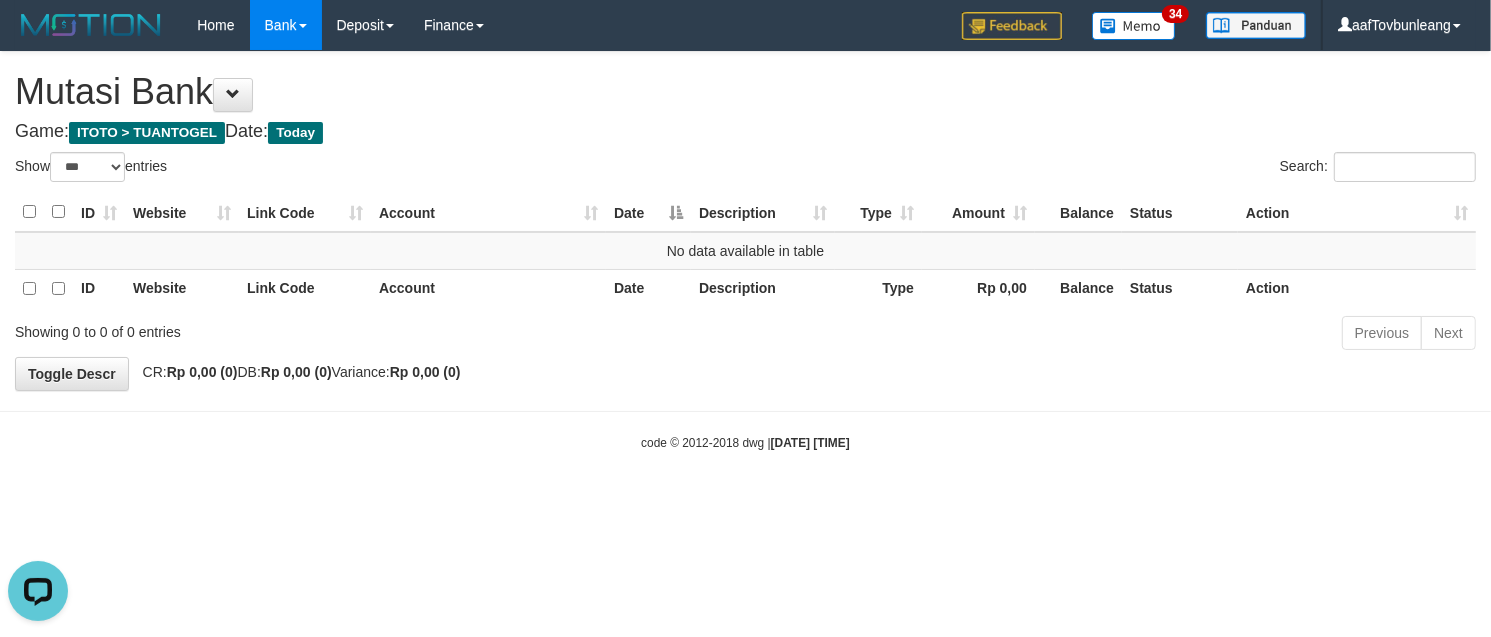scroll, scrollTop: 0, scrollLeft: 0, axis: both 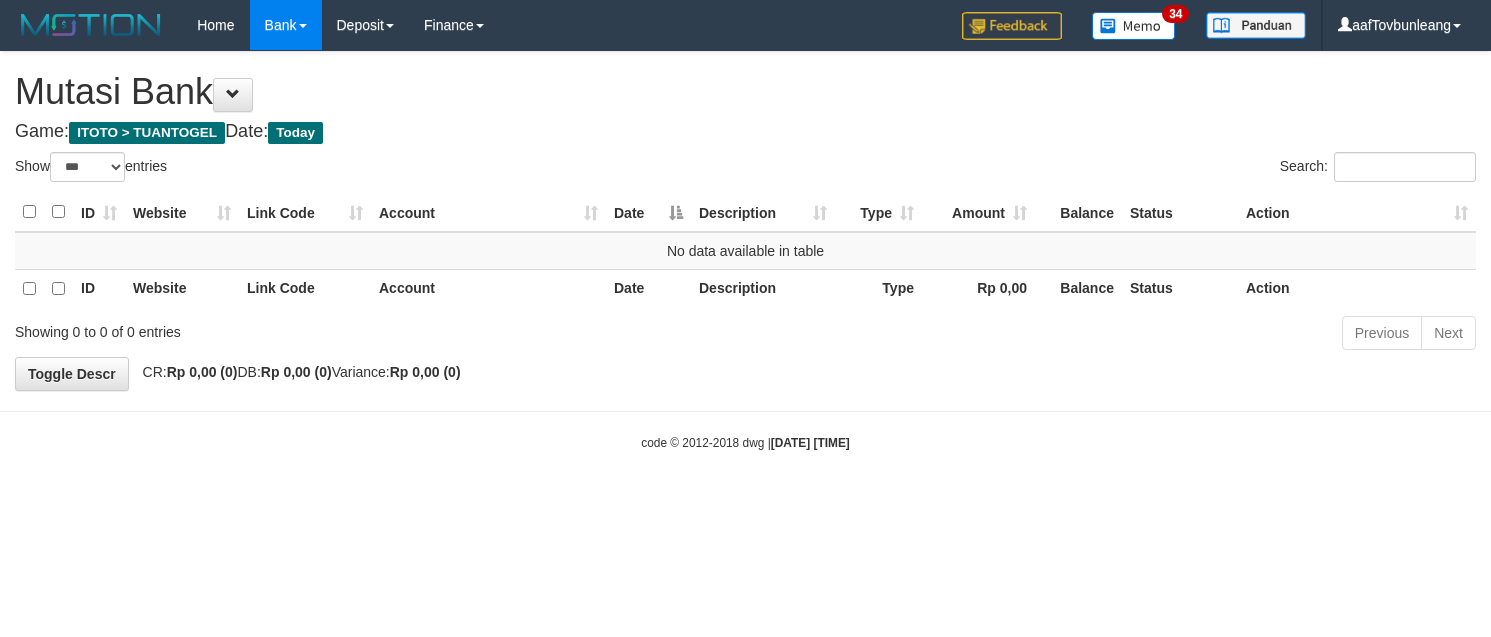 select on "***" 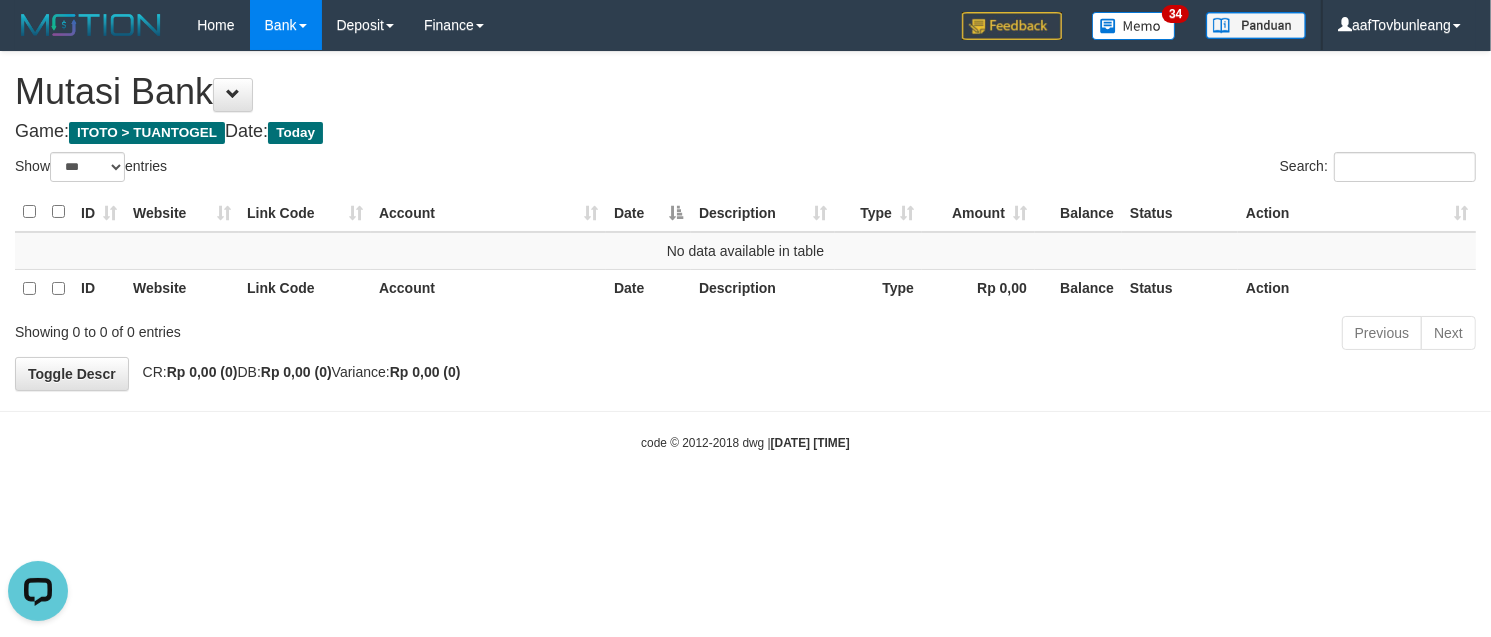 scroll, scrollTop: 0, scrollLeft: 0, axis: both 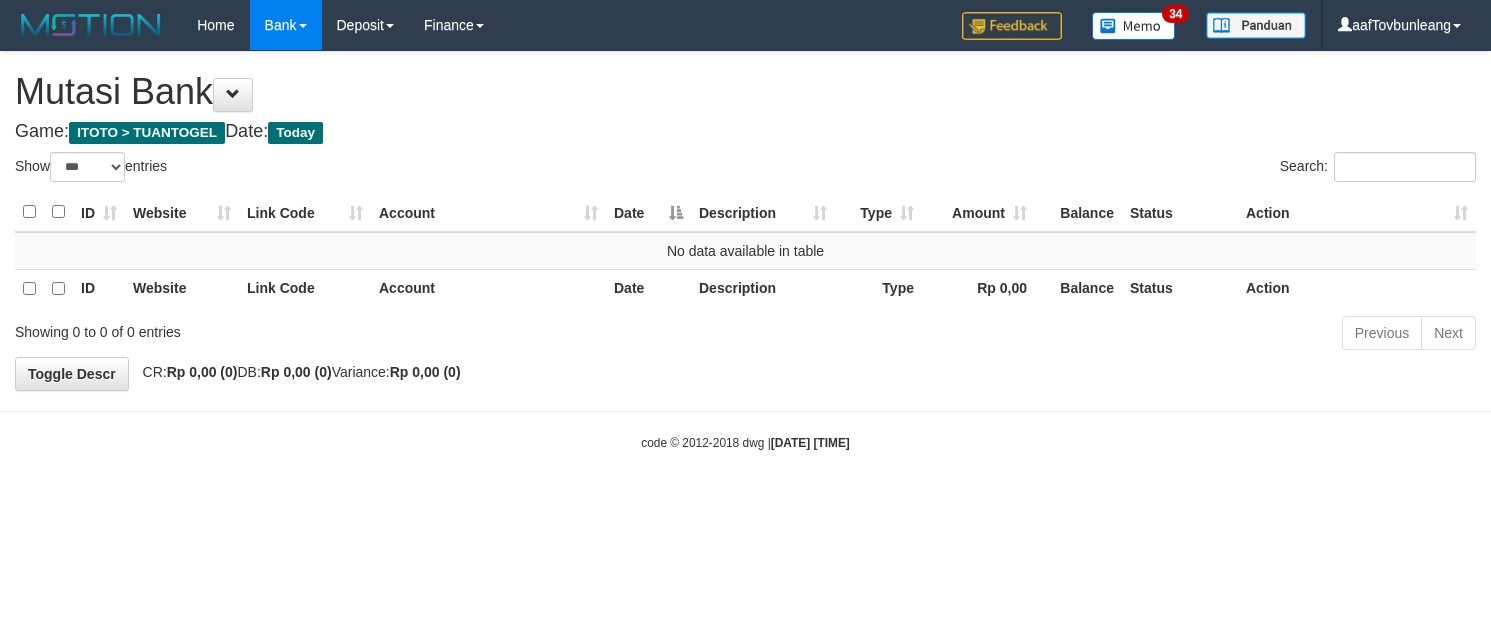 select on "***" 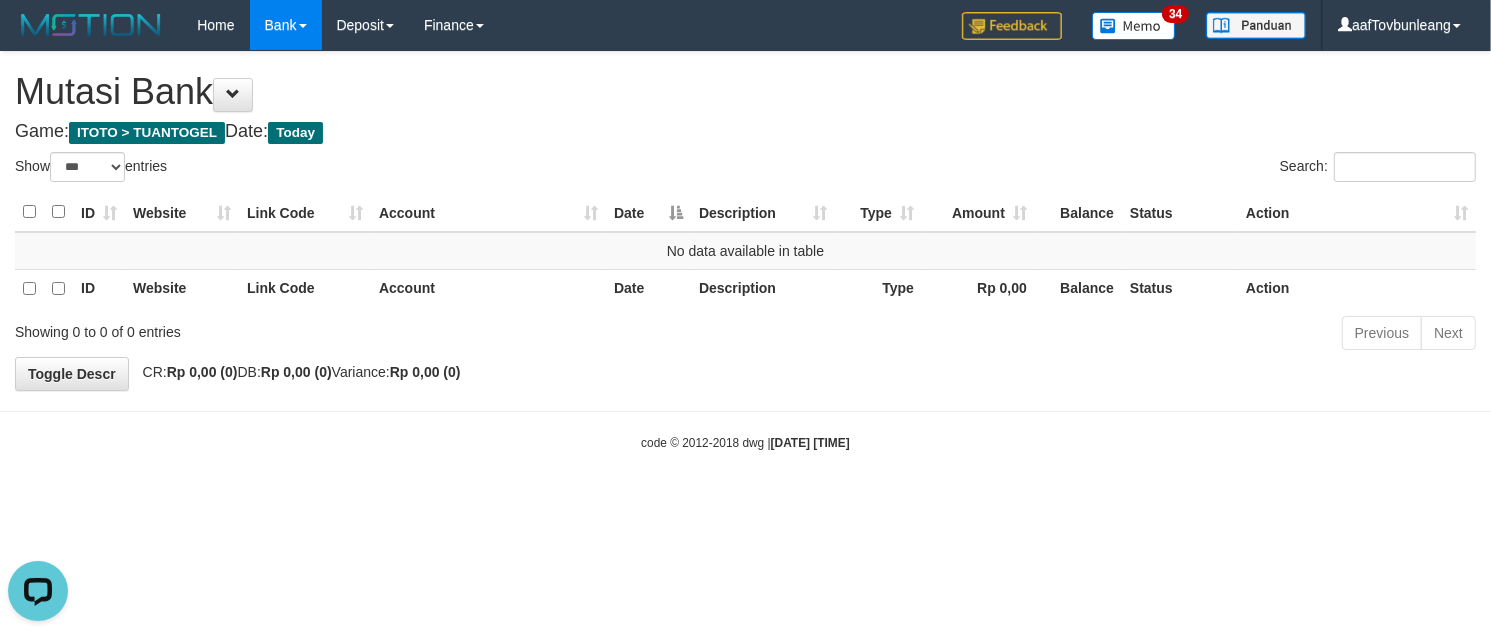 scroll, scrollTop: 0, scrollLeft: 0, axis: both 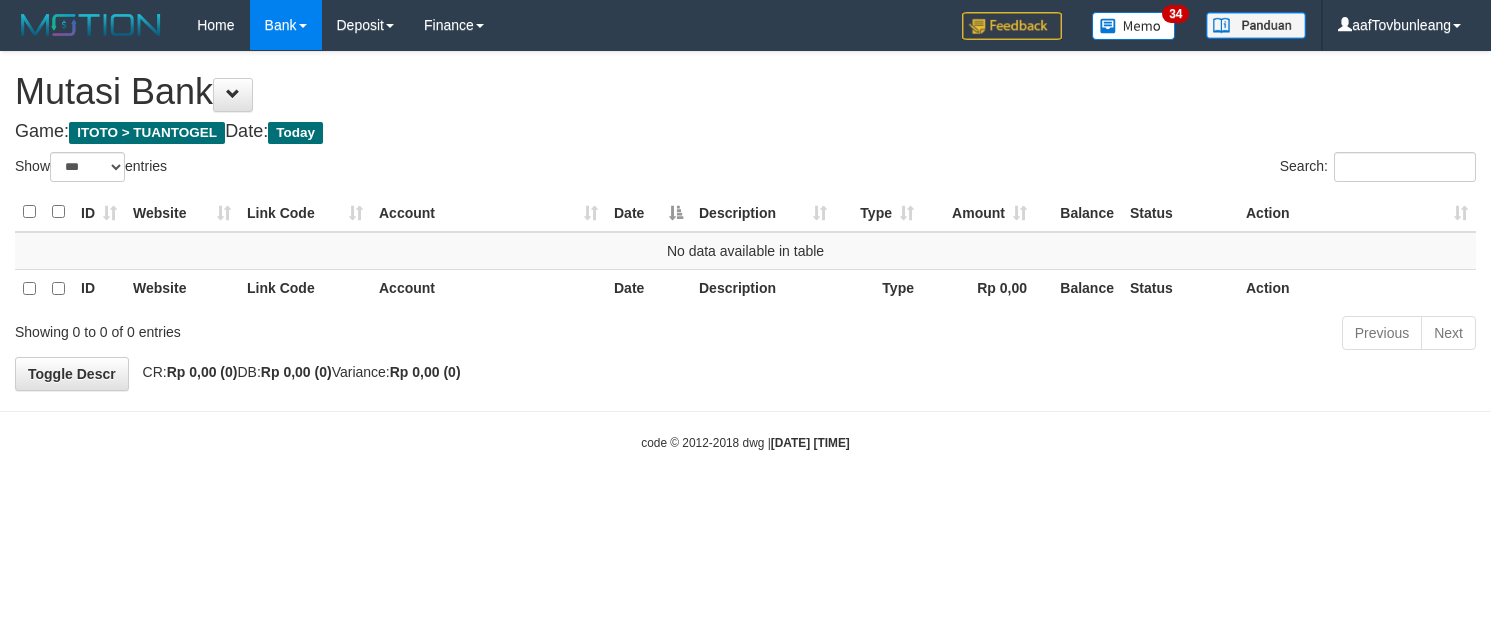 select on "***" 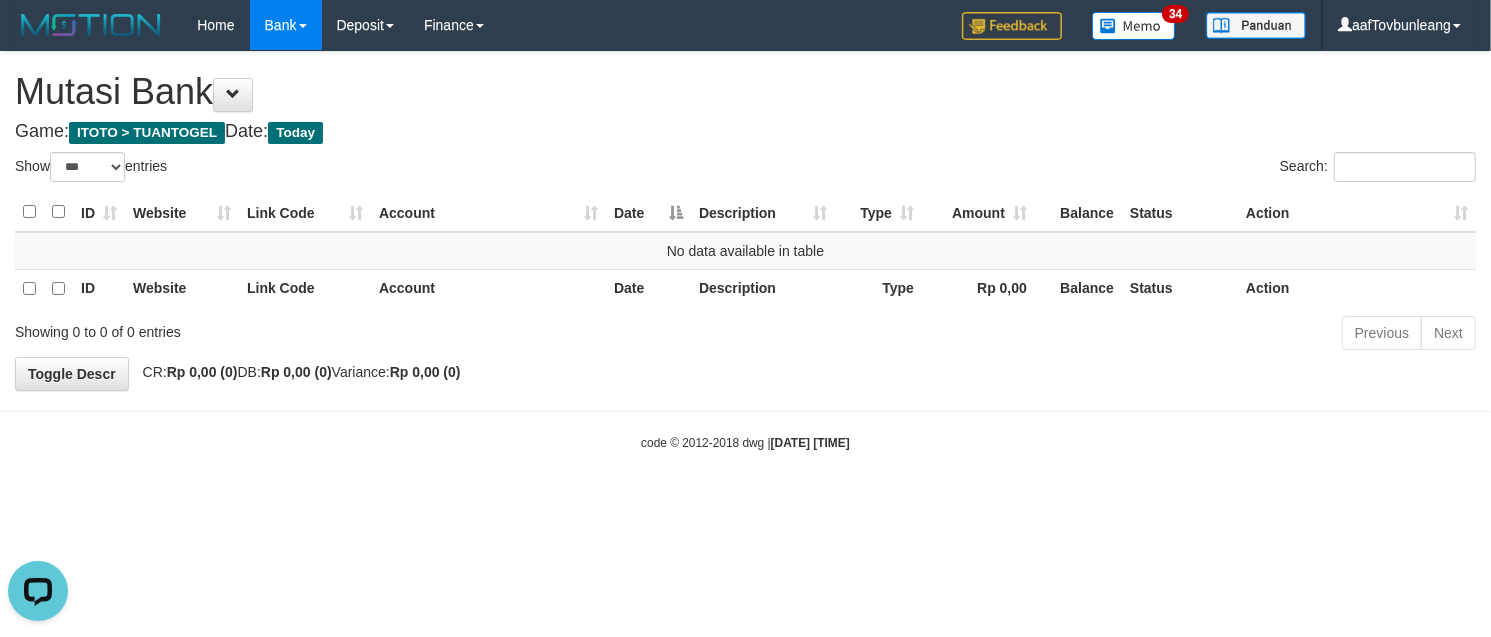 scroll, scrollTop: 0, scrollLeft: 0, axis: both 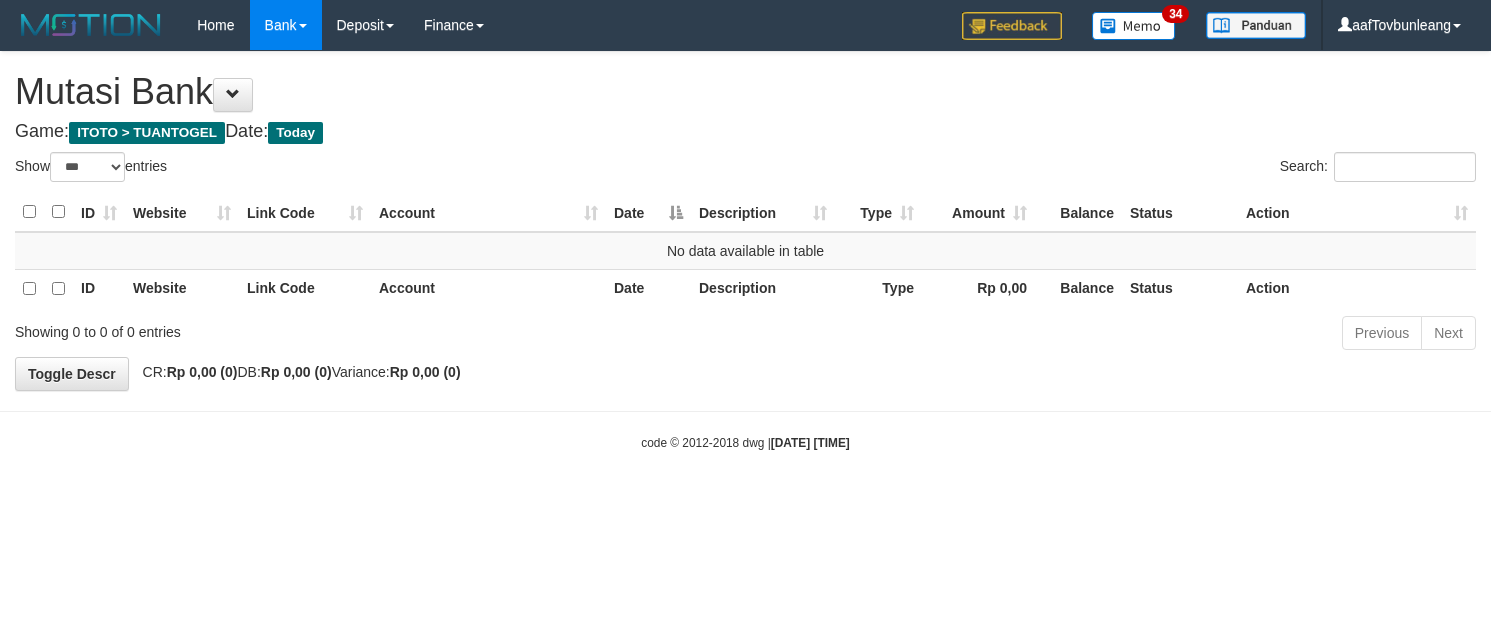select on "***" 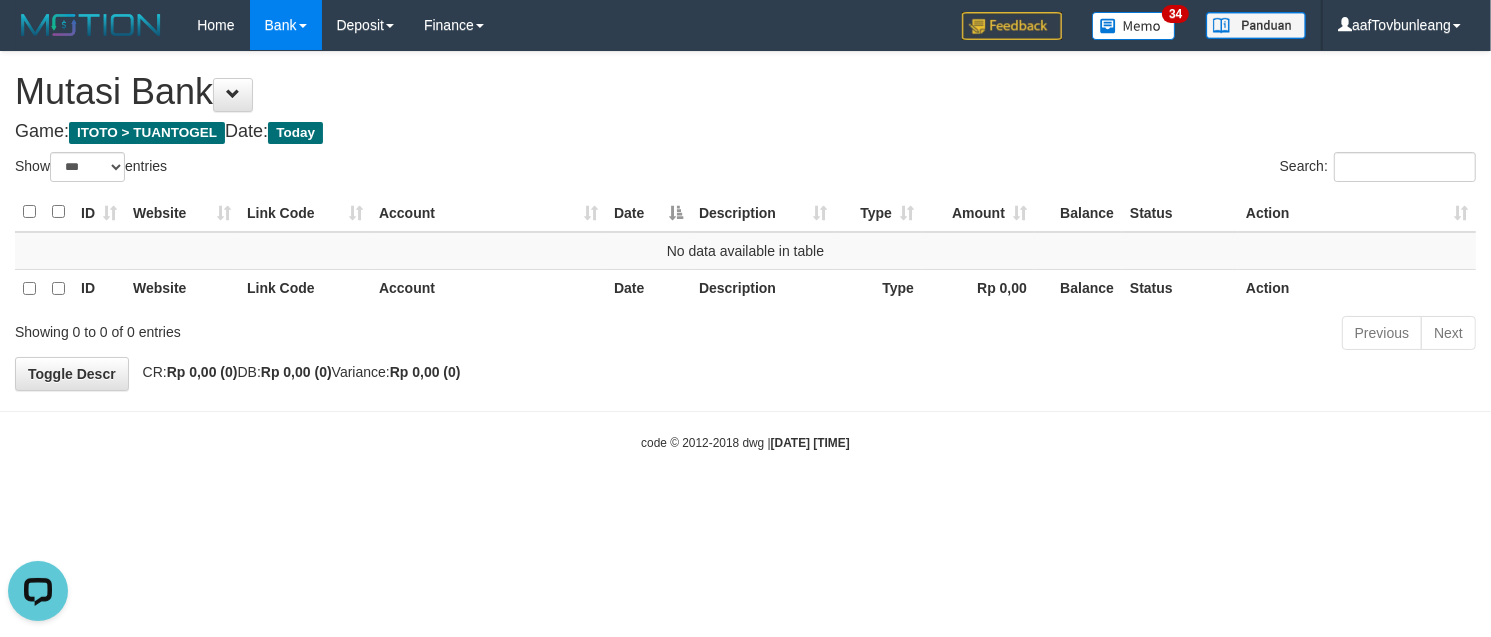 scroll, scrollTop: 0, scrollLeft: 0, axis: both 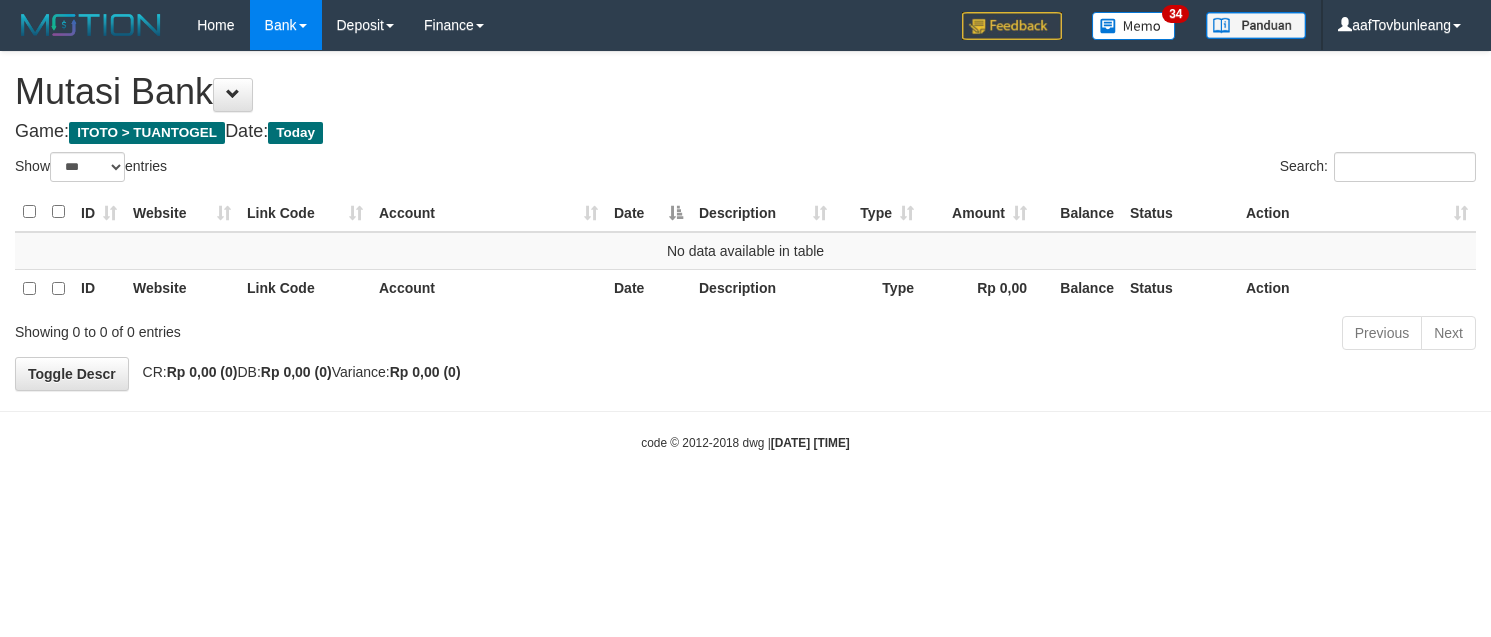 select on "***" 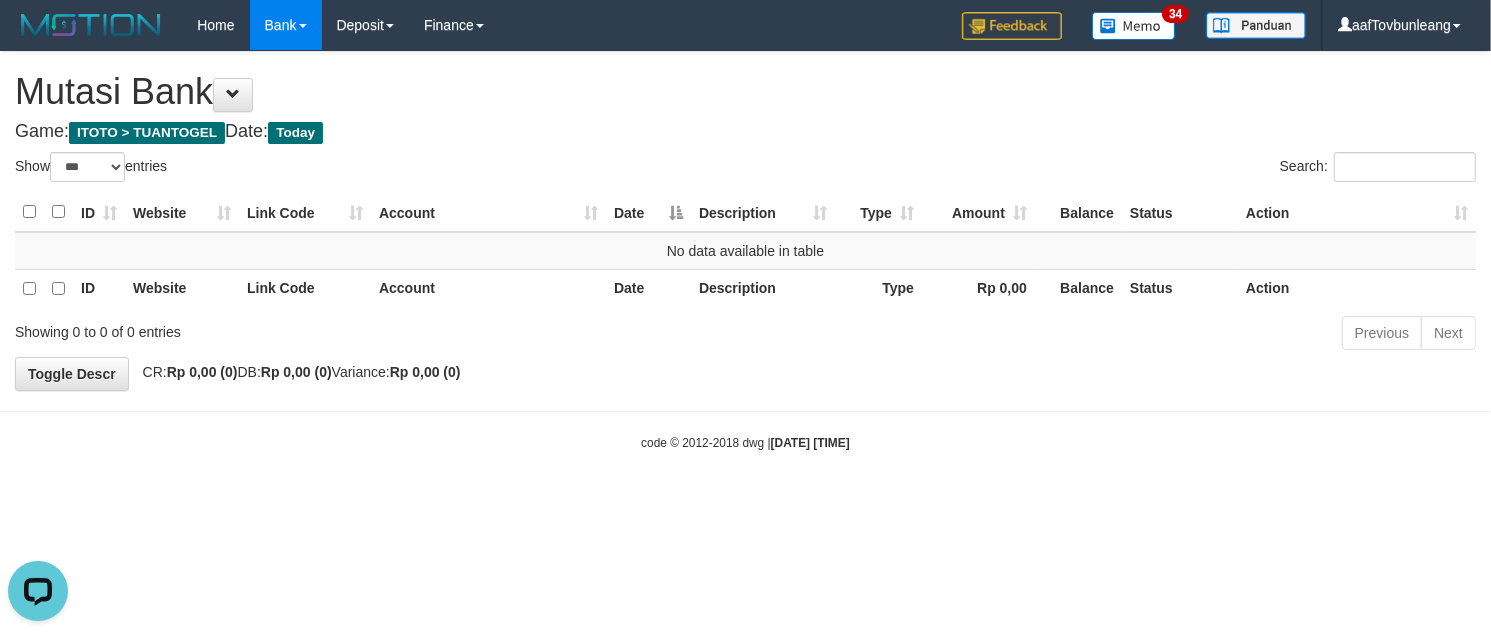 scroll, scrollTop: 0, scrollLeft: 0, axis: both 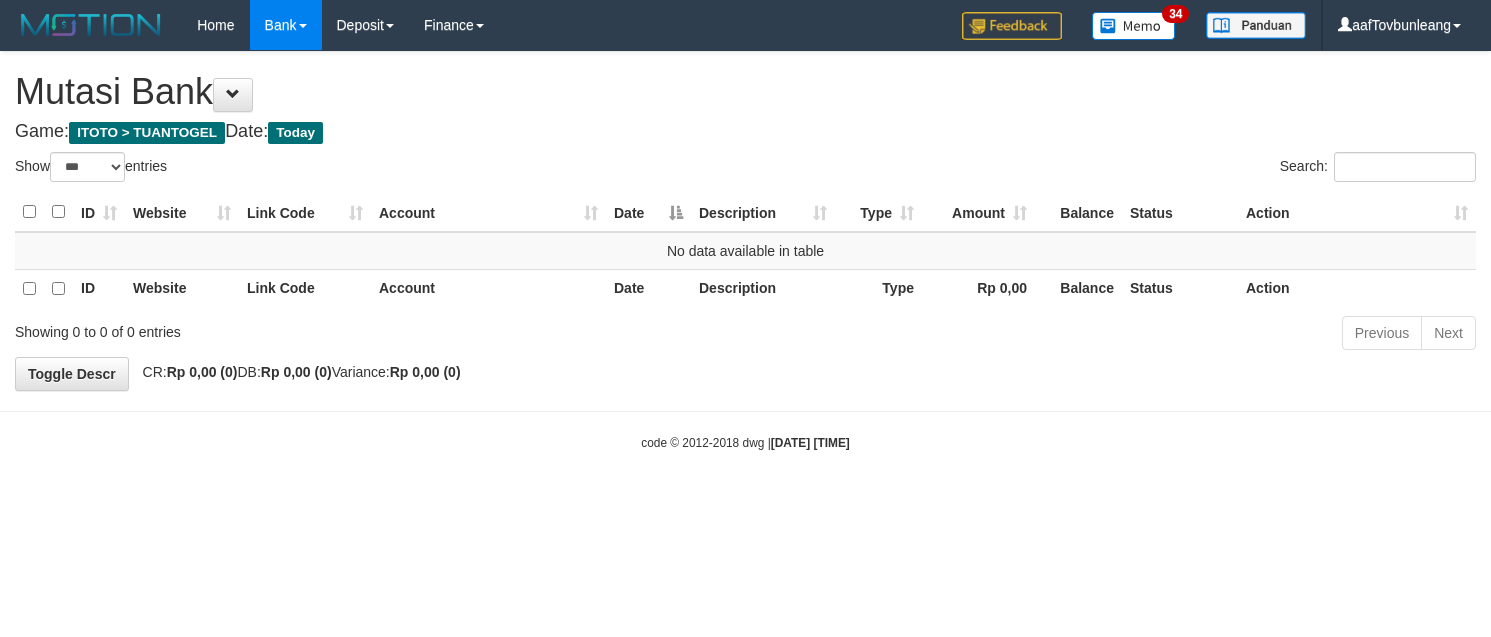 select on "***" 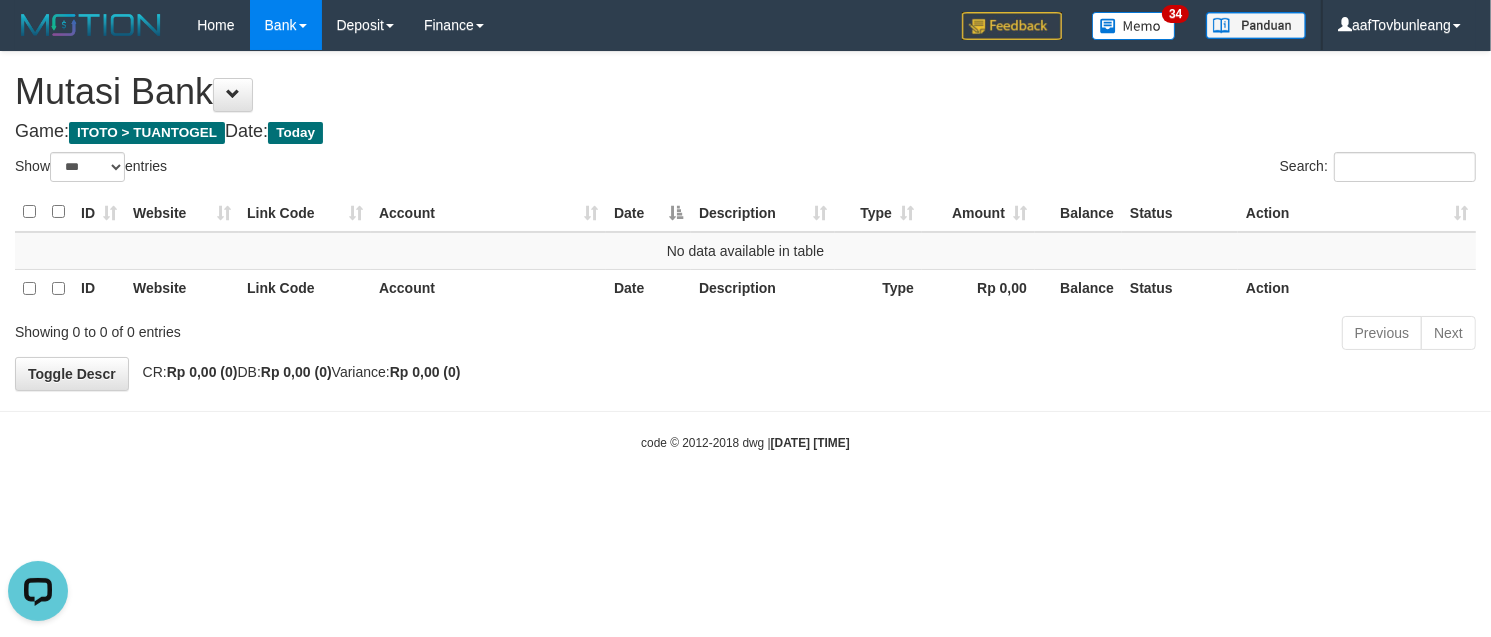 scroll, scrollTop: 0, scrollLeft: 0, axis: both 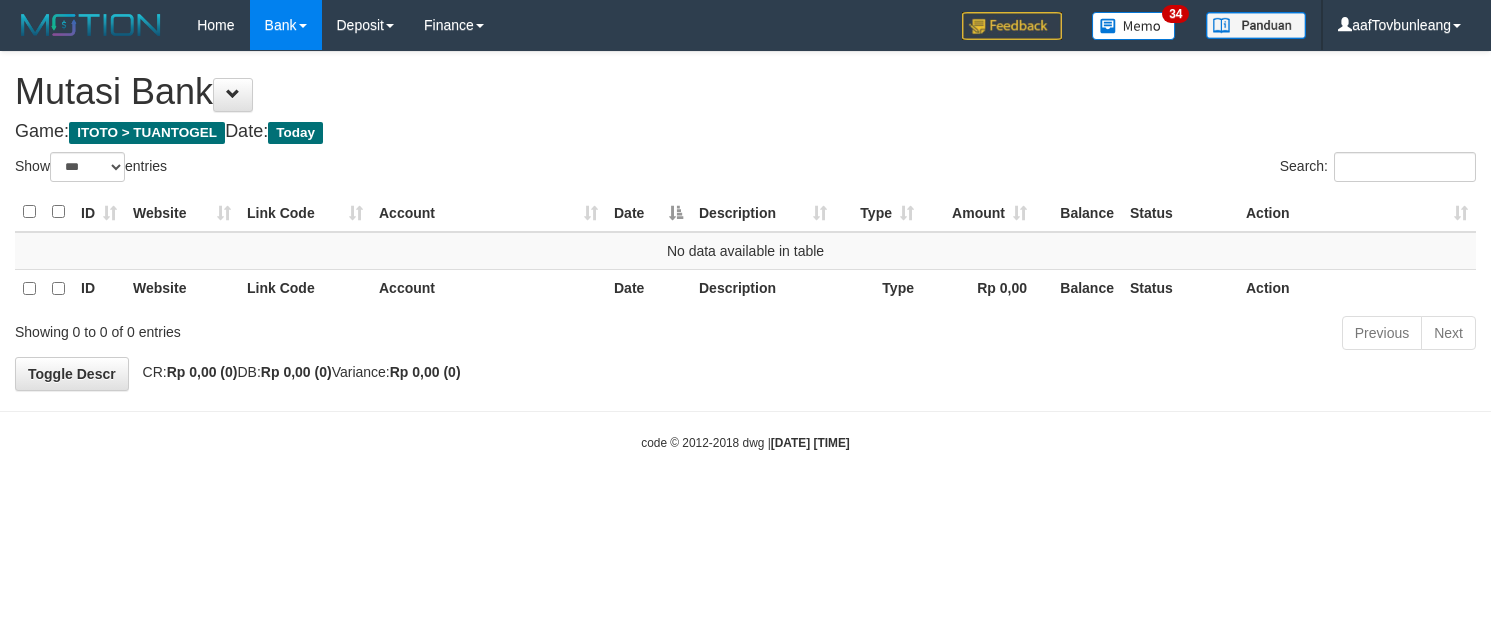 select on "***" 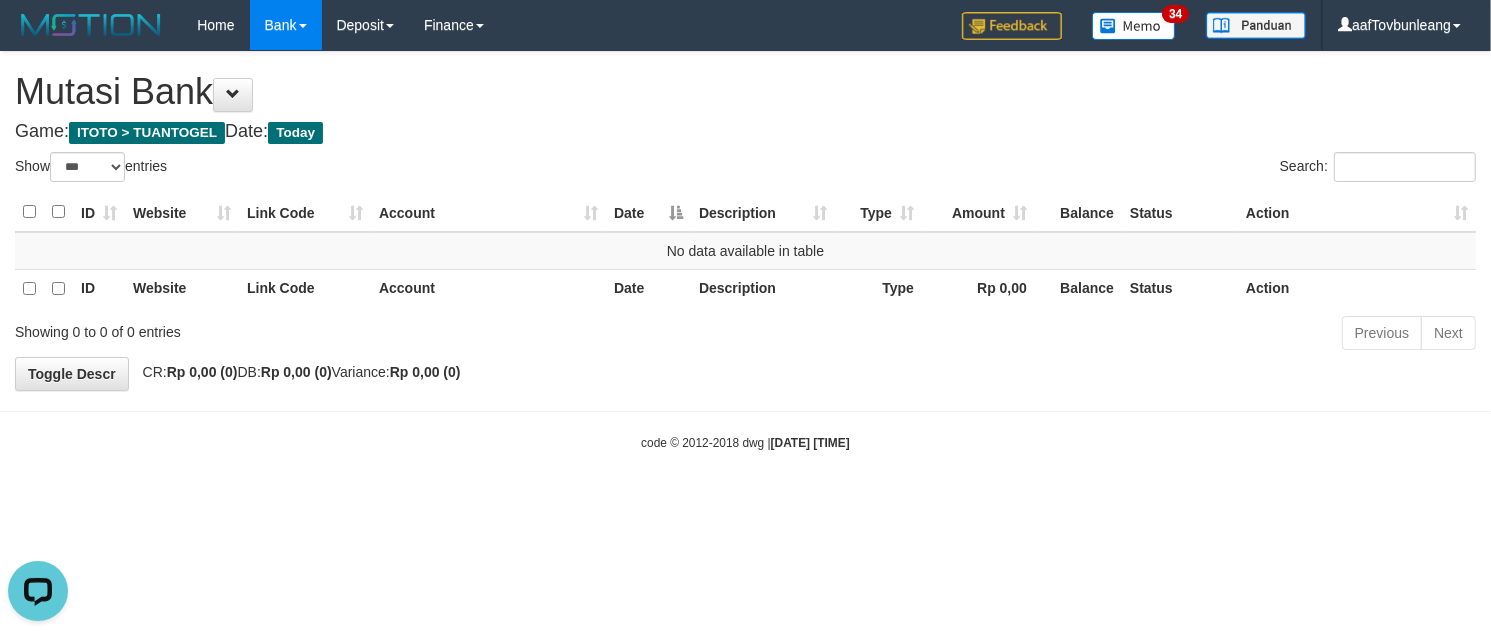 scroll, scrollTop: 0, scrollLeft: 0, axis: both 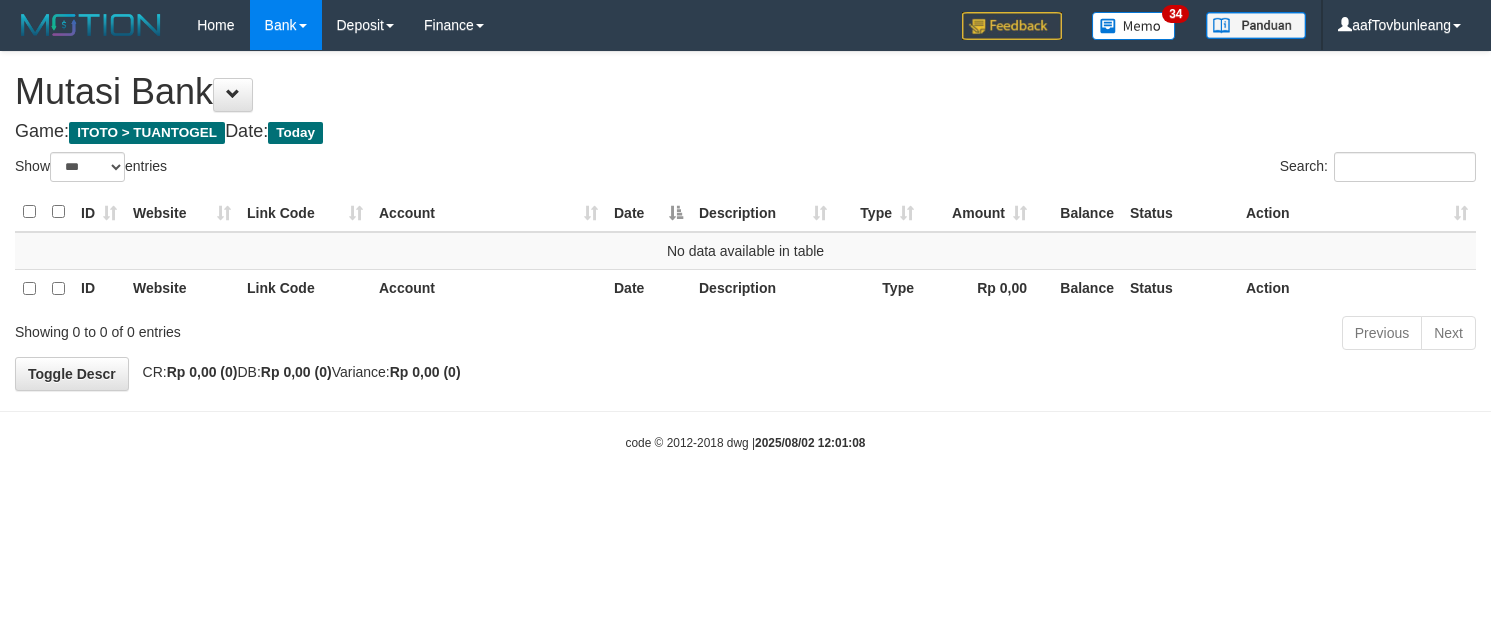 select on "***" 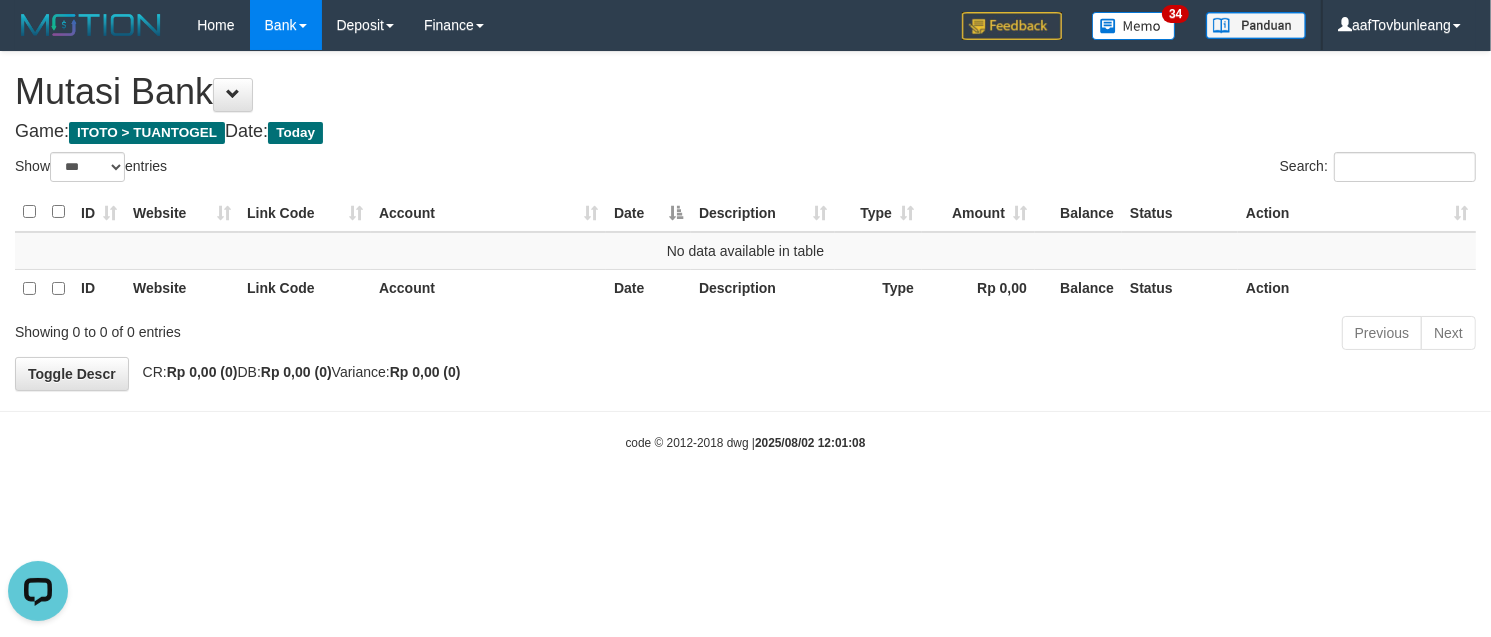 scroll, scrollTop: 0, scrollLeft: 0, axis: both 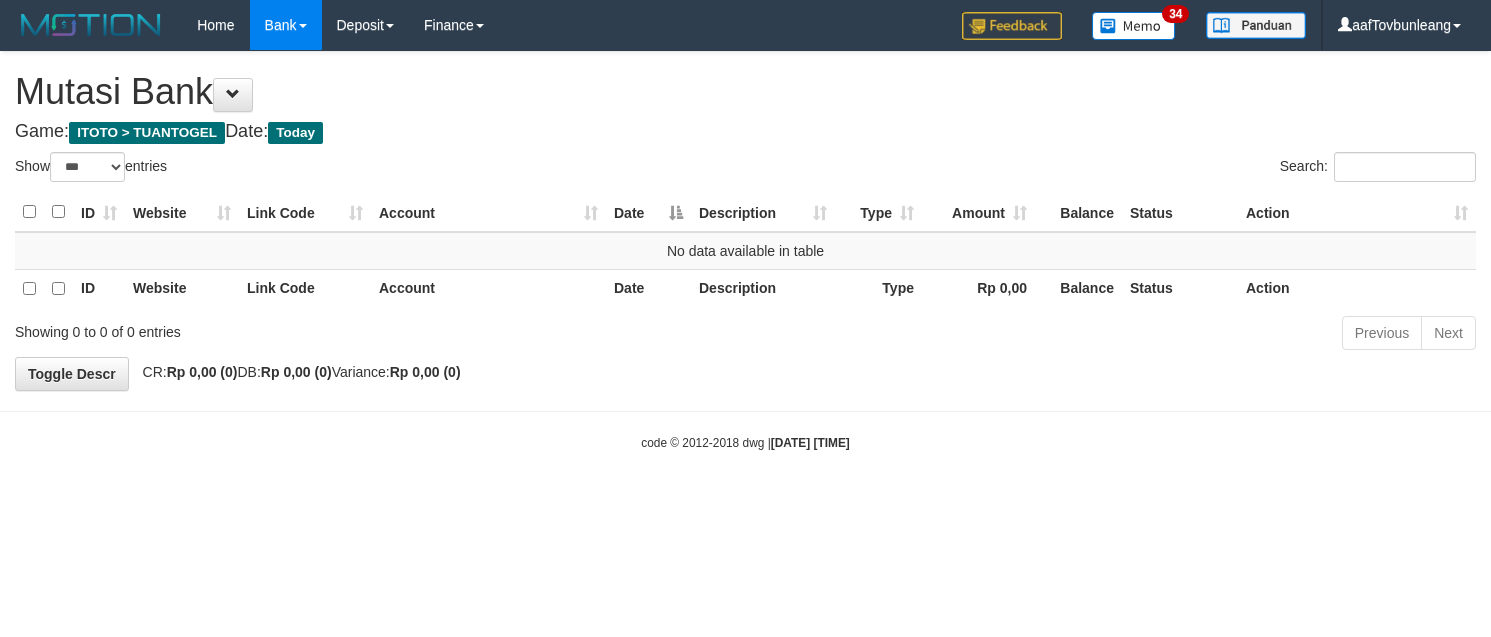 select on "***" 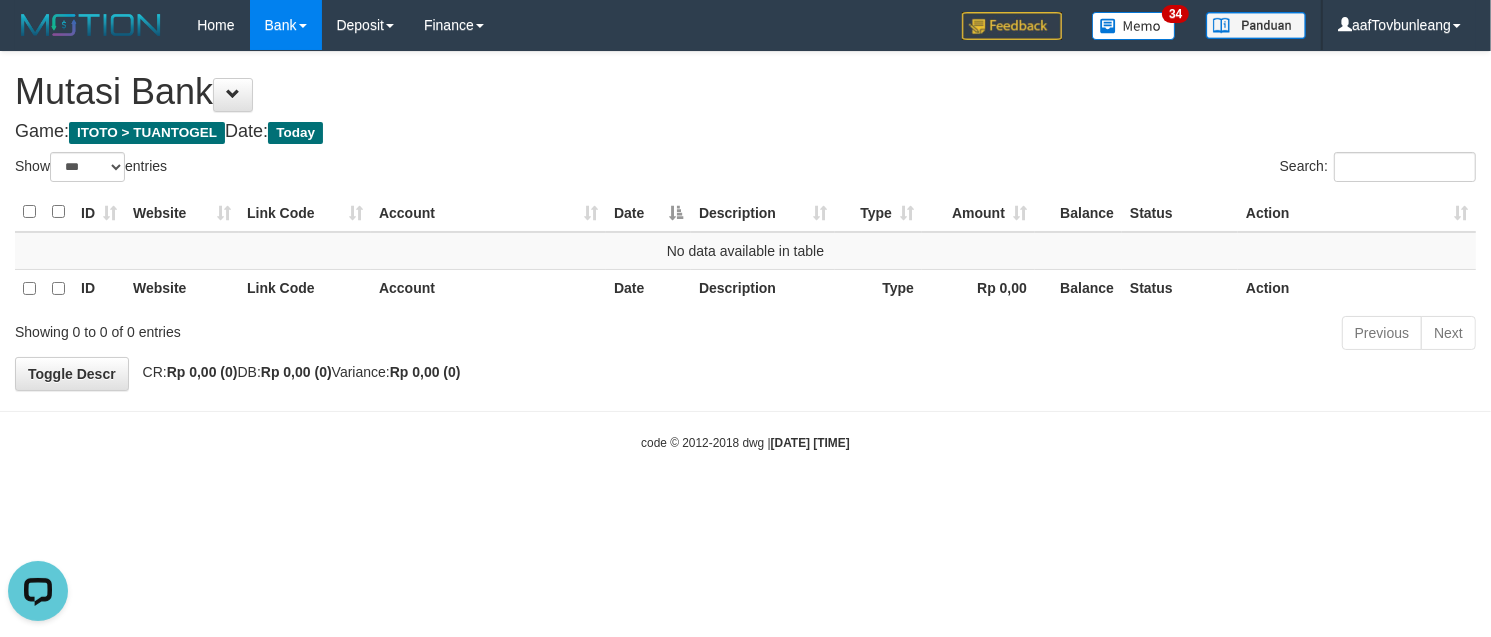 scroll, scrollTop: 0, scrollLeft: 0, axis: both 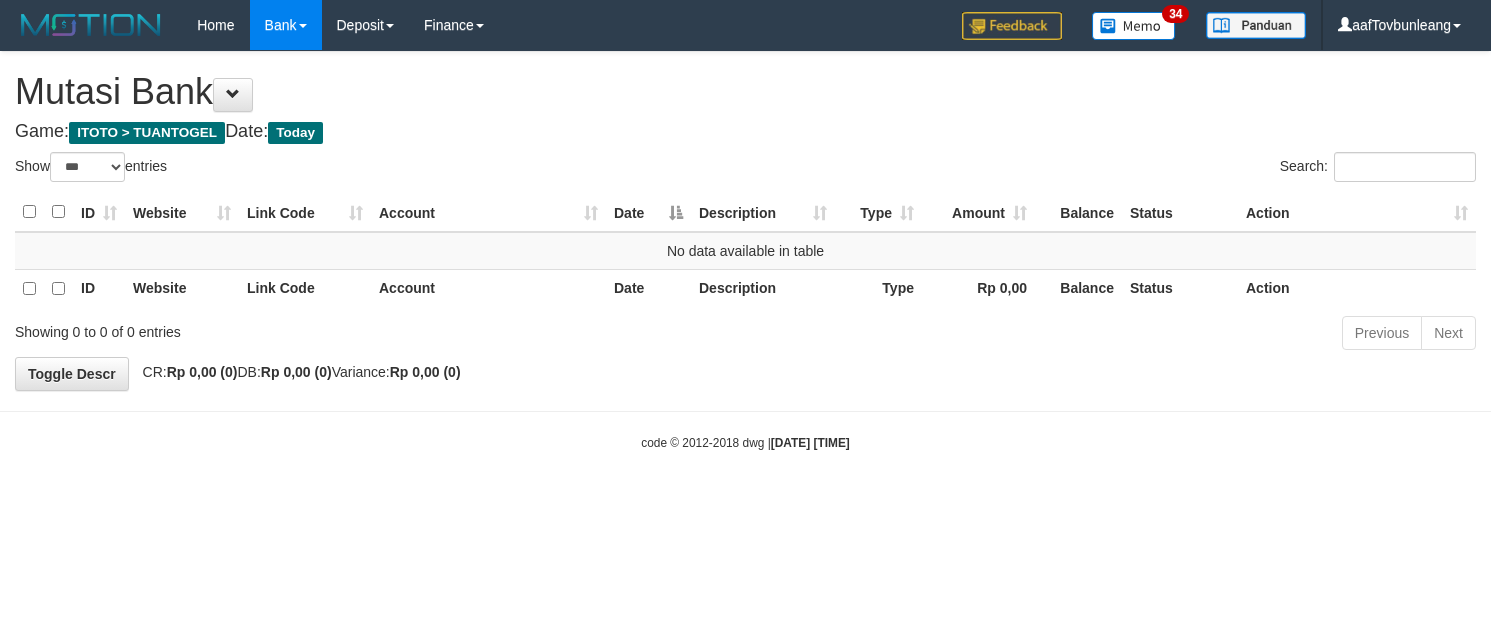 select on "***" 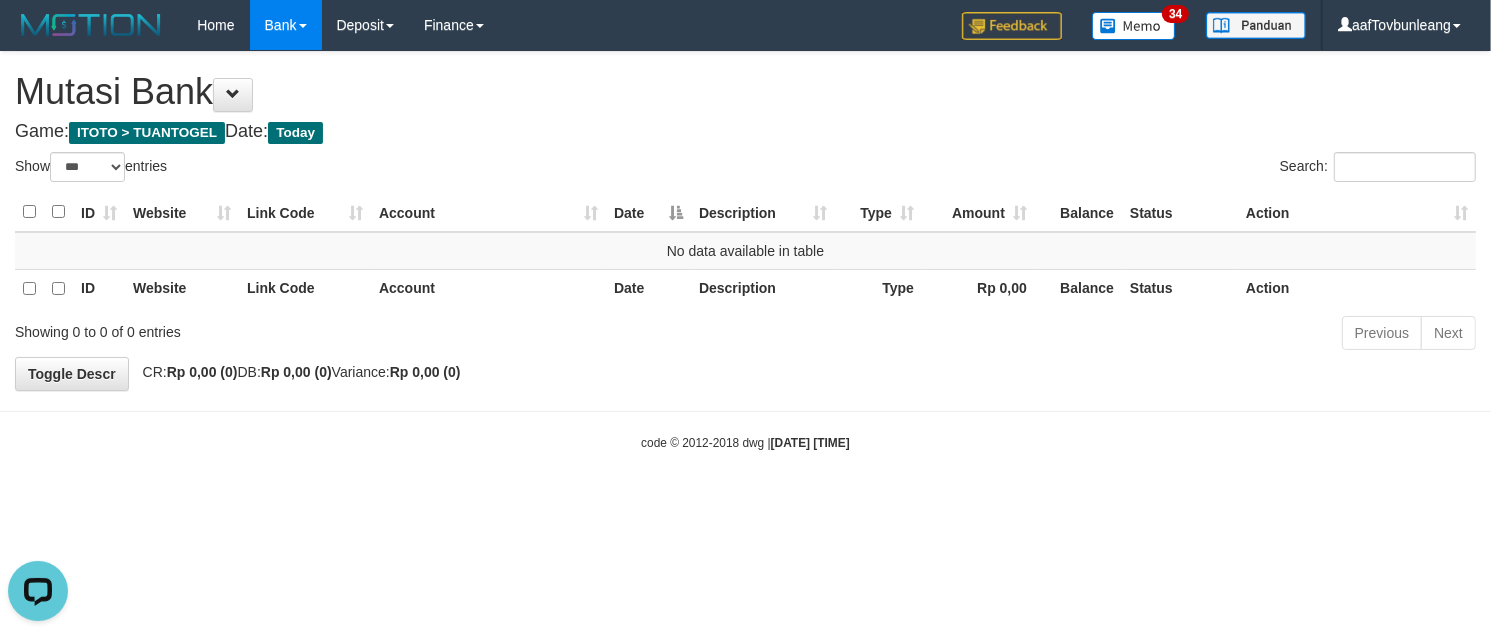 scroll, scrollTop: 0, scrollLeft: 0, axis: both 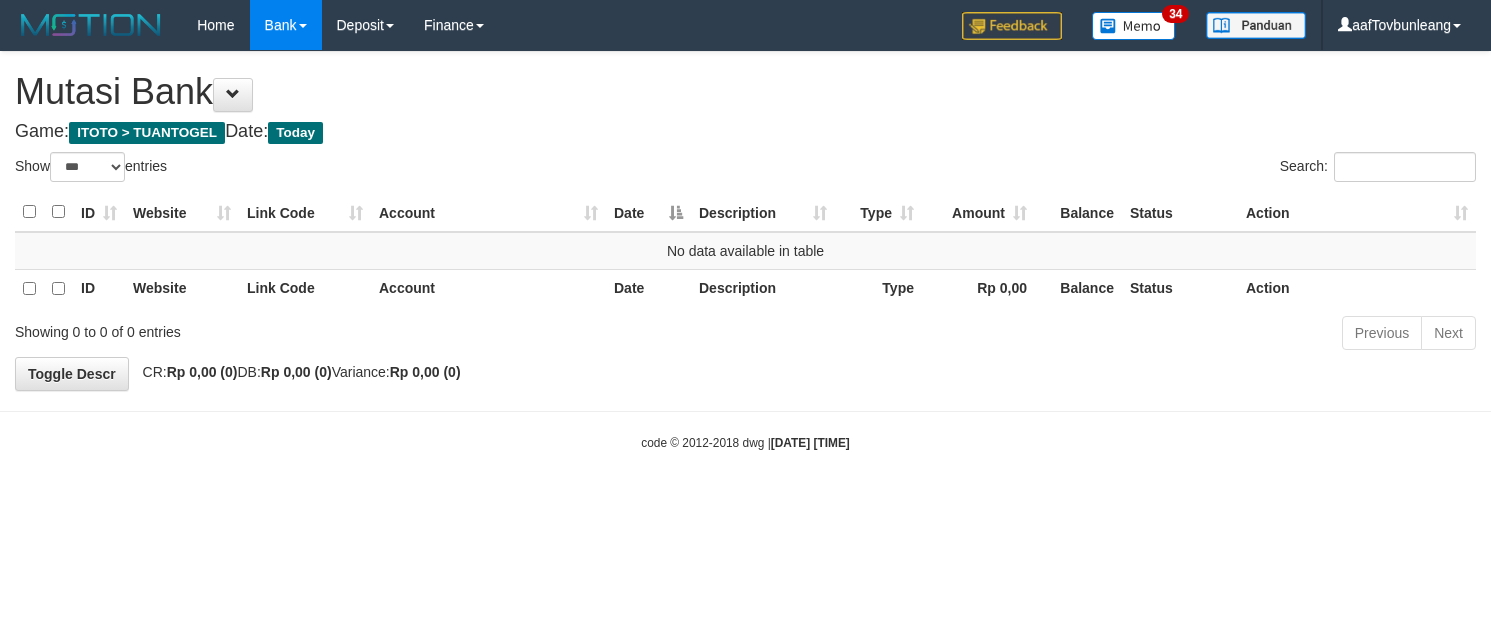 select on "***" 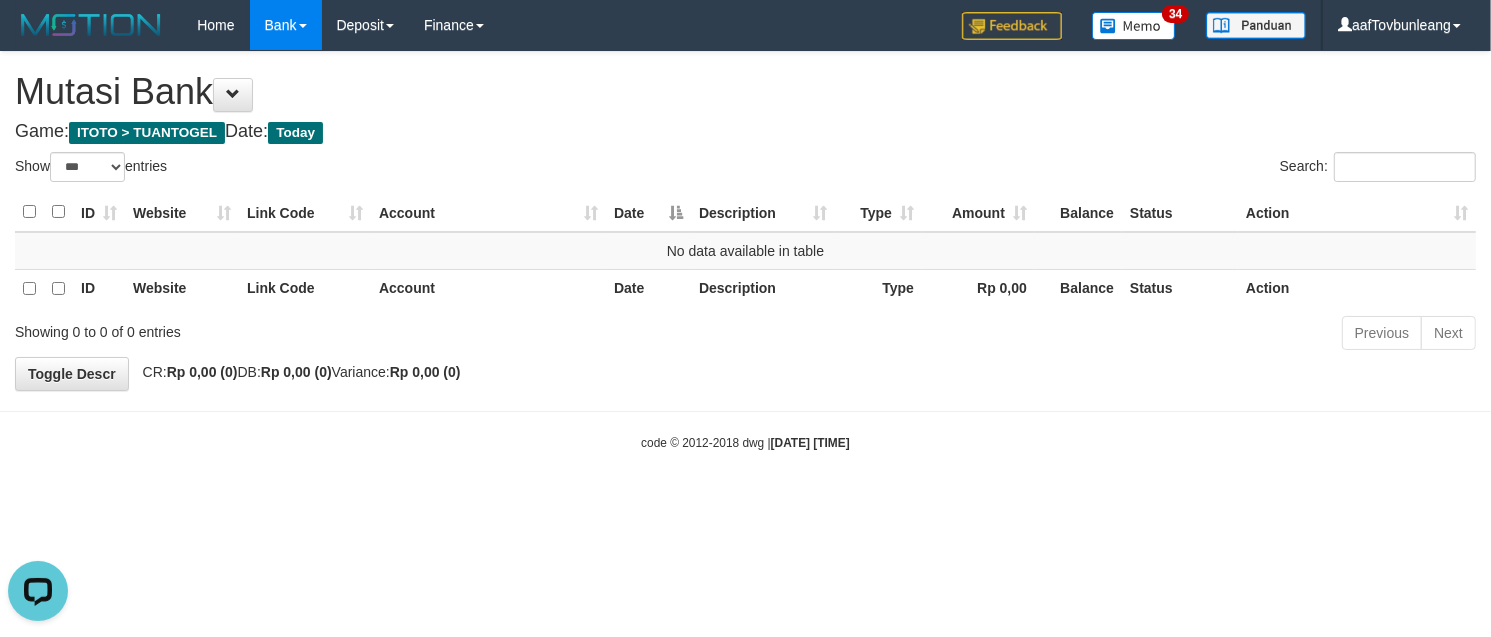 scroll, scrollTop: 0, scrollLeft: 0, axis: both 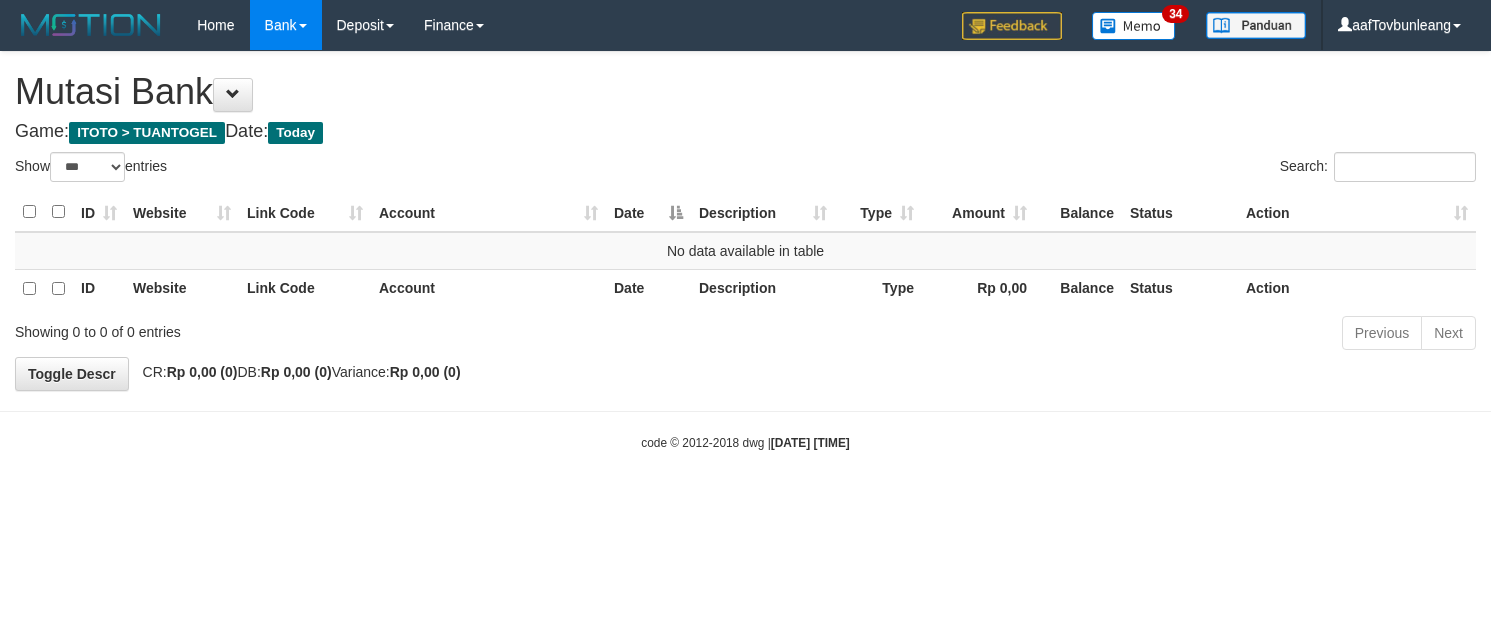 select on "***" 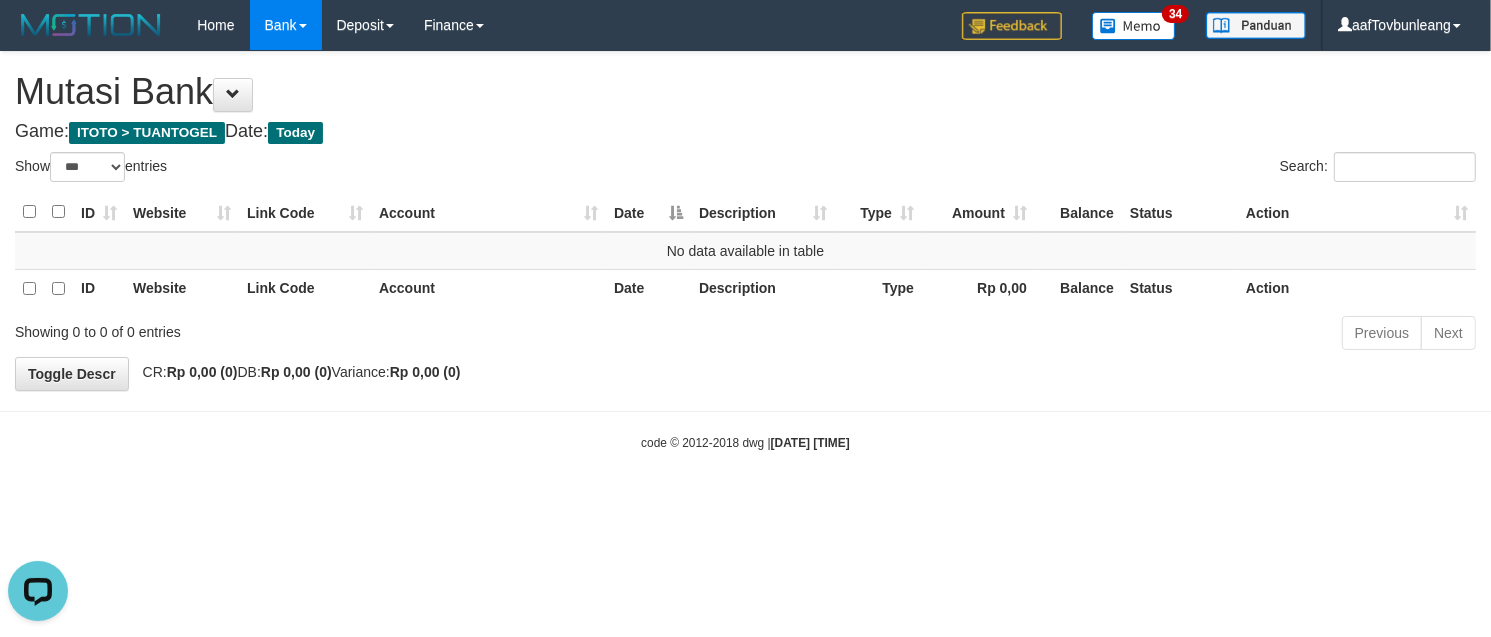 scroll, scrollTop: 0, scrollLeft: 0, axis: both 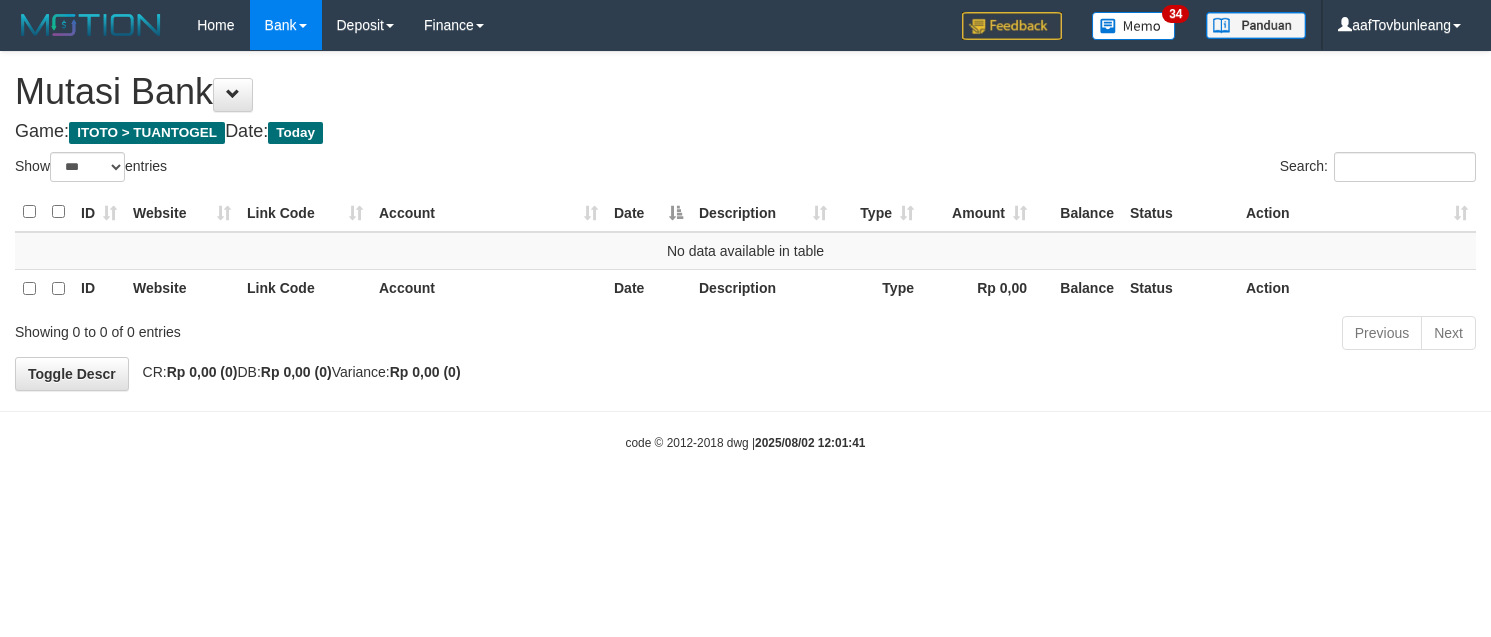 select on "***" 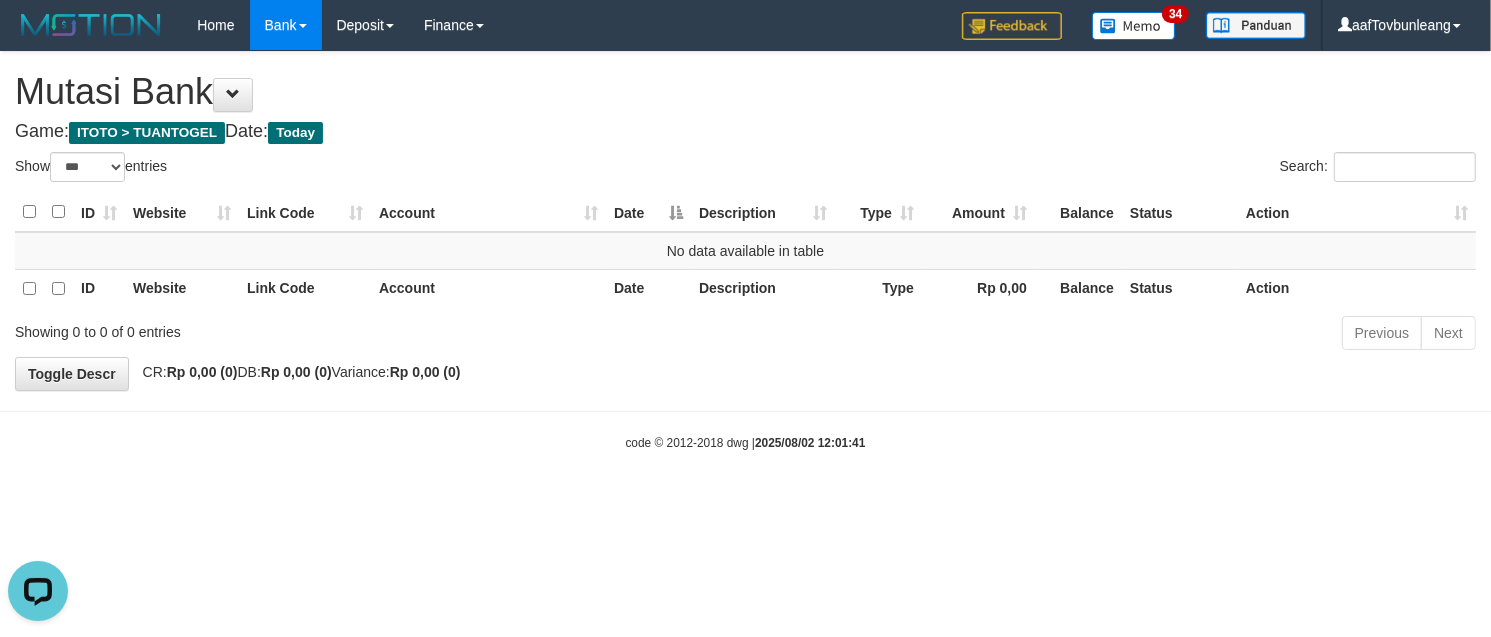 scroll, scrollTop: 0, scrollLeft: 0, axis: both 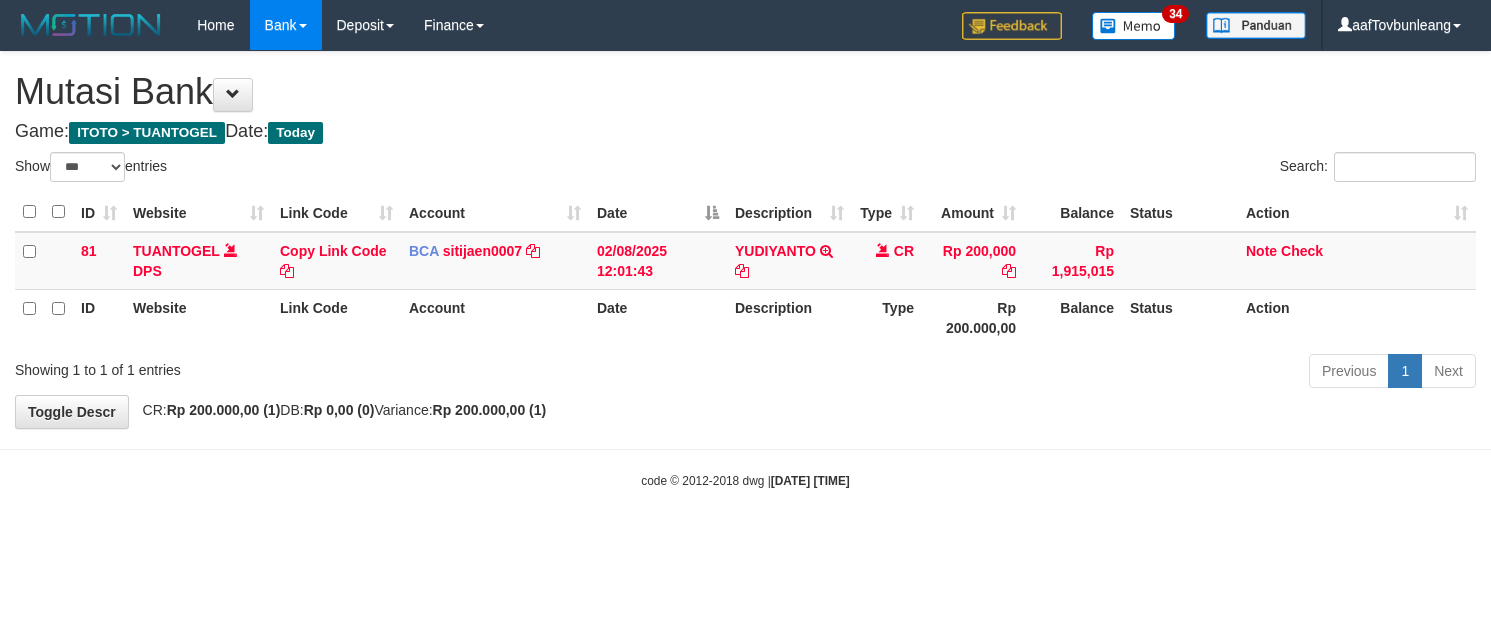 select on "***" 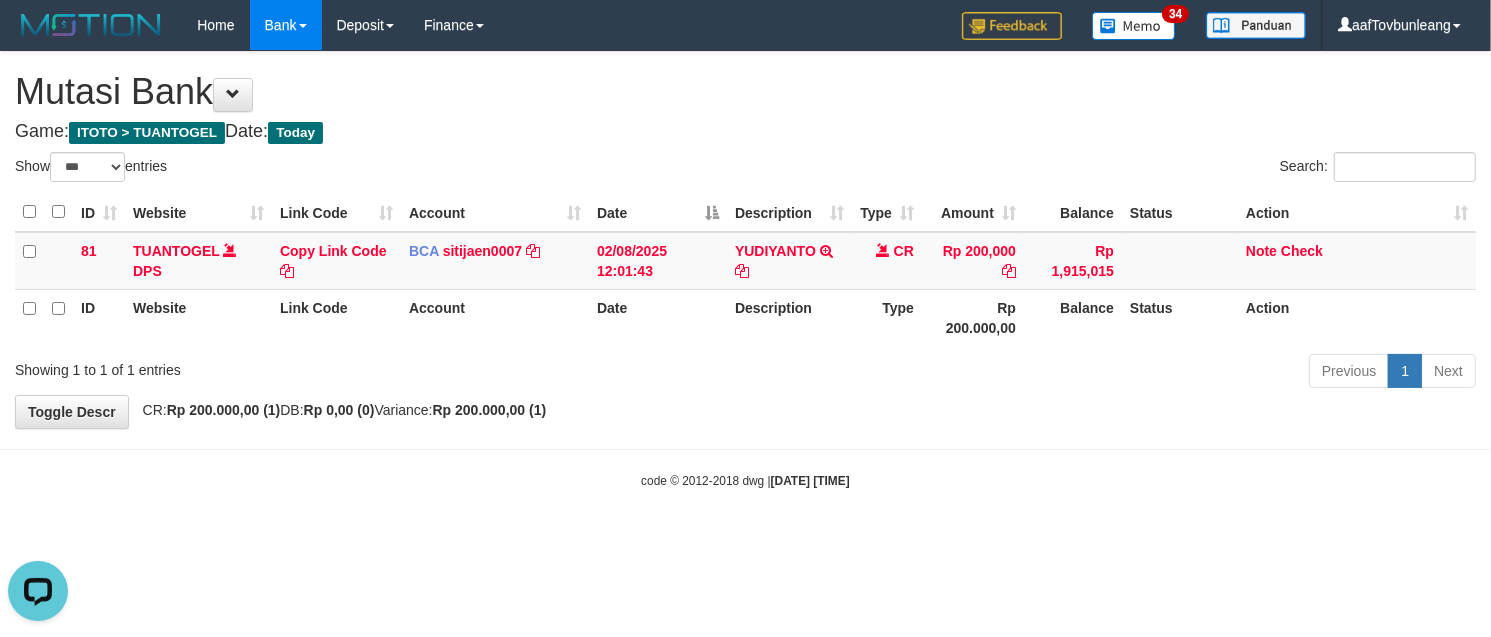 scroll, scrollTop: 0, scrollLeft: 0, axis: both 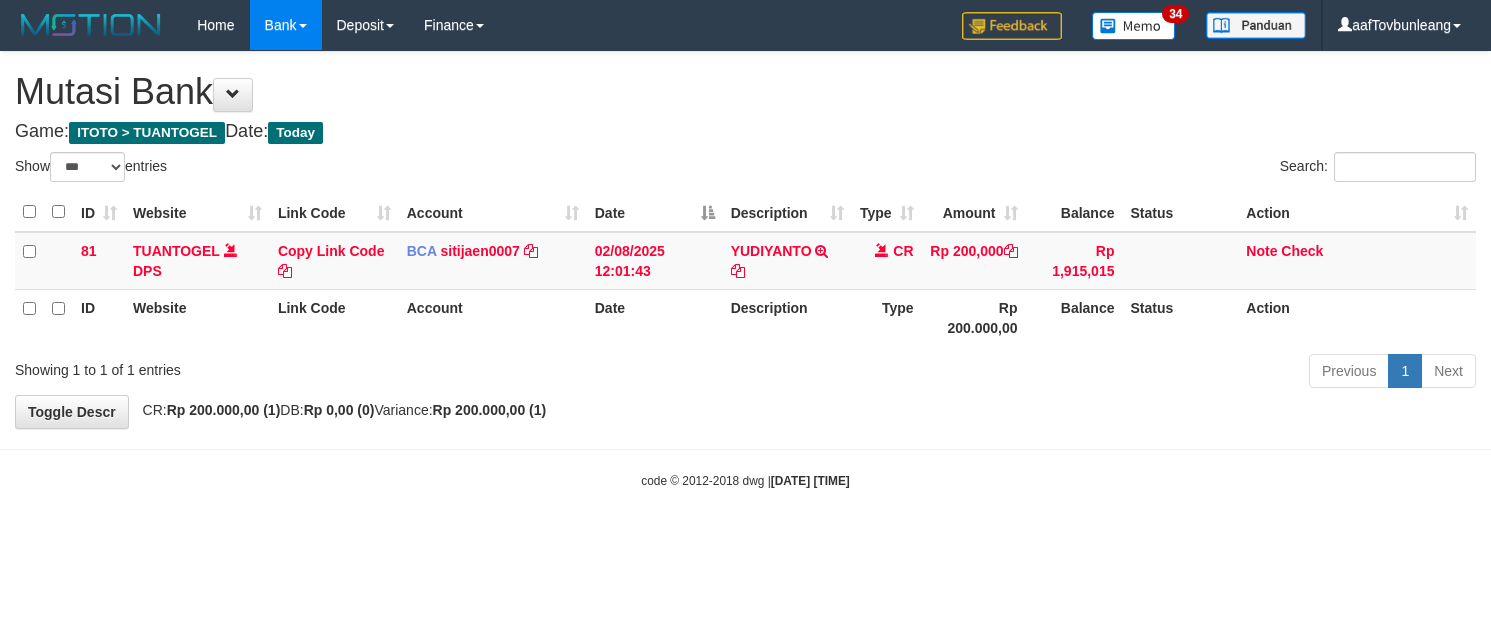 select on "***" 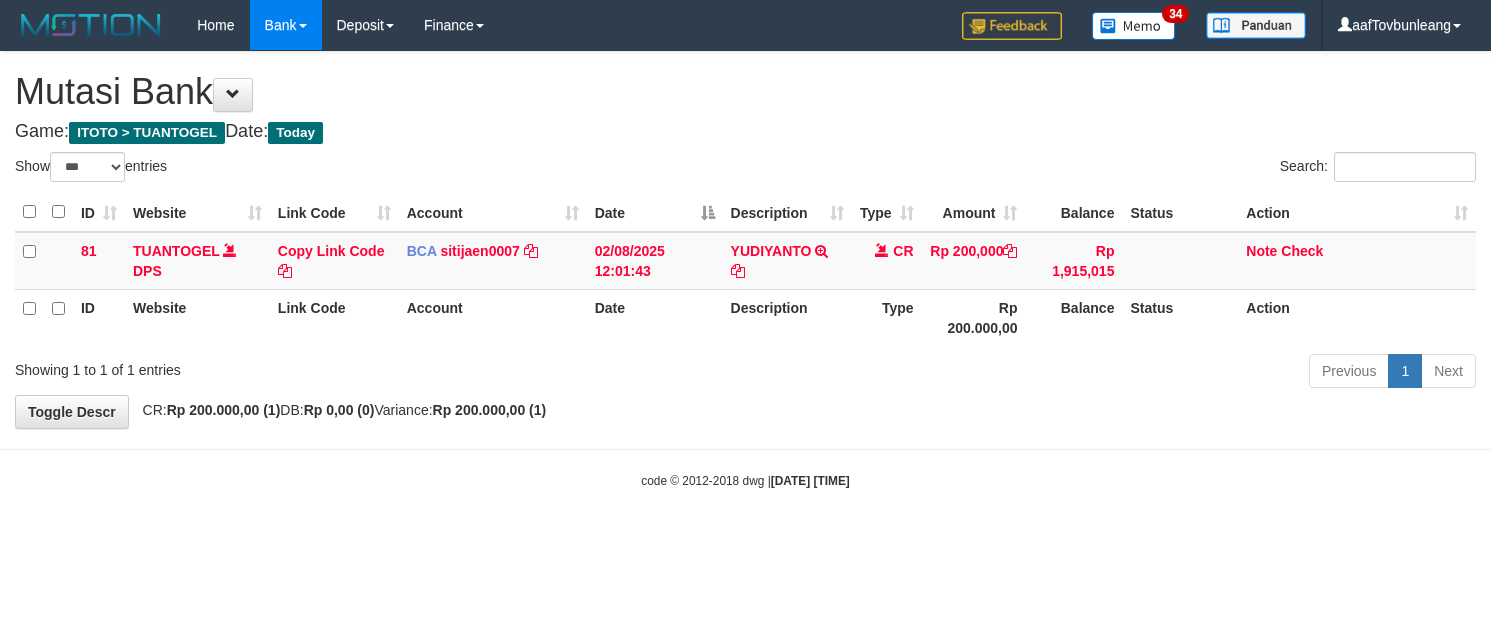 scroll, scrollTop: 0, scrollLeft: 0, axis: both 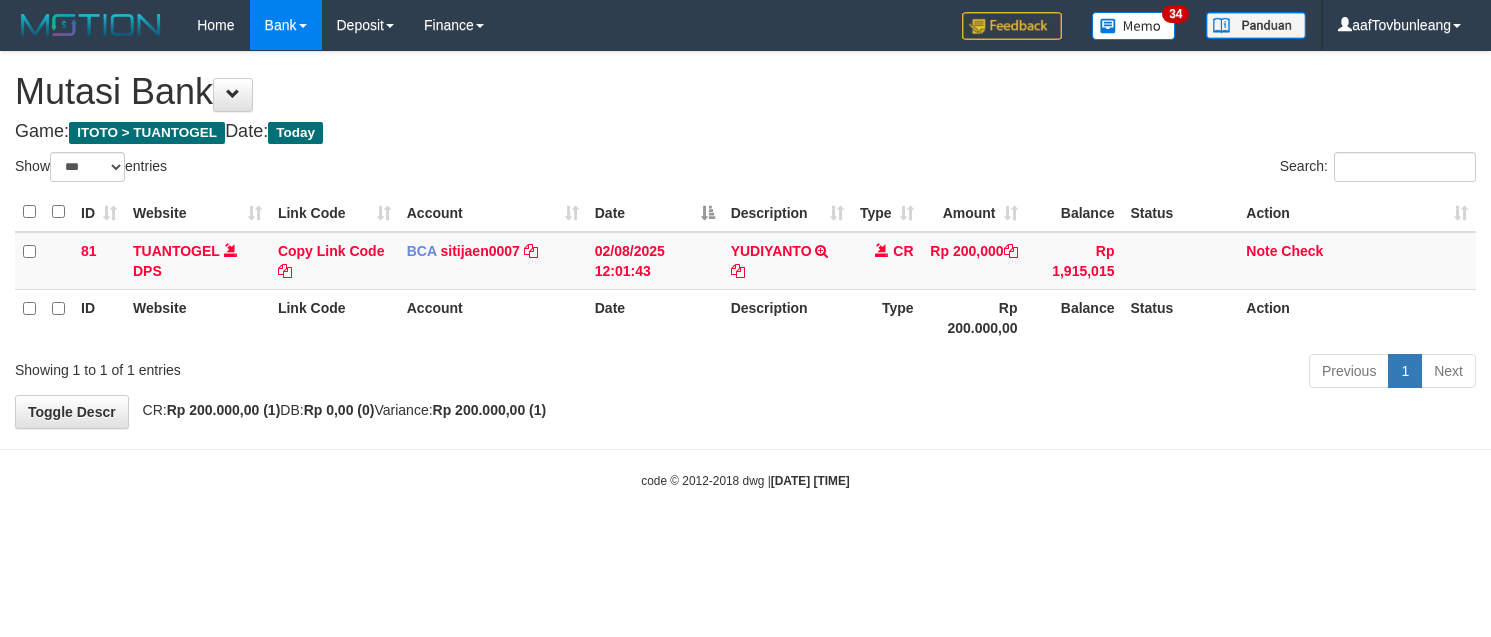 select on "***" 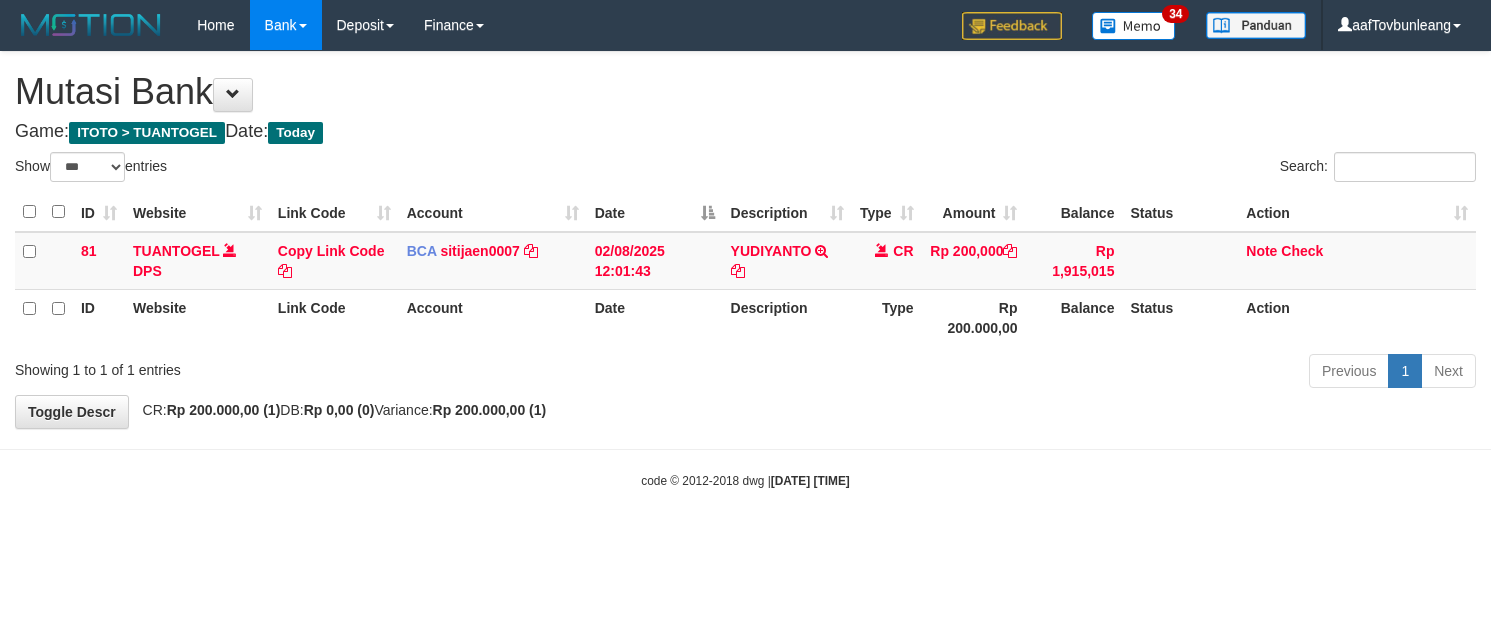 scroll, scrollTop: 0, scrollLeft: 0, axis: both 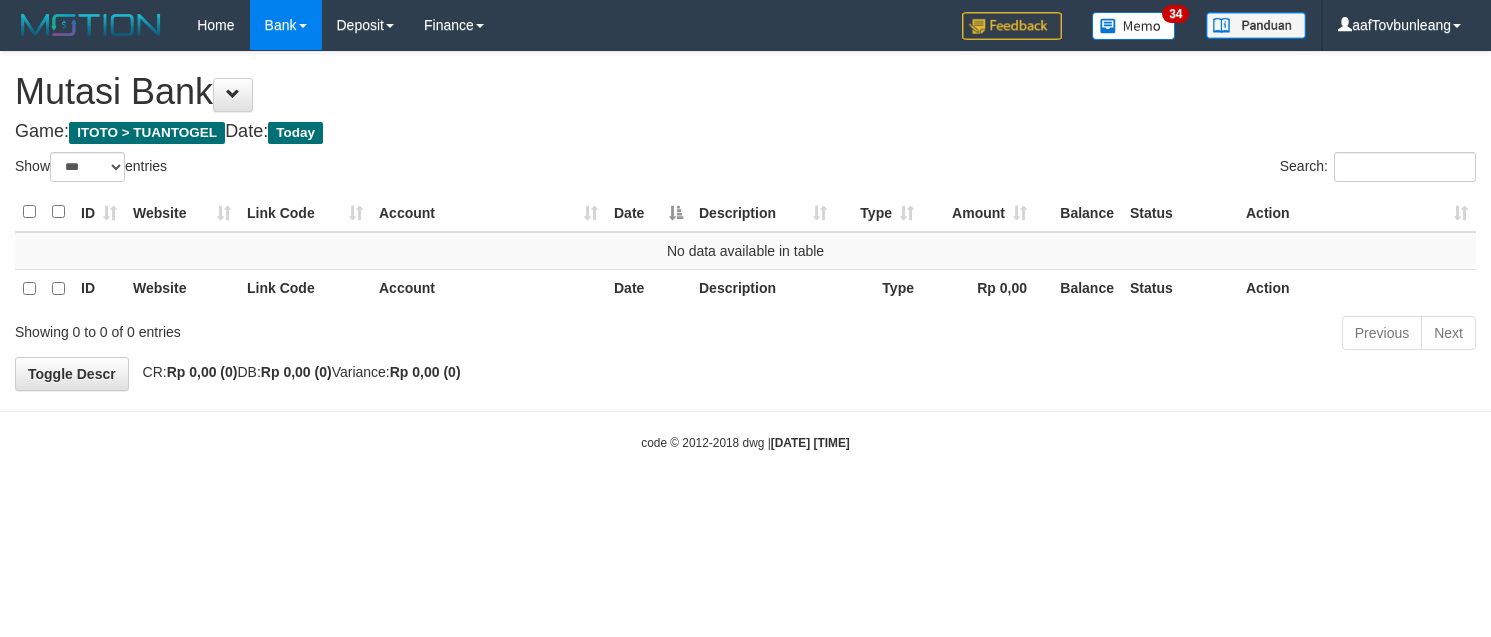 select on "***" 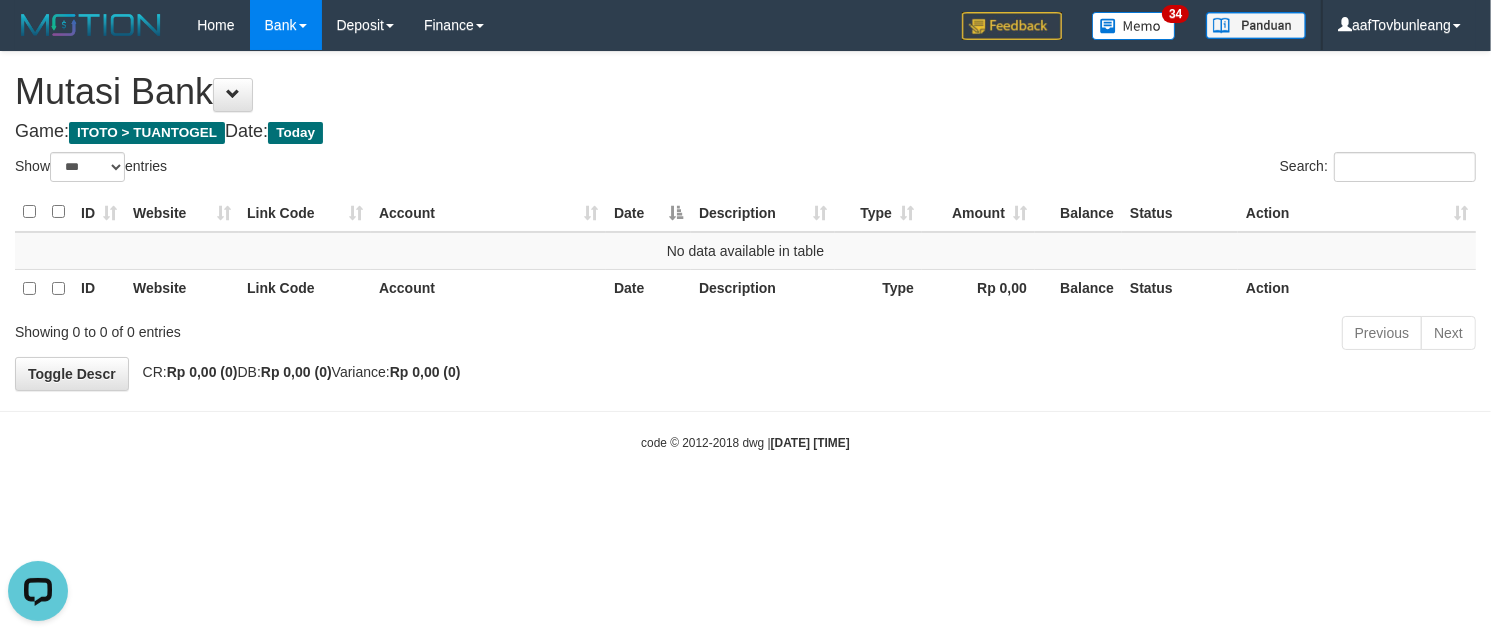 scroll, scrollTop: 0, scrollLeft: 0, axis: both 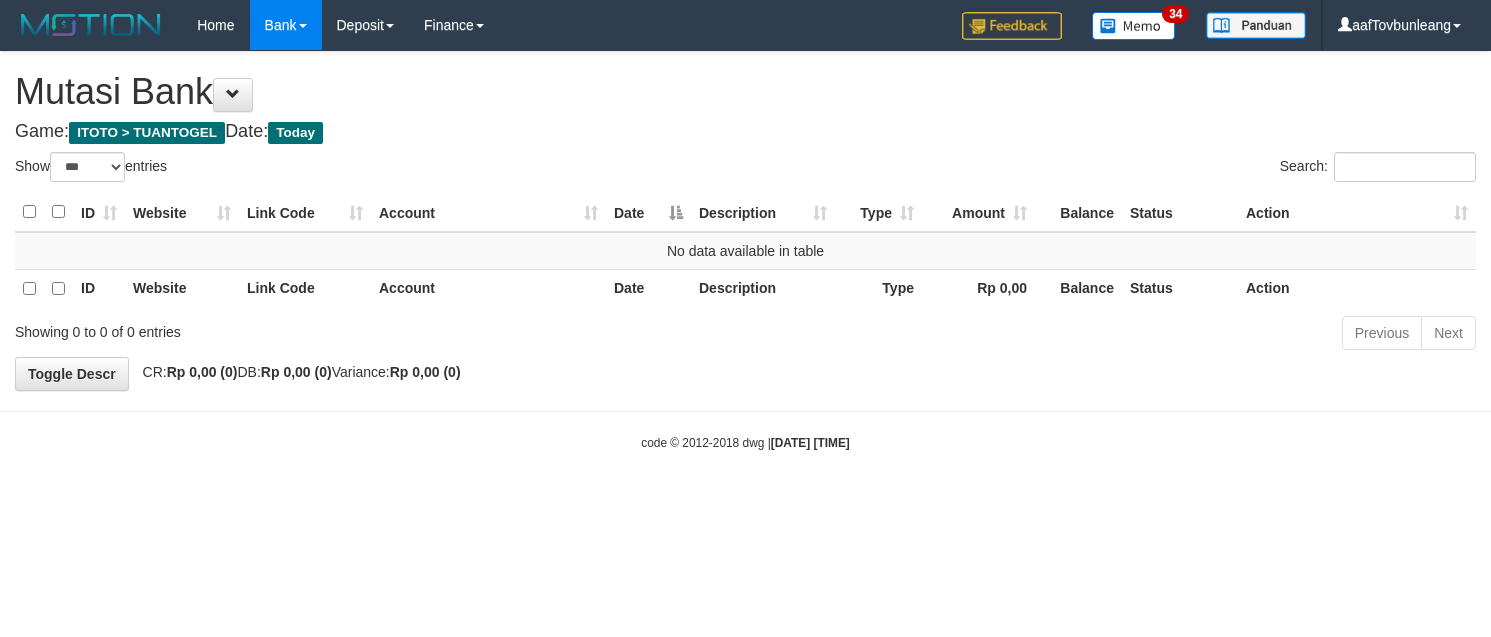 select on "***" 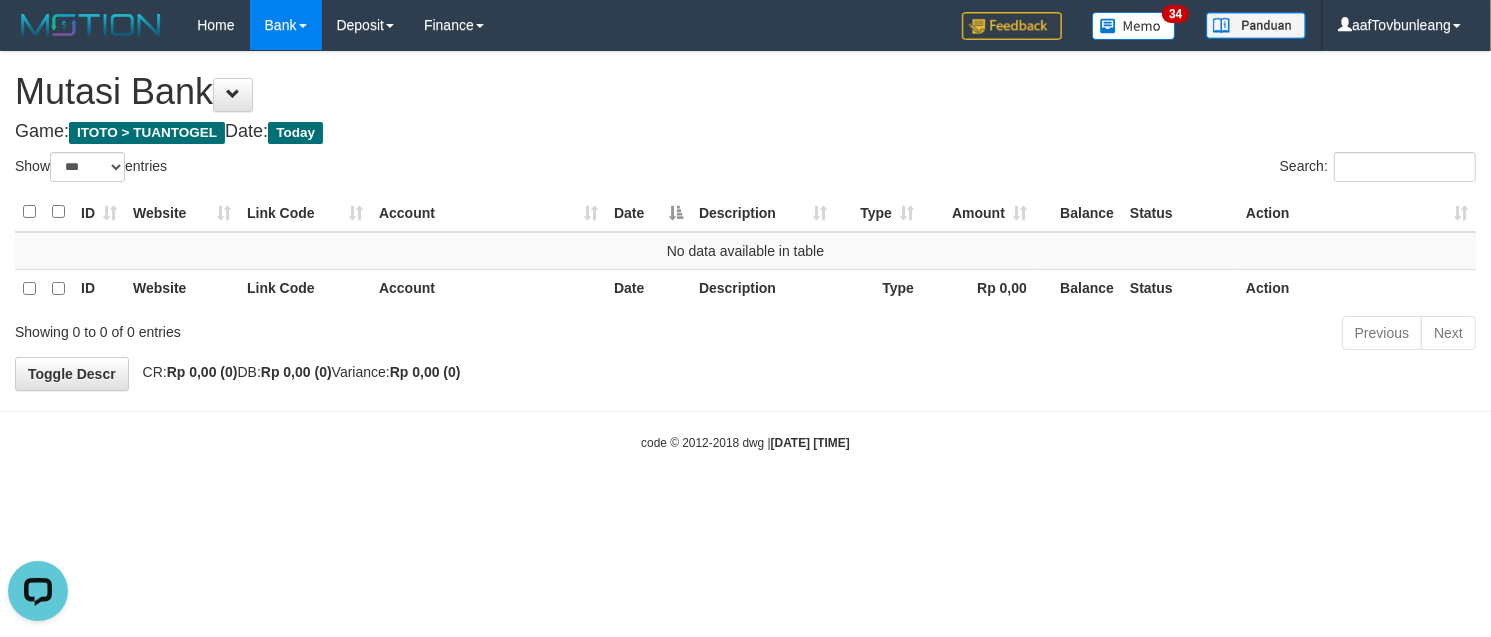 scroll, scrollTop: 0, scrollLeft: 0, axis: both 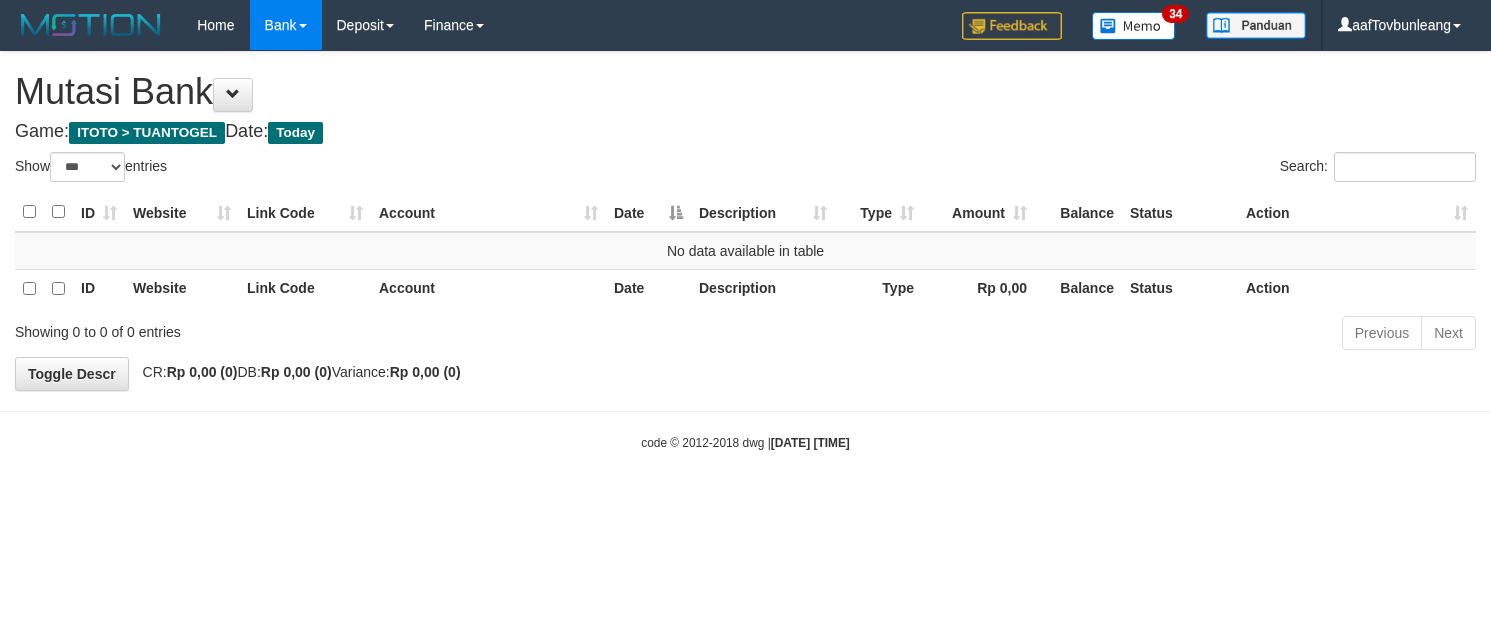 select on "***" 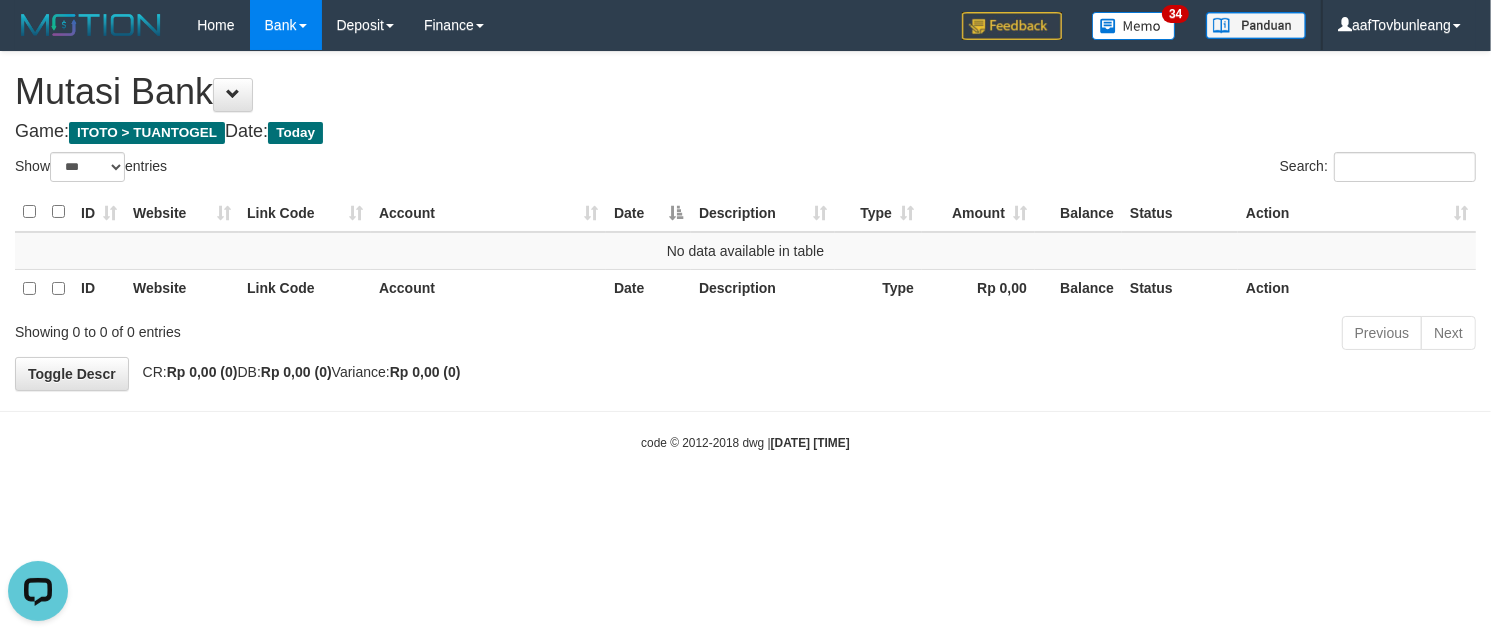 scroll, scrollTop: 0, scrollLeft: 0, axis: both 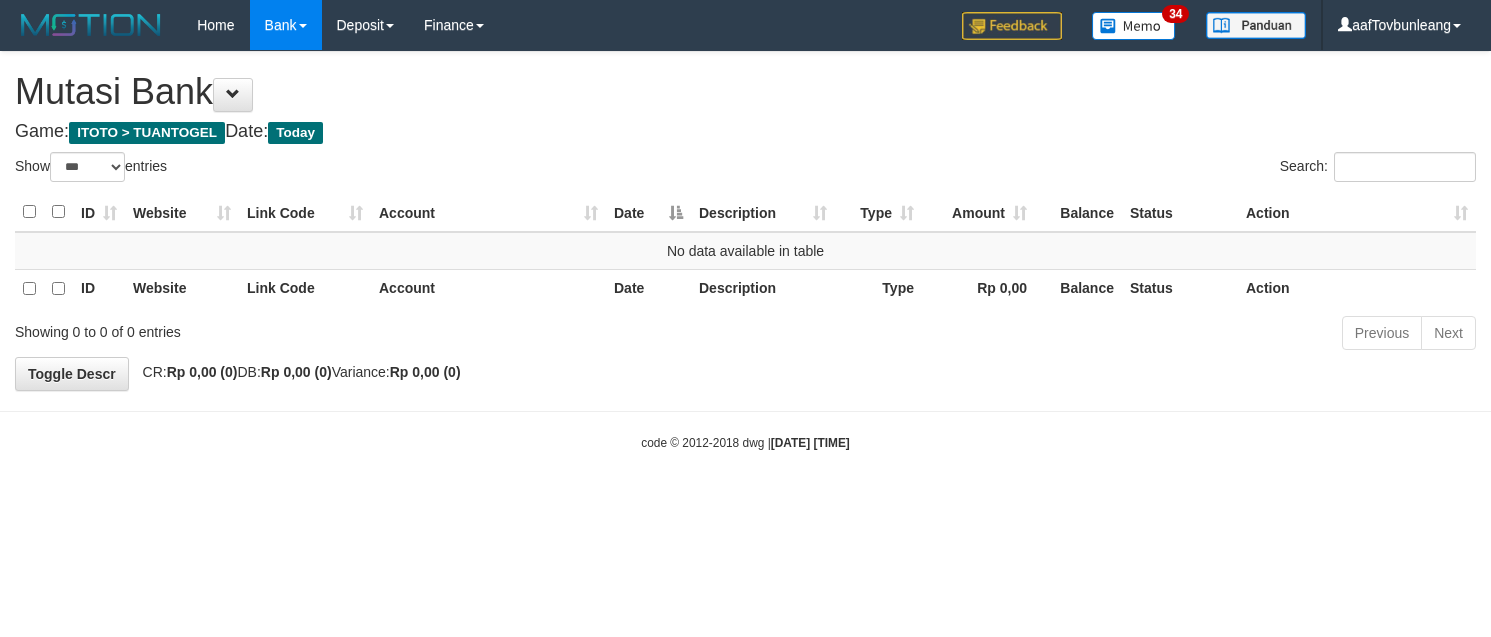 select on "***" 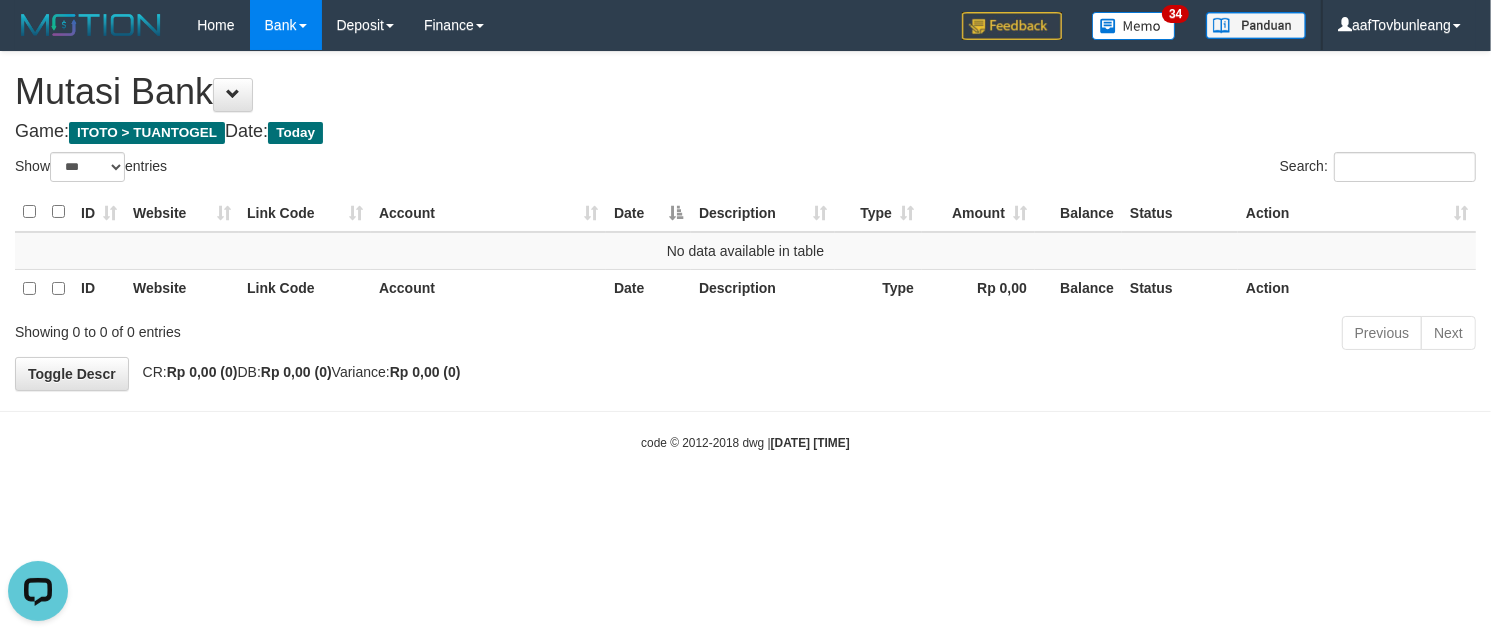 scroll, scrollTop: 0, scrollLeft: 0, axis: both 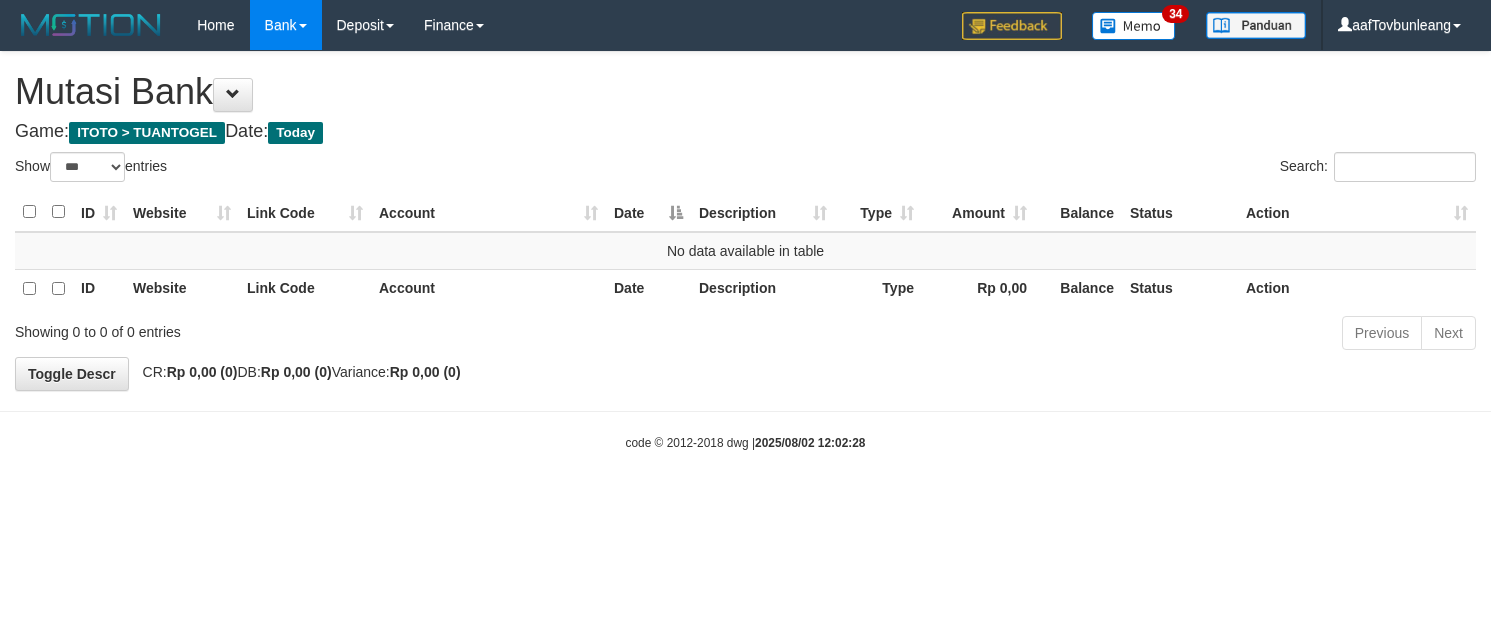 select on "***" 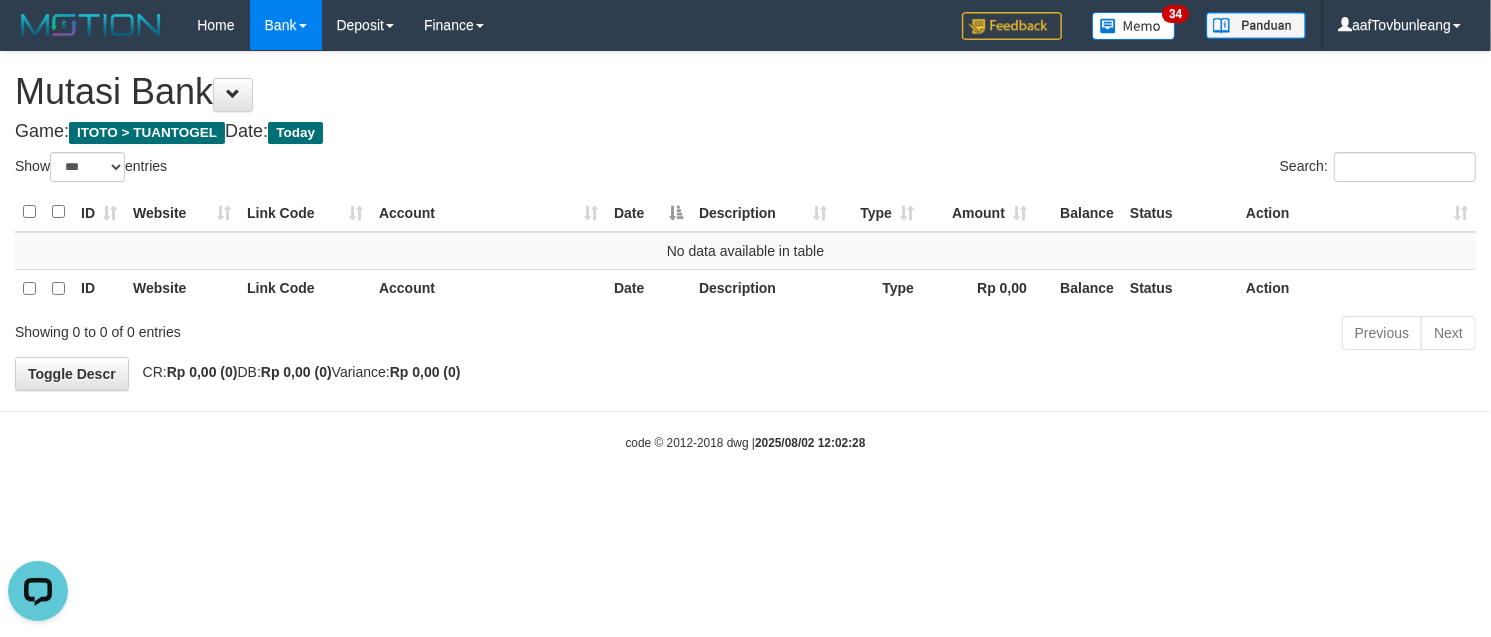 scroll, scrollTop: 0, scrollLeft: 0, axis: both 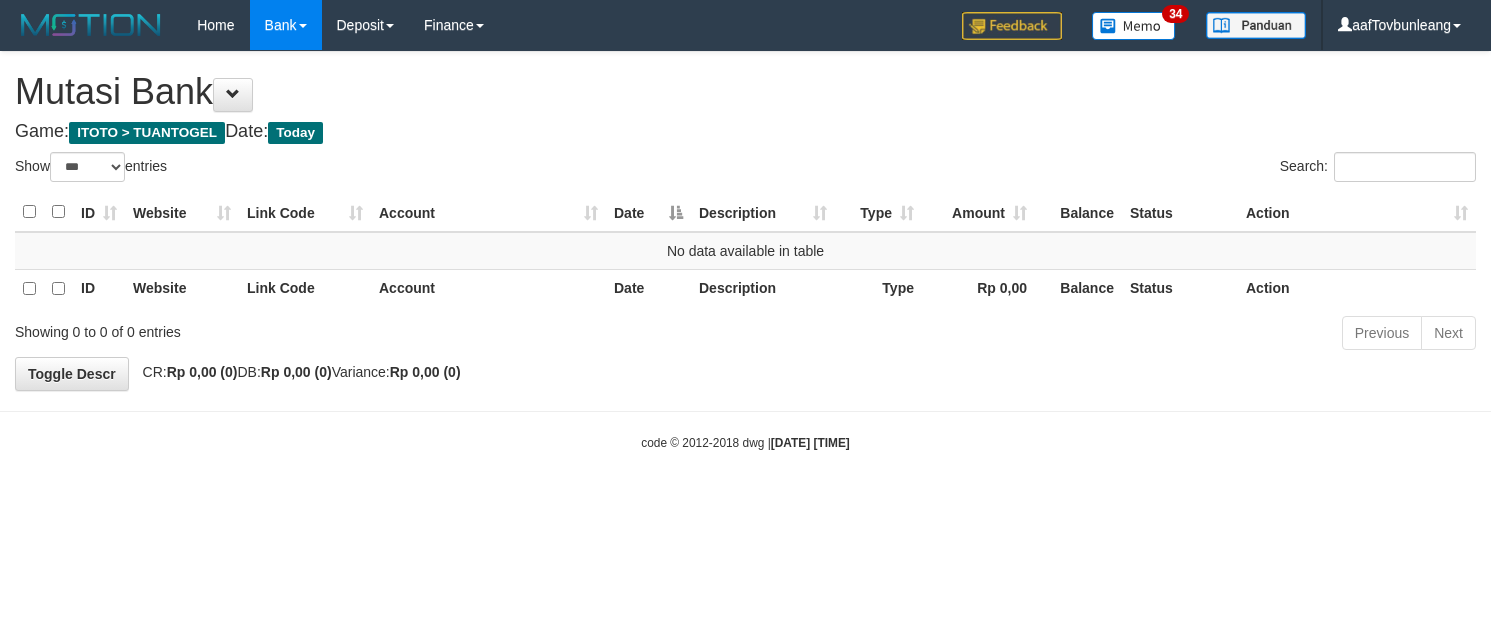select on "***" 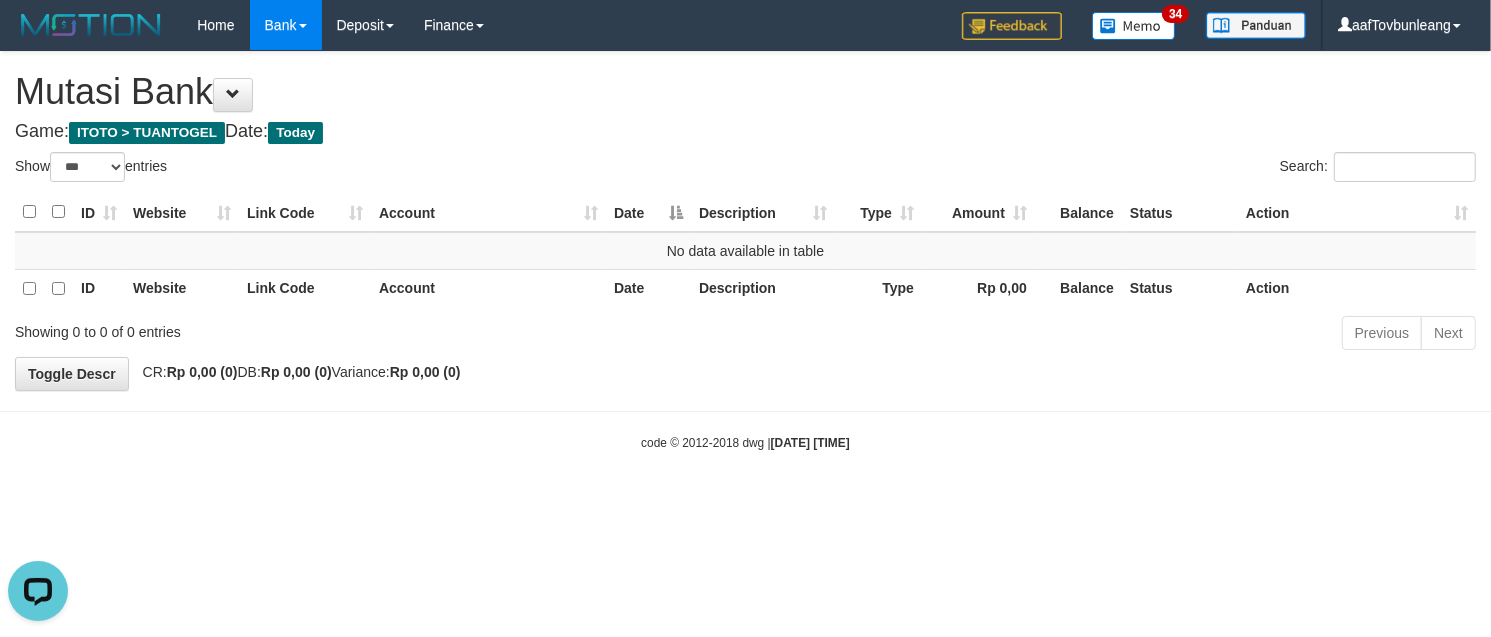 scroll, scrollTop: 0, scrollLeft: 0, axis: both 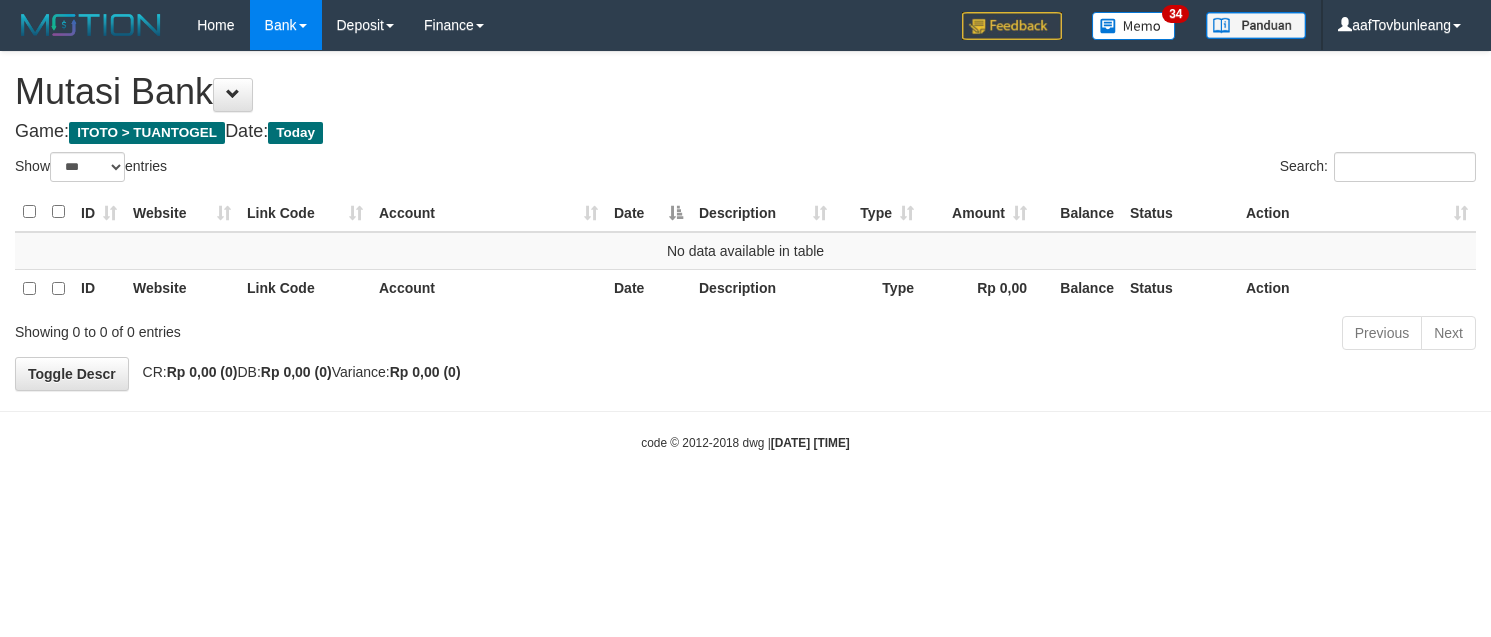 select on "***" 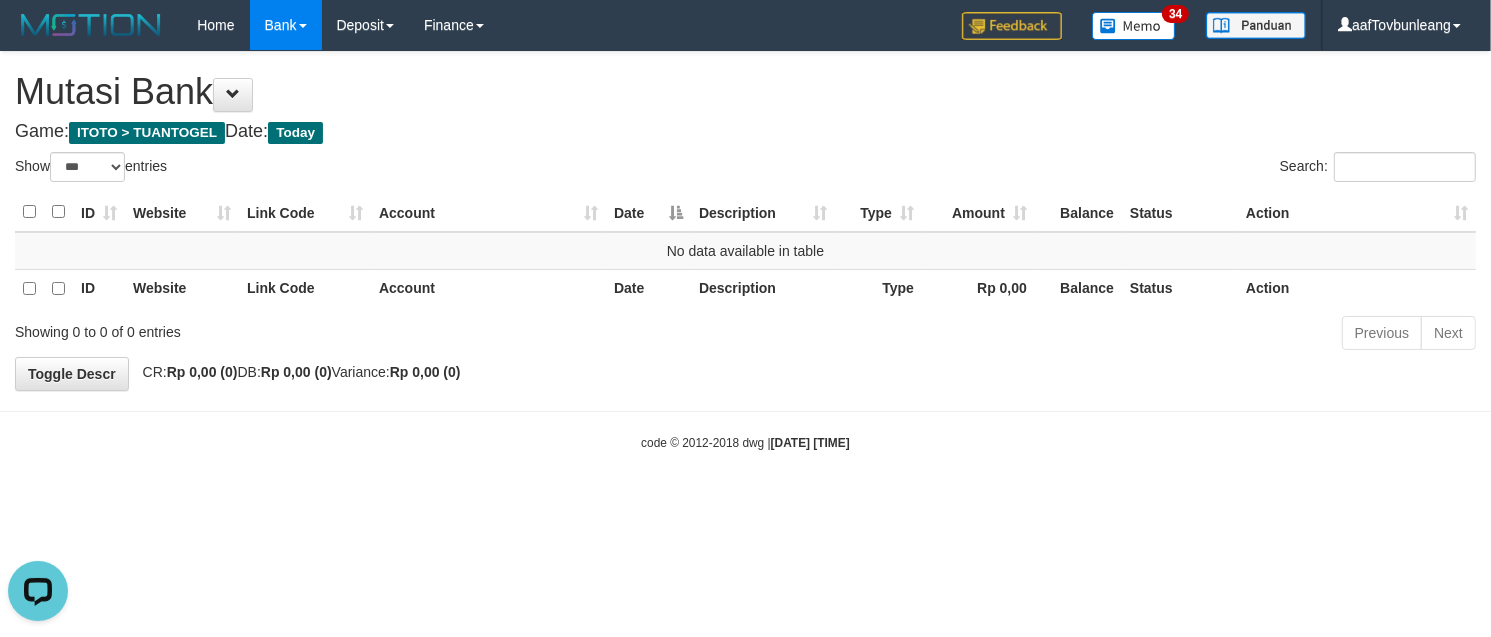 scroll, scrollTop: 0, scrollLeft: 0, axis: both 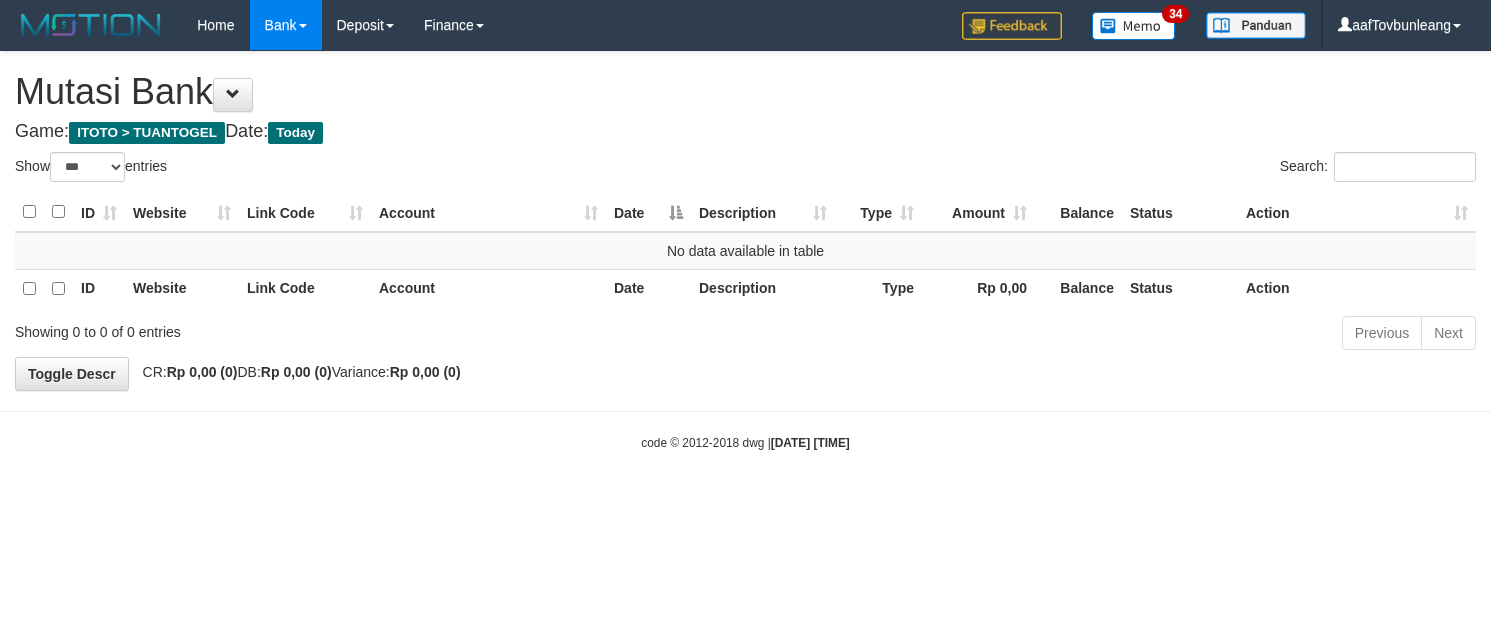 select on "***" 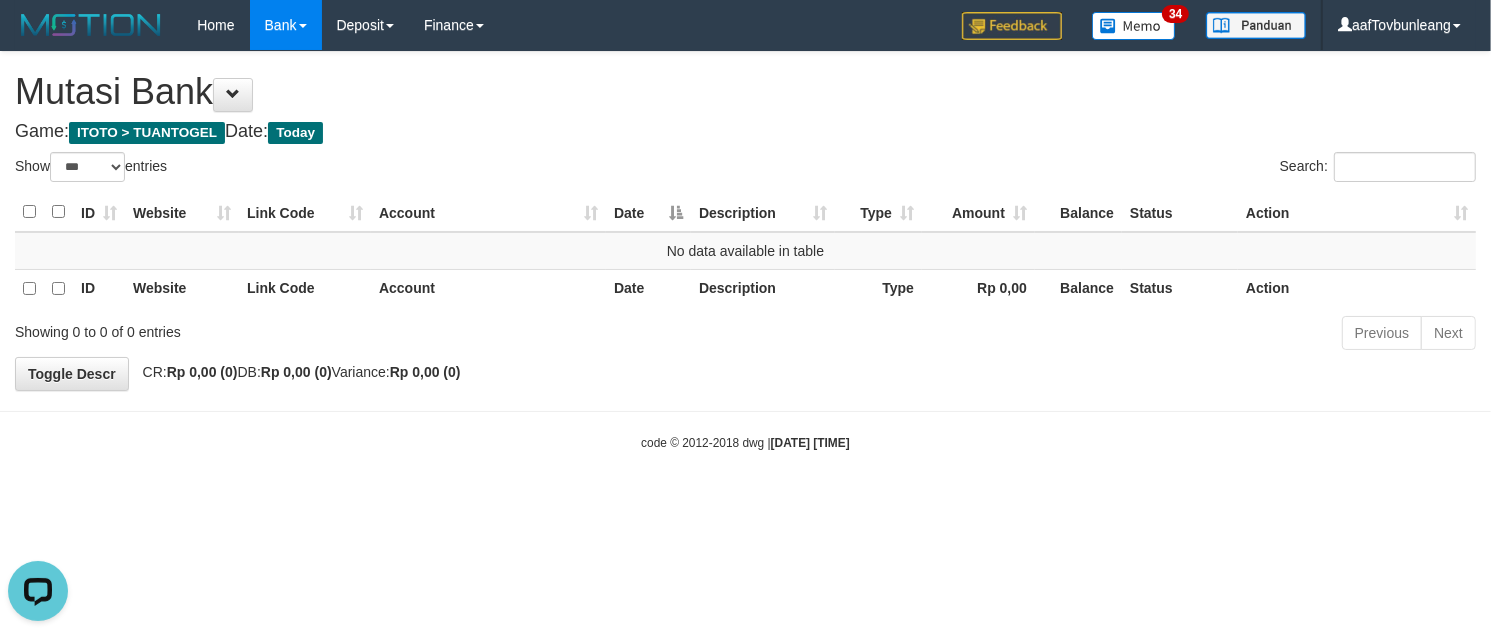 scroll, scrollTop: 0, scrollLeft: 0, axis: both 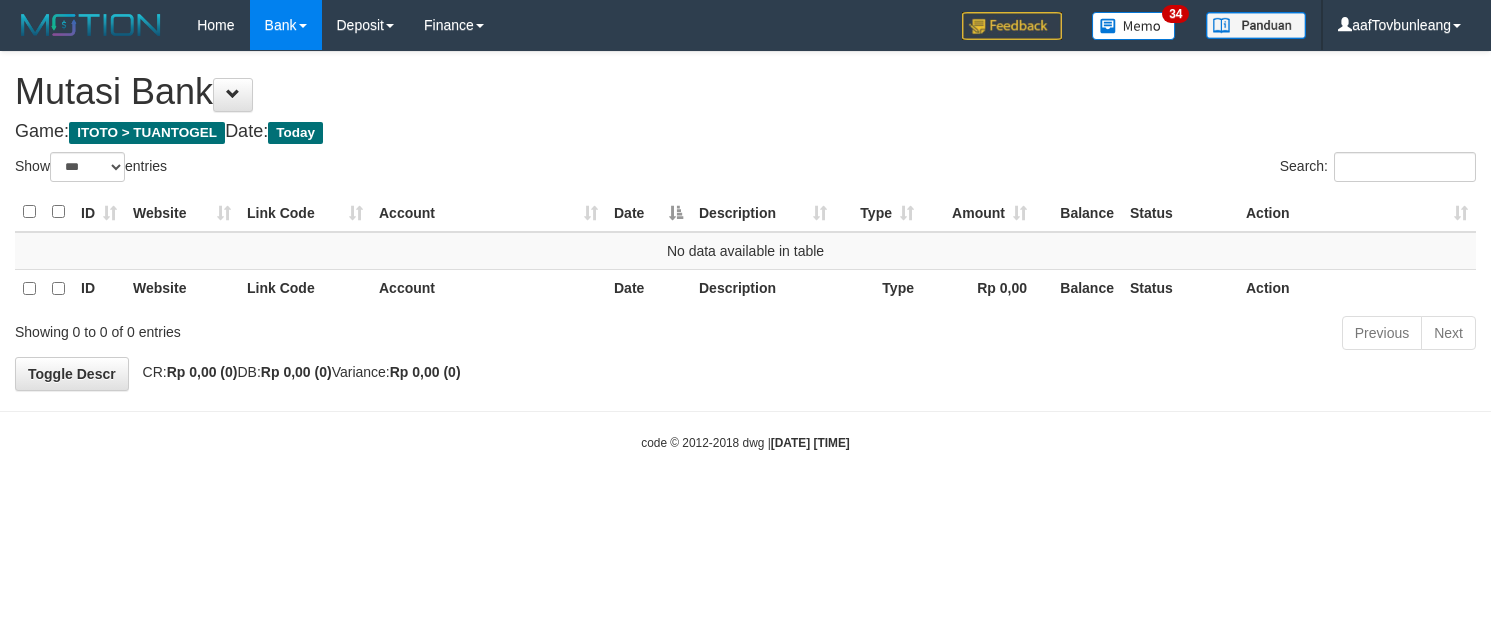 select on "***" 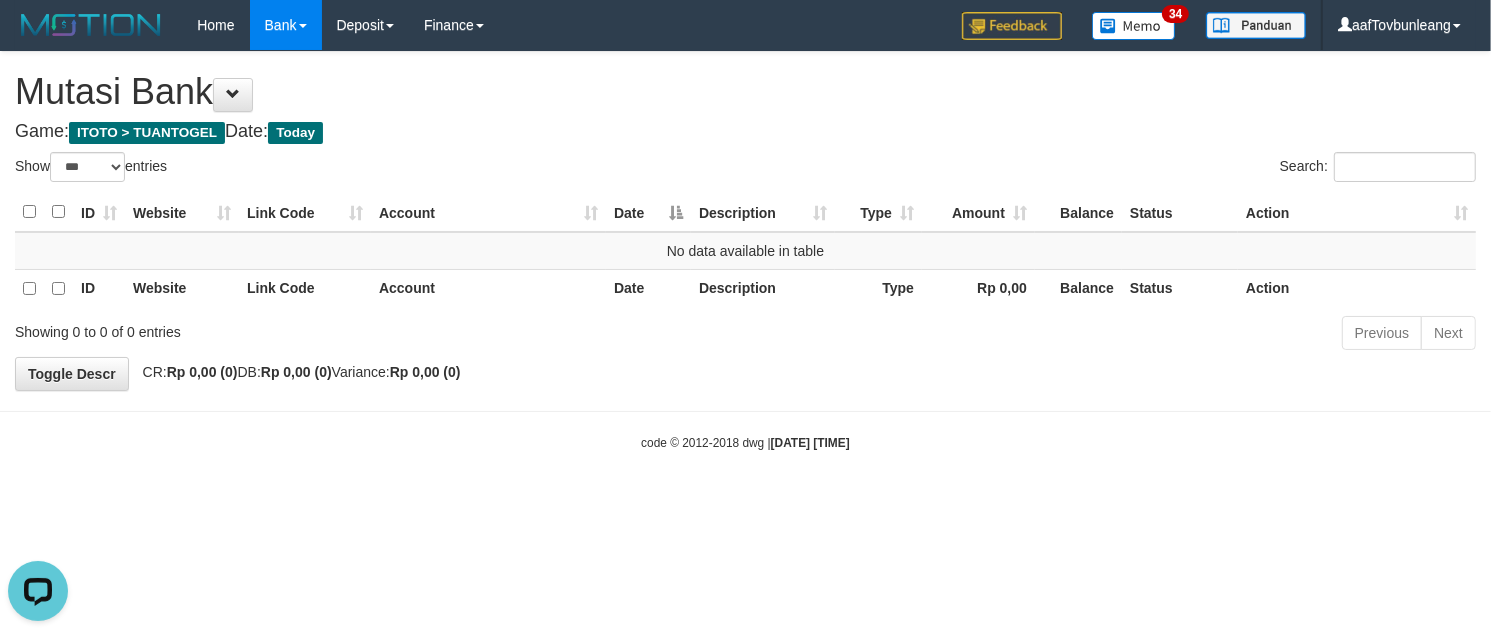 scroll, scrollTop: 0, scrollLeft: 0, axis: both 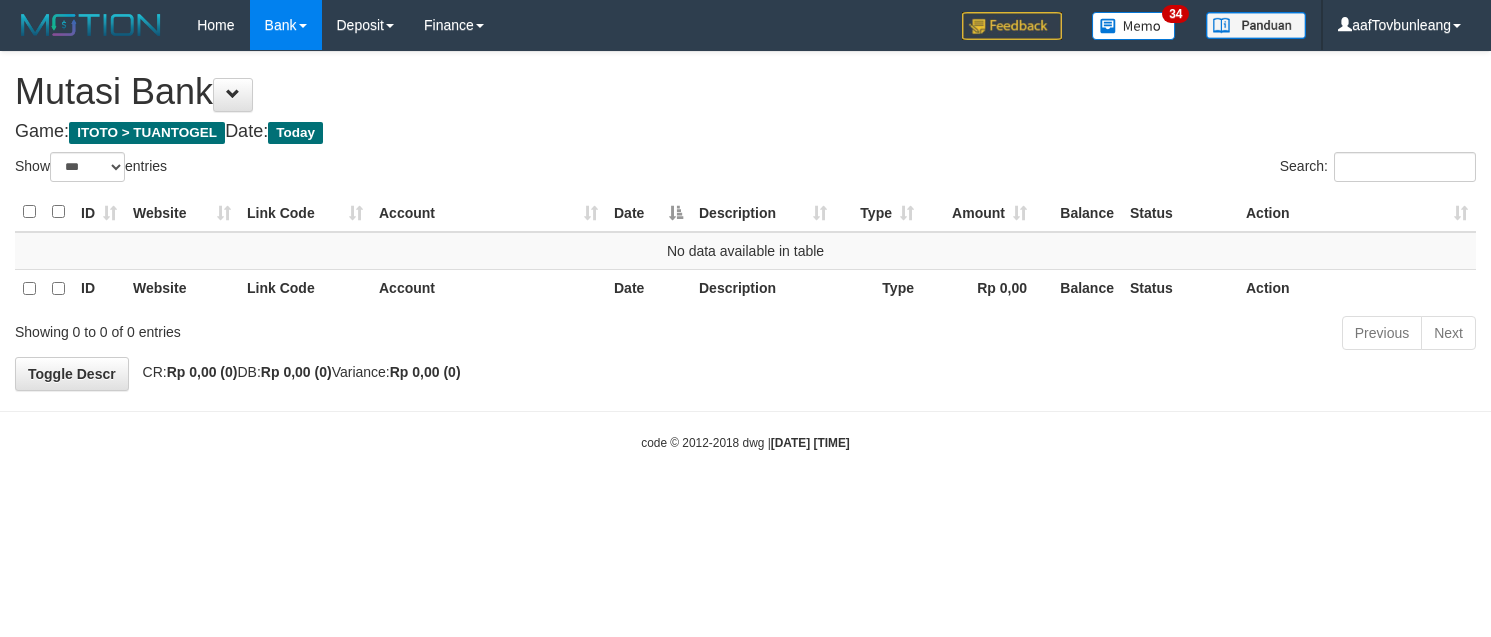 select on "***" 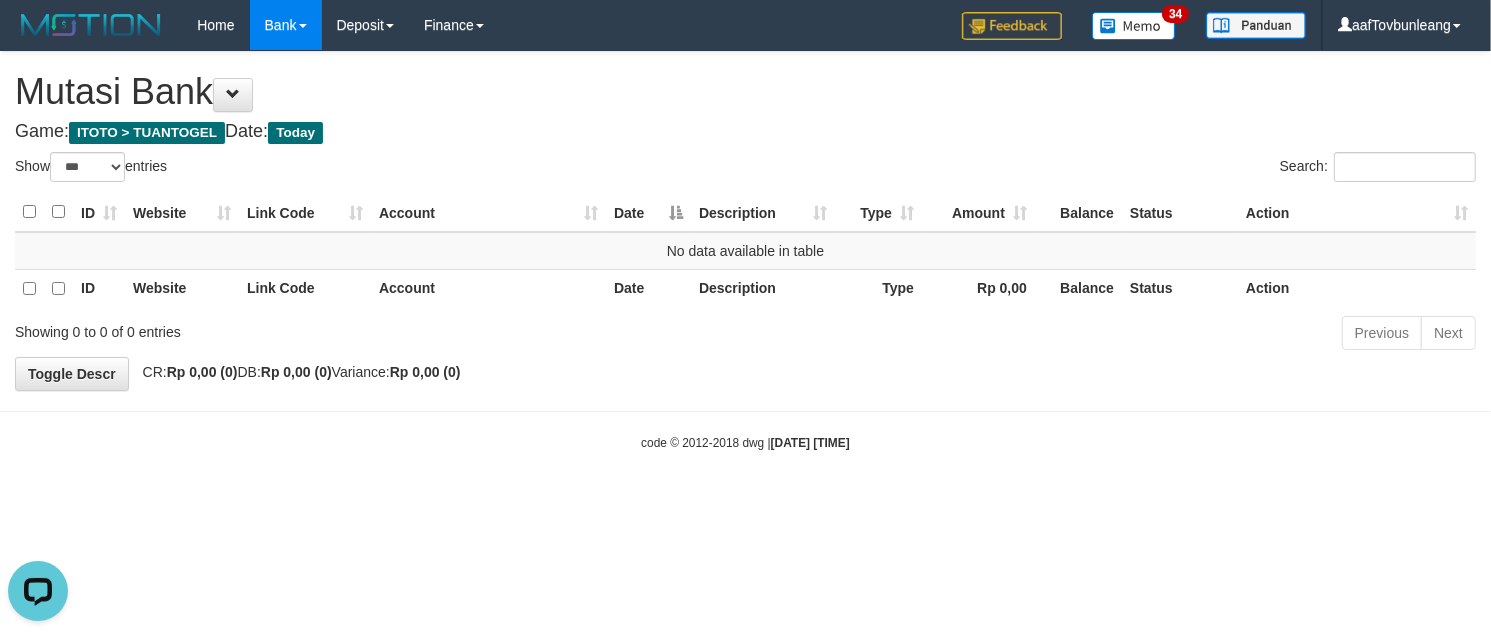 scroll, scrollTop: 0, scrollLeft: 0, axis: both 